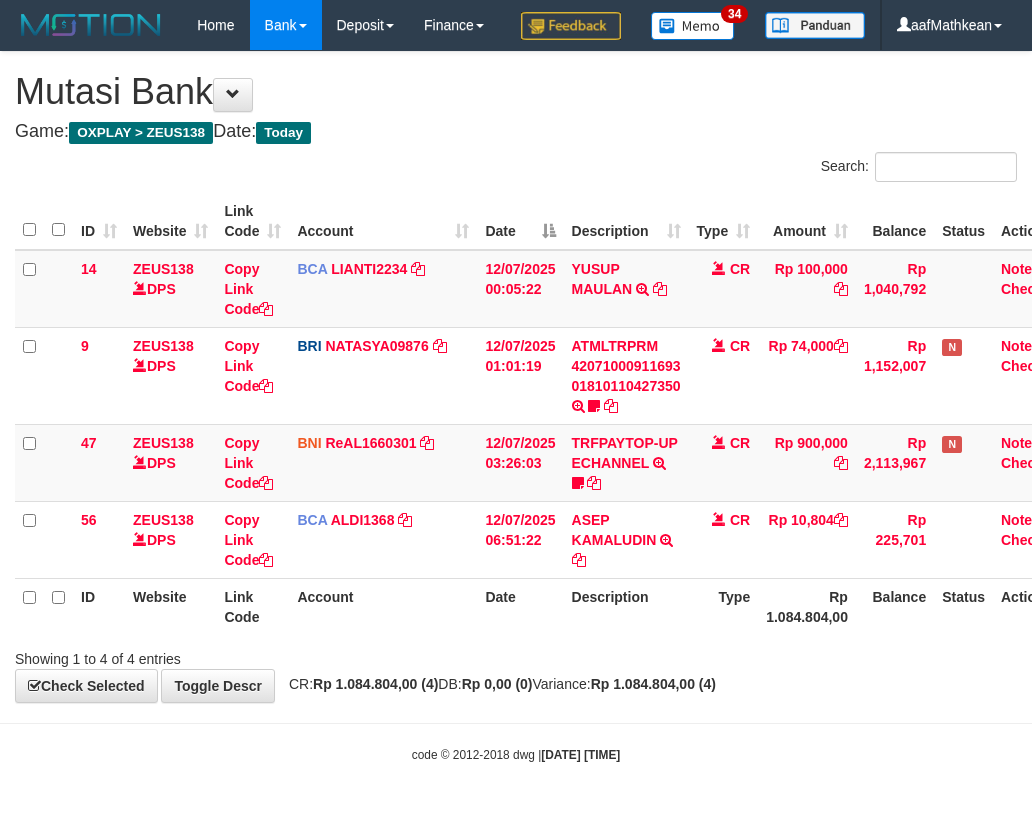 scroll, scrollTop: 0, scrollLeft: 0, axis: both 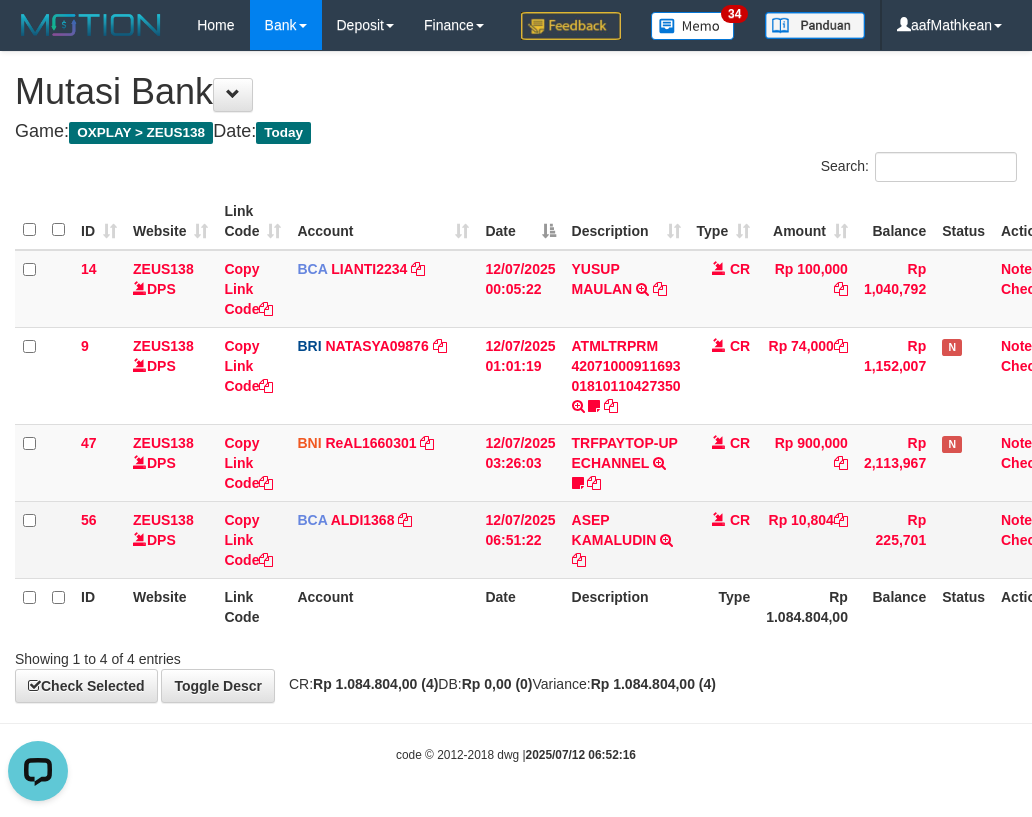 click on "12/07/2025 06:51:22" at bounding box center [520, 539] 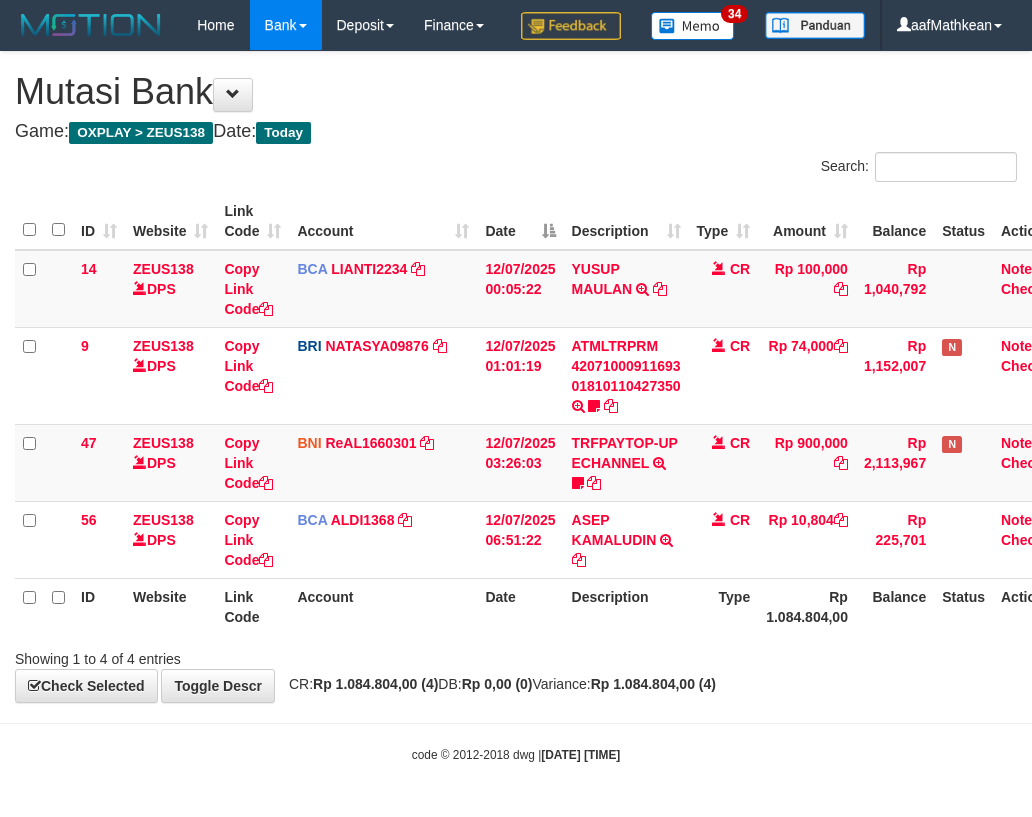 scroll, scrollTop: 0, scrollLeft: 0, axis: both 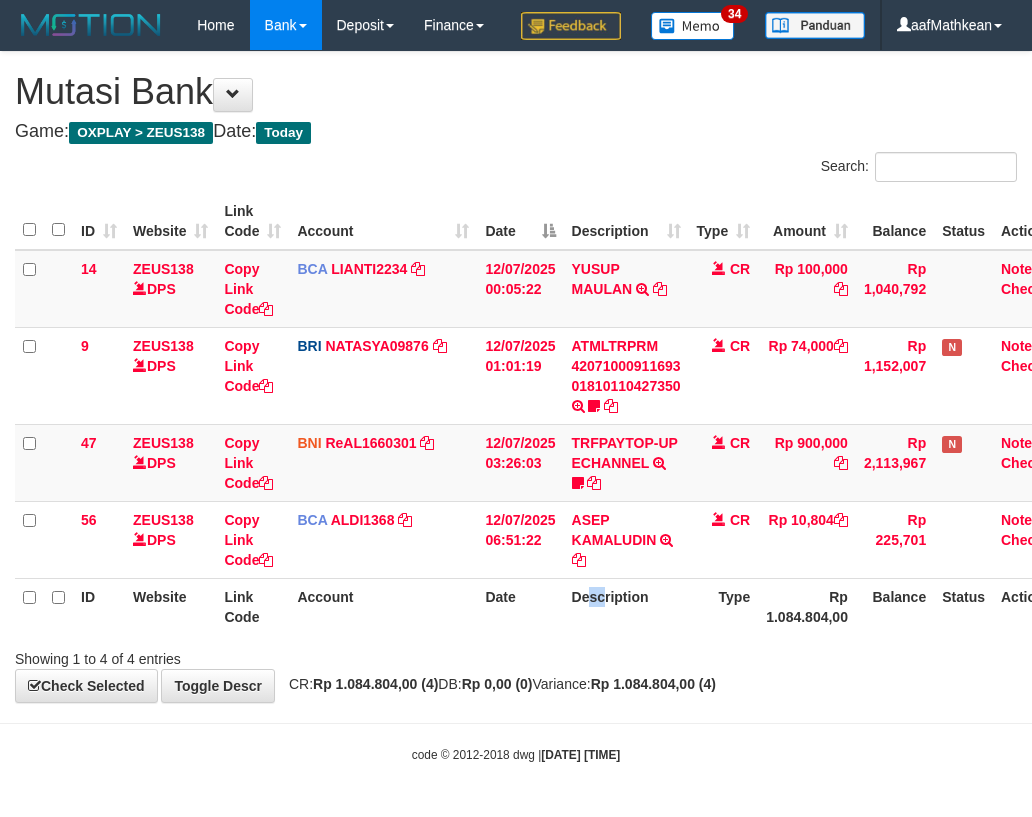 drag, startPoint x: 602, startPoint y: 637, endPoint x: 622, endPoint y: 630, distance: 21.189621 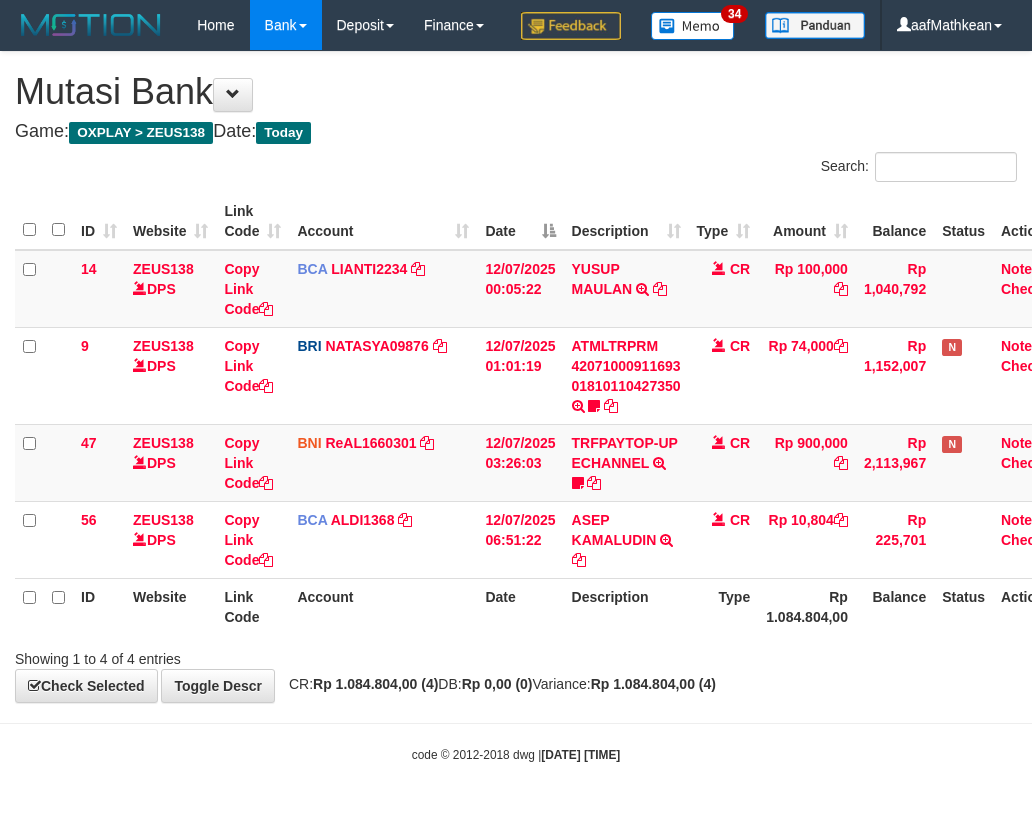 scroll, scrollTop: 0, scrollLeft: 0, axis: both 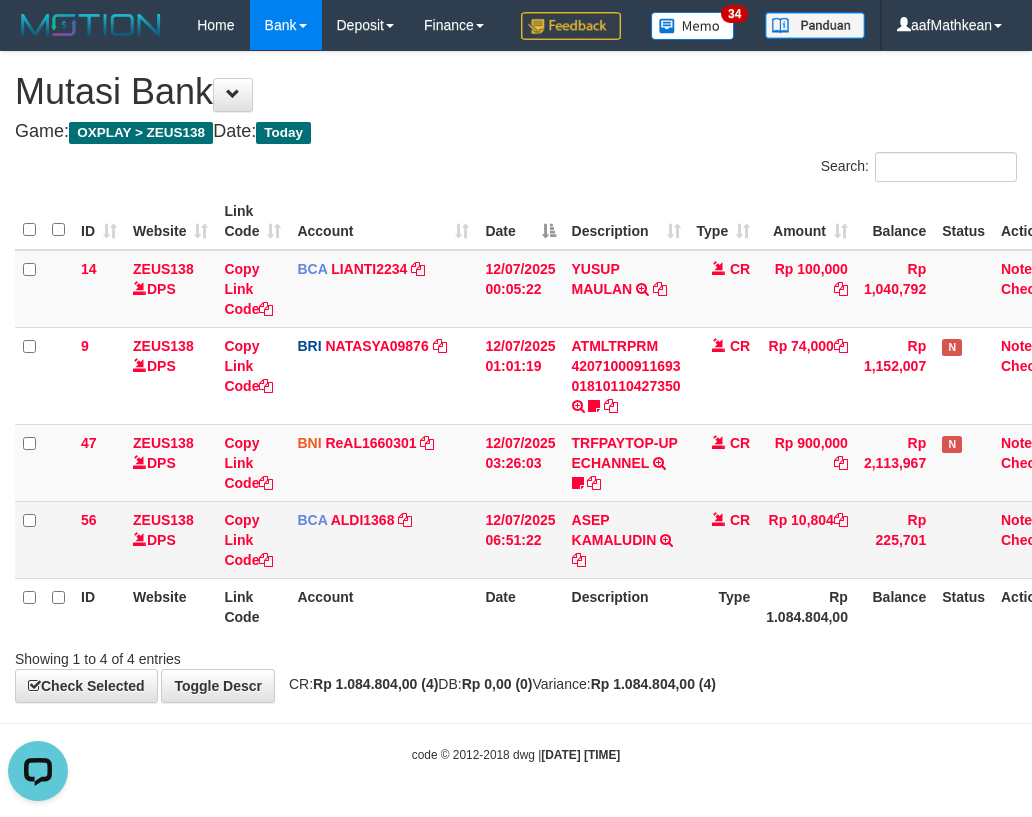 drag, startPoint x: 522, startPoint y: 551, endPoint x: 621, endPoint y: 573, distance: 101.414986 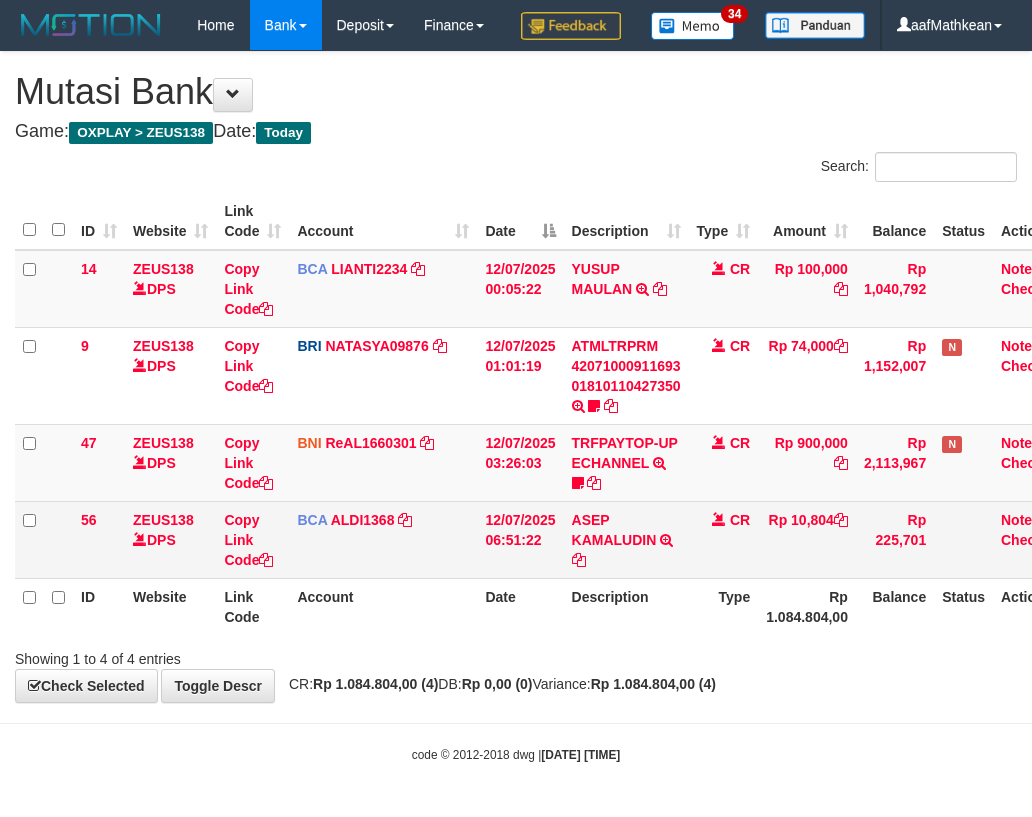 scroll, scrollTop: 0, scrollLeft: 0, axis: both 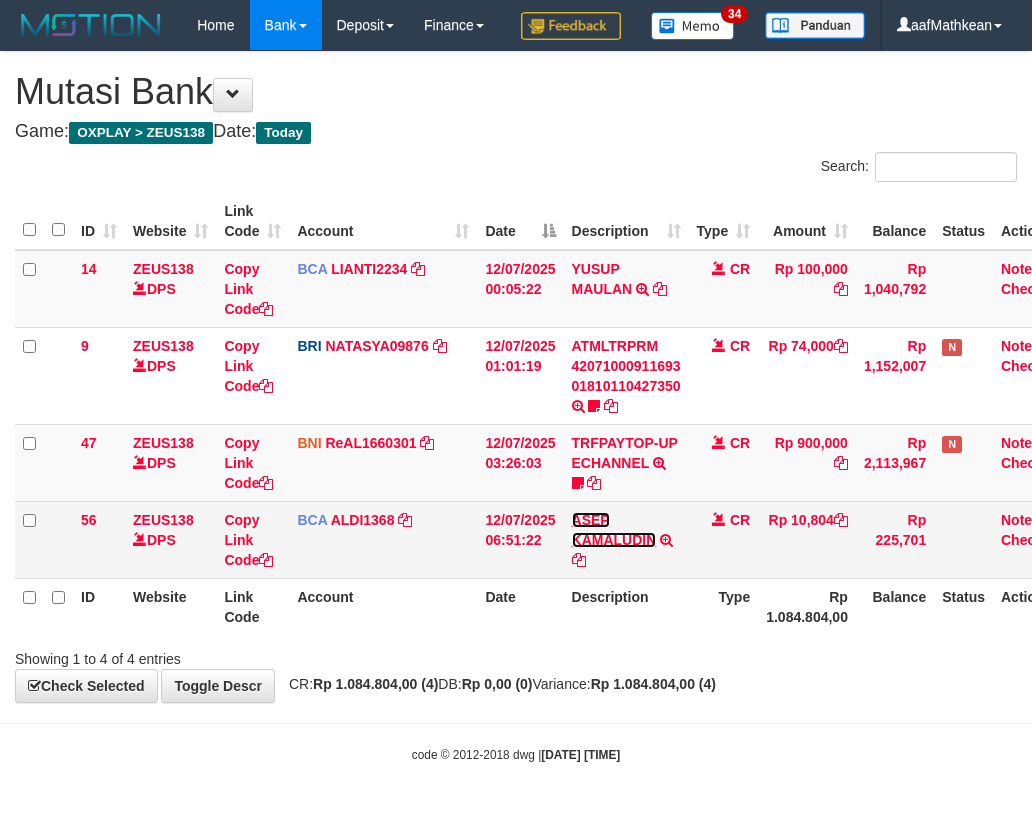 click on "ASEP KAMALUDIN" at bounding box center (614, 530) 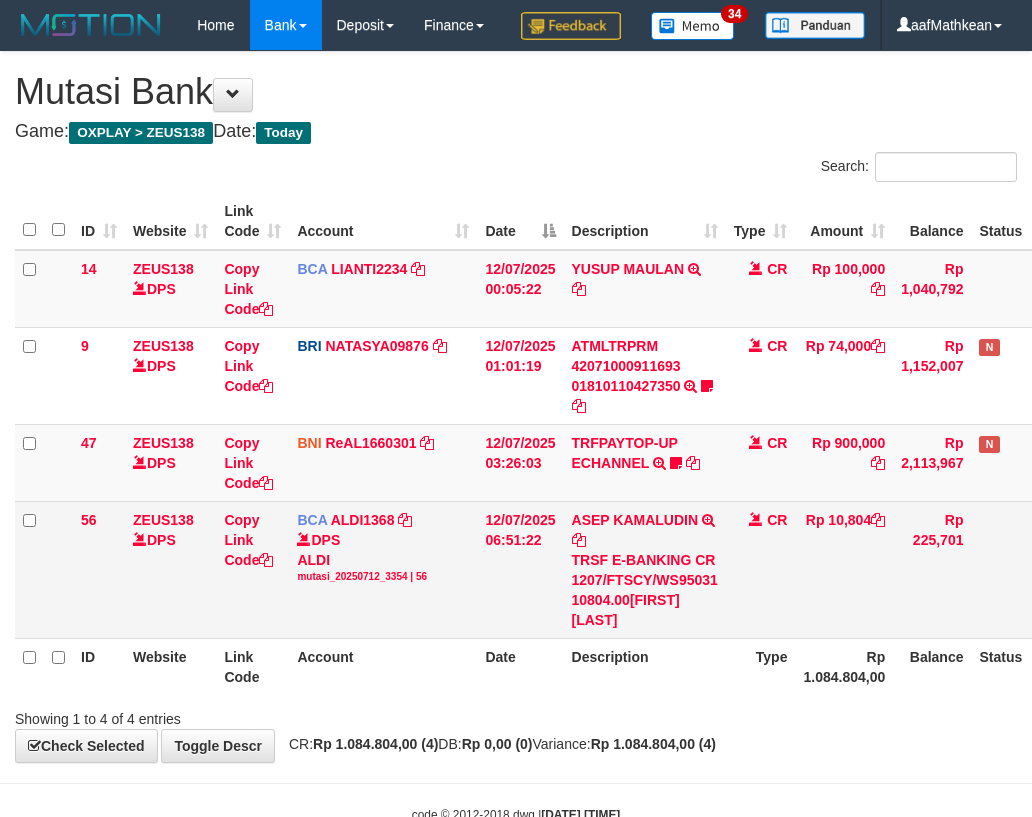 click on "ASEP KAMALUDIN         TRSF E-BANKING CR 1207/FTSCY/WS95031
10804.00ASEP KAMALUDIN" at bounding box center [645, 569] 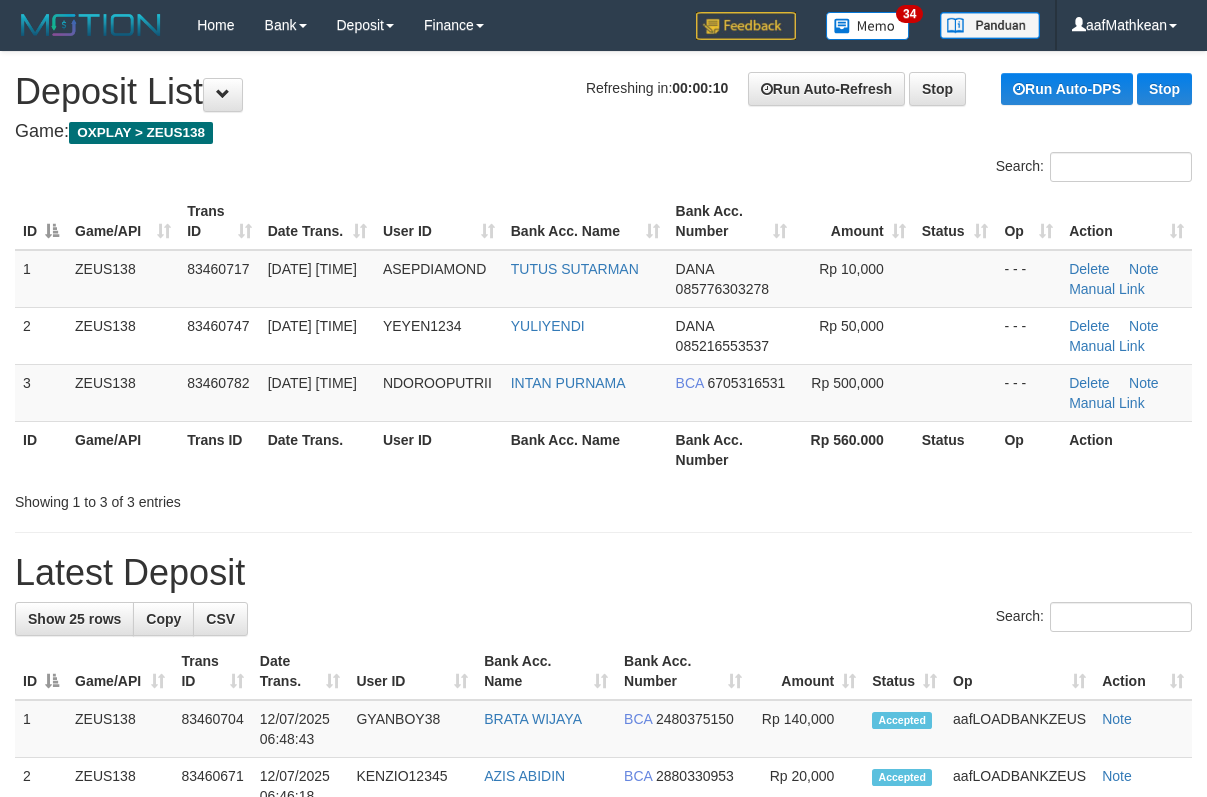 scroll, scrollTop: 0, scrollLeft: 0, axis: both 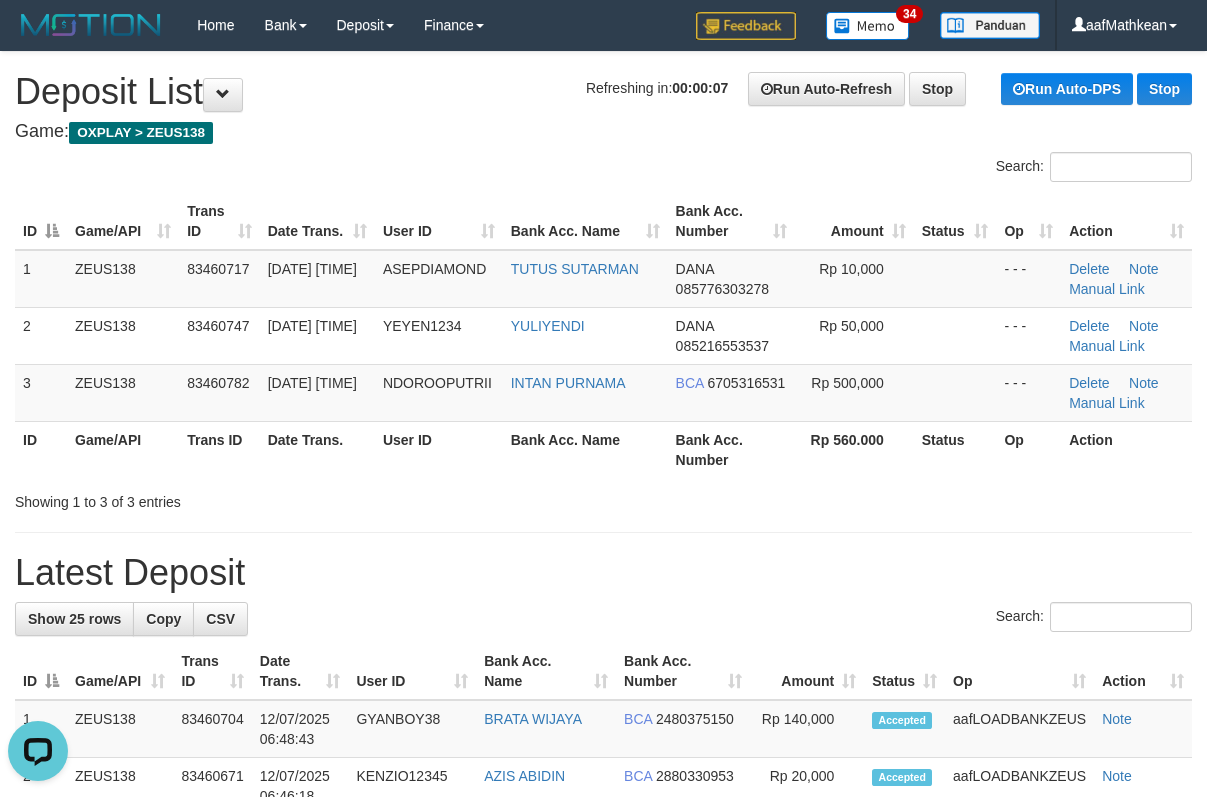 click on "Refreshing in:  00:00:07
Run Auto-Refresh
Stop
Run Auto-DPS
Stop
Deposit List" at bounding box center (603, 92) 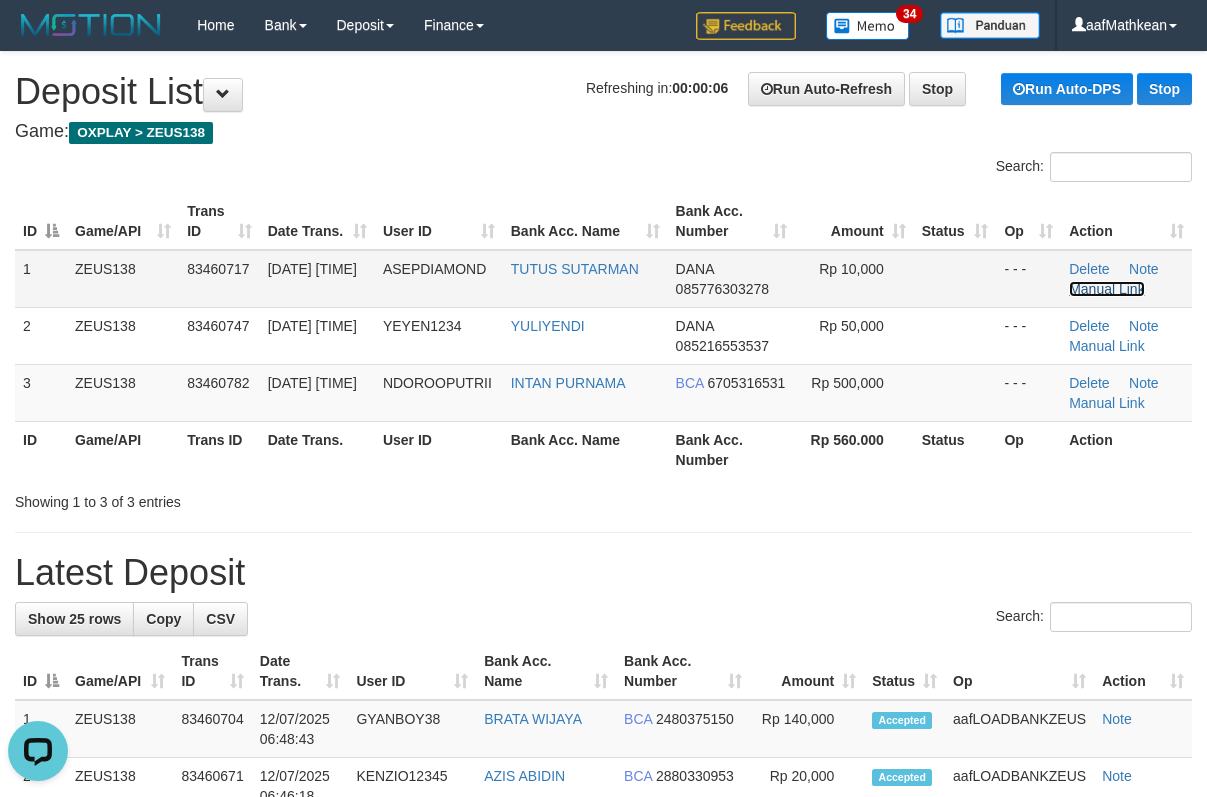 click on "Manual Link" at bounding box center (1107, 289) 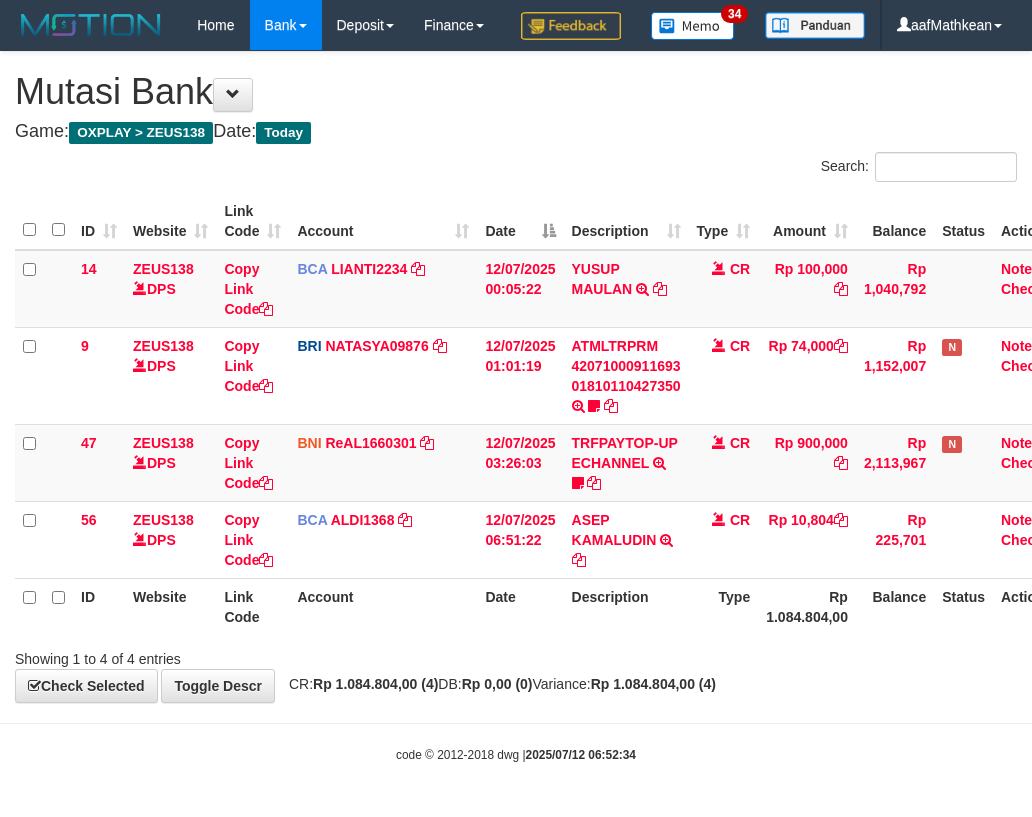 scroll, scrollTop: 0, scrollLeft: 0, axis: both 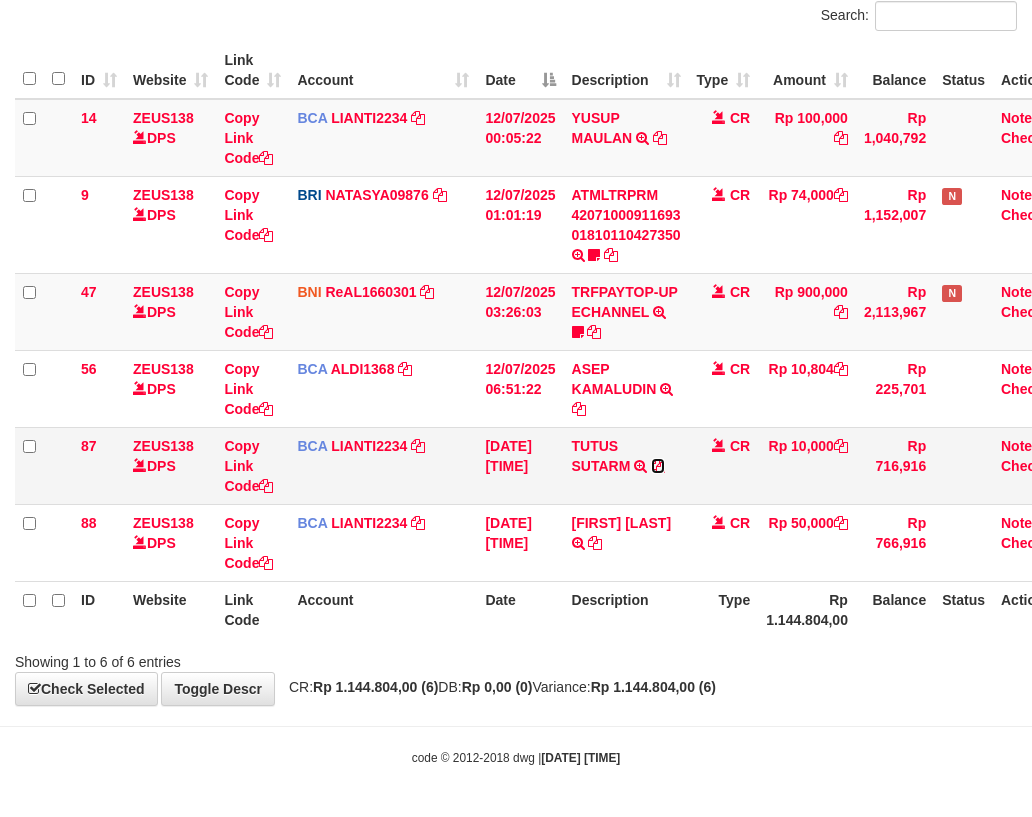 click at bounding box center (658, 466) 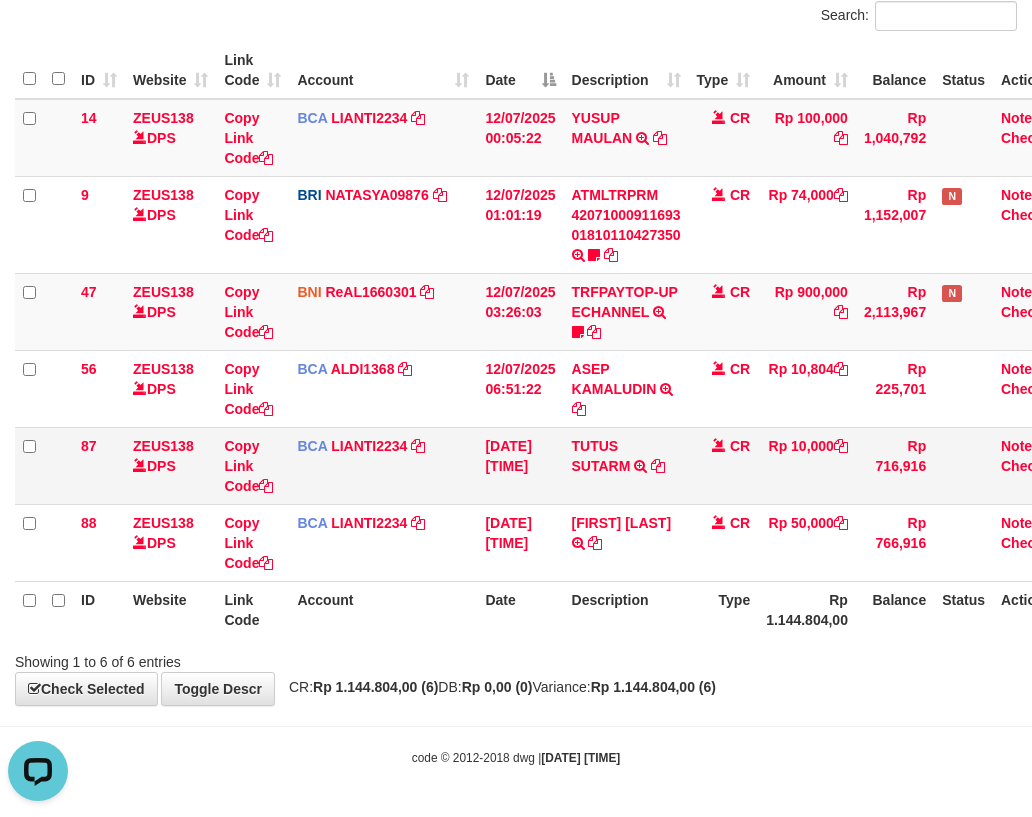 scroll, scrollTop: 0, scrollLeft: 0, axis: both 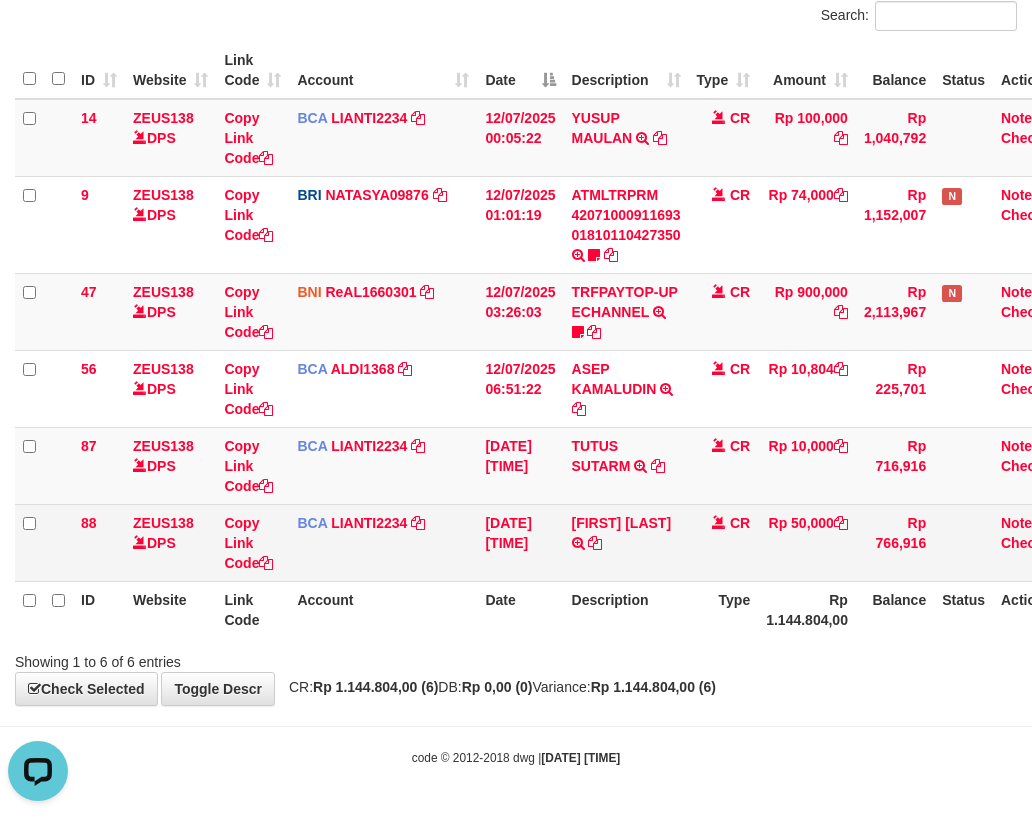 click on "14
ZEUS138    DPS
Copy Link Code
BCA
LIANTI2234
DPS
YULIANTI
mutasi_20250712_4646 | 14
mutasi_20250712_4646 | 14
12/07/2025 00:05:22
YUSUP MAULAN         TRSF E-BANKING CR 1207/FTSCY/WS95051
100000.002025071262819090 TRFDN-YUSUP MAULANESPAY DEBIT INDONE
CR
Rp 100,000
Rp 1,040,792
Note
Check
9
ZEUS138    DPS
Copy Link Code
BRI
NATASYA09876
DPS
SITI NURLITA SAPITRI
mutasi_20250712_3126 | 9" at bounding box center (545, 340) 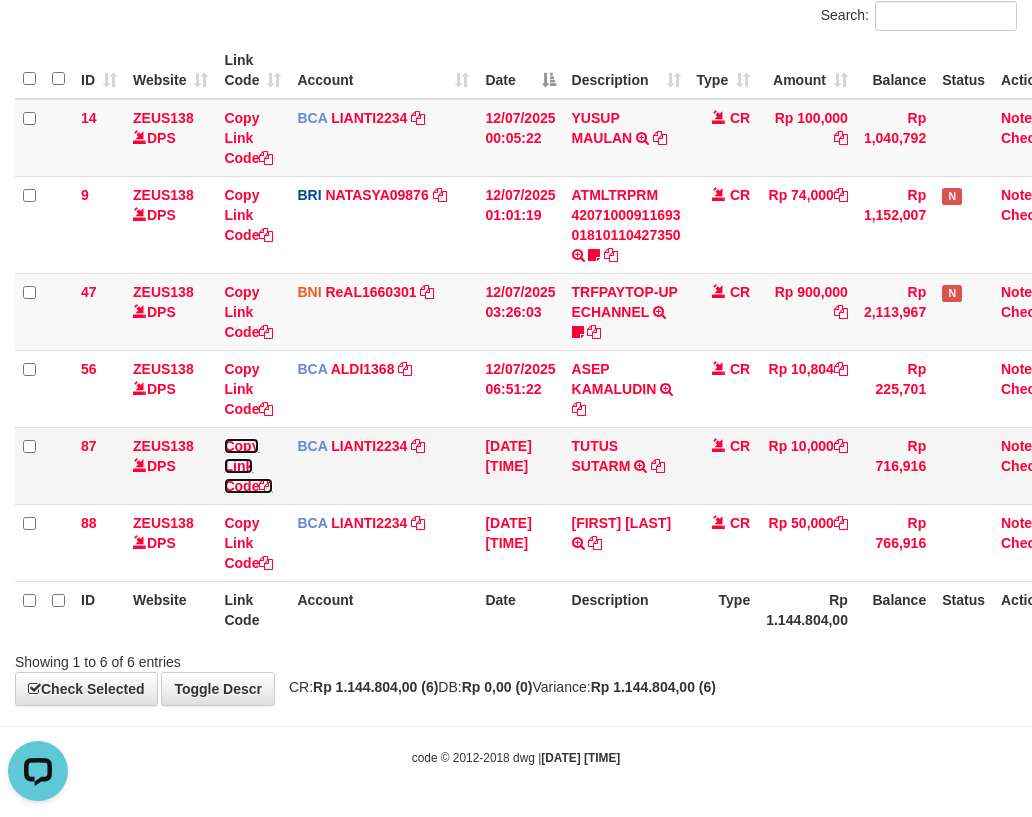 click on "Copy Link Code" at bounding box center [248, 466] 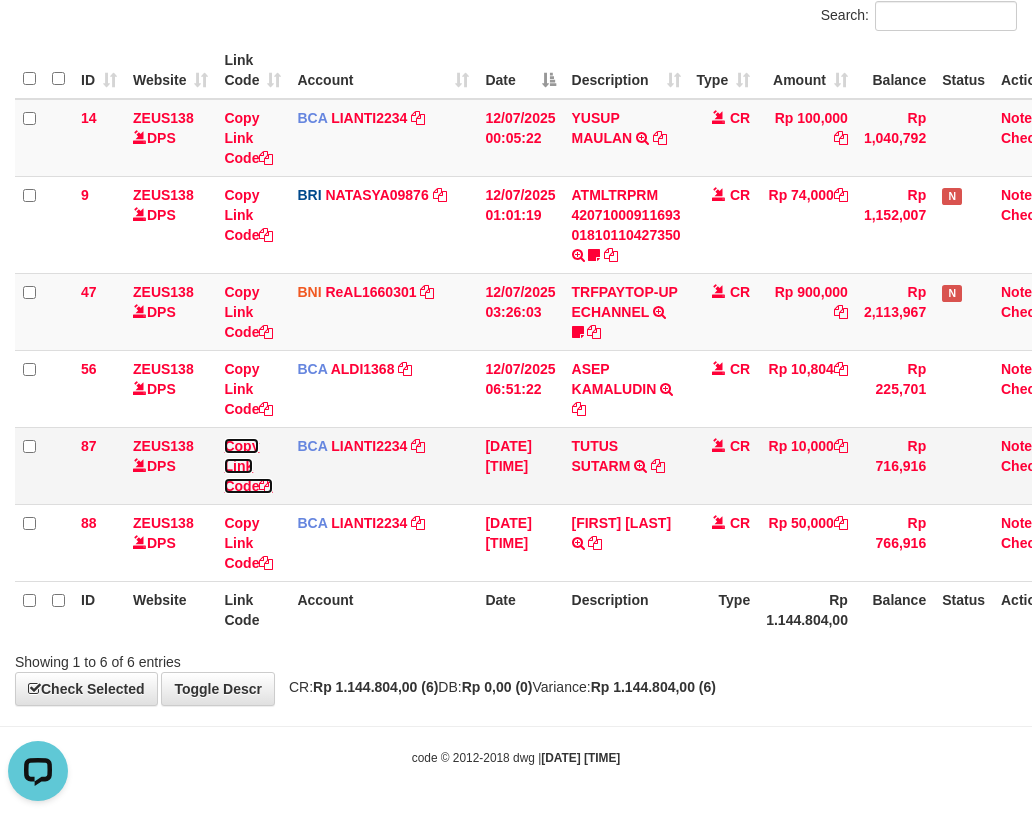 click on "Copy Link Code" at bounding box center [248, 466] 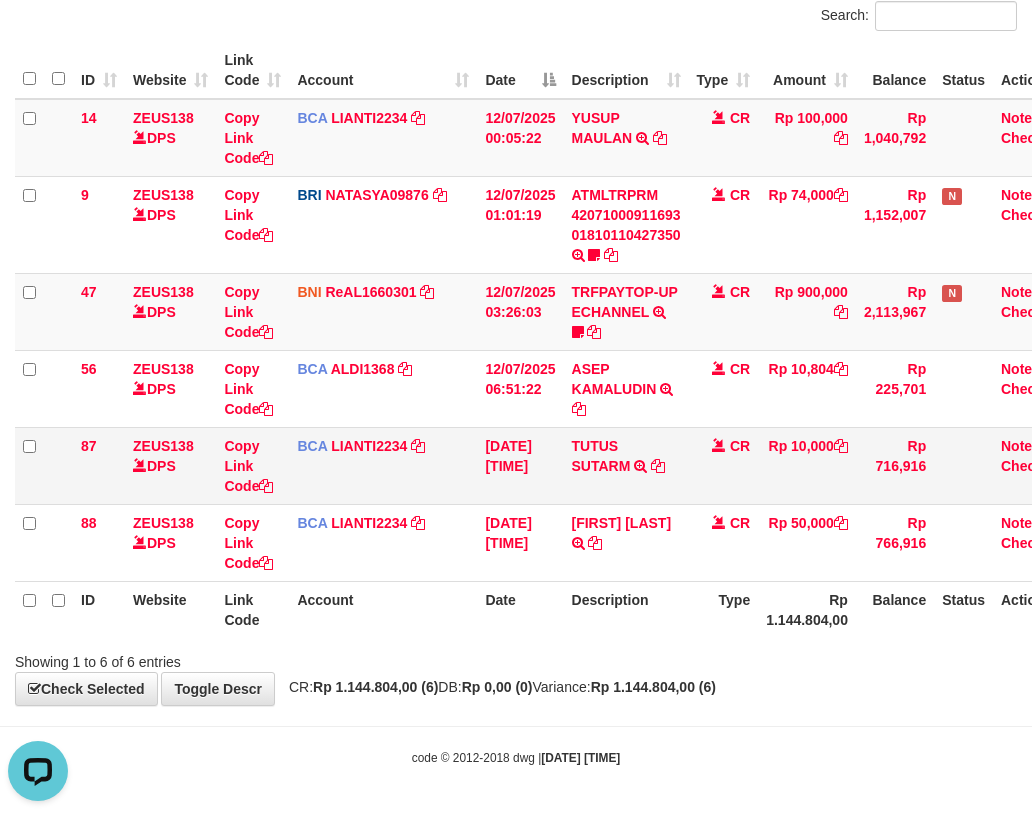 scroll, scrollTop: 0, scrollLeft: 0, axis: both 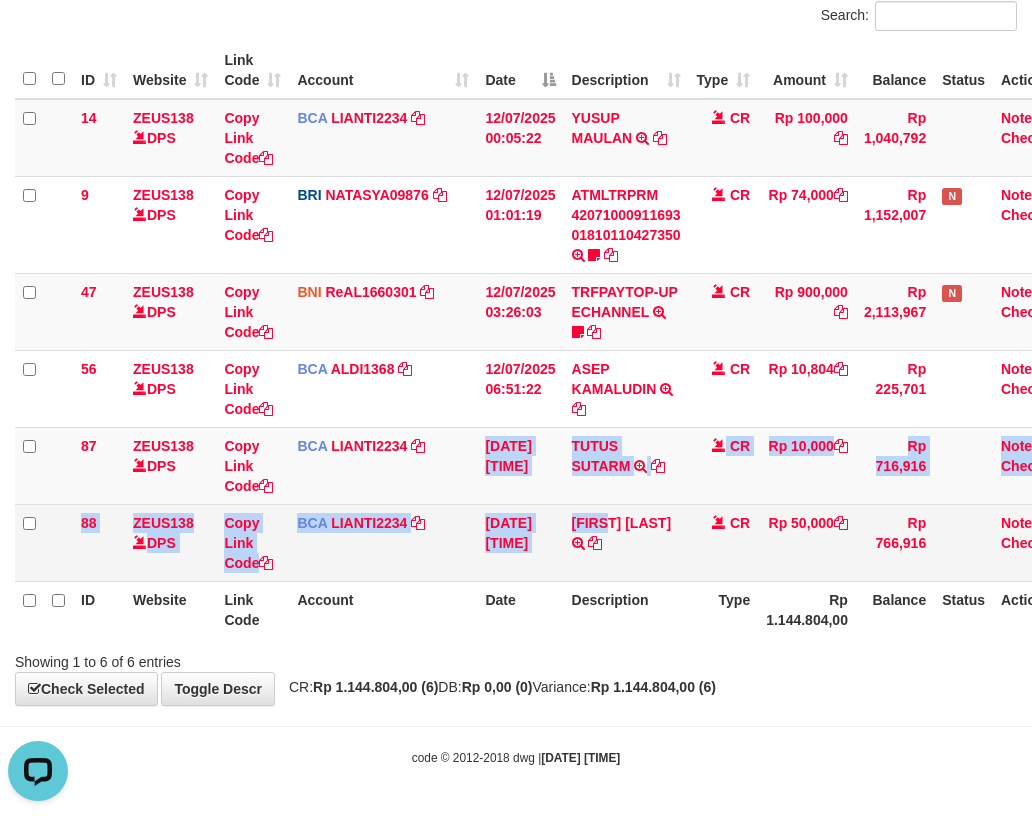 drag, startPoint x: 823, startPoint y: 535, endPoint x: 1022, endPoint y: 542, distance: 199.12308 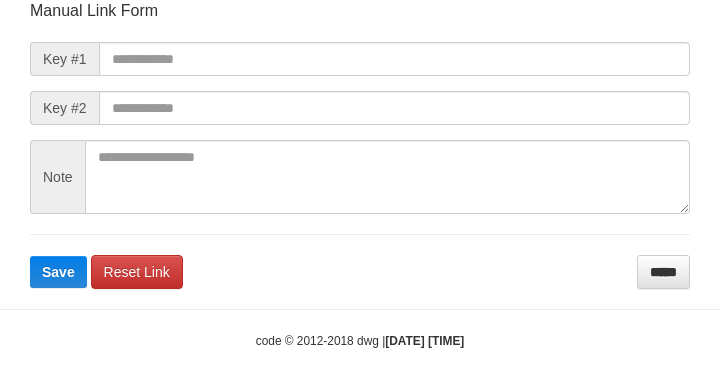 scroll, scrollTop: 233, scrollLeft: 0, axis: vertical 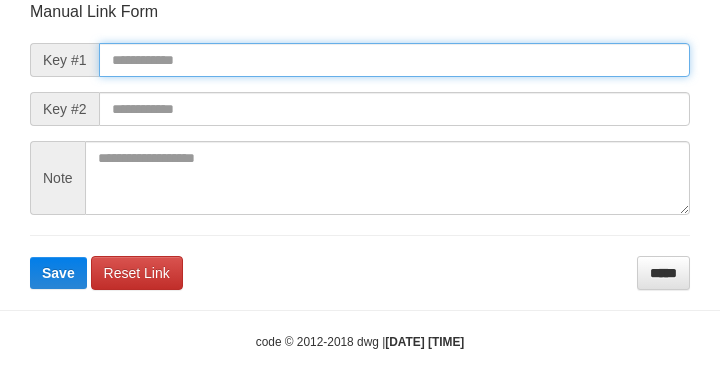 drag, startPoint x: 204, startPoint y: 52, endPoint x: 283, endPoint y: 78, distance: 83.1685 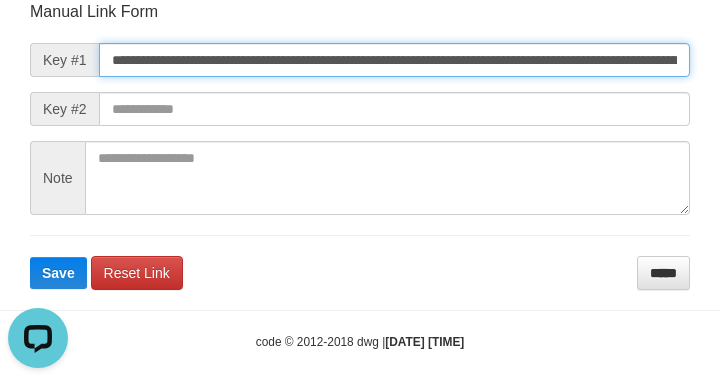 scroll, scrollTop: 0, scrollLeft: 0, axis: both 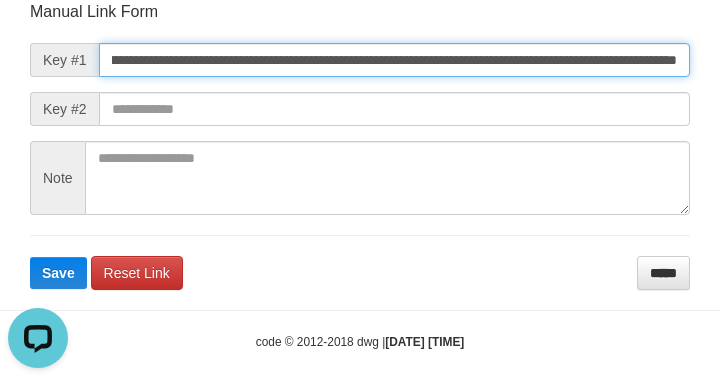 type on "**********" 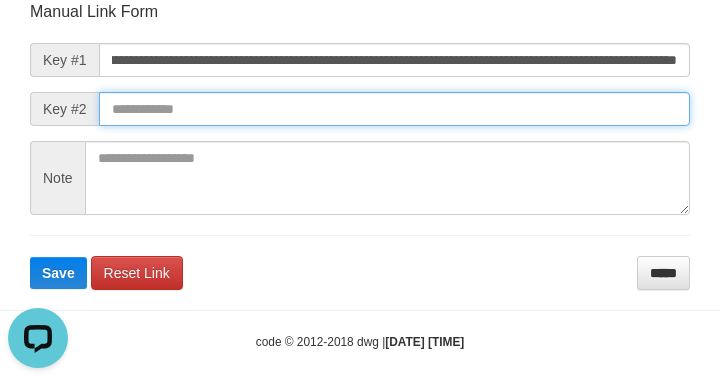 click at bounding box center [394, 109] 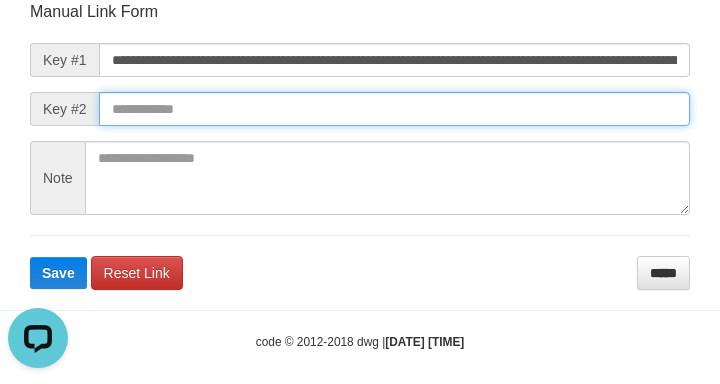 click on "Save" at bounding box center [58, 273] 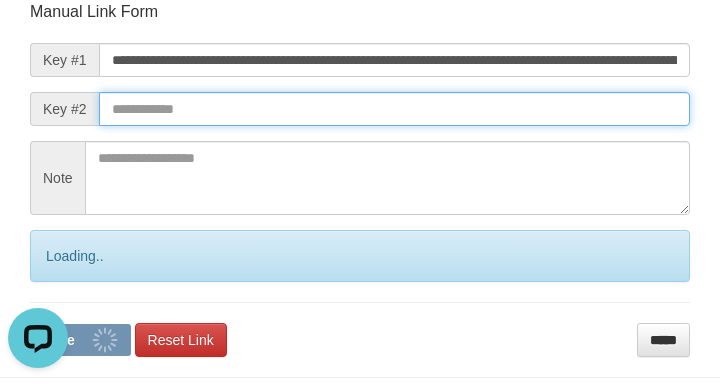 click at bounding box center [394, 109] 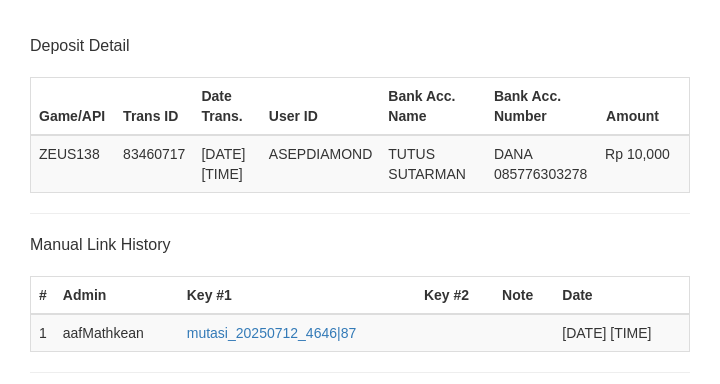 scroll, scrollTop: 392, scrollLeft: 0, axis: vertical 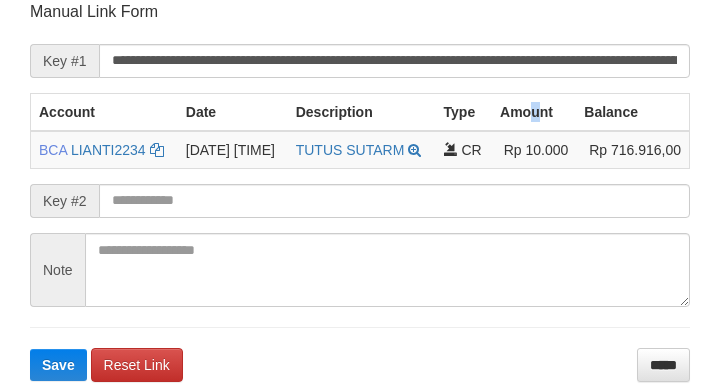 click on "Amount" at bounding box center [534, 112] 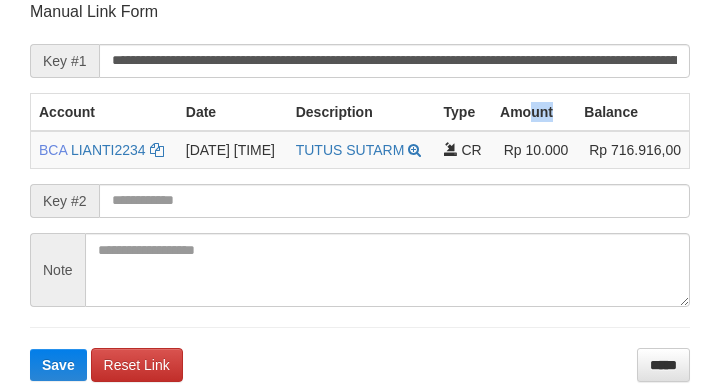 click on "**********" at bounding box center (360, 191) 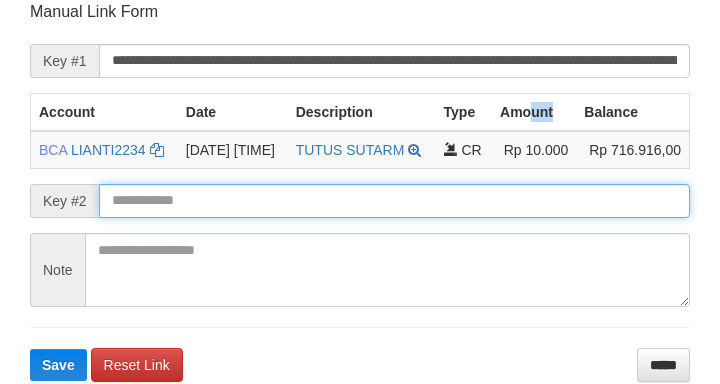 click on "Save" at bounding box center [58, 365] 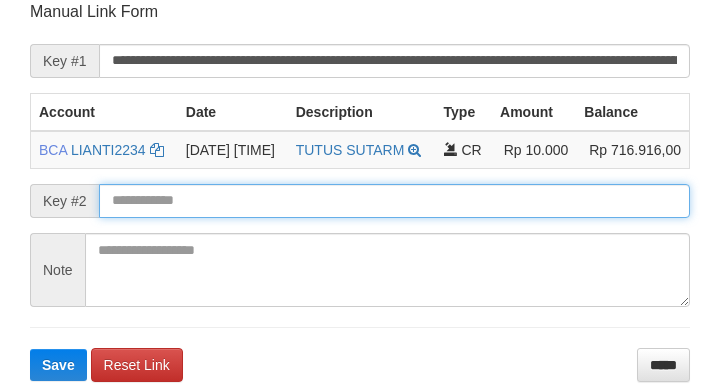 click at bounding box center (394, 201) 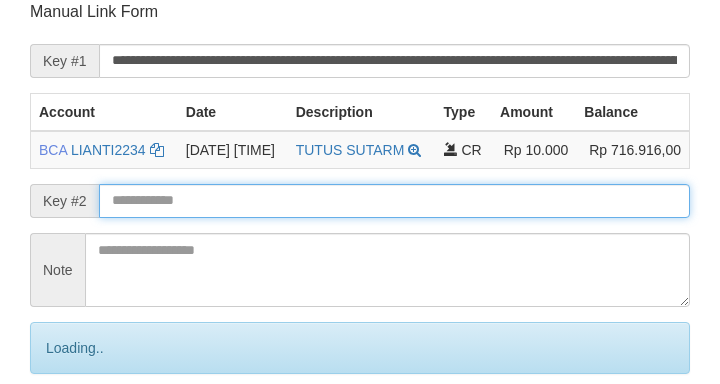 click at bounding box center (394, 201) 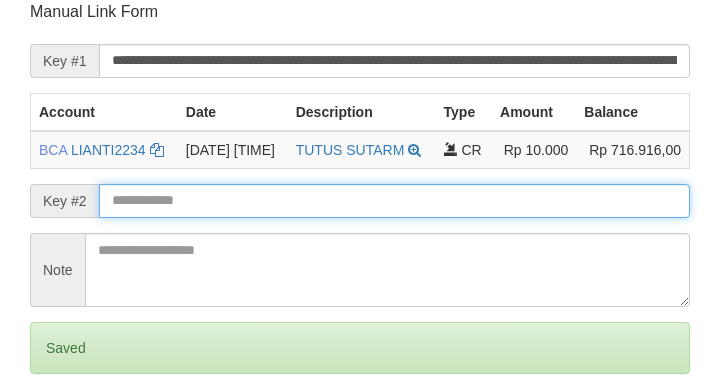 drag, startPoint x: 468, startPoint y: 211, endPoint x: 362, endPoint y: 203, distance: 106.30146 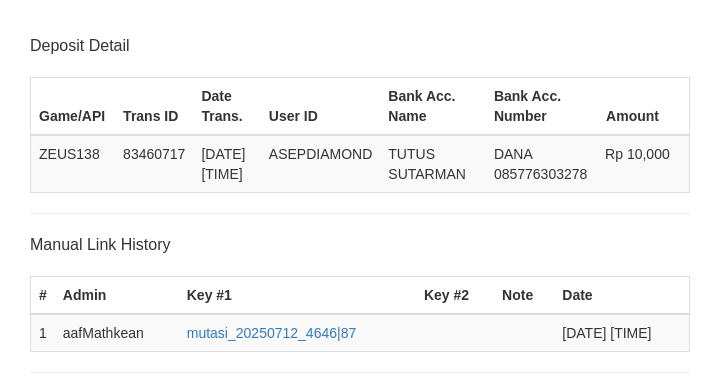 scroll, scrollTop: 392, scrollLeft: 0, axis: vertical 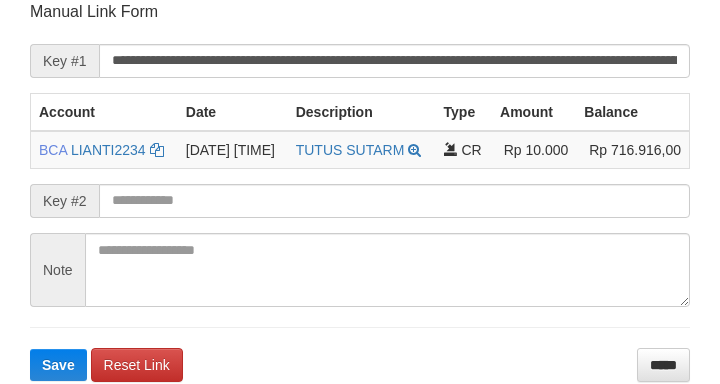 click on "**********" at bounding box center (360, 191) 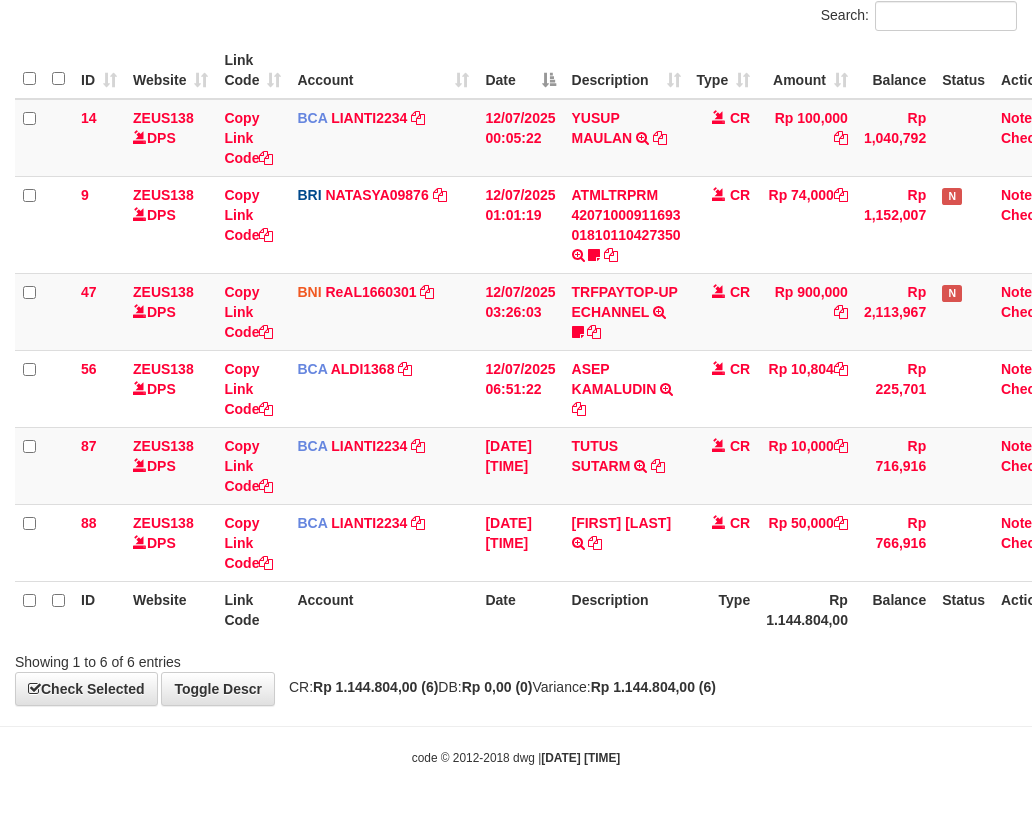 scroll, scrollTop: 201, scrollLeft: 0, axis: vertical 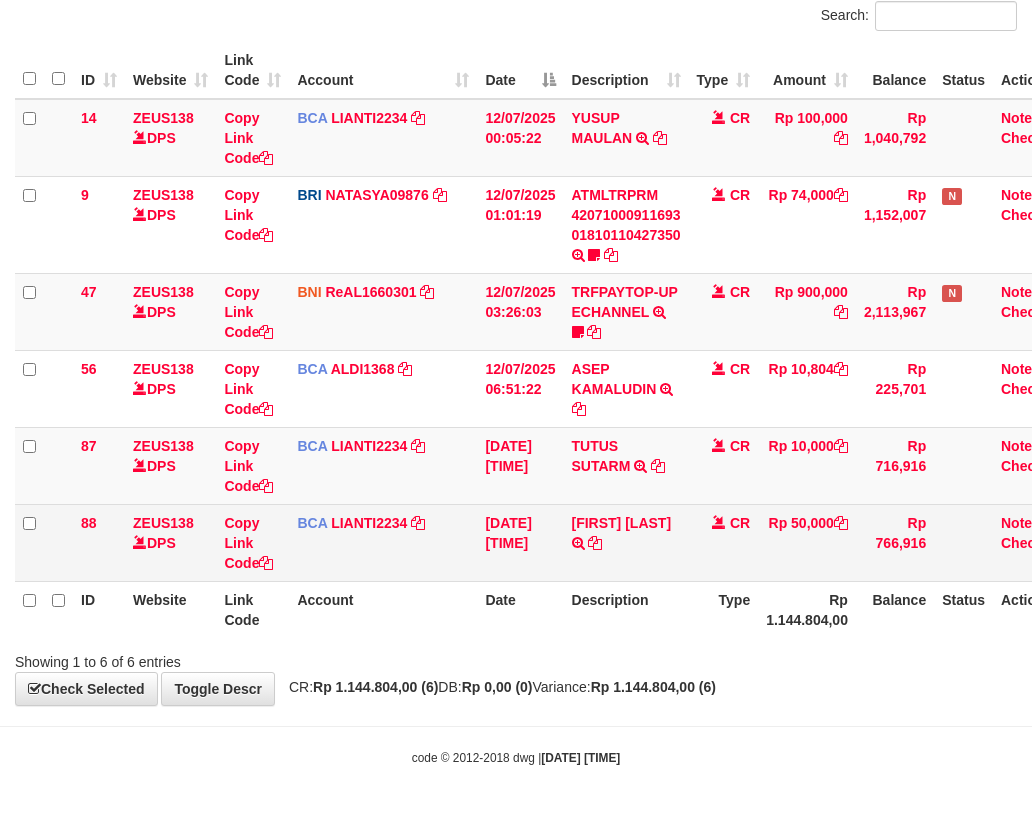drag, startPoint x: 514, startPoint y: 538, endPoint x: 711, endPoint y: 564, distance: 198.70833 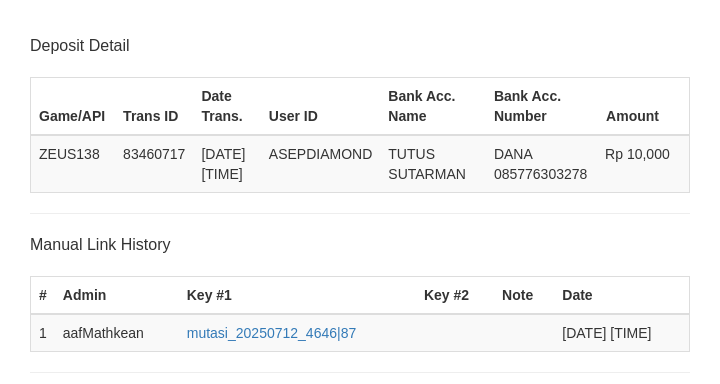 scroll, scrollTop: 392, scrollLeft: 0, axis: vertical 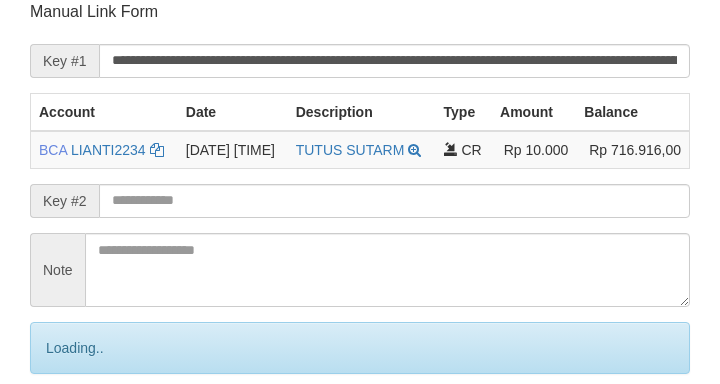 click on "Save" at bounding box center (80, 432) 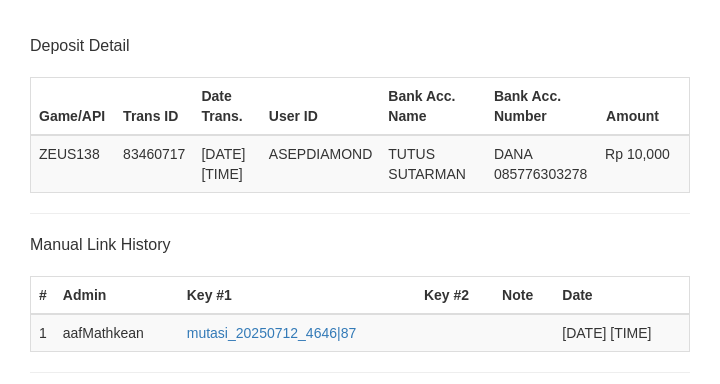 click on "Save" at bounding box center (58, 757) 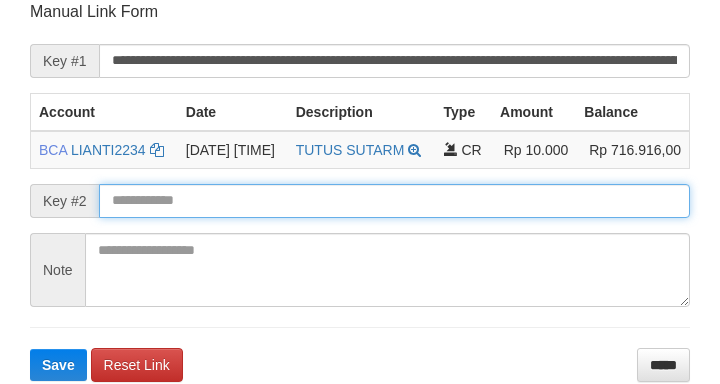 click at bounding box center [394, 201] 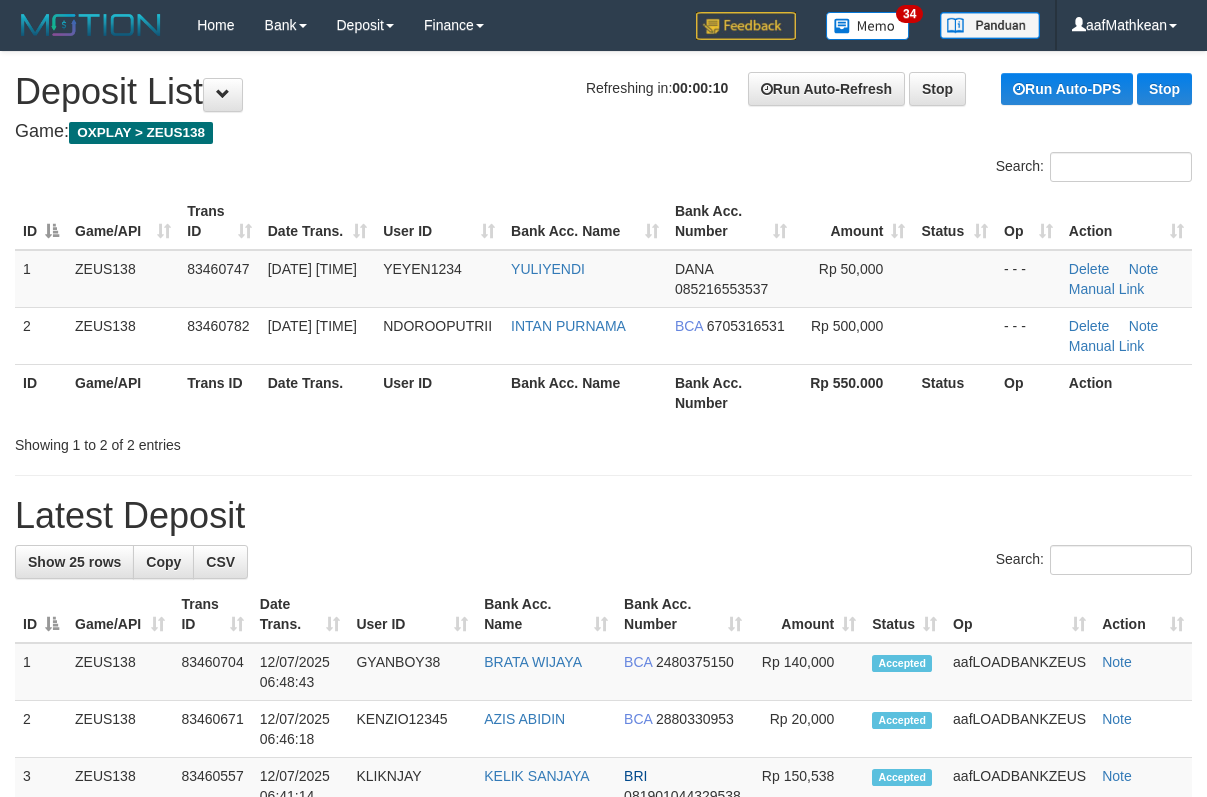 scroll, scrollTop: 0, scrollLeft: 0, axis: both 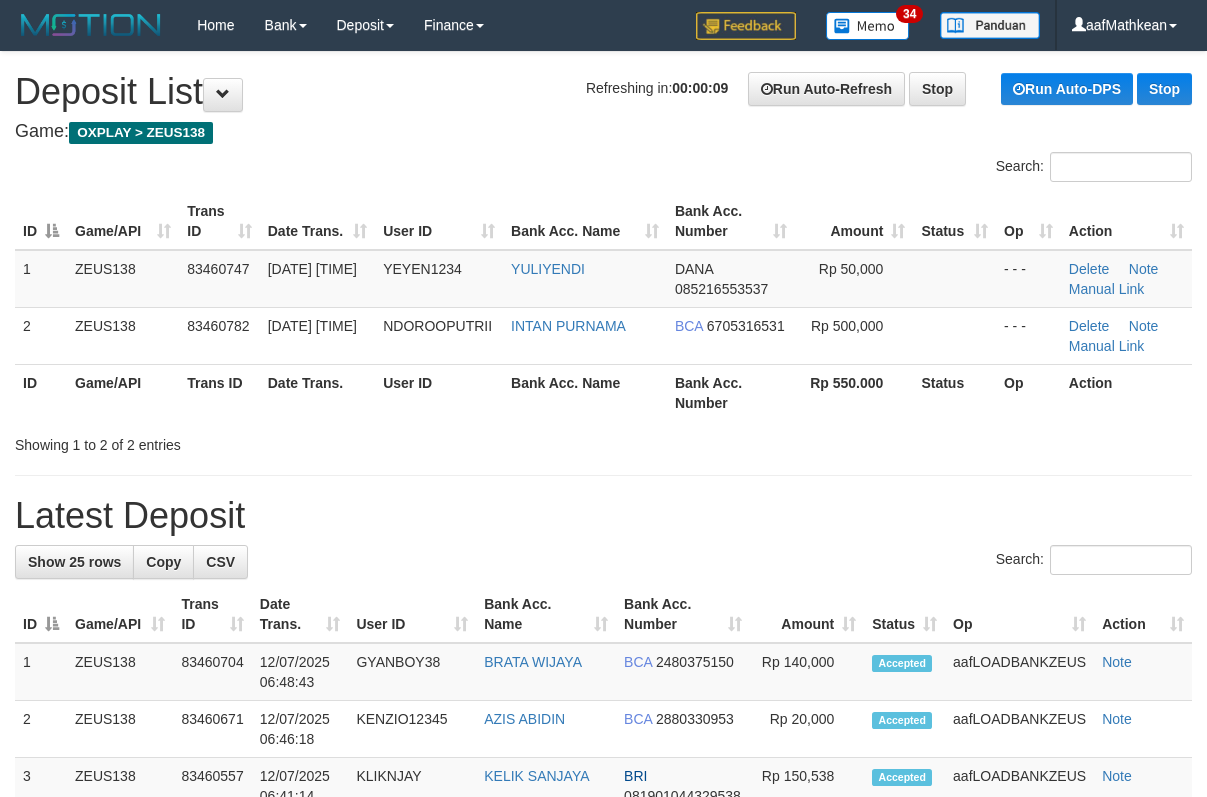 drag, startPoint x: 526, startPoint y: 120, endPoint x: 3, endPoint y: 359, distance: 575.0217 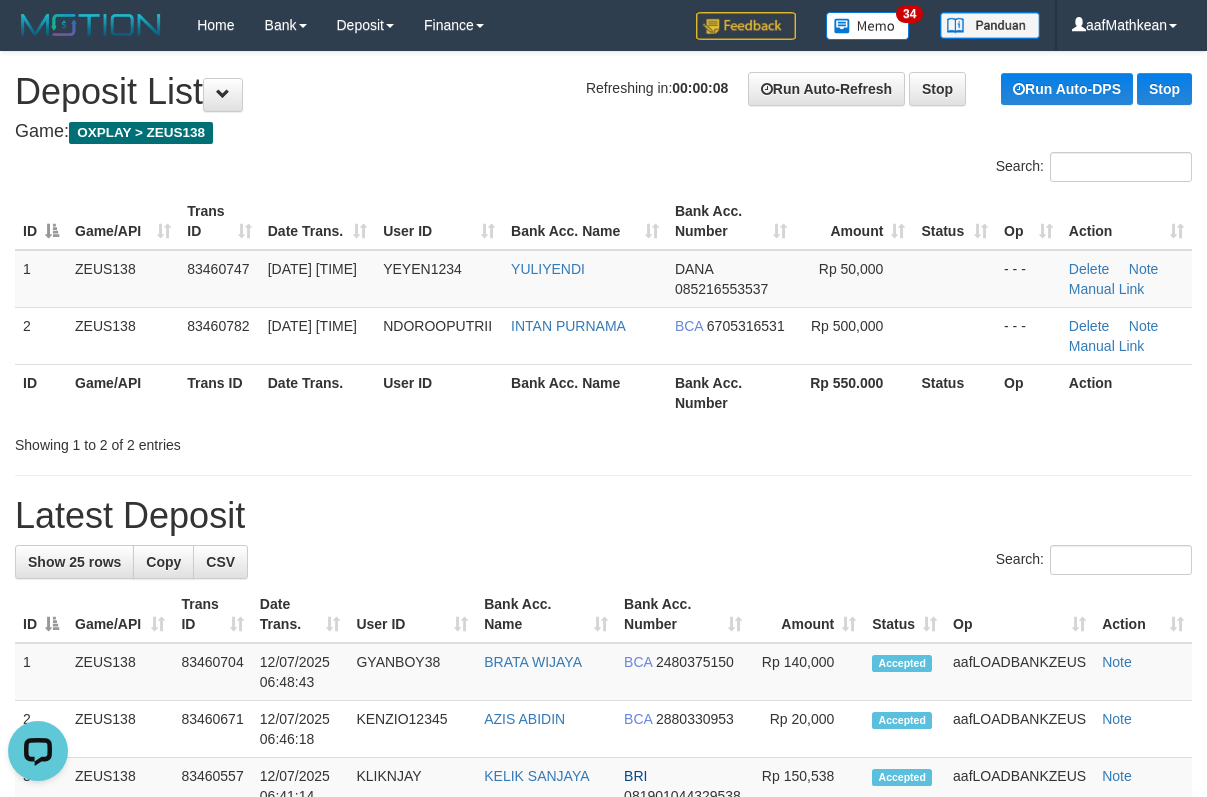 scroll, scrollTop: 0, scrollLeft: 0, axis: both 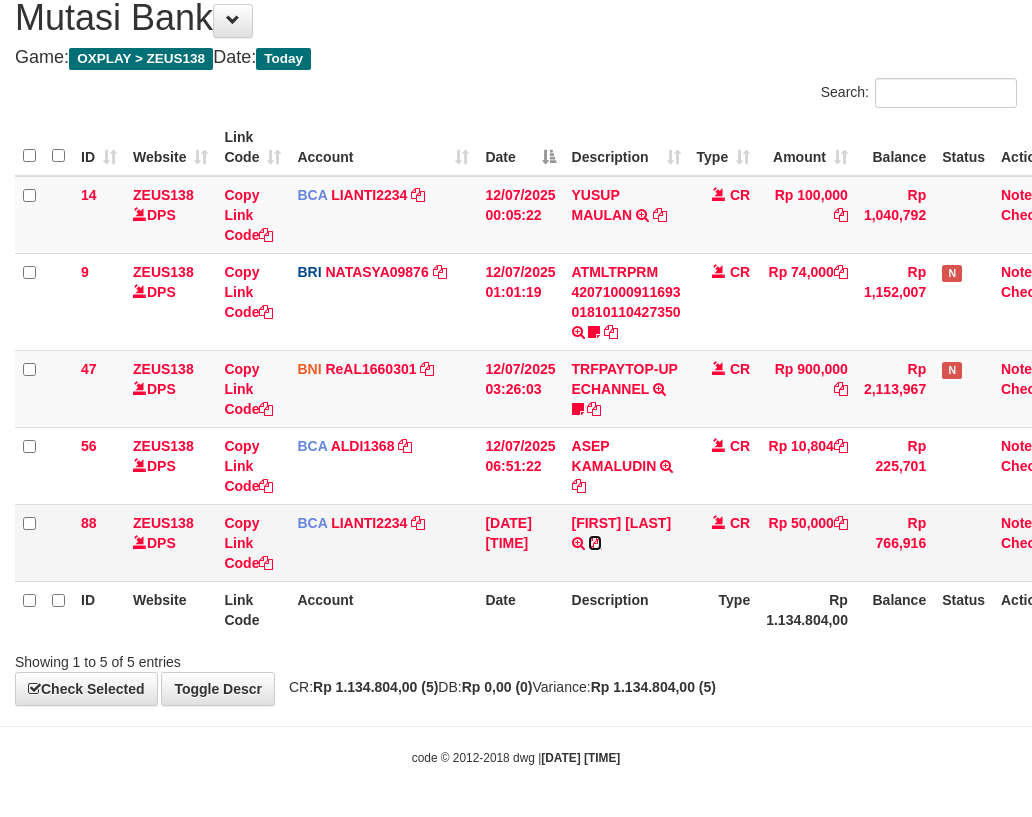 click at bounding box center [595, 543] 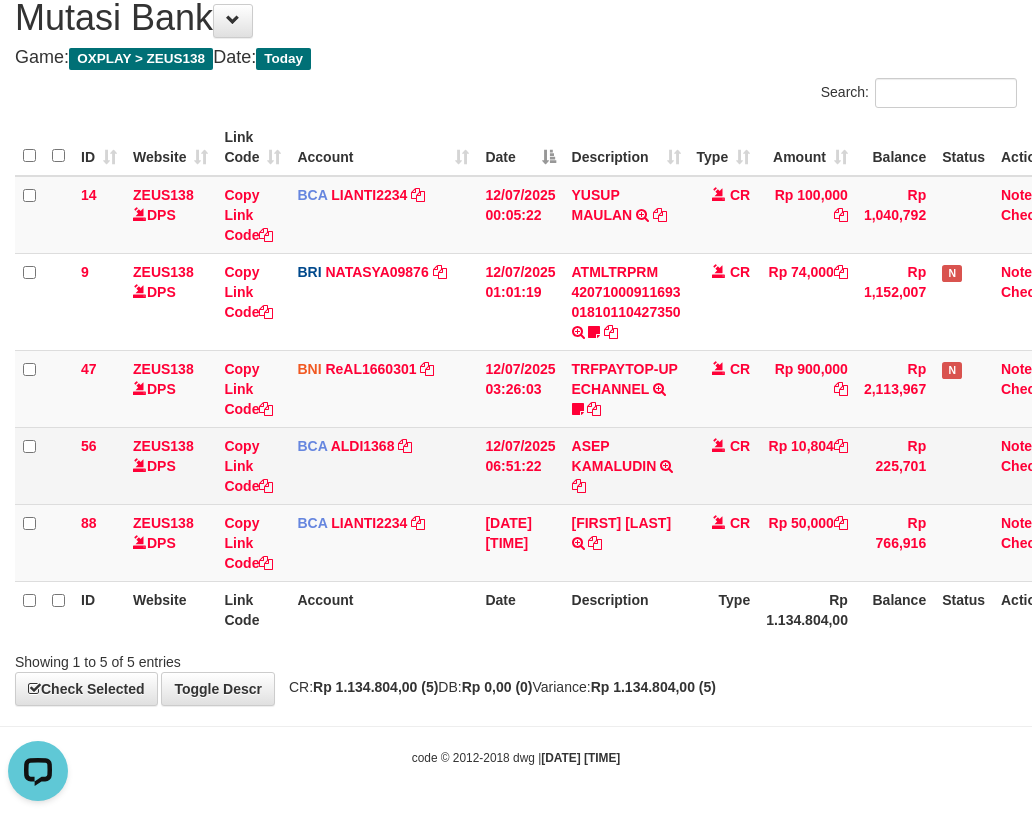 scroll, scrollTop: 0, scrollLeft: 0, axis: both 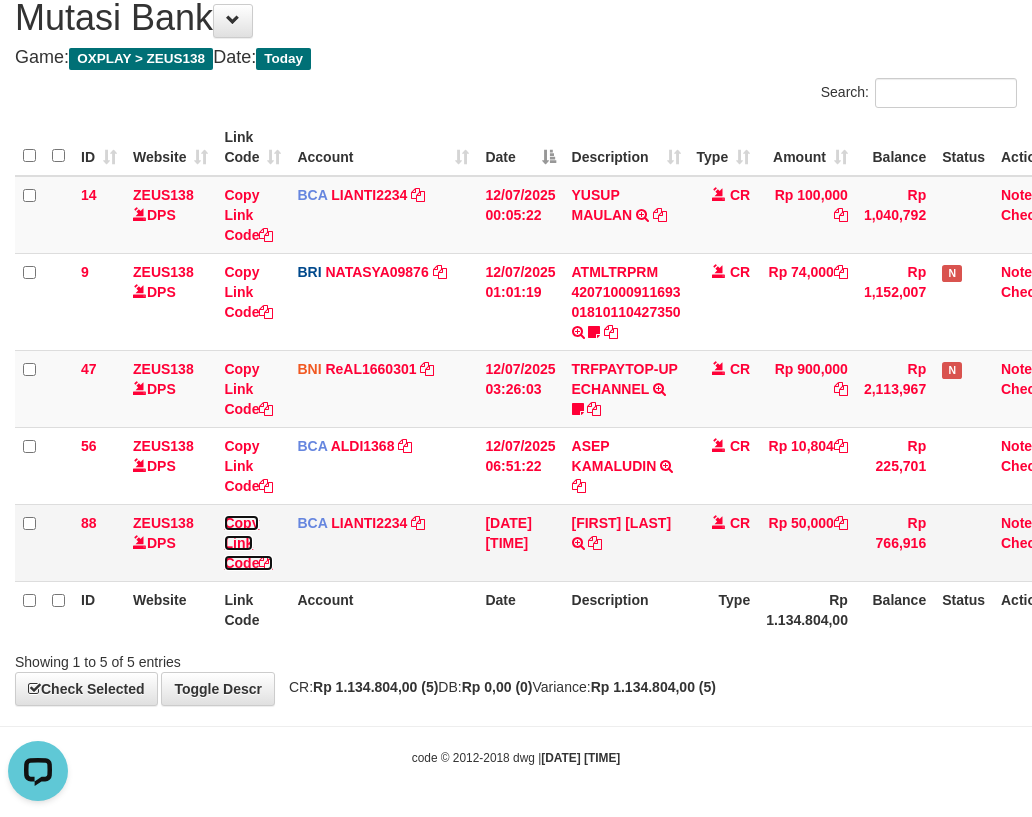 click on "Copy Link Code" at bounding box center (248, 543) 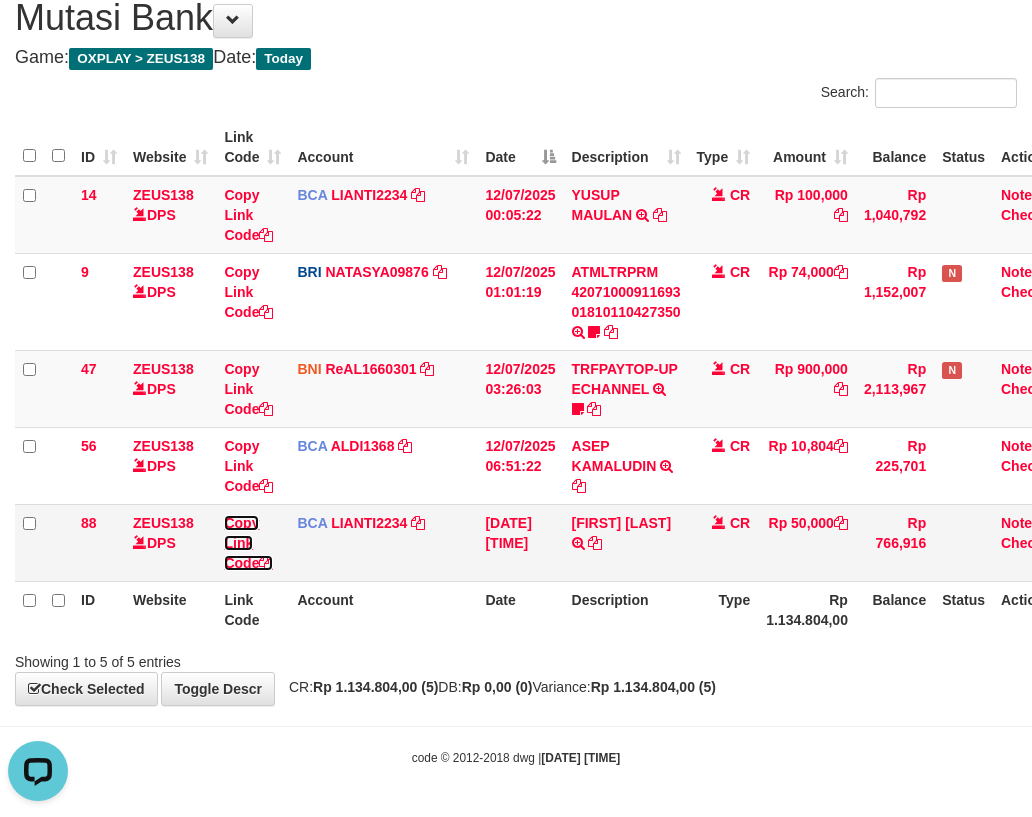 drag, startPoint x: 261, startPoint y: 564, endPoint x: 338, endPoint y: 566, distance: 77.02597 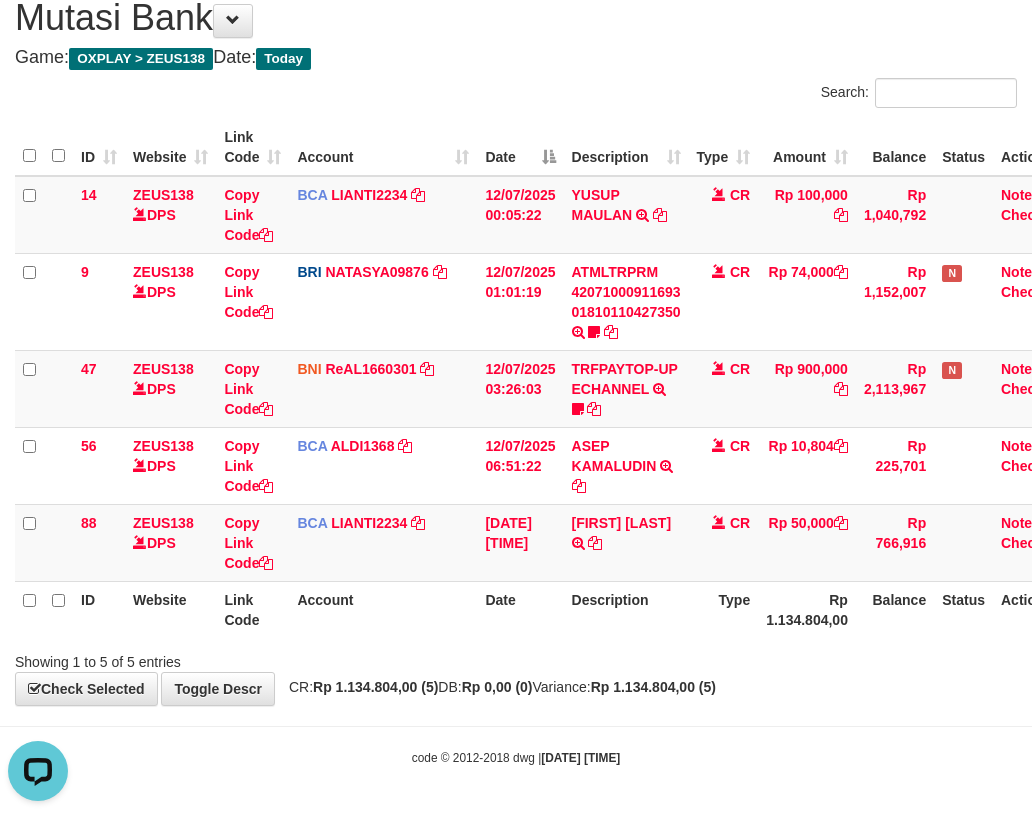 scroll, scrollTop: 0, scrollLeft: 0, axis: both 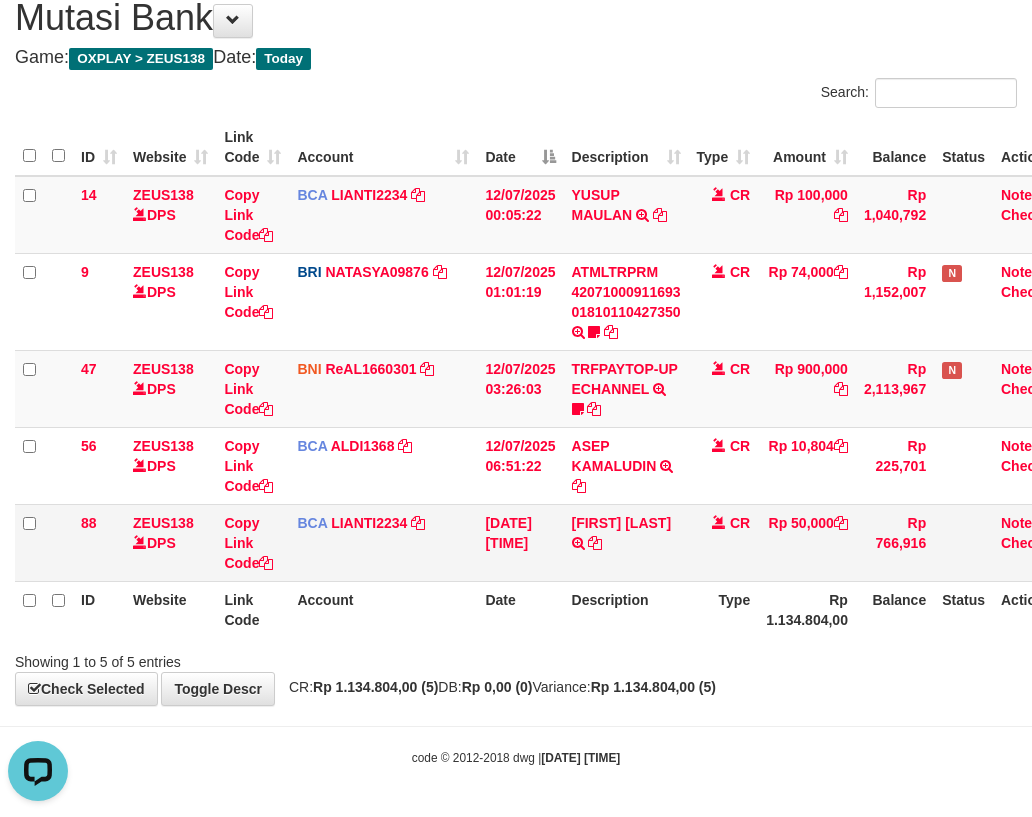 click on "56
ZEUS138    DPS
Copy Link Code
BCA
ALDI1368
DPS
ALDI
mutasi_20250712_3354 | 56
mutasi_20250712_3354 | 56
12/07/2025 06:51:22
ASEP KAMALUDIN         TRSF E-BANKING CR 1207/FTSCY/WS95031
10804.00ASEP KAMALUDIN
CR
Rp 10,804
Rp 225,701
Note
Check" at bounding box center [545, 465] 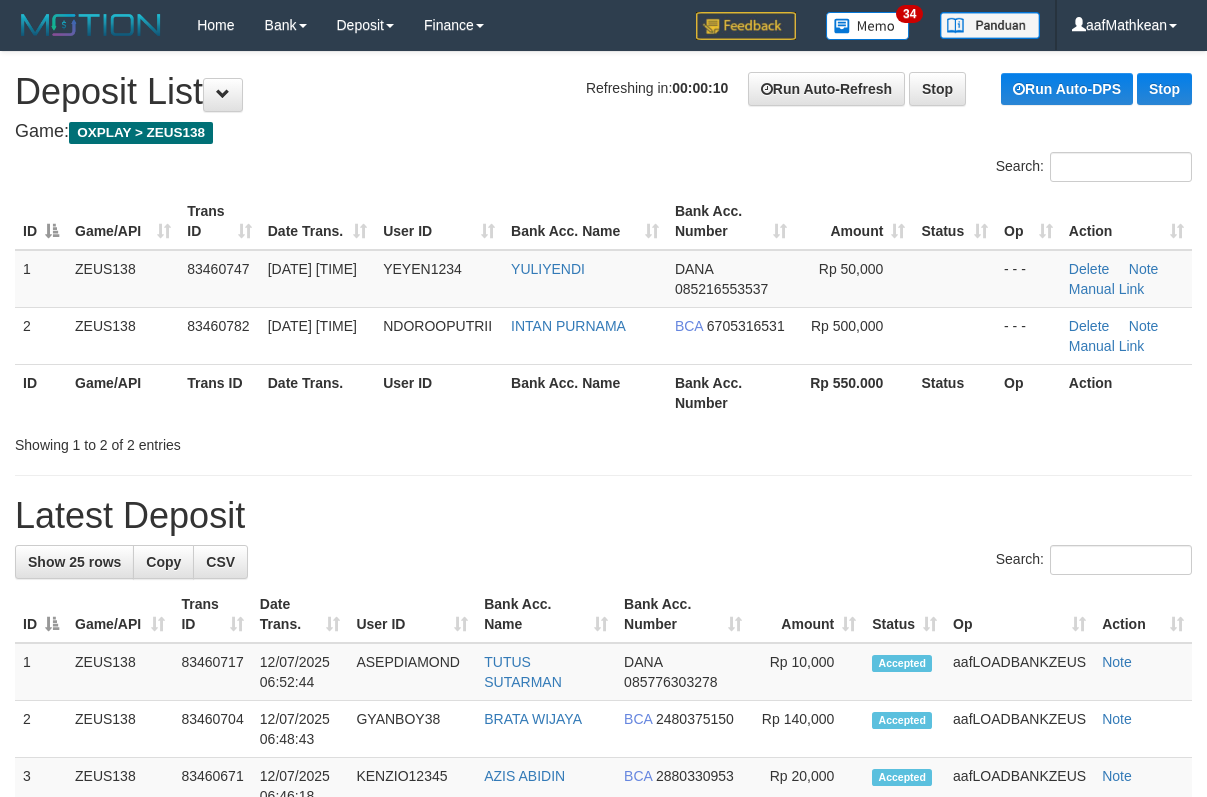 scroll, scrollTop: 0, scrollLeft: 0, axis: both 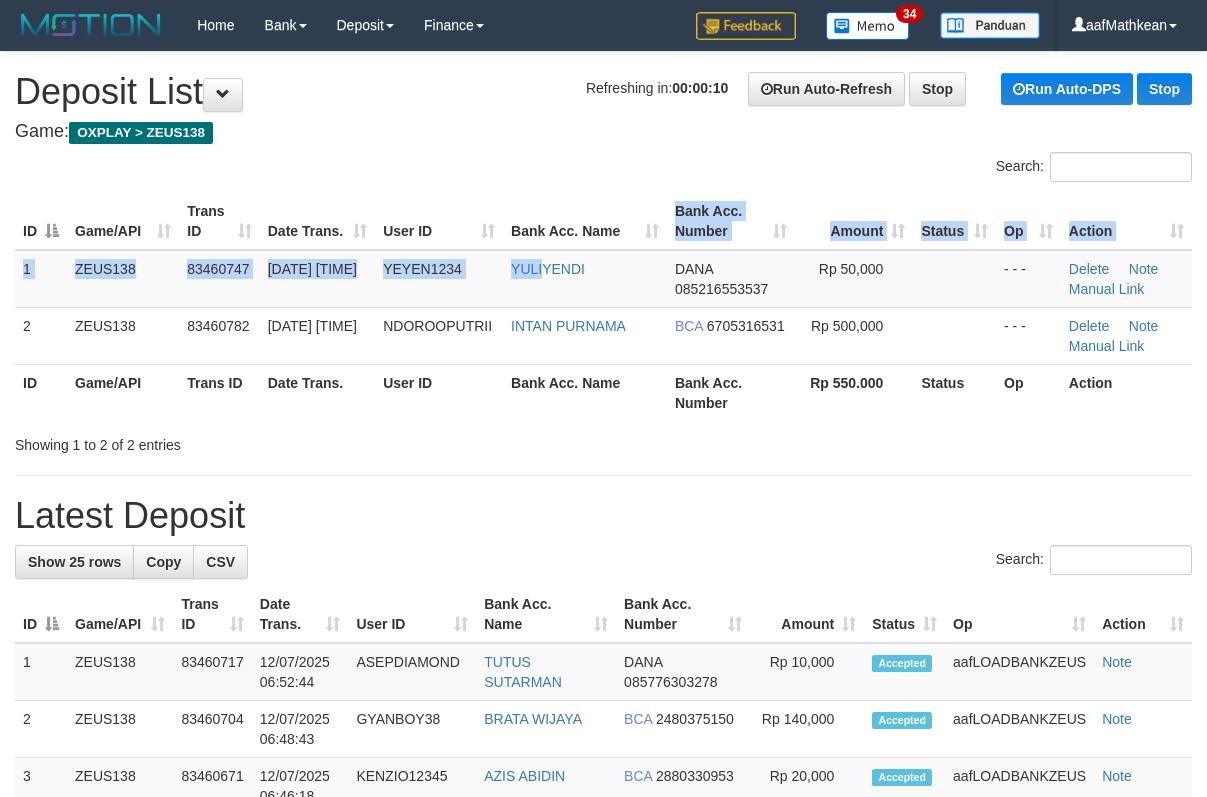 click on "ID Game/API Trans ID Date Trans. User ID Bank Acc. Name Bank Acc. Number Amount Status Op Action
1
ZEUS138
83460747
[DATE] [TIME]
YEYEN1234
[FIRST] [LAST]
DANA
085216553537
Rp 50,000
- - -
Delete
Note
Manual Link
2
ZEUS138
83460782
[DATE] [TIME]
NDOROOPUTRII
[FIRST] [LAST]
BCA
6705316531
Rp 500,000
- - -
Delete Note" at bounding box center [603, 307] 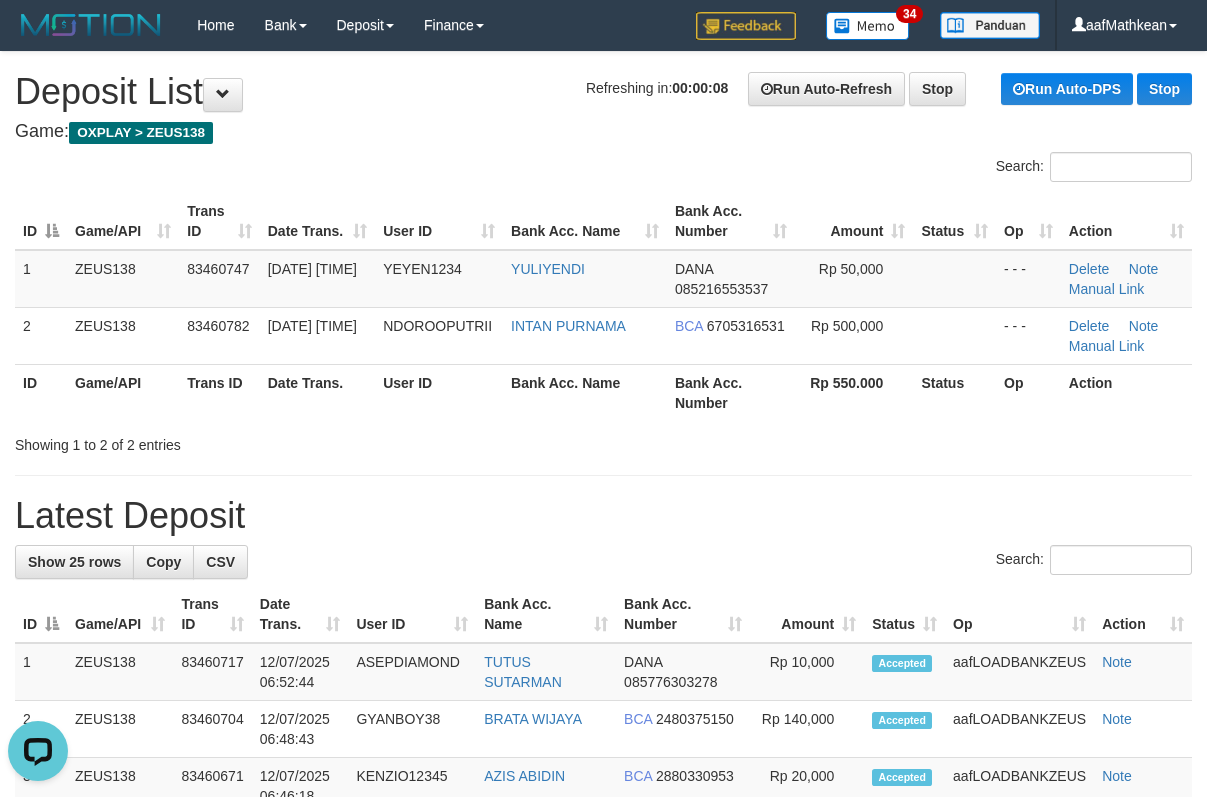 scroll, scrollTop: 0, scrollLeft: 0, axis: both 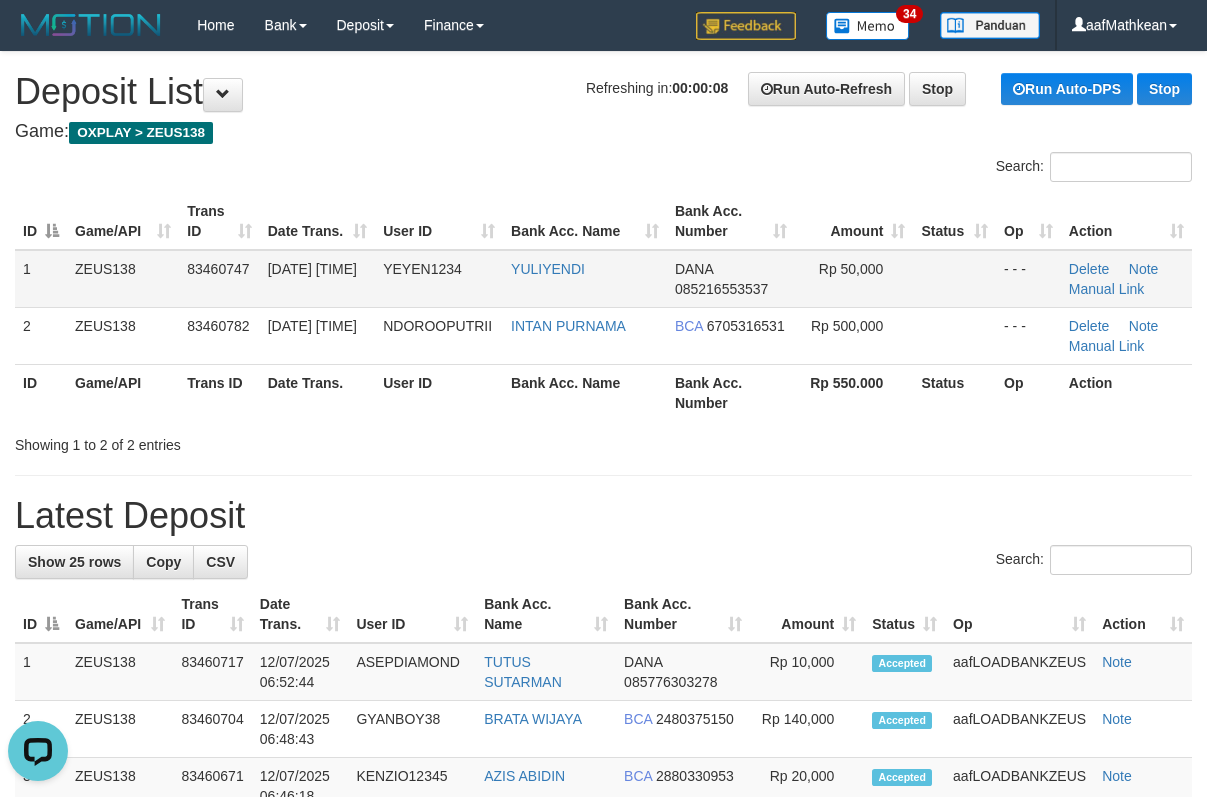click on "Delete
Note
Manual Link" at bounding box center (1126, 279) 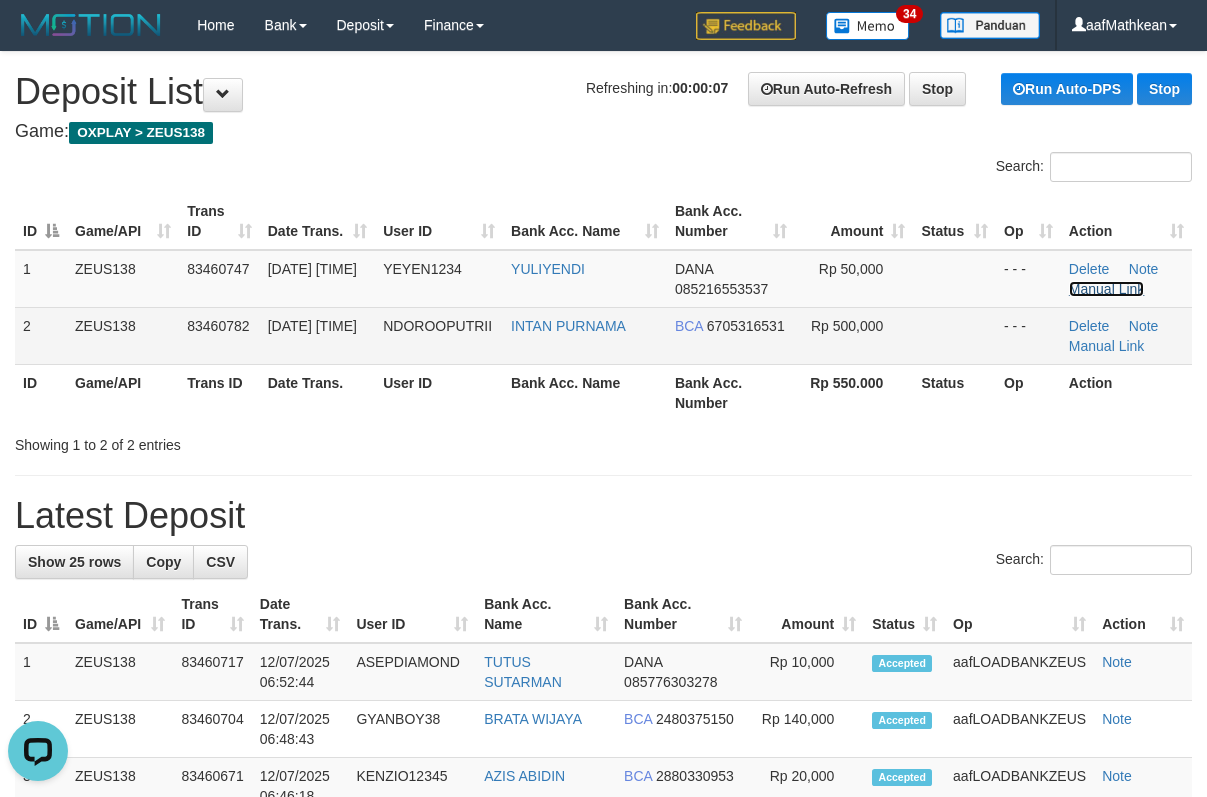 click on "Manual Link" at bounding box center (1107, 289) 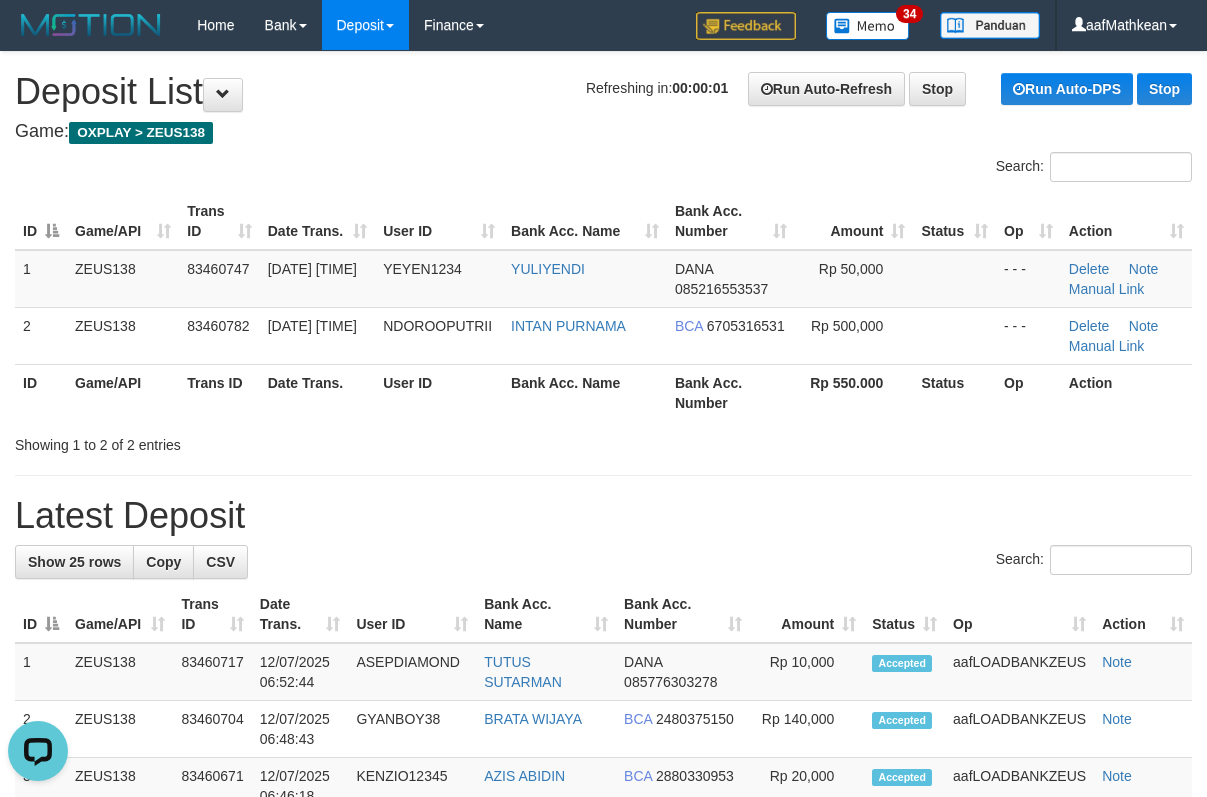 drag, startPoint x: 515, startPoint y: 181, endPoint x: 404, endPoint y: 0, distance: 212.32523 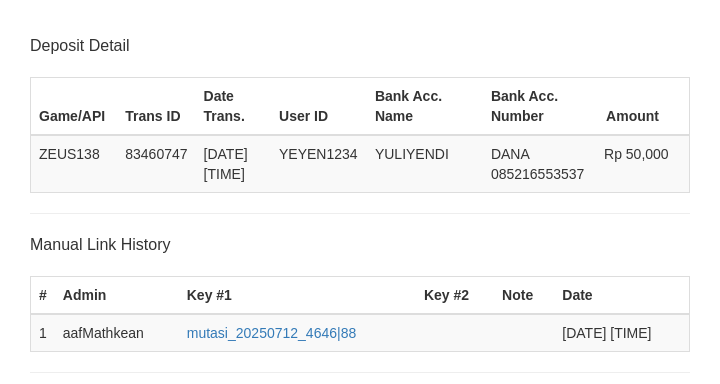 click on "[NAME]
TRSF E-BANKING CR [DATE]/FTSCY/WS95051
50000.00[YEAR][MONTH][DAY][NUMBER] TRFDN-[NAME] ESPAY DEBIT INDONE" at bounding box center [382, 542] 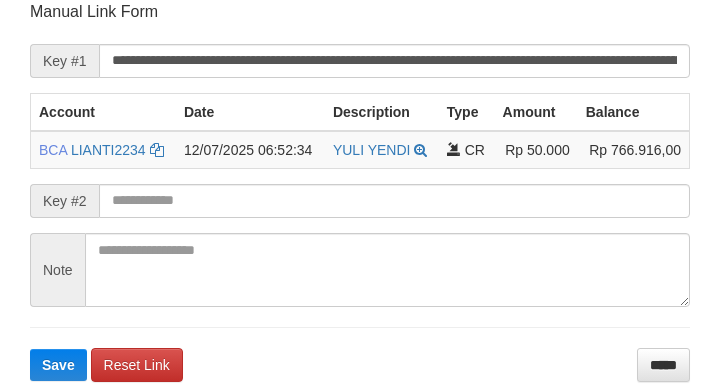 click on "**********" at bounding box center (360, 191) 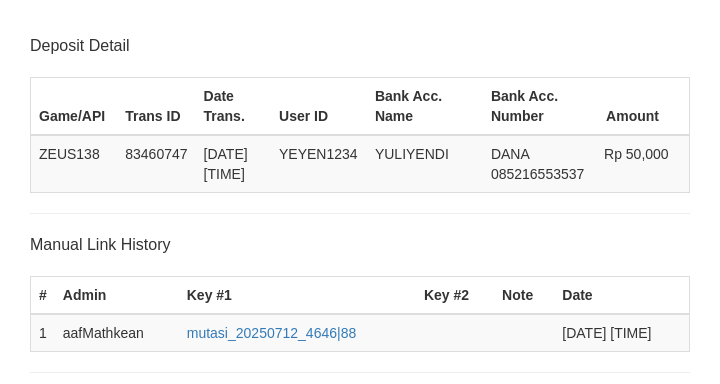 scroll, scrollTop: 392, scrollLeft: 0, axis: vertical 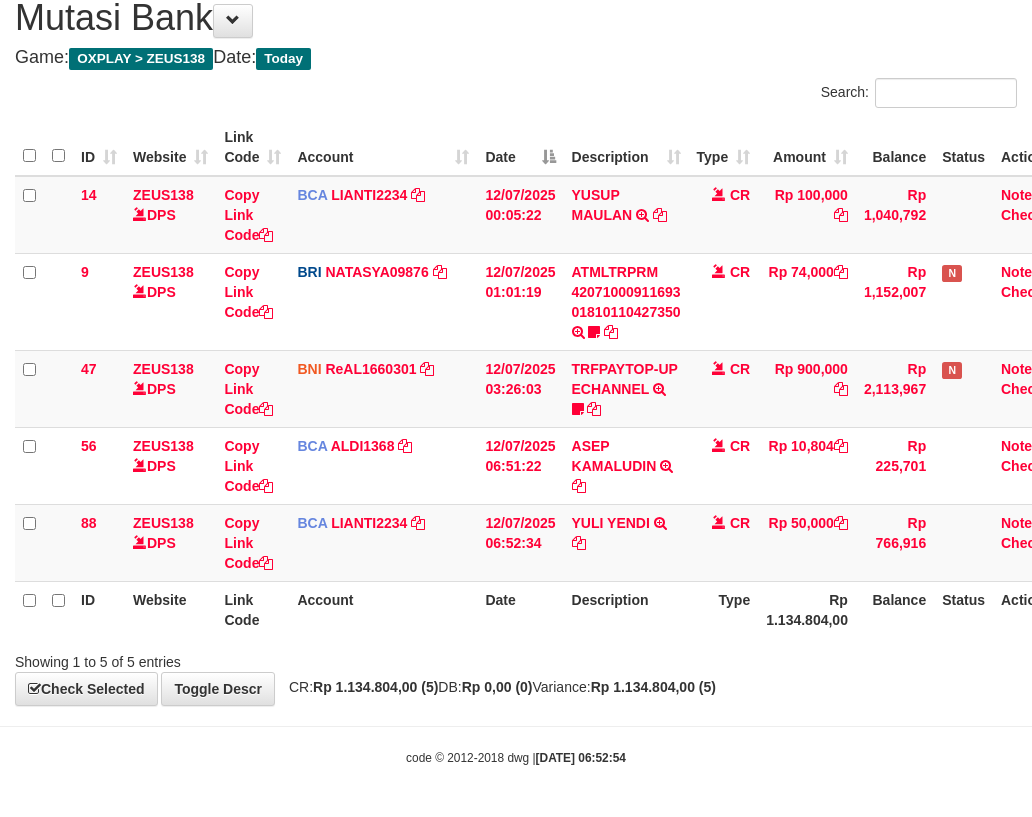 click on "88
ZEUS138    DPS
Copy Link Code
BCA
LIANTI2234
DPS
YULIANTI
mutasi_20250712_4646 | 88
mutasi_20250712_4646 | 88
12/07/2025 06:52:34
[NAME]         TRSF E-BANKING CR 1207/FTSCY/WS95051
50000.002025071241293819 TRFDN-[NAME] ESPAY DEBIT INDONE
CR
Rp 50,000
Rp 766,916
Note
Check" at bounding box center [545, 542] 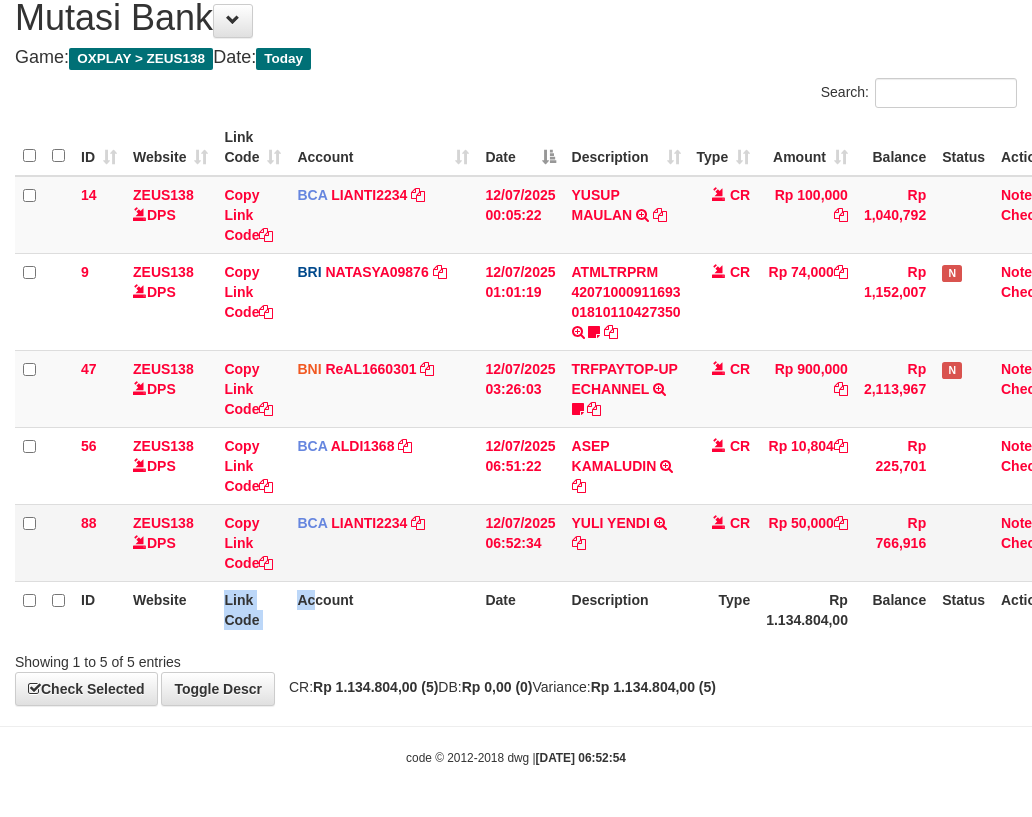 drag, startPoint x: 237, startPoint y: 592, endPoint x: 1035, endPoint y: 461, distance: 808.681 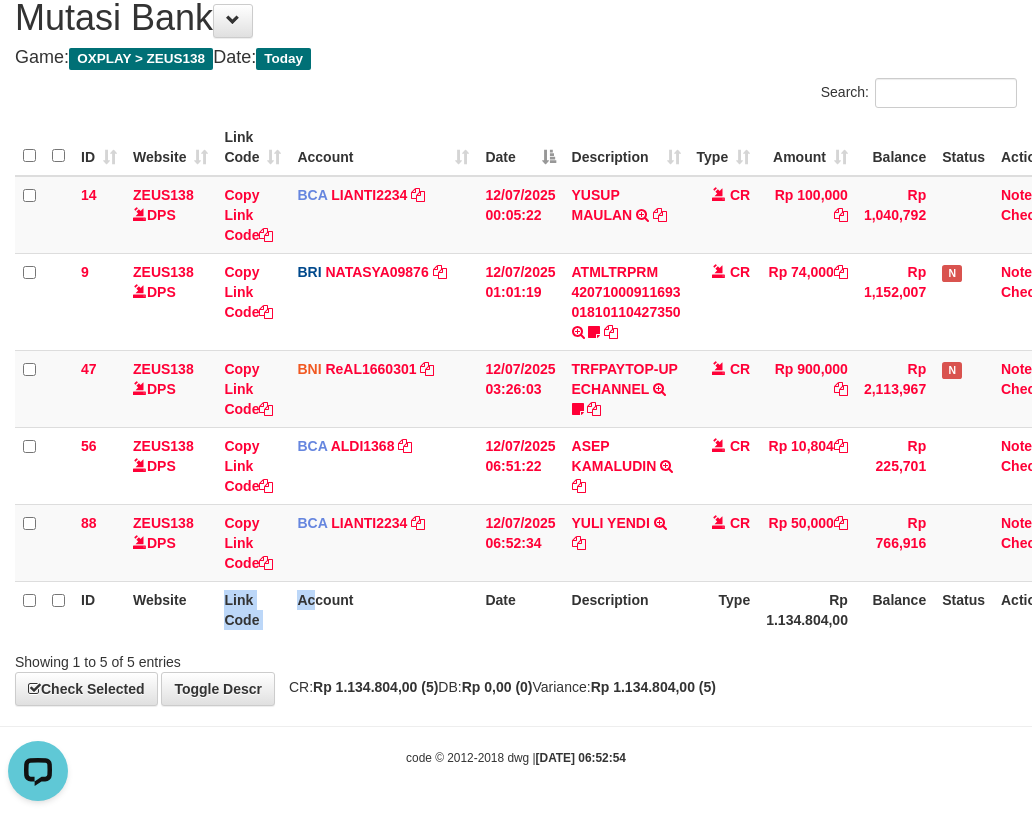 scroll, scrollTop: 0, scrollLeft: 0, axis: both 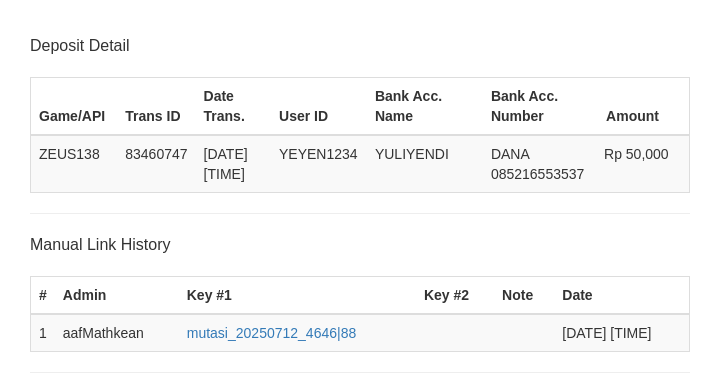click at bounding box center [394, 593] 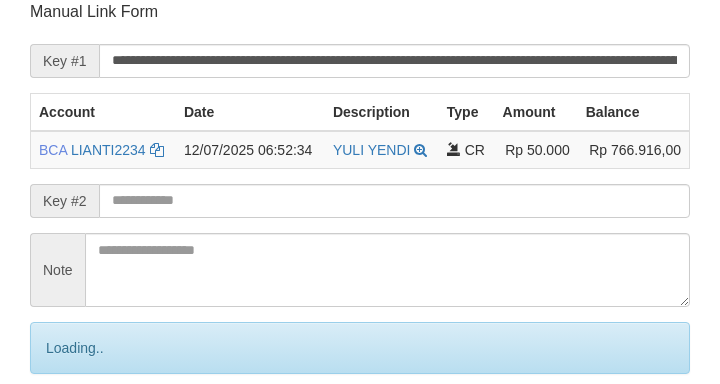 click on "Save" at bounding box center [80, 432] 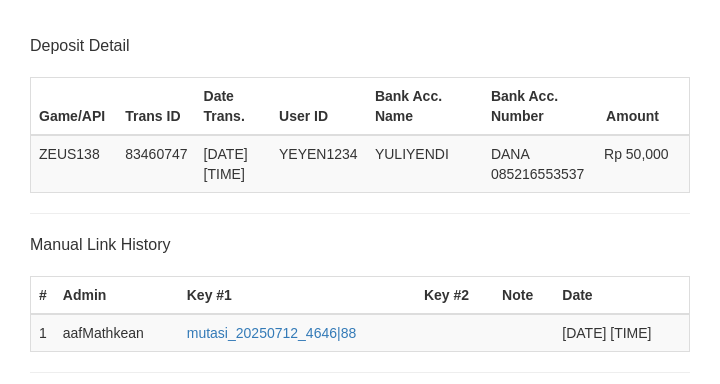 scroll, scrollTop: 392, scrollLeft: 0, axis: vertical 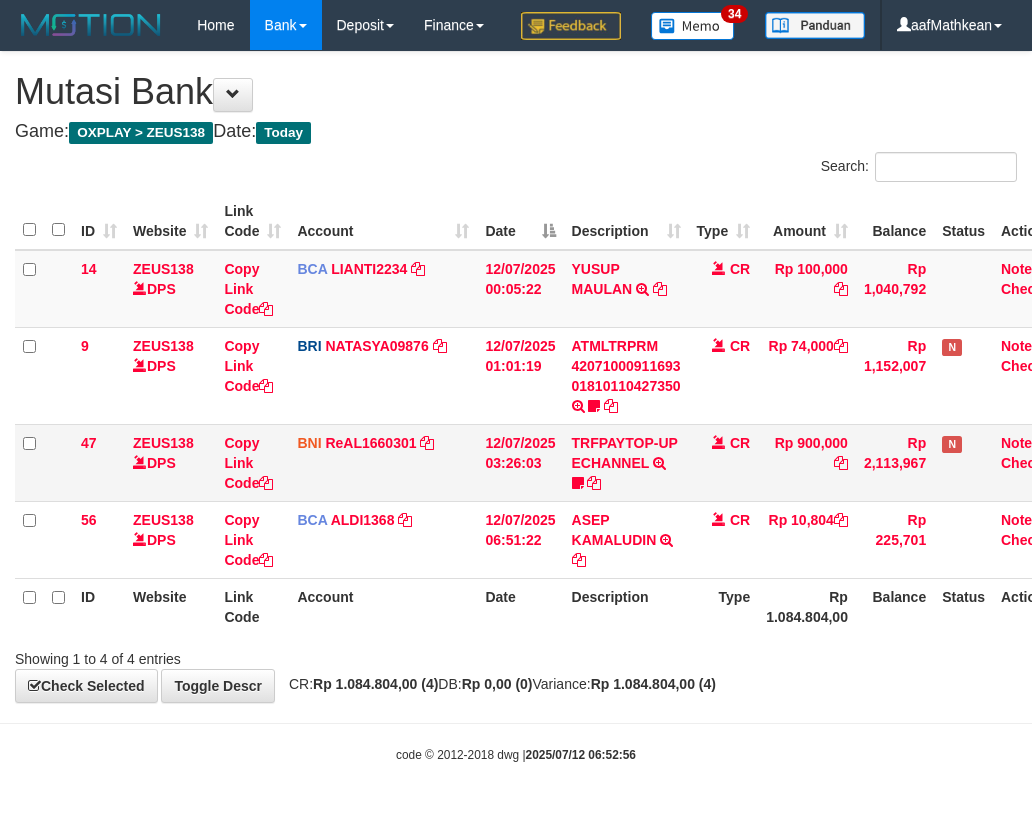 drag, startPoint x: 554, startPoint y: 414, endPoint x: 527, endPoint y: 450, distance: 45 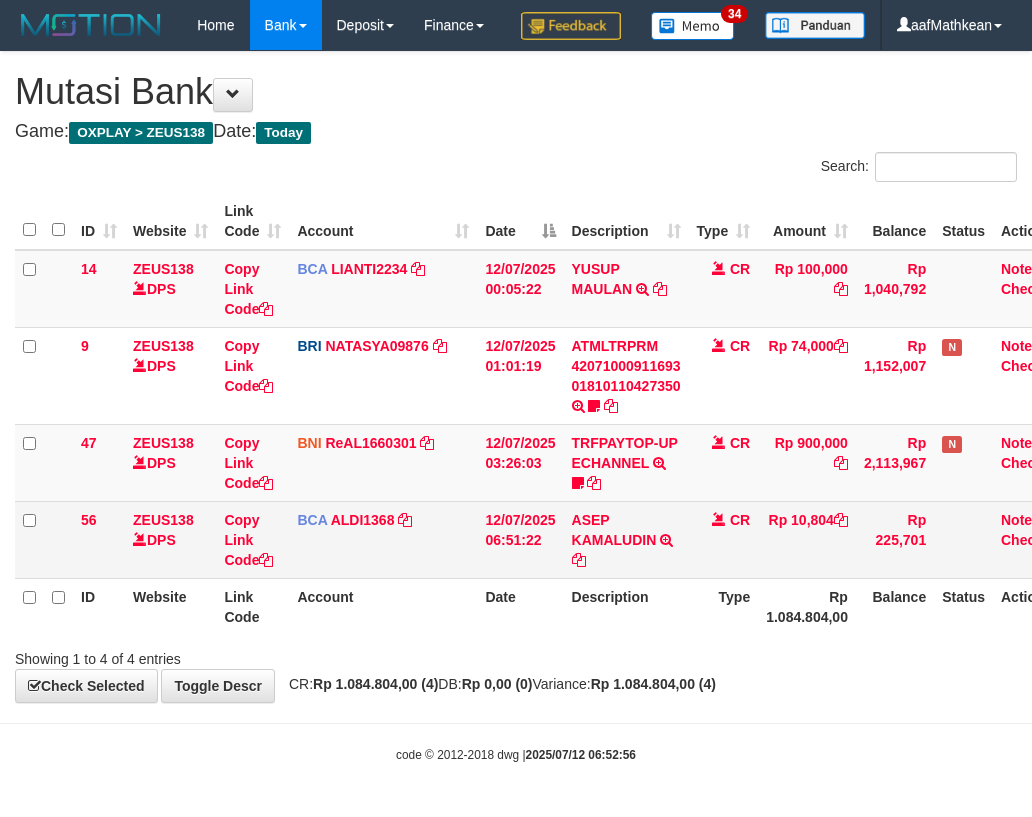 click on "14
ZEUS138    DPS
Copy Link Code
BCA
LIANTI2234
DPS
YULIANTI
mutasi_20250712_4646 | 14
mutasi_20250712_4646 | 14
12/07/2025 00:05:22
YUSUP MAULAN         TRSF E-BANKING CR 1207/FTSCY/WS95051
100000.002025071262819090 TRFDN-YUSUP MAULANESPAY DEBIT INDONE
CR
Rp 100,000
Rp 1,040,792
Note
Check
9
ZEUS138    DPS
Copy Link Code
BRI
NATASYA09876
DPS
SITI NURLITA SAPITRI
mutasi_20250712_3126 | 9" at bounding box center (545, 414) 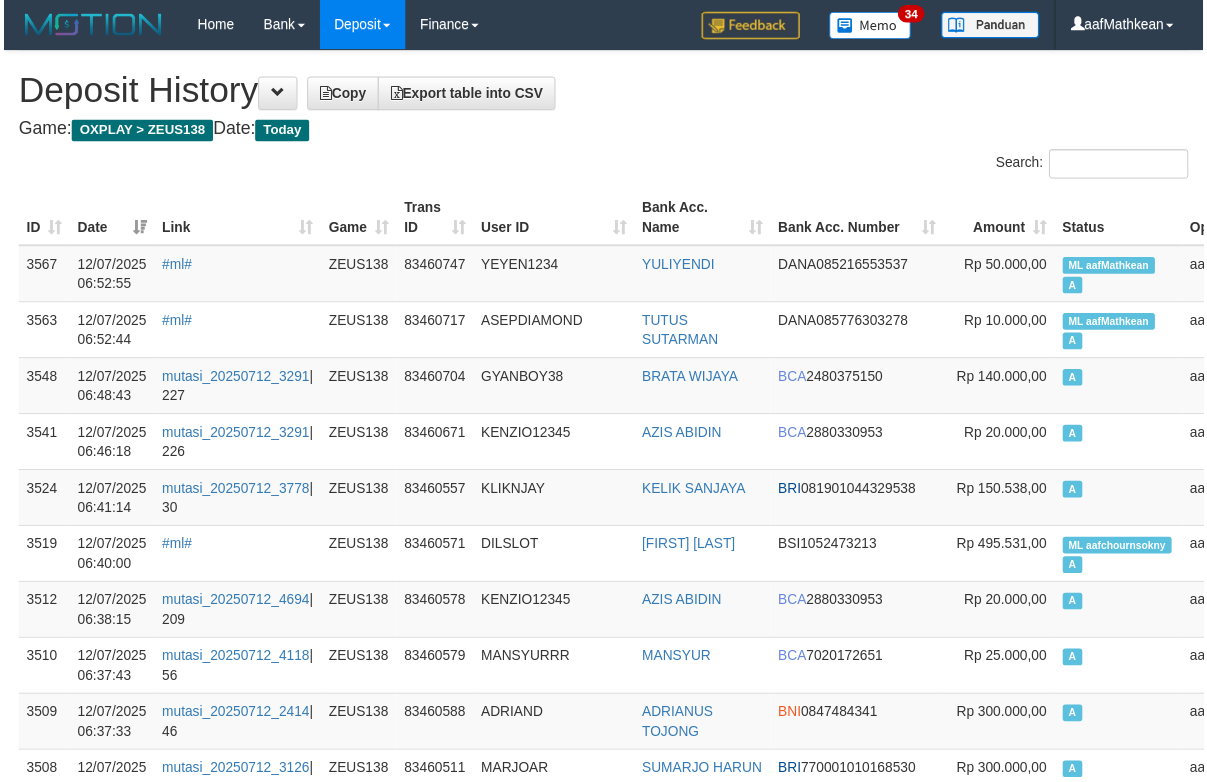 scroll, scrollTop: 1303, scrollLeft: 0, axis: vertical 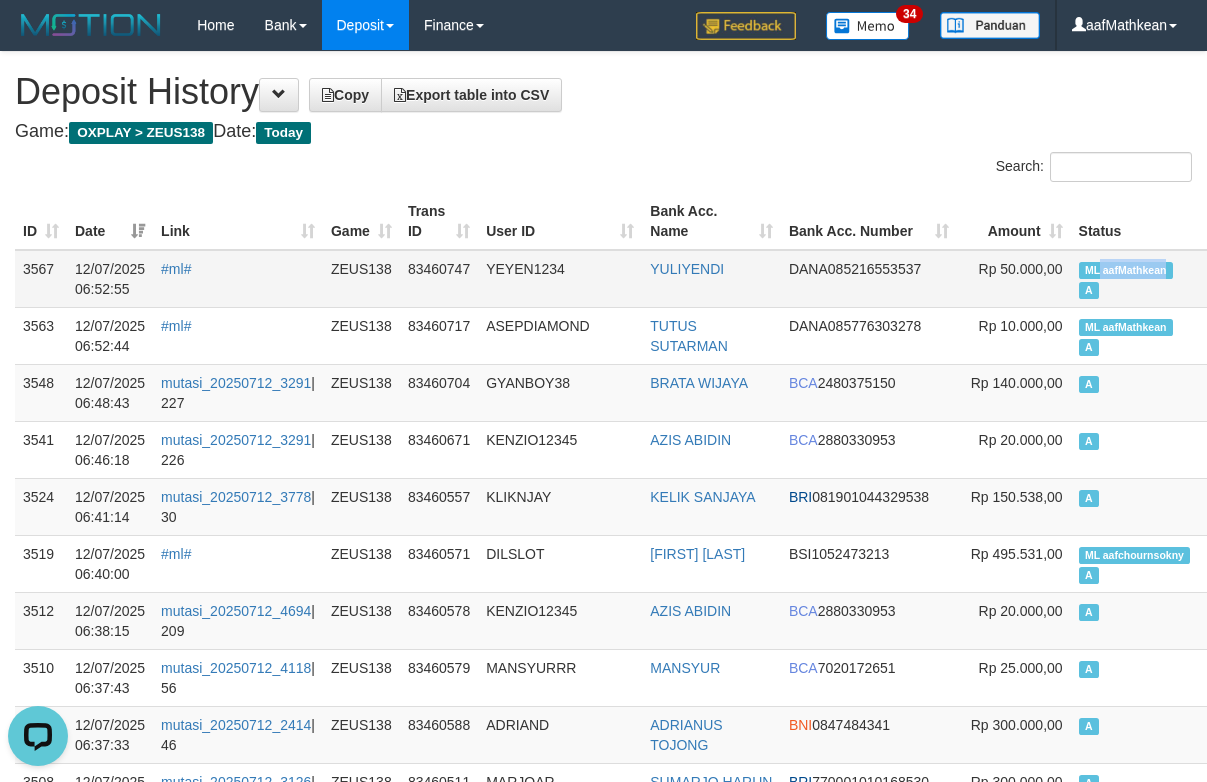 copy on "aafMathkean" 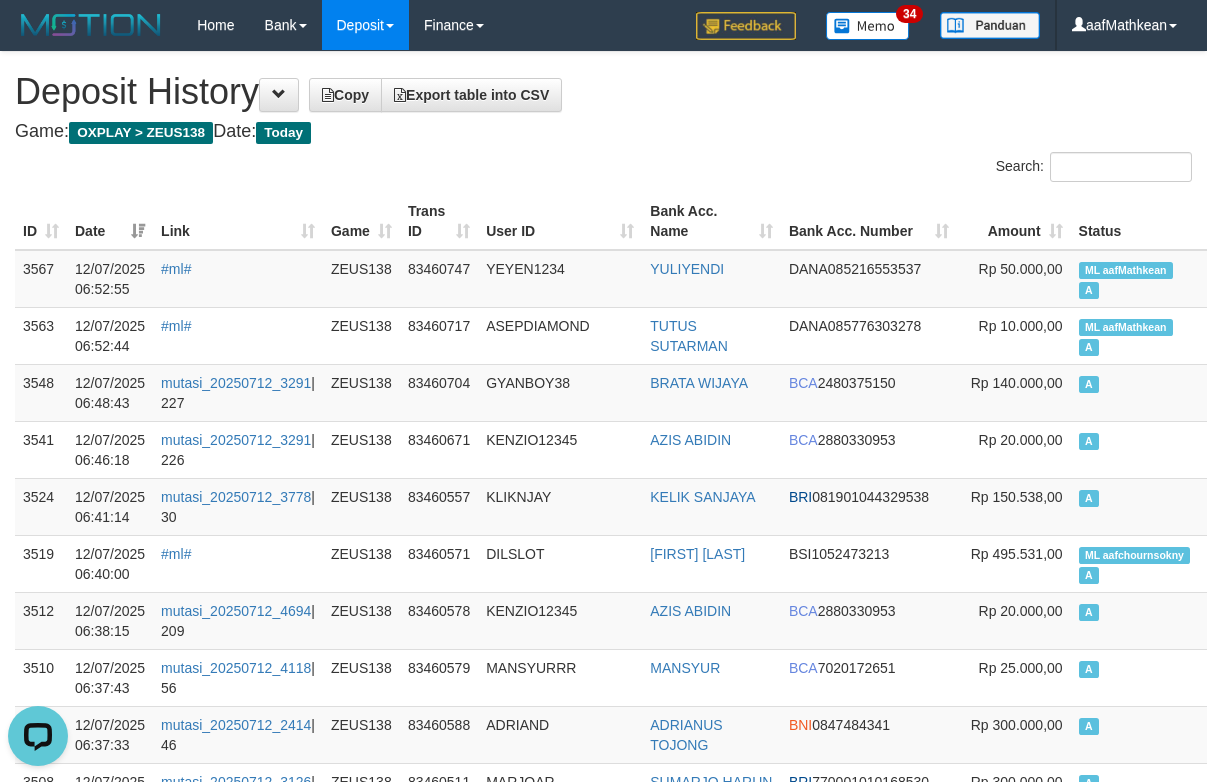 scroll, scrollTop: 2672, scrollLeft: 0, axis: vertical 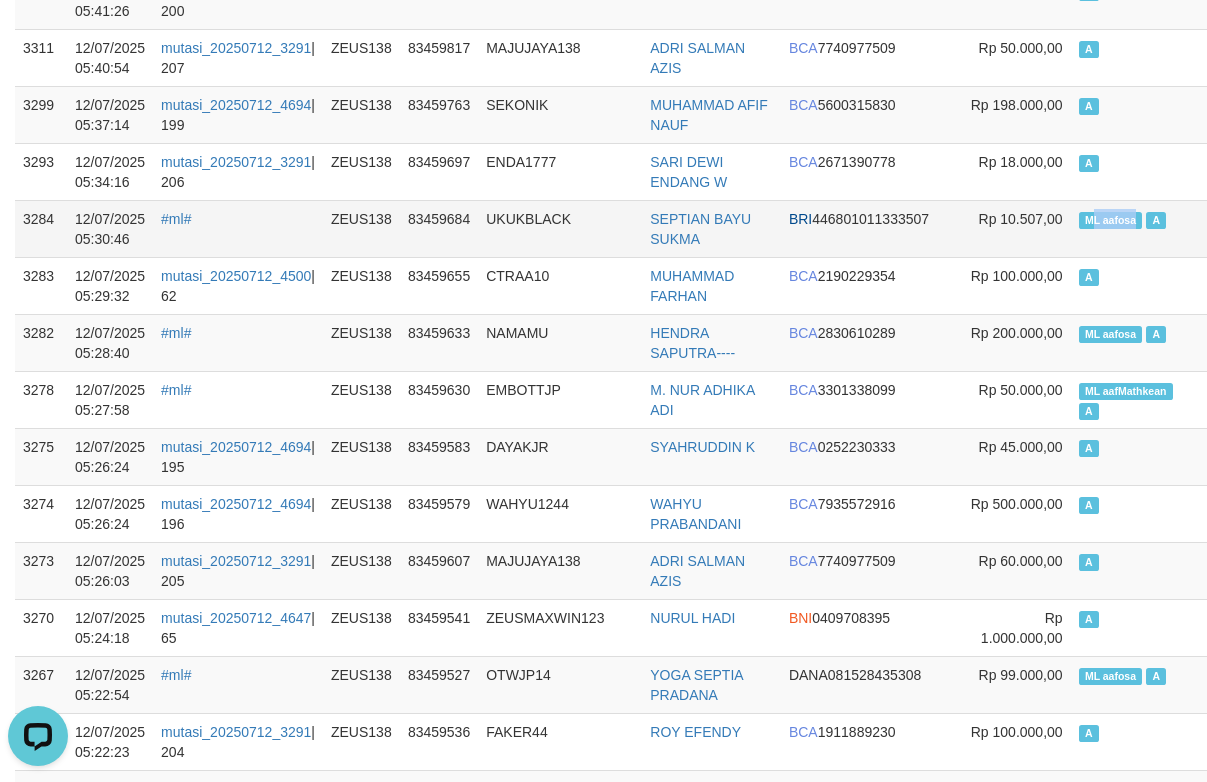 drag, startPoint x: 1086, startPoint y: 216, endPoint x: 1098, endPoint y: 219, distance: 12.369317 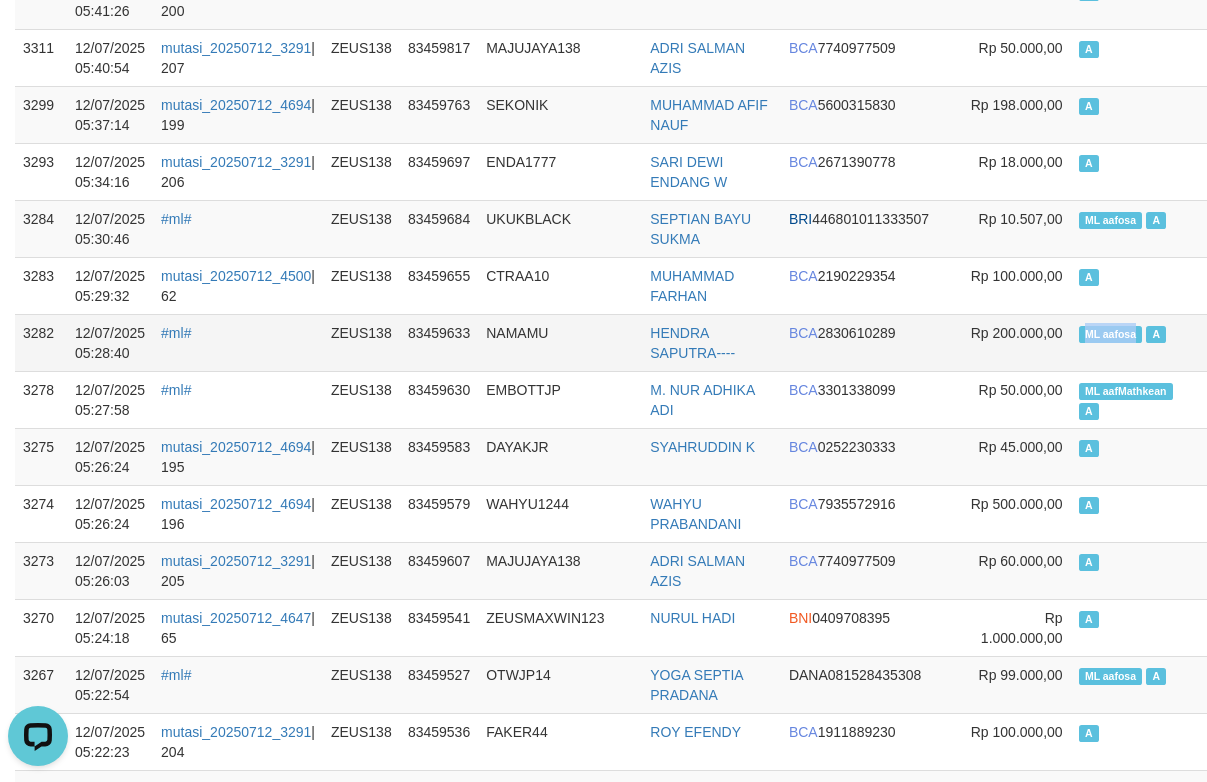 drag, startPoint x: 1045, startPoint y: 336, endPoint x: 1095, endPoint y: 339, distance: 50.08992 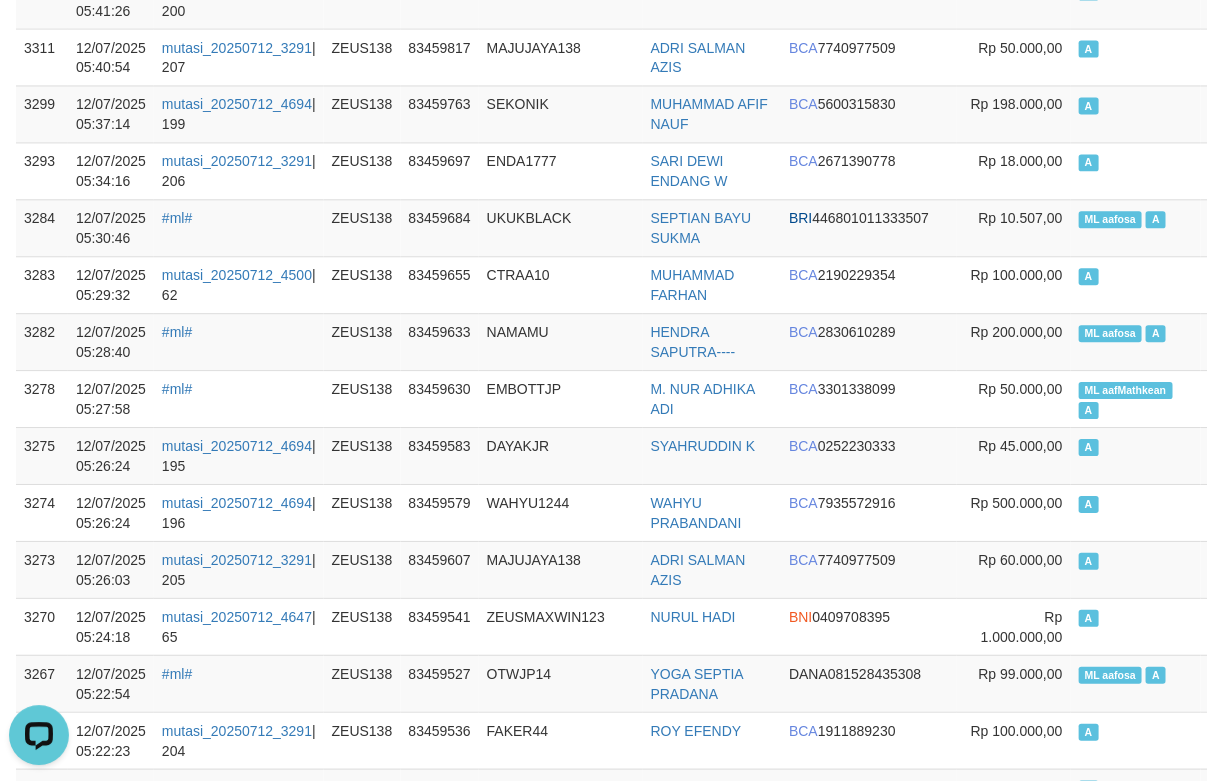 scroll, scrollTop: 3413, scrollLeft: 0, axis: vertical 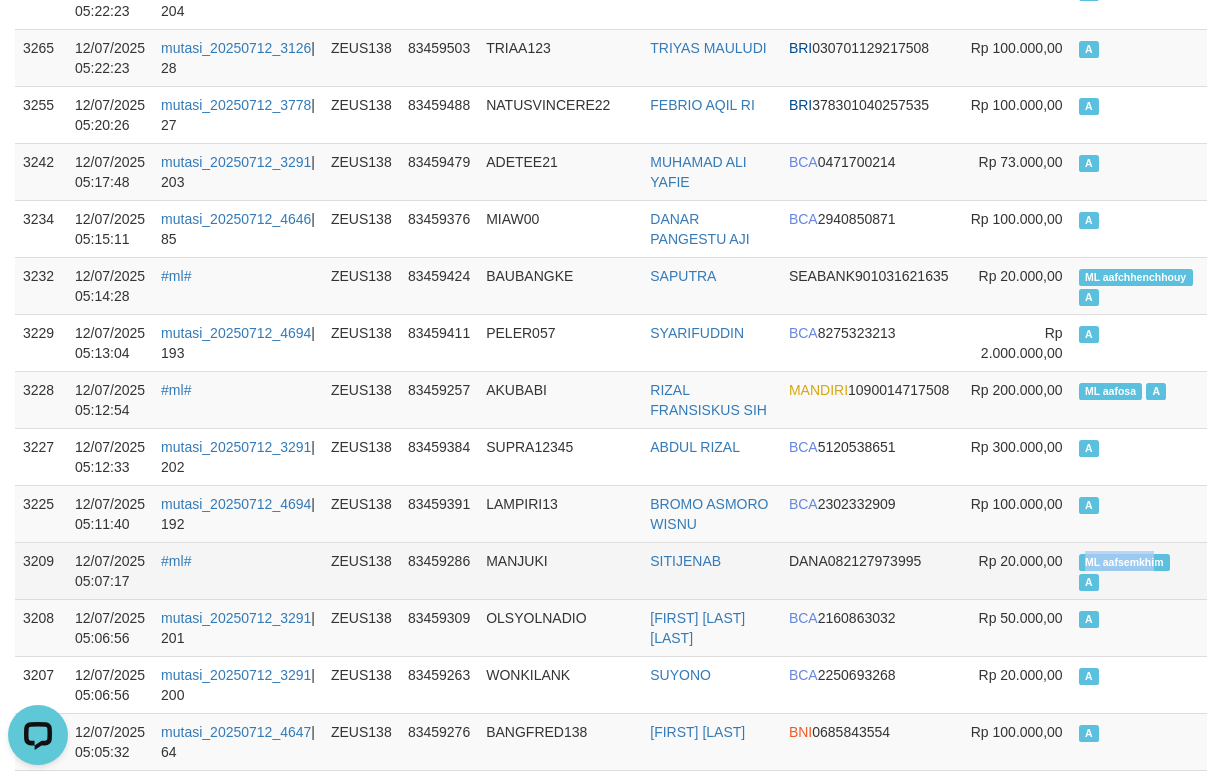 drag, startPoint x: 1067, startPoint y: 561, endPoint x: 1119, endPoint y: 565, distance: 52.153618 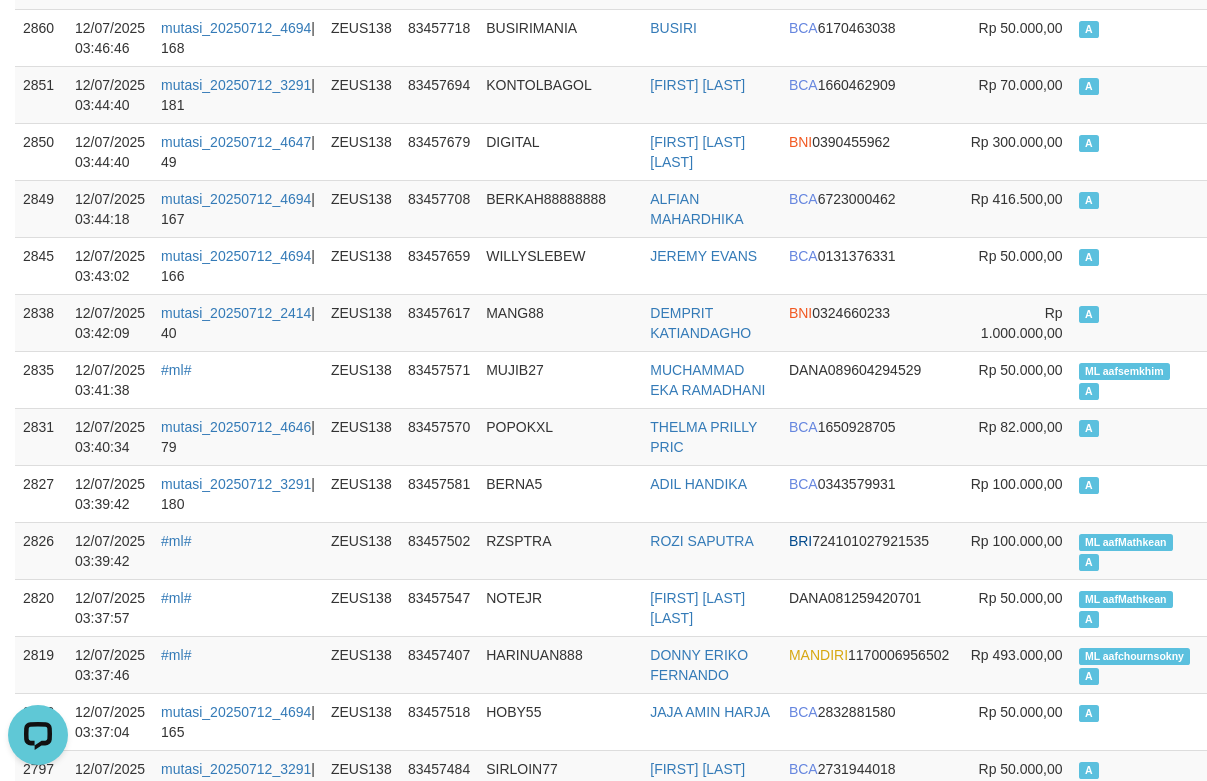 scroll, scrollTop: 12211, scrollLeft: 0, axis: vertical 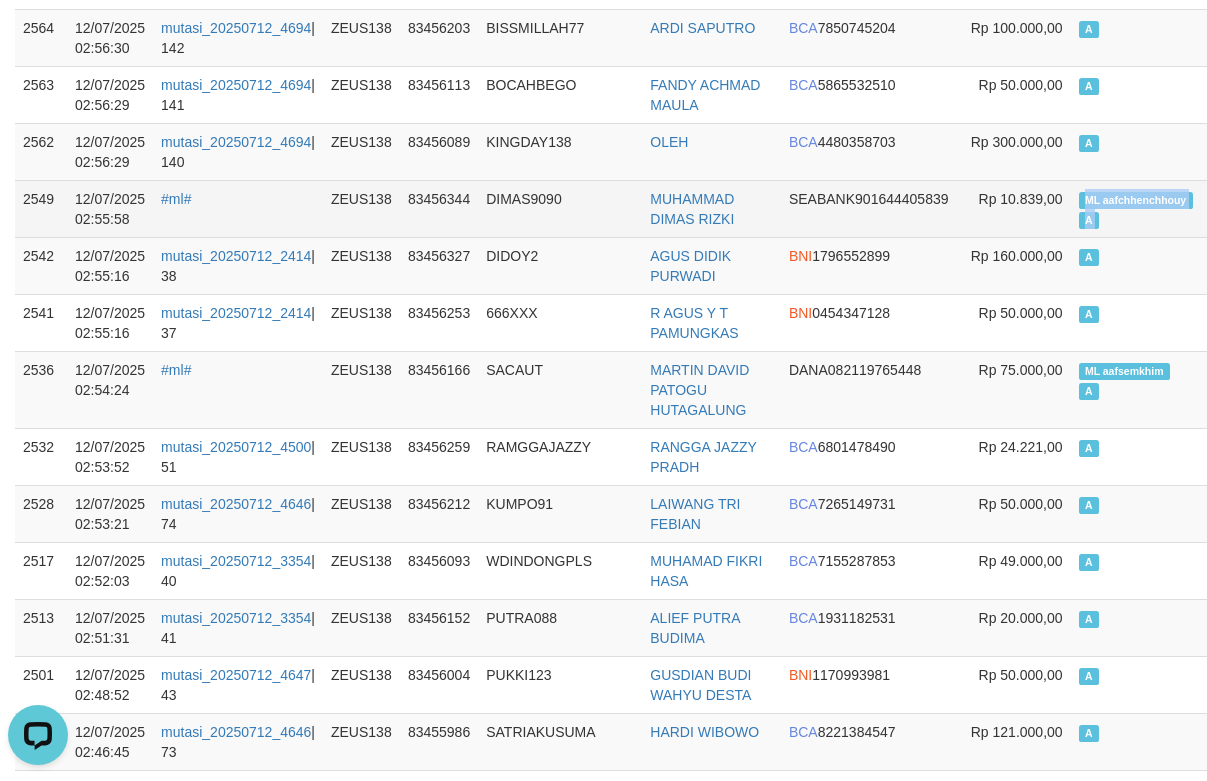 drag, startPoint x: 1062, startPoint y: 219, endPoint x: 1167, endPoint y: 221, distance: 105.01904 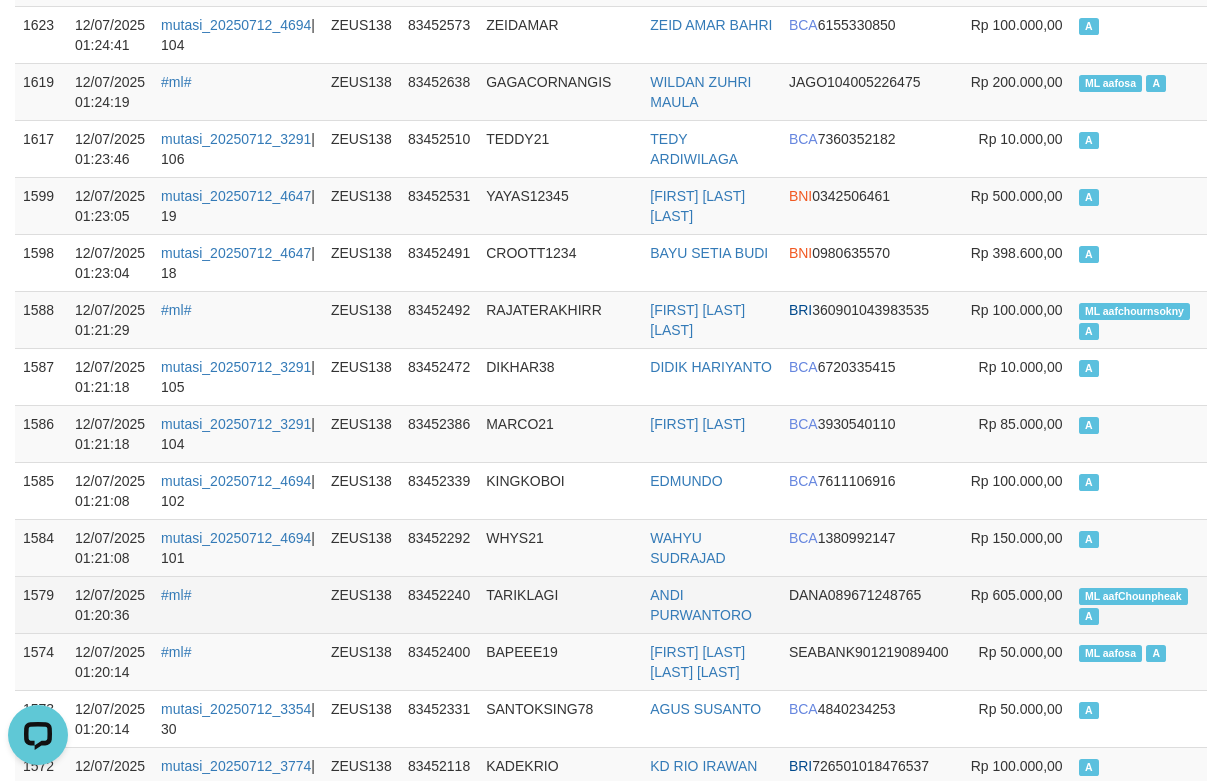 scroll, scrollTop: 23467, scrollLeft: 0, axis: vertical 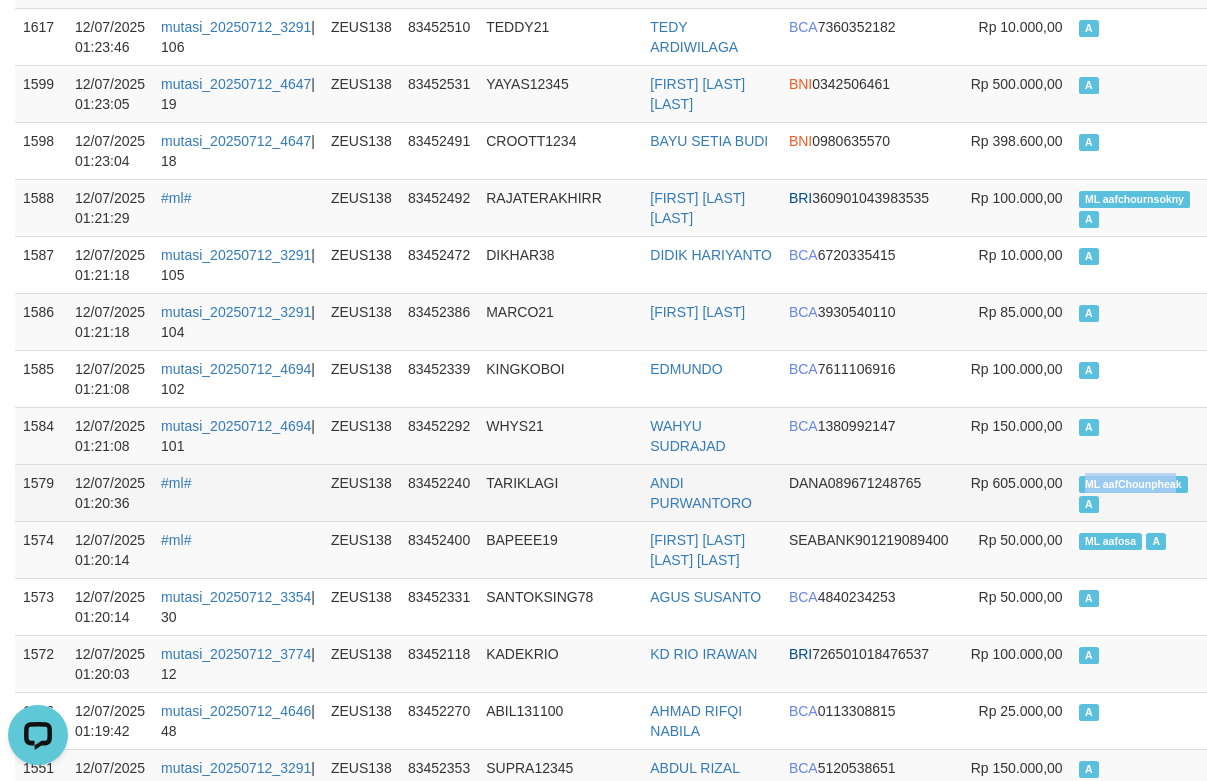 drag, startPoint x: 1047, startPoint y: 501, endPoint x: 1008, endPoint y: 412, distance: 97.16995 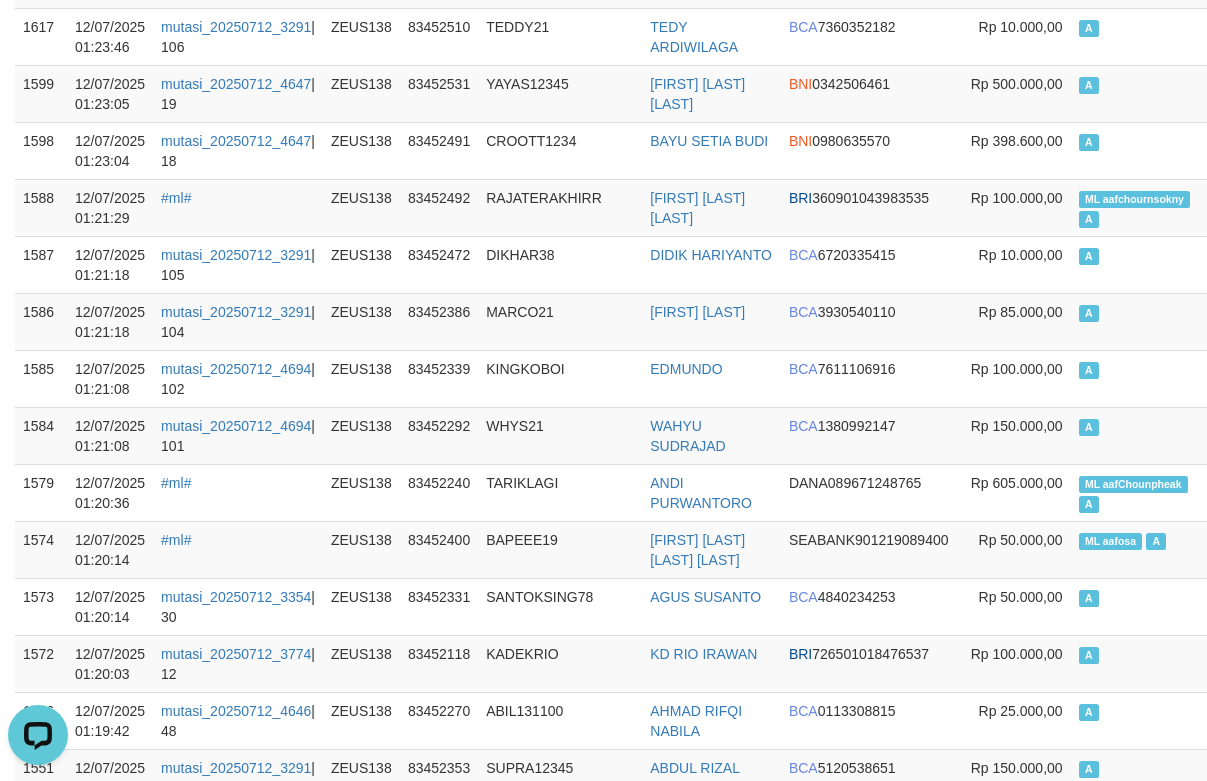 scroll, scrollTop: 24703, scrollLeft: 0, axis: vertical 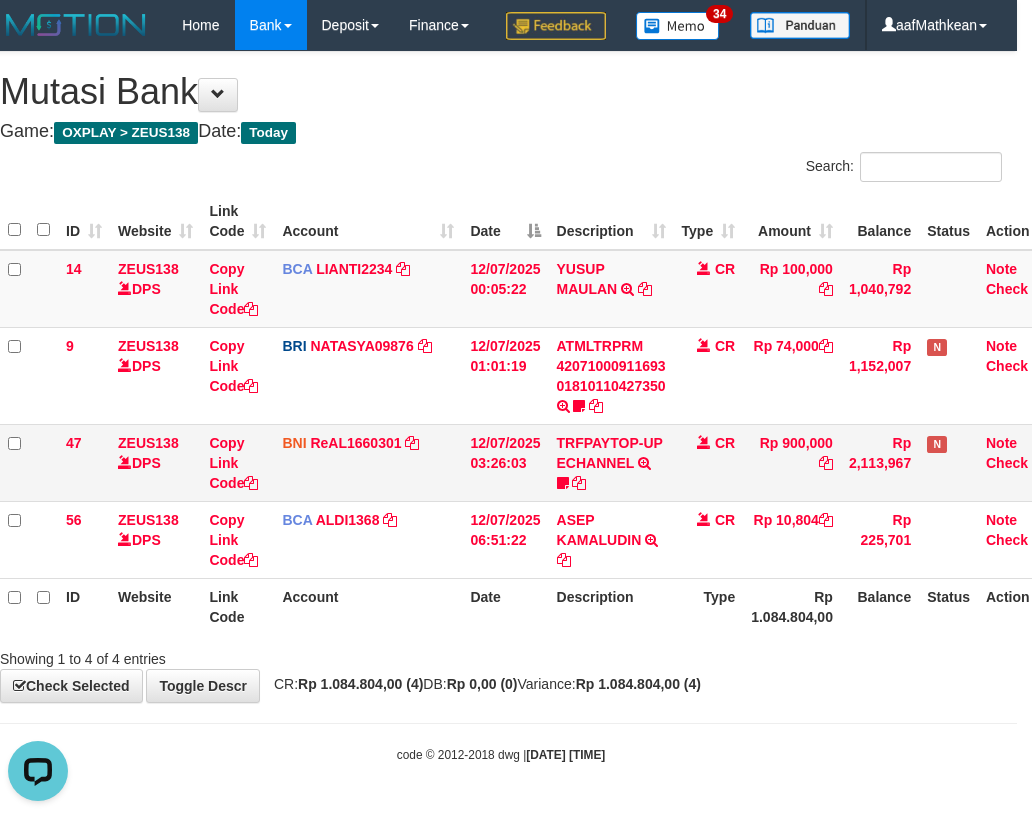 click on "12/07/2025 03:26:03" at bounding box center [505, 462] 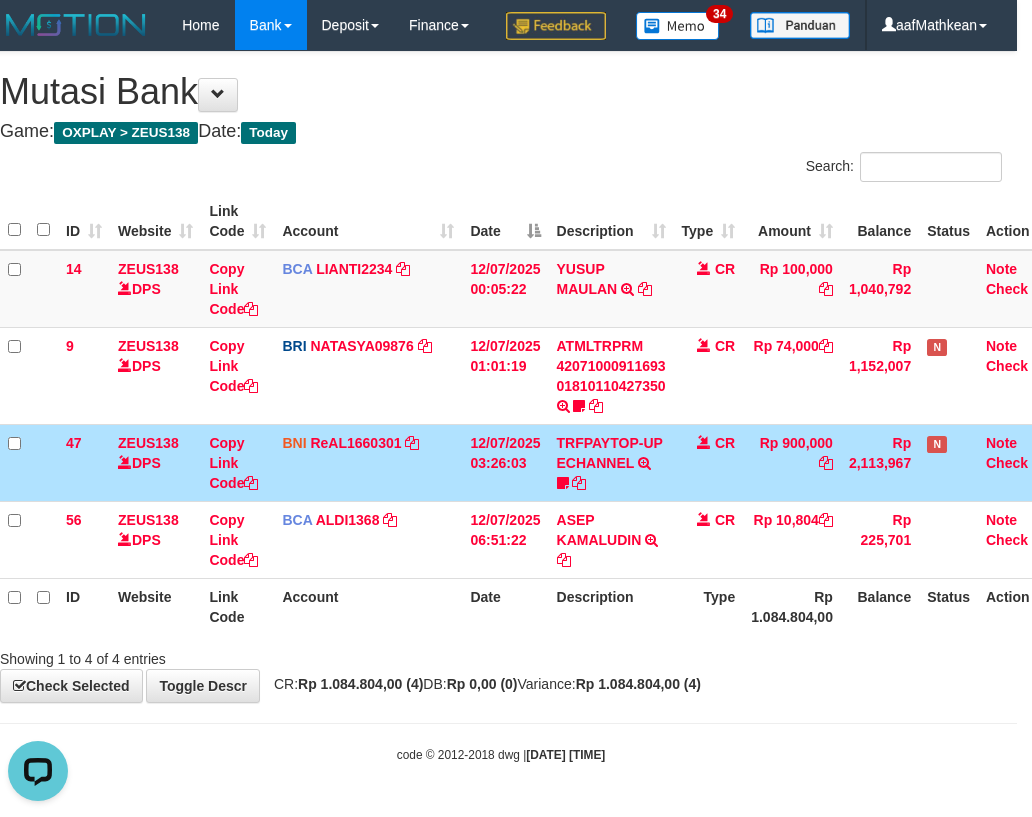 click on "TRFPAYTOP-UP ECHANNEL            TRF/PAY/TOP-UP ECHANNEL    Egoythea" at bounding box center (611, 462) 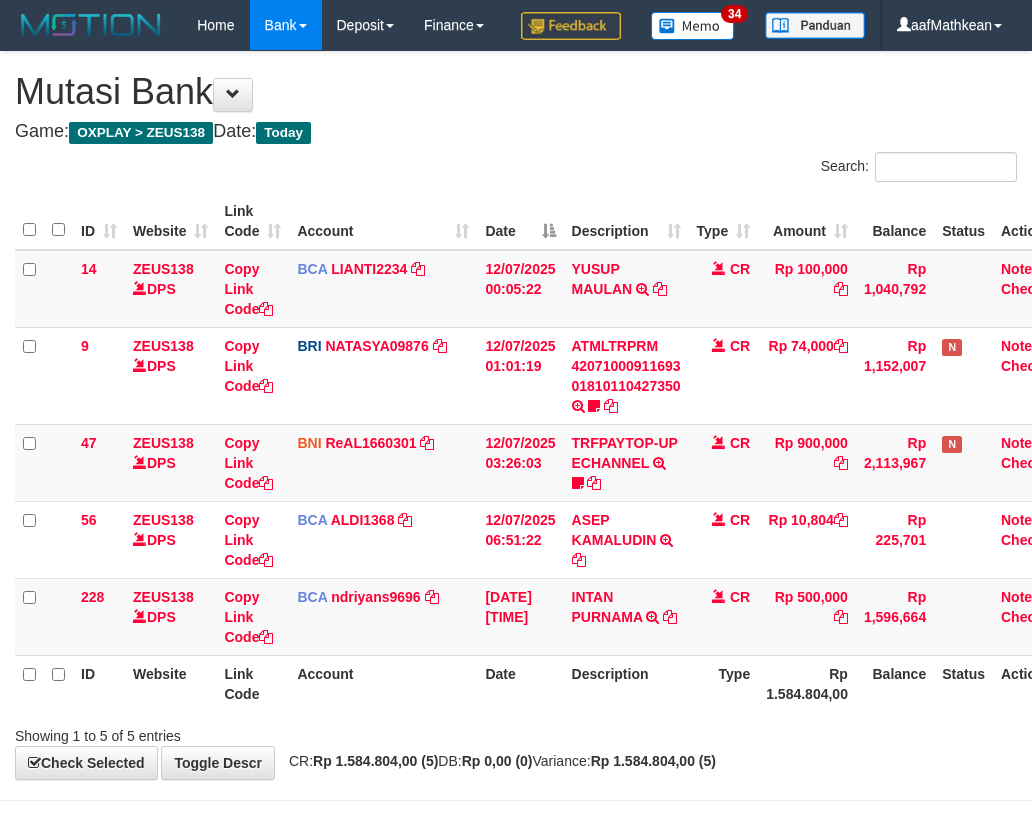 scroll, scrollTop: 104, scrollLeft: 30, axis: both 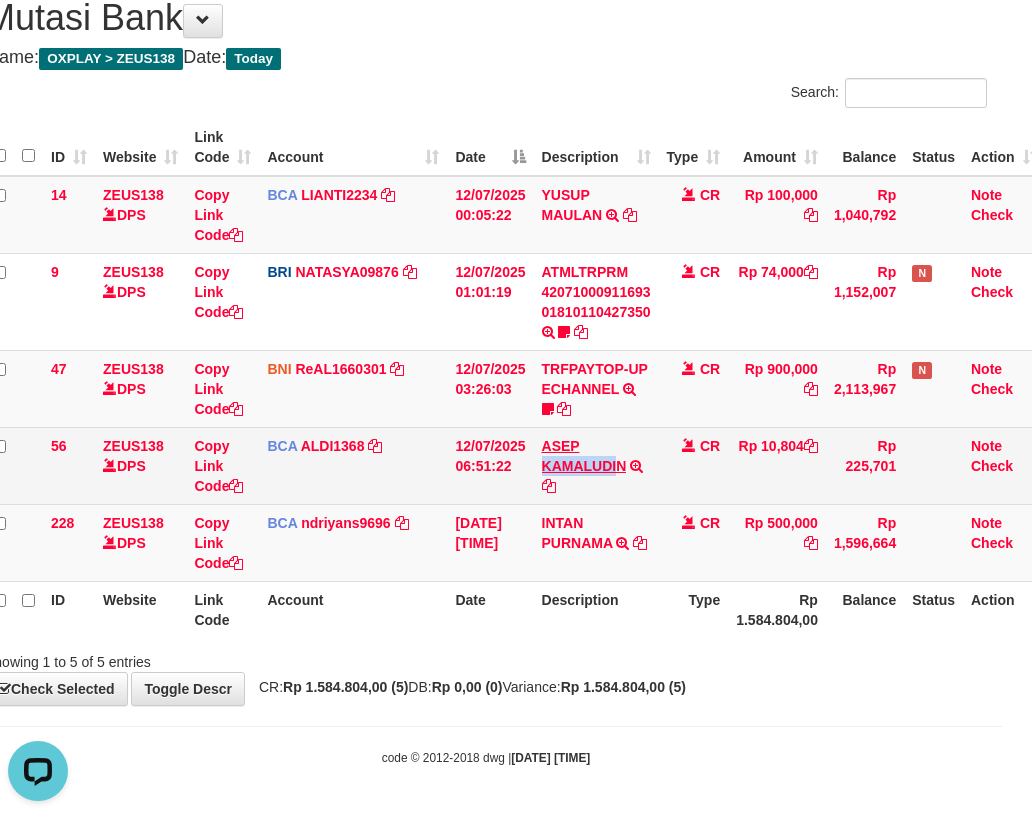 click on "ASEP KAMALUDIN         TRSF E-BANKING CR 1207/FTSCY/WS95031
10804.00ASEP KAMALUDIN" at bounding box center [596, 465] 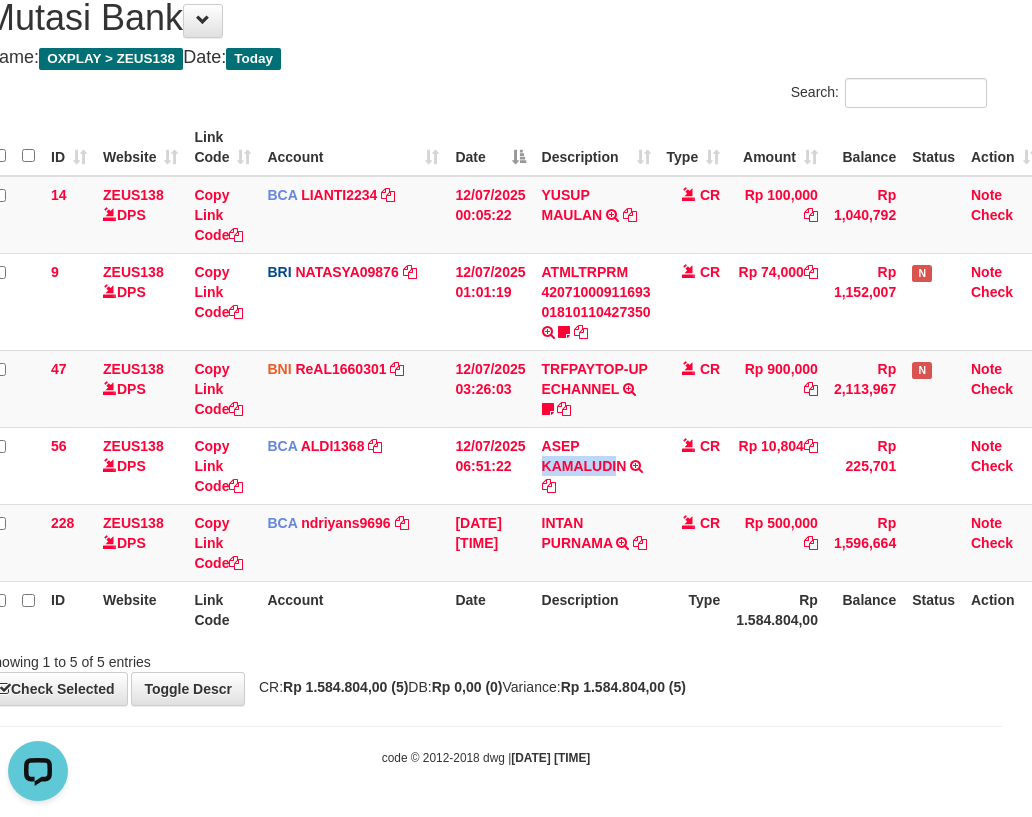 scroll, scrollTop: 124, scrollLeft: 30, axis: both 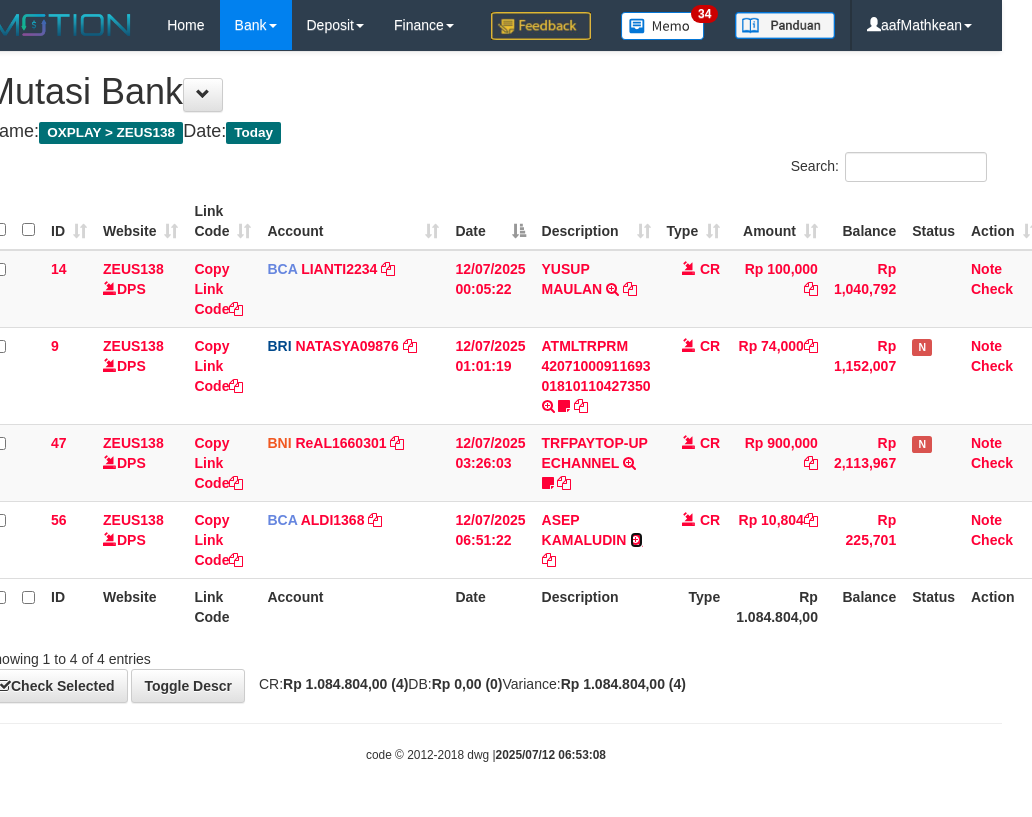 click on "ID Website Link Code Account Date Description Type Amount Balance Status Action
14
ZEUS138    DPS
Copy Link Code
BCA
LIANTI2234
DPS
YULIANTI
mutasi_20250712_4646 | 14
mutasi_20250712_4646 | 14
12/07/2025 00:05:22
YUSUP MAULAN         TRSF E-BANKING CR 1207/FTSCY/WS95051
100000.002025071262819090 TRFDN-YUSUP MAULANESPAY DEBIT INDONE
CR
Rp 100,000
Rp 1,040,792
Note
Check
9
ZEUS138    DPS
Copy Link Code
BRI
NATASYA09876" at bounding box center (515, 414) 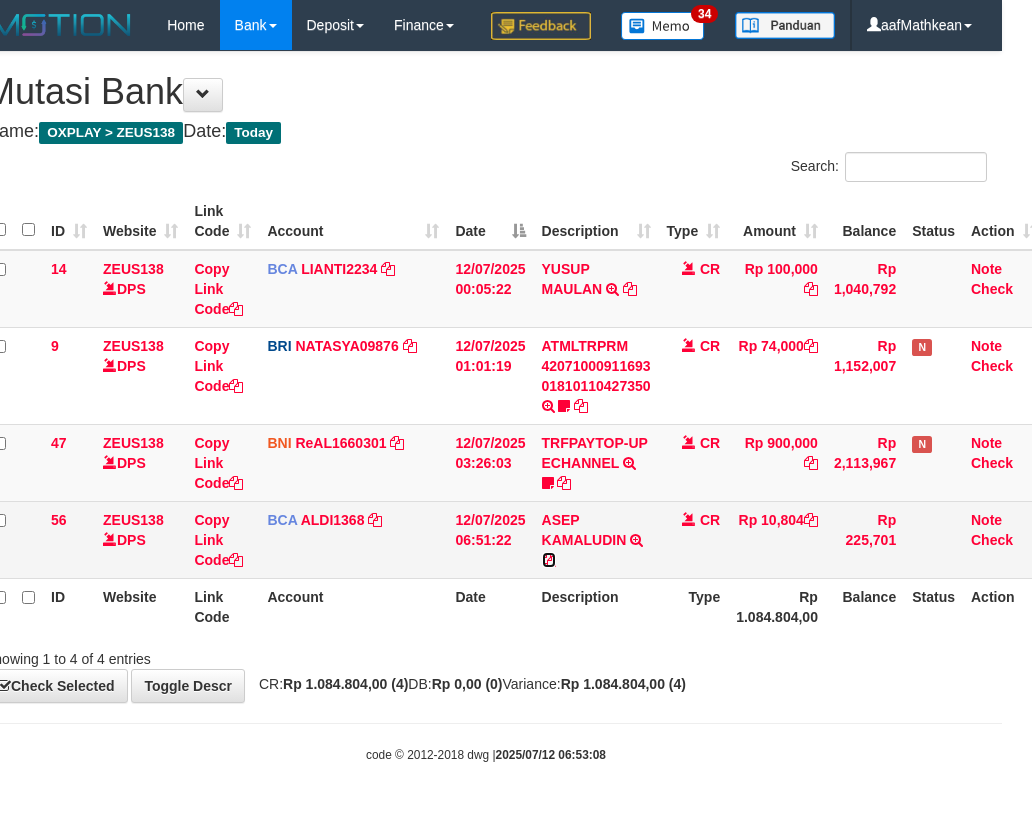 click at bounding box center (549, 560) 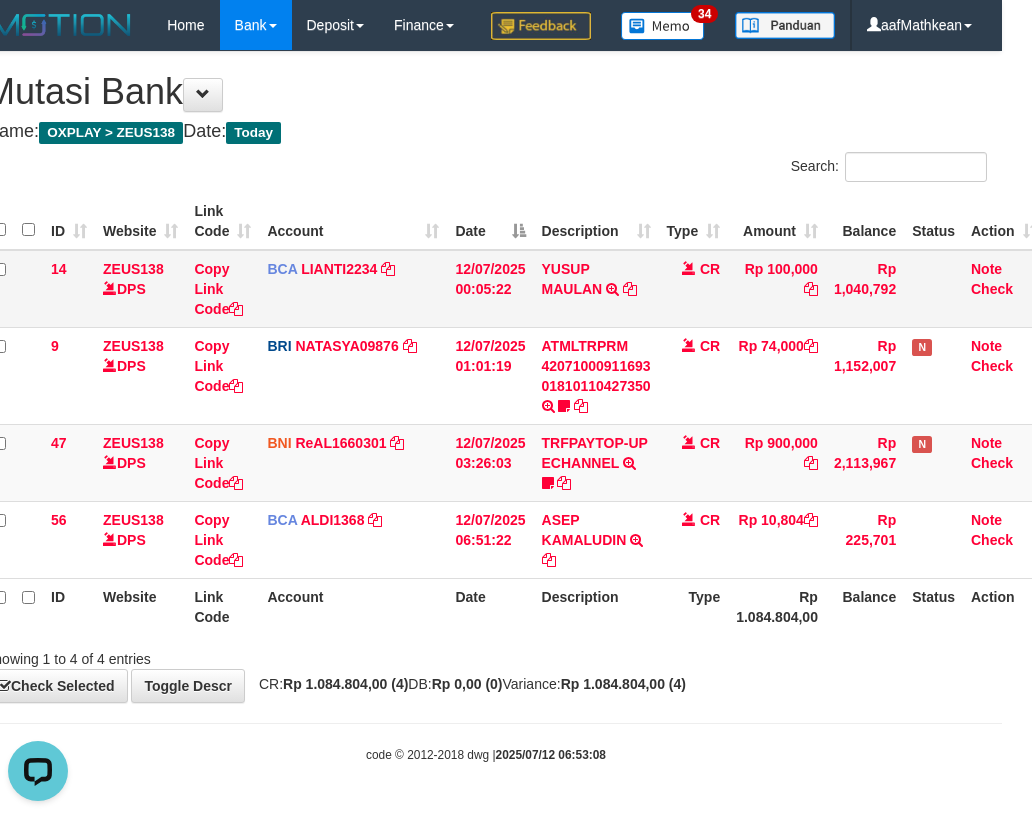 scroll, scrollTop: 0, scrollLeft: 0, axis: both 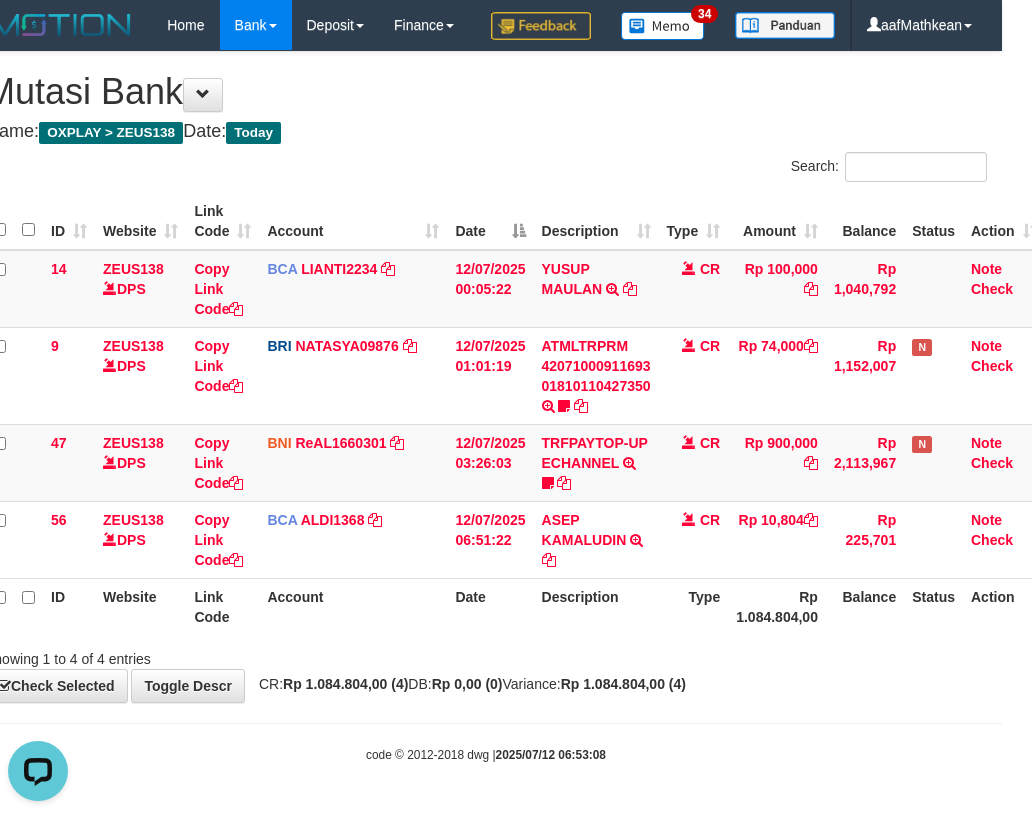 drag, startPoint x: 123, startPoint y: 559, endPoint x: 193, endPoint y: 590, distance: 76.55717 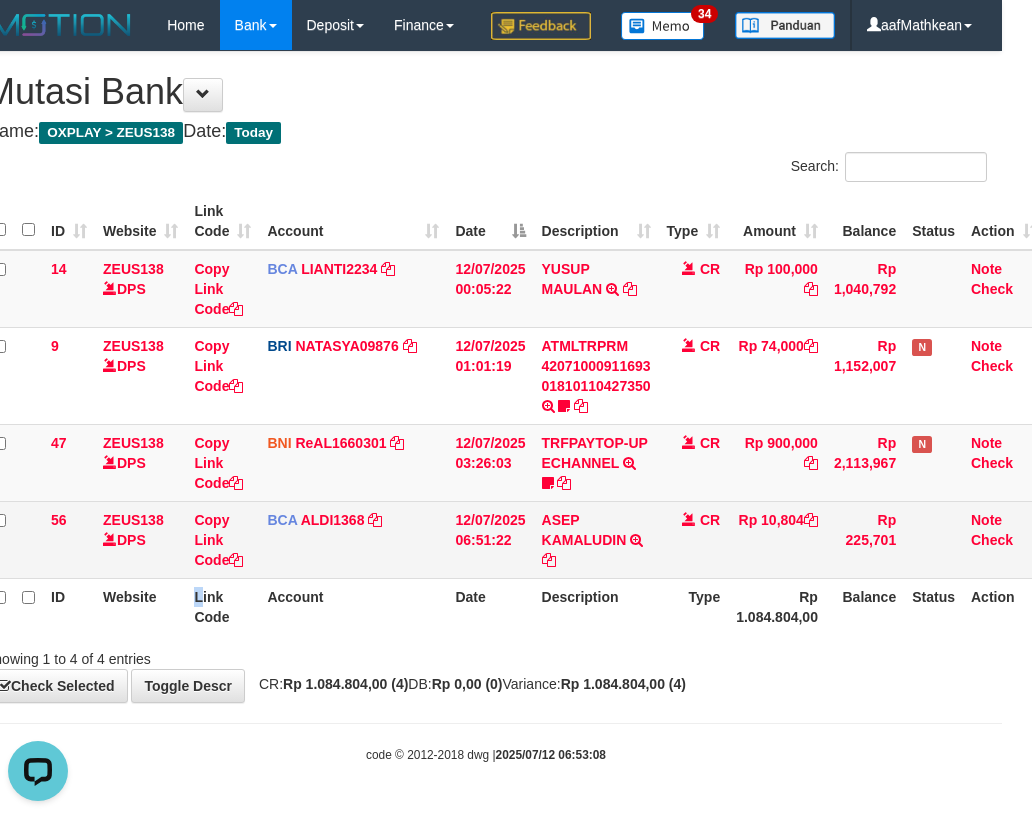 drag, startPoint x: 193, startPoint y: 590, endPoint x: 257, endPoint y: 570, distance: 67.052216 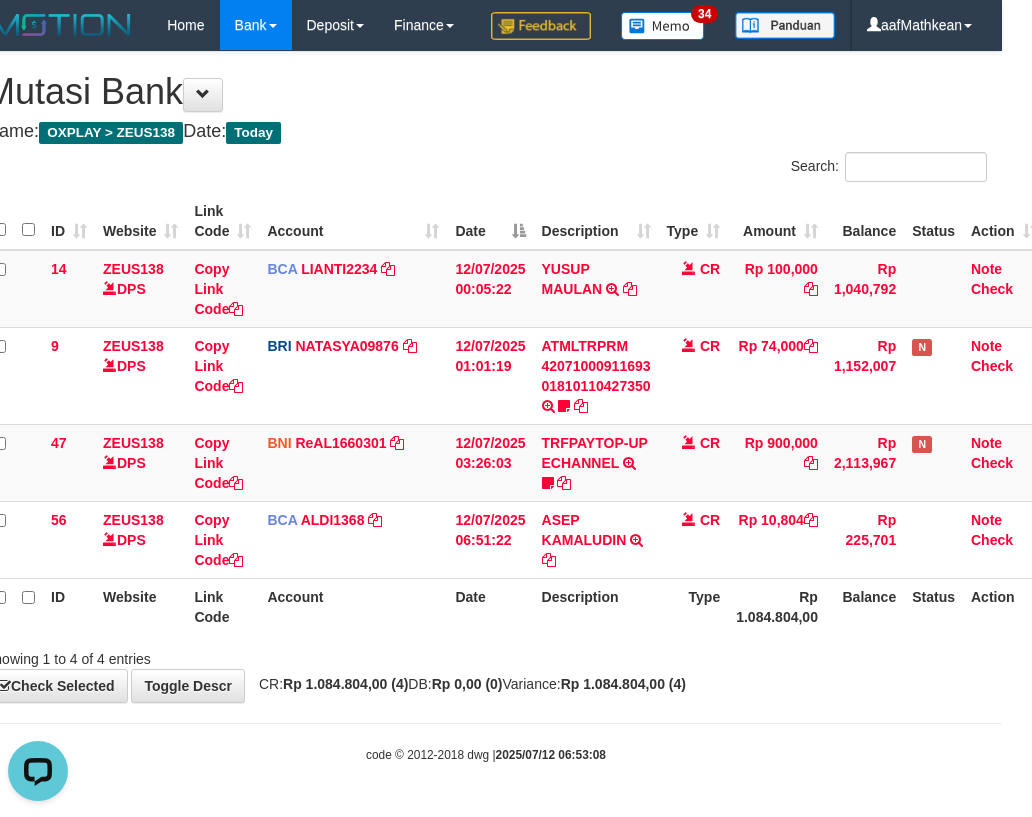 drag, startPoint x: 270, startPoint y: 567, endPoint x: 1046, endPoint y: 497, distance: 779.1508 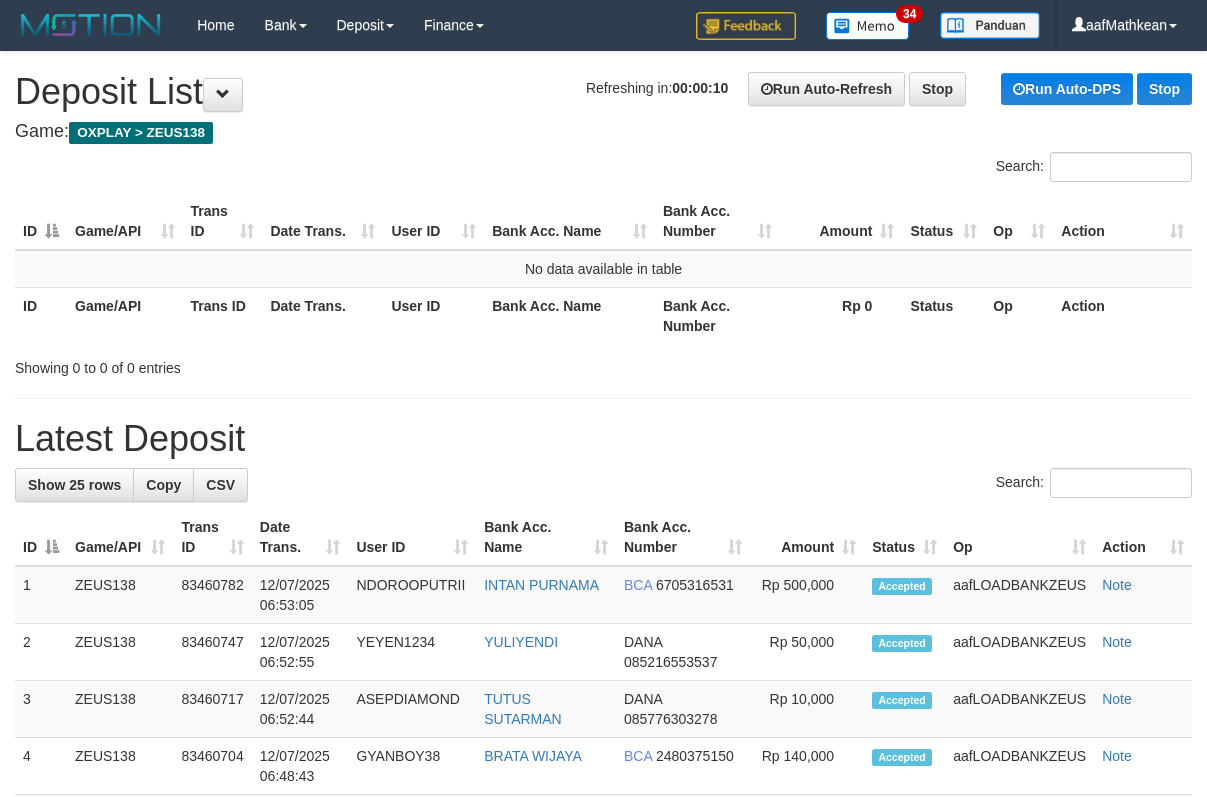 scroll, scrollTop: 0, scrollLeft: 0, axis: both 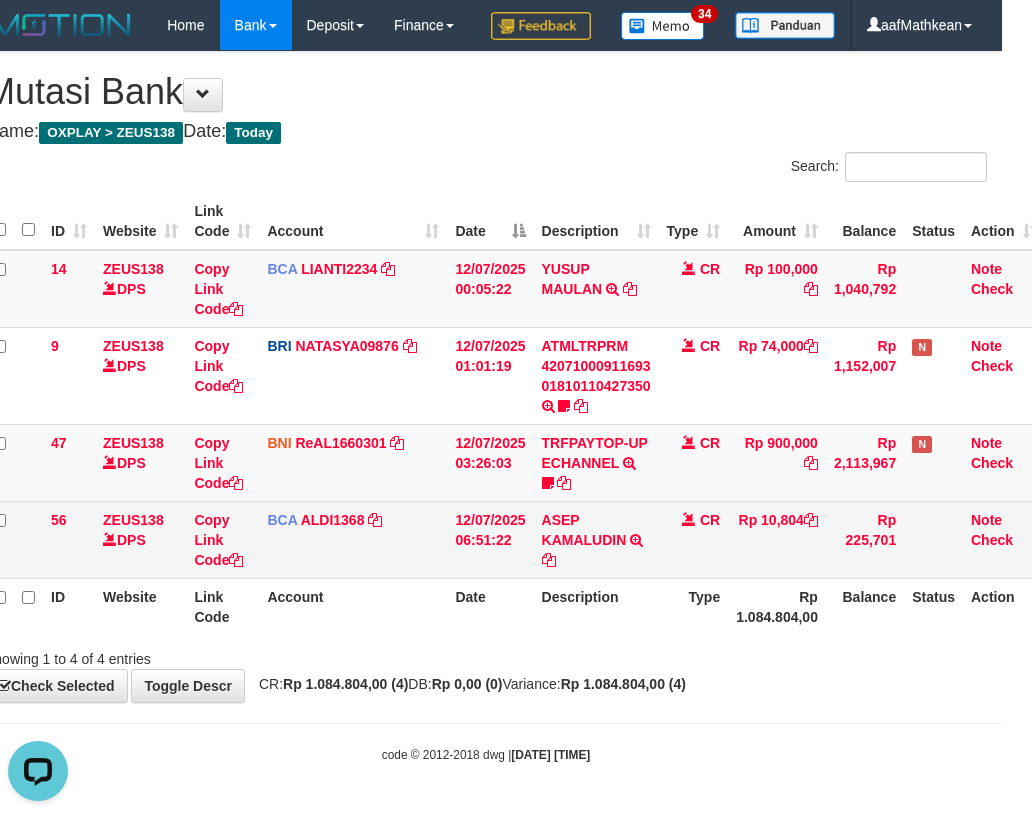 click on "12/07/2025 06:51:22" at bounding box center (490, 539) 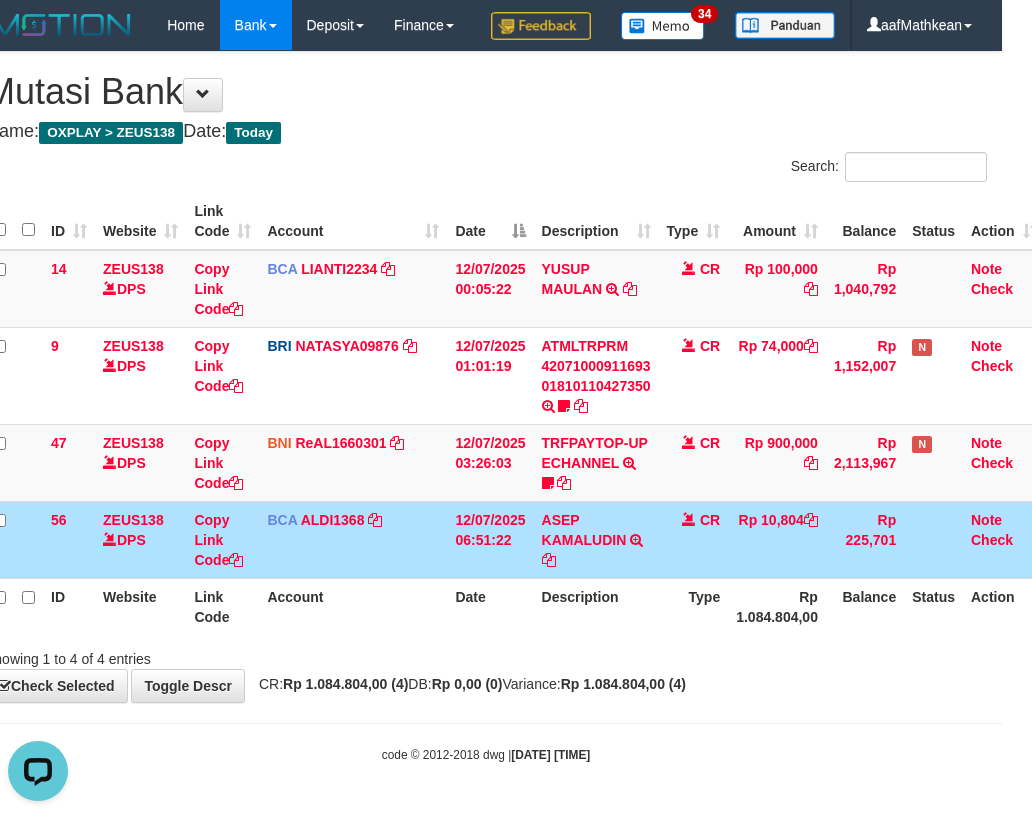 click on "ASEP KAMALUDIN         TRSF E-BANKING CR 1207/FTSCY/WS95031
10804.00ASEP KAMALUDIN" at bounding box center (596, 539) 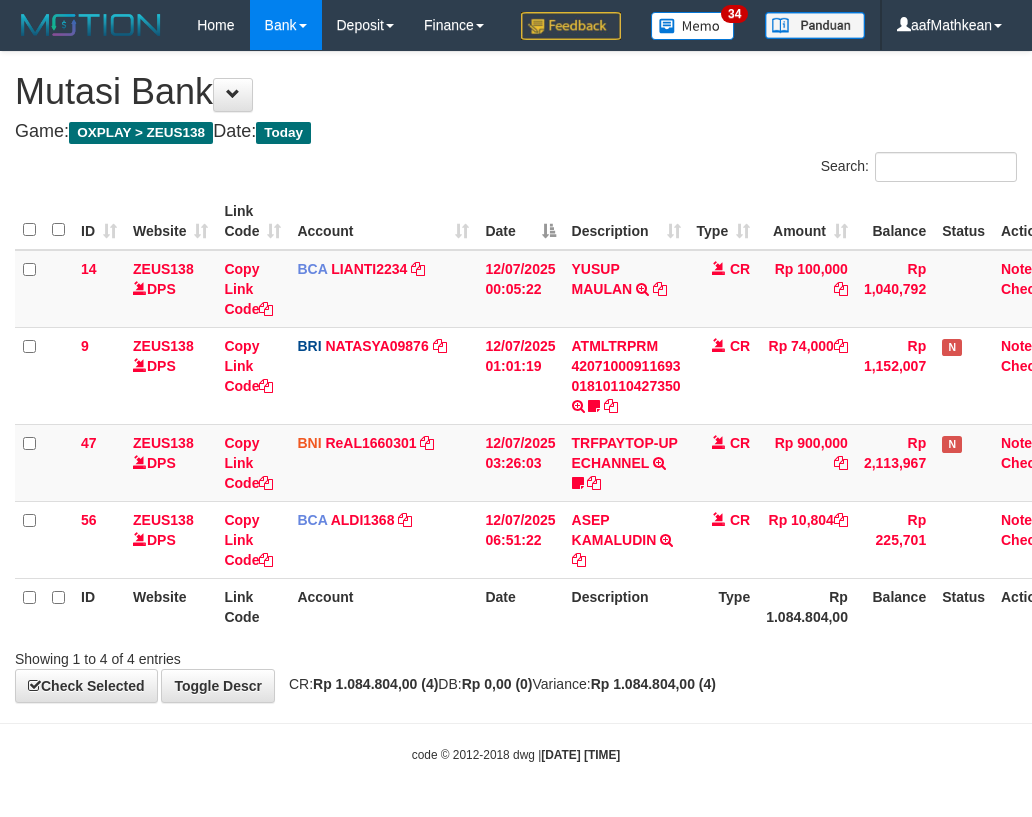 scroll, scrollTop: 47, scrollLeft: 30, axis: both 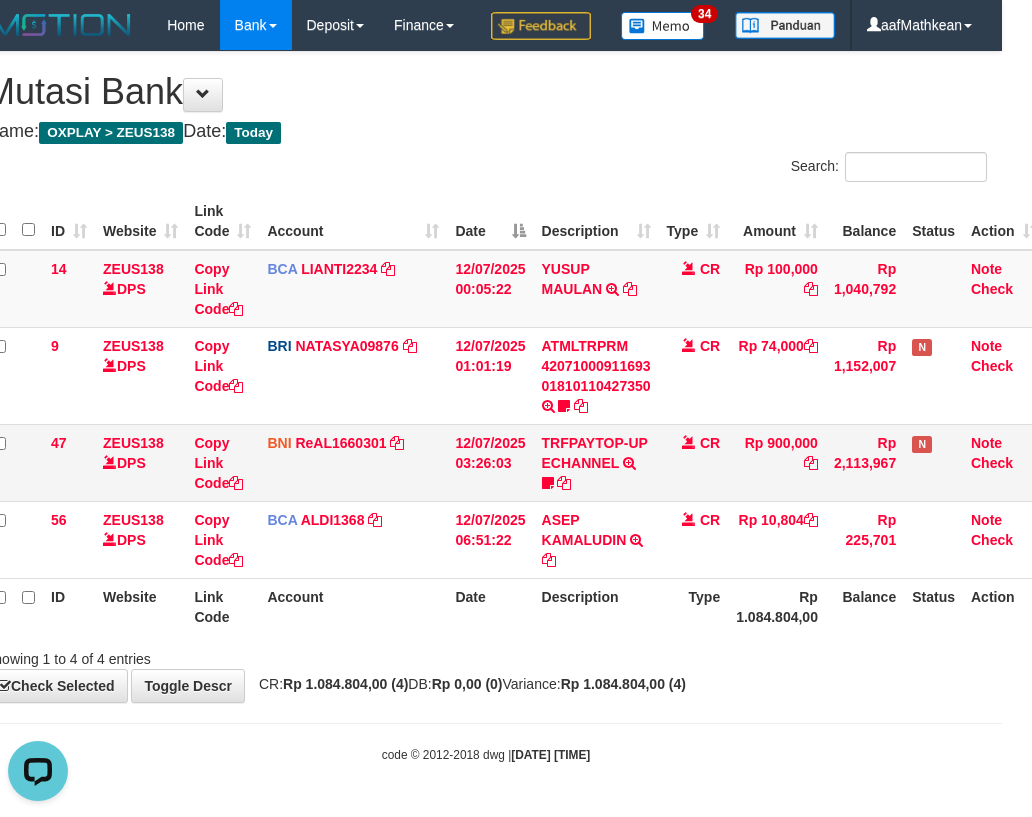 drag, startPoint x: 512, startPoint y: 498, endPoint x: 584, endPoint y: 498, distance: 72 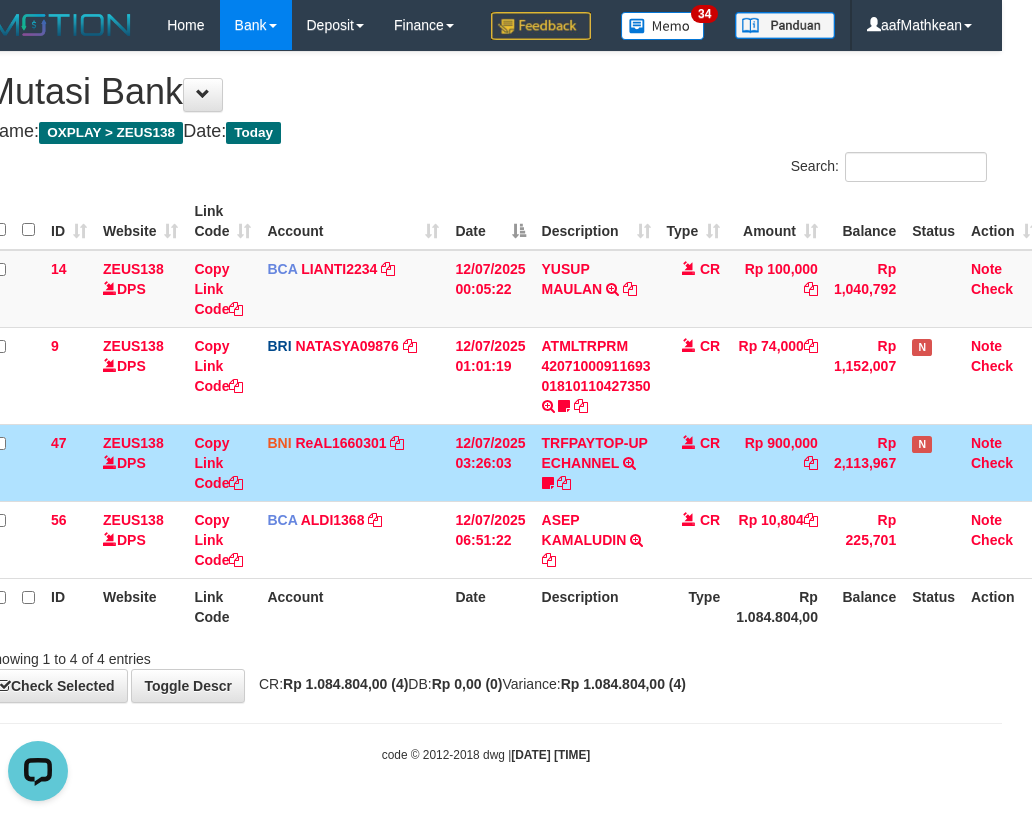 click on "TRFPAYTOP-UP ECHANNEL            TRF/PAY/TOP-UP ECHANNEL    Egoythea" at bounding box center (596, 462) 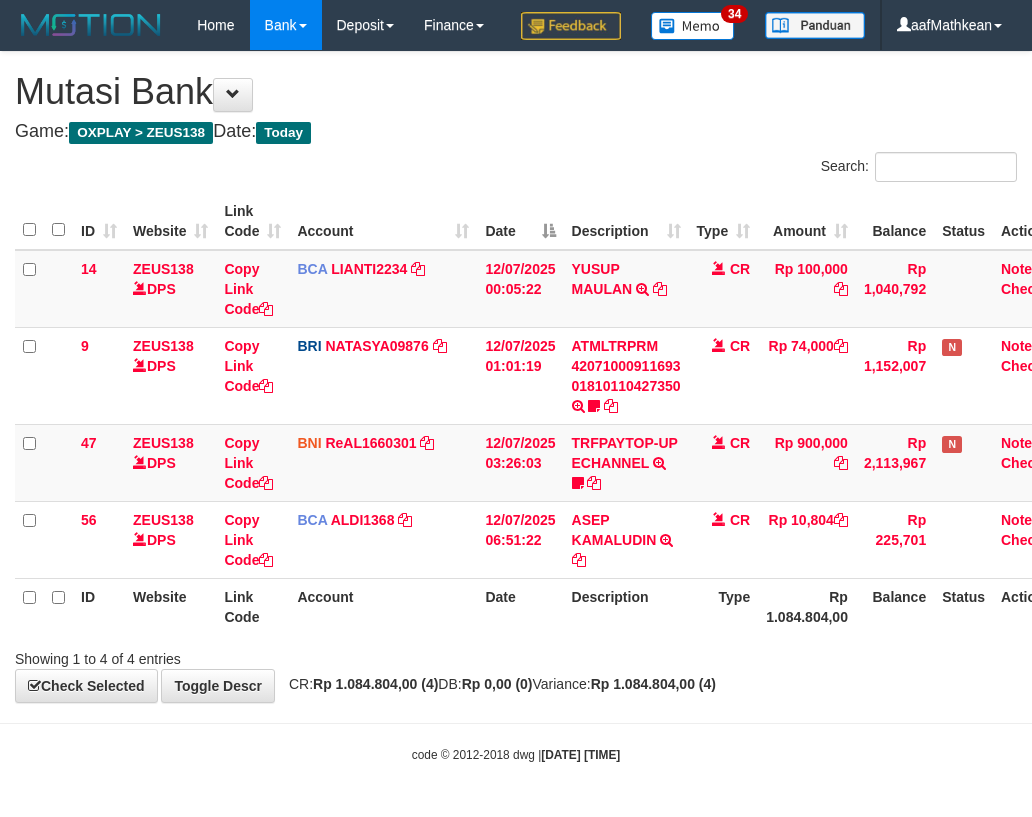 scroll, scrollTop: 47, scrollLeft: 30, axis: both 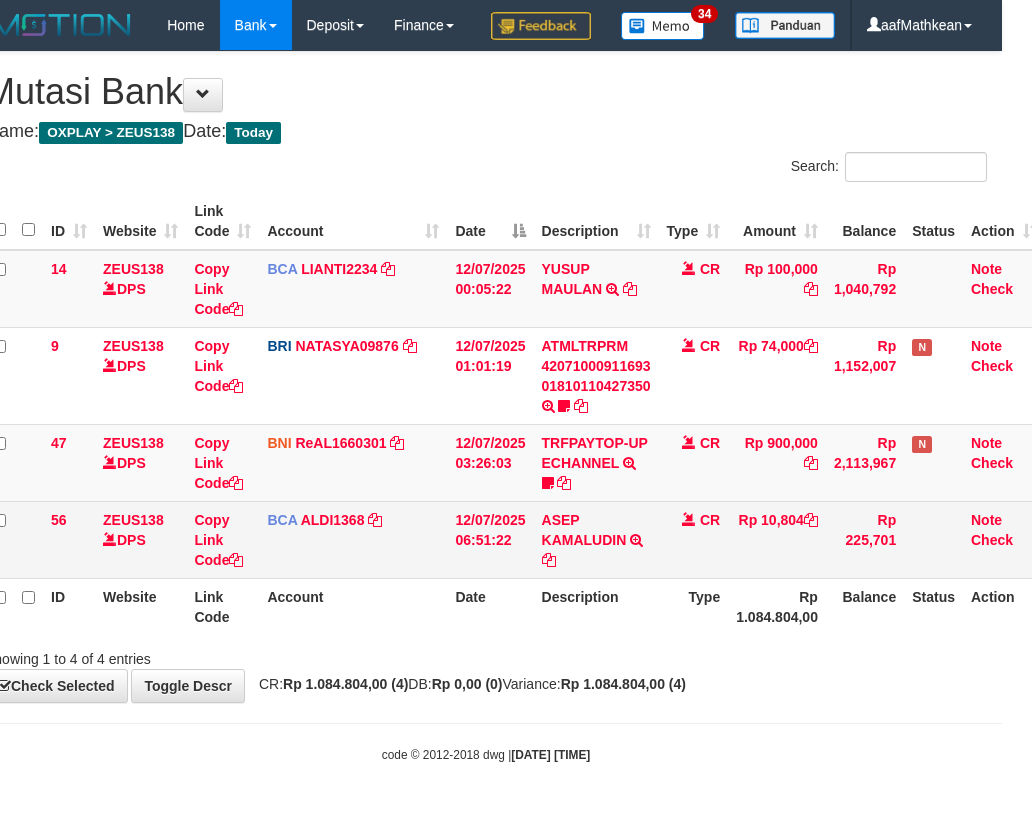 click on "ASEP KAMALUDIN         TRSF E-BANKING CR 1207/FTSCY/WS95031
10804.00ASEP KAMALUDIN" at bounding box center [596, 539] 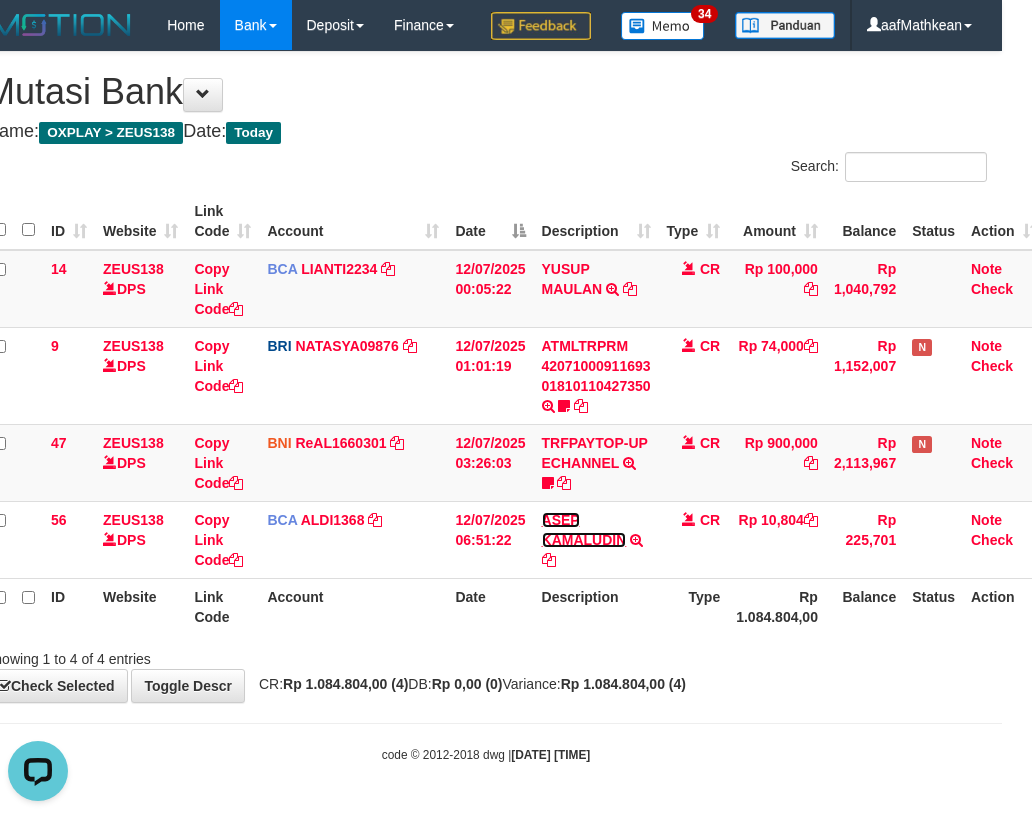 scroll, scrollTop: 0, scrollLeft: 0, axis: both 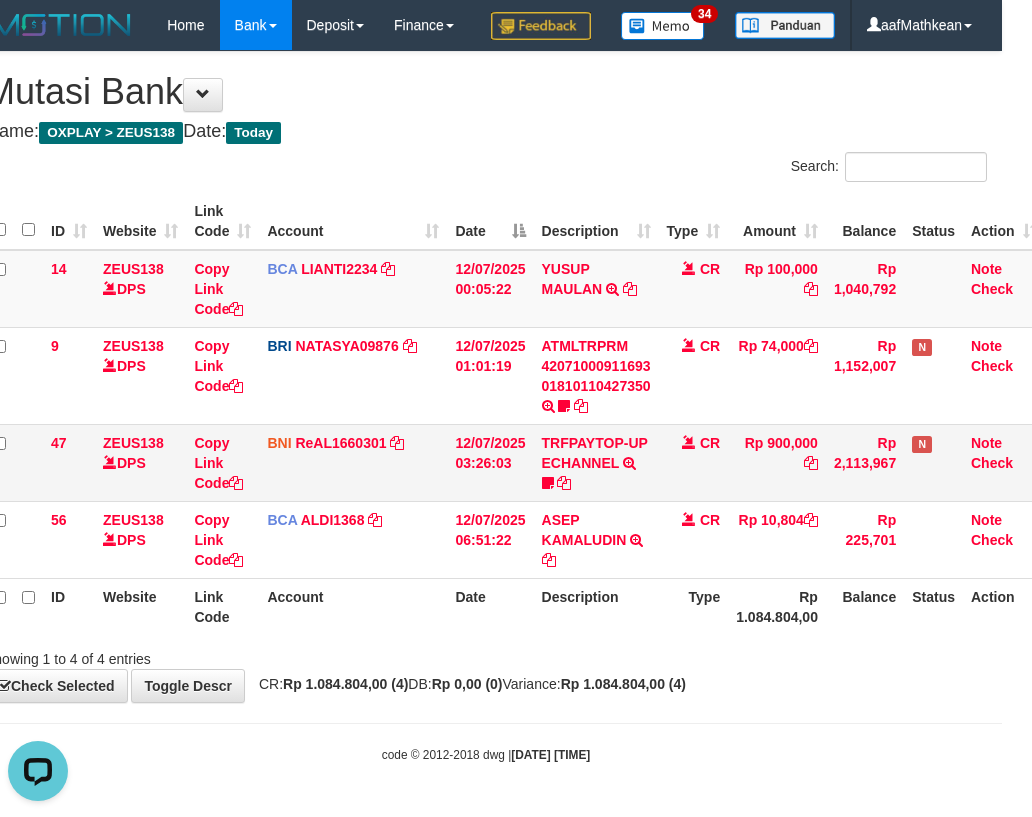 drag, startPoint x: 714, startPoint y: 497, endPoint x: 727, endPoint y: 494, distance: 13.341664 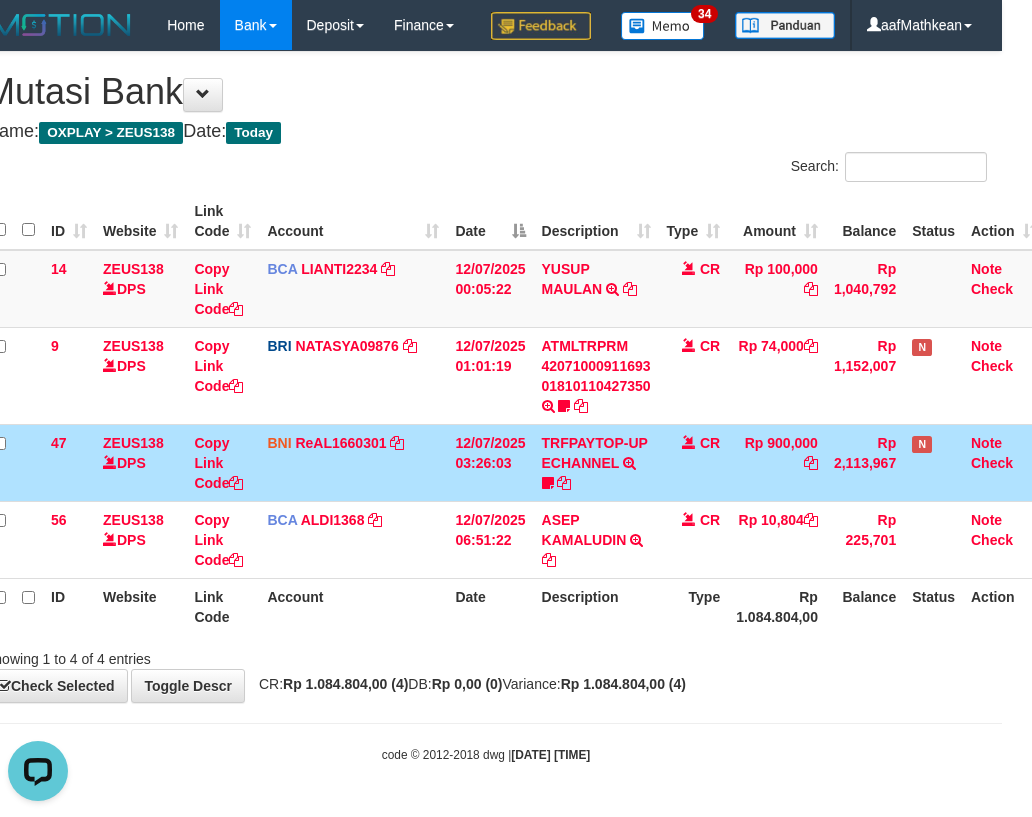 click on "Rp 900,000" at bounding box center [777, 462] 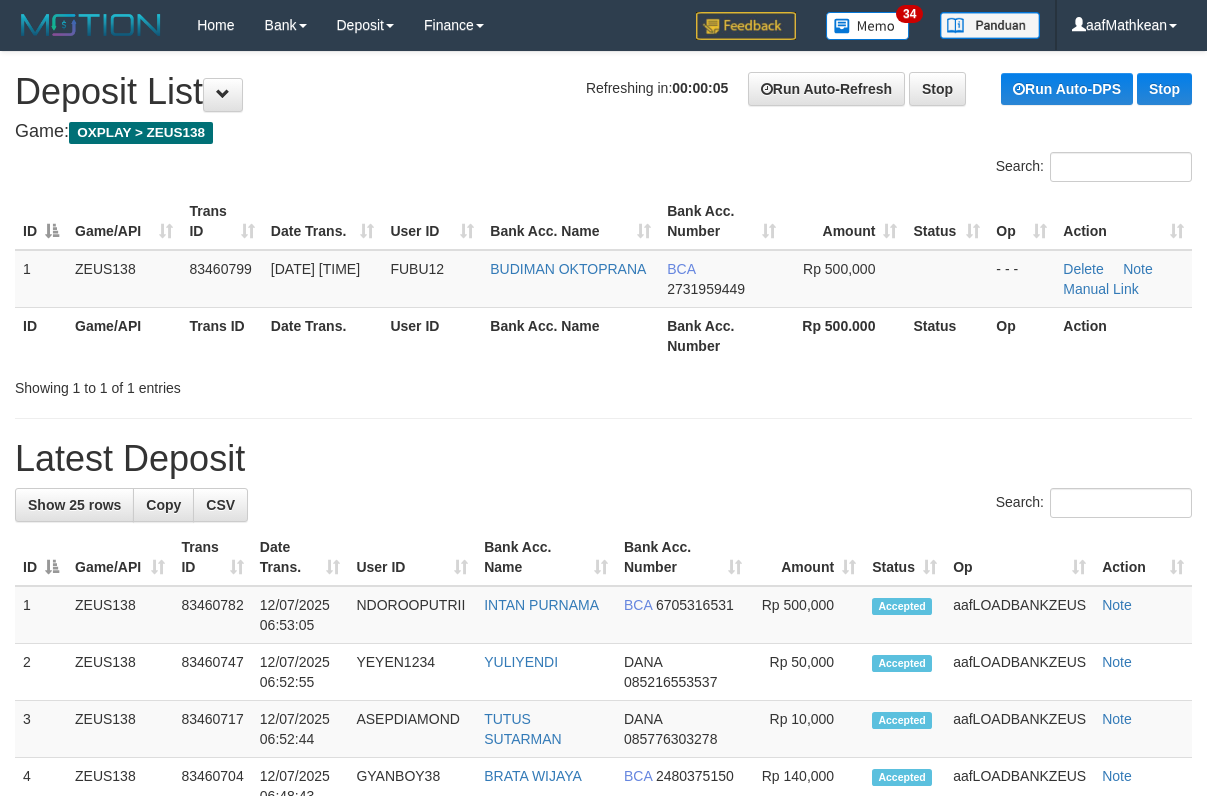 scroll, scrollTop: 0, scrollLeft: 0, axis: both 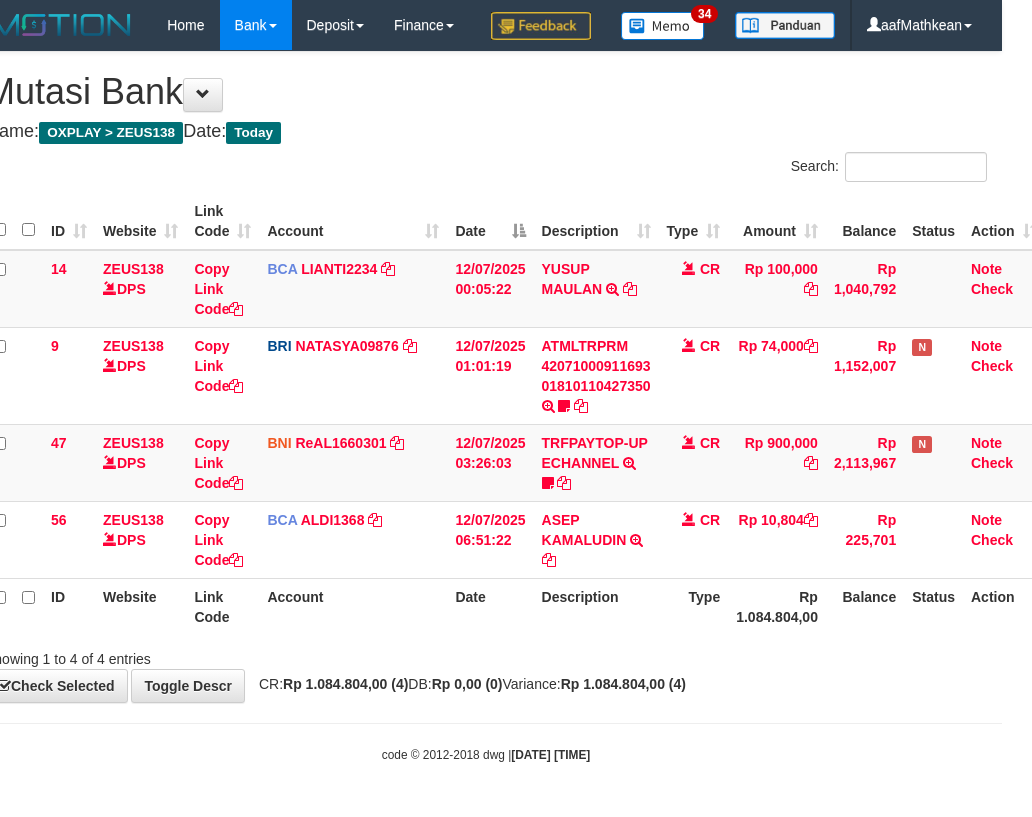 click on "Showing 1 to 4 of 4 entries" at bounding box center (486, 655) 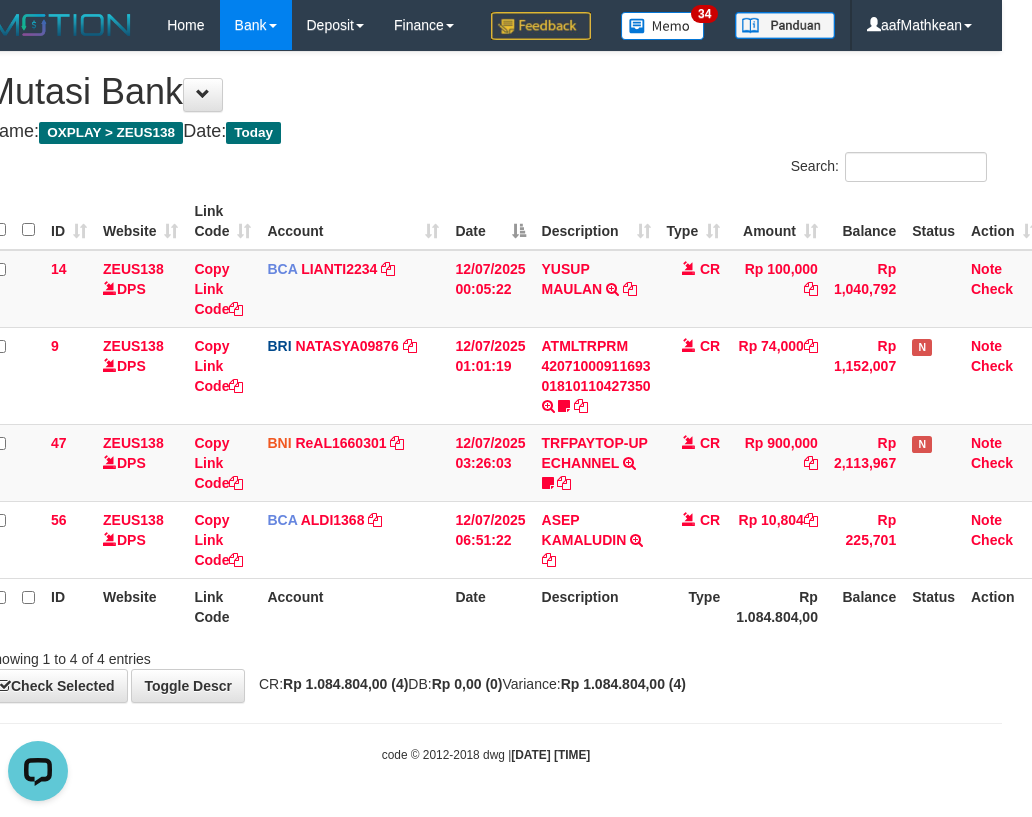 scroll, scrollTop: 0, scrollLeft: 0, axis: both 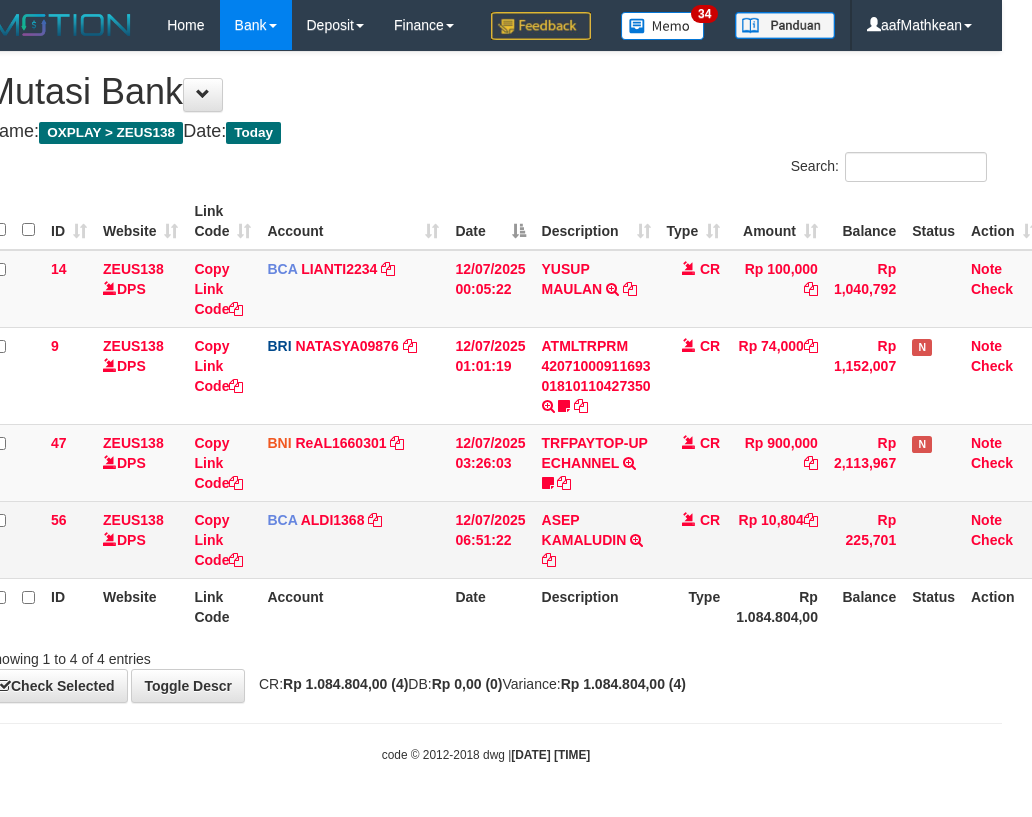 click on "[NAME] TRSF E-BANKING CR 1207/FTSCY/WS95031
10804.00[NAME]" at bounding box center (596, 539) 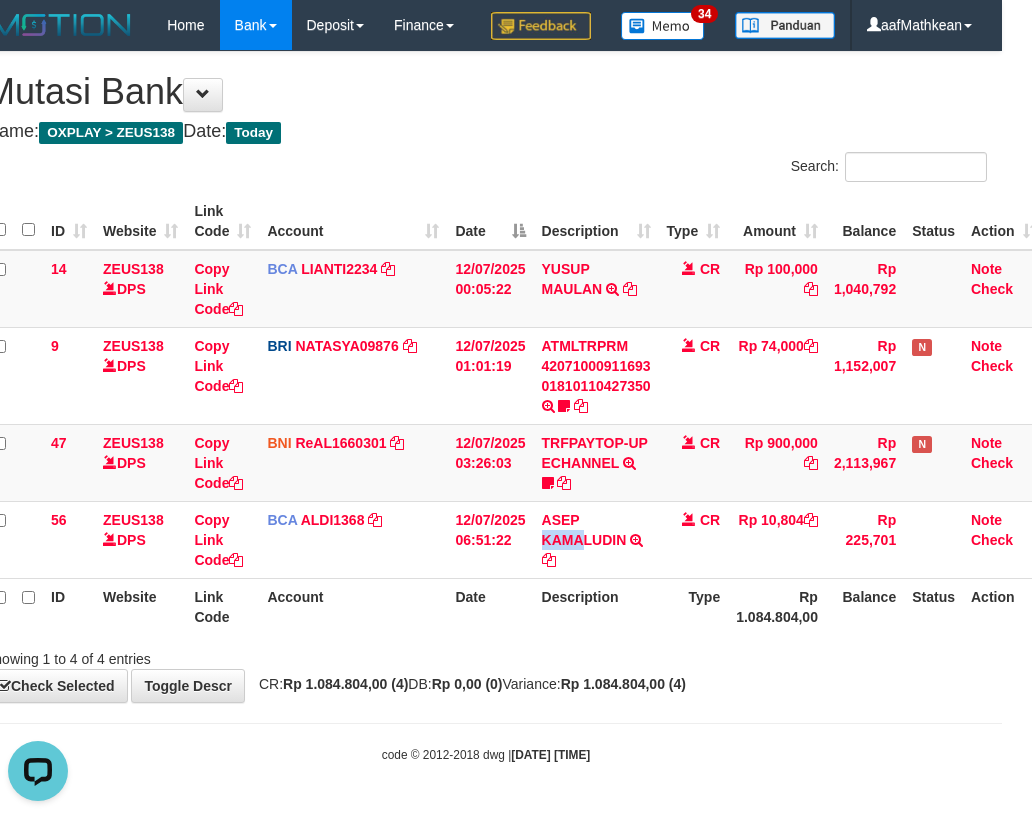 scroll, scrollTop: 0, scrollLeft: 0, axis: both 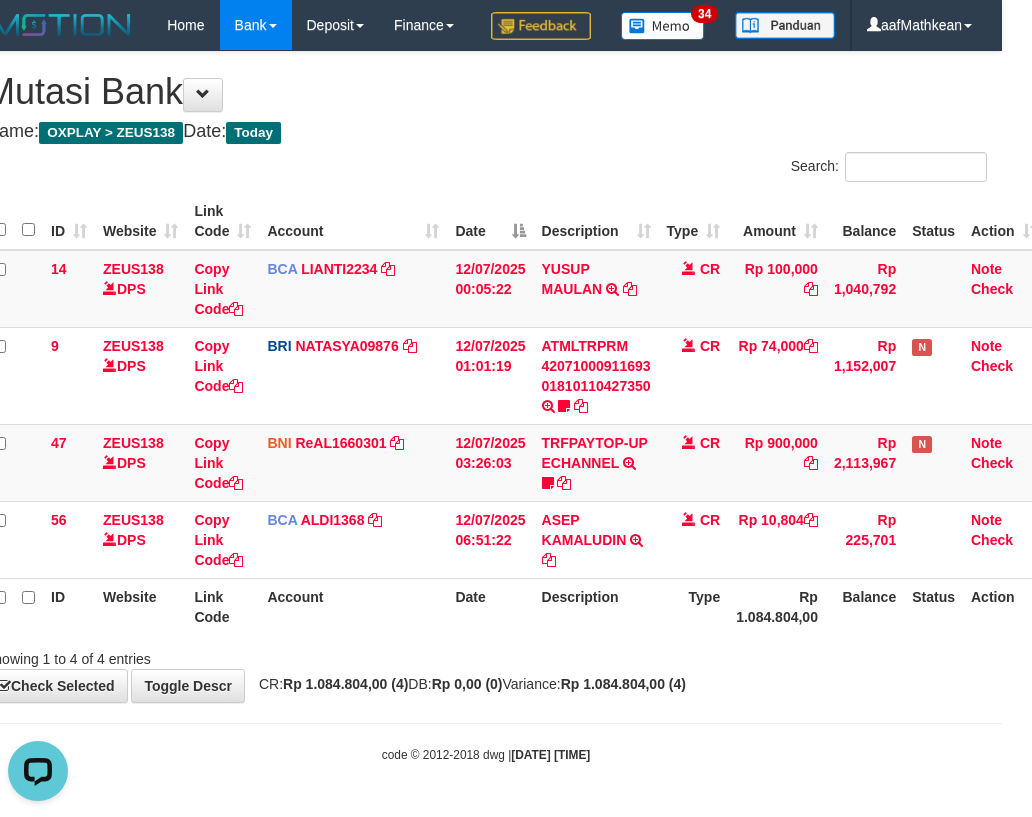 click on "Showing 1 to 4 of 4 entries" at bounding box center (486, 655) 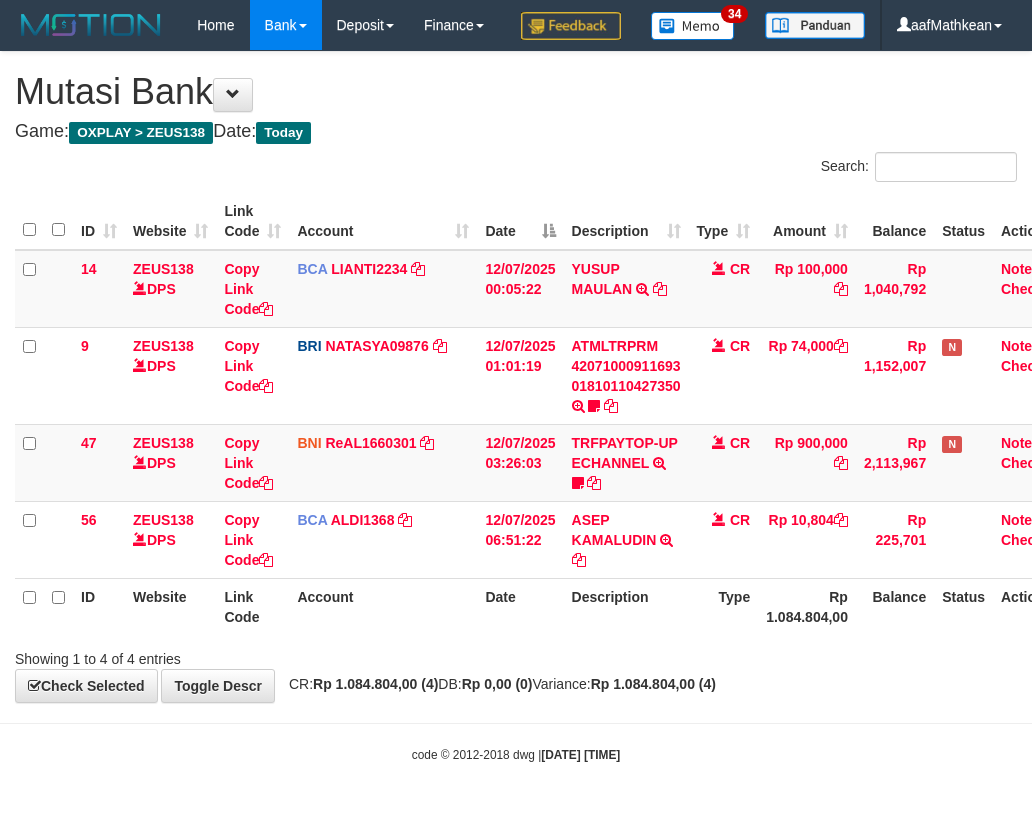 scroll, scrollTop: 47, scrollLeft: 30, axis: both 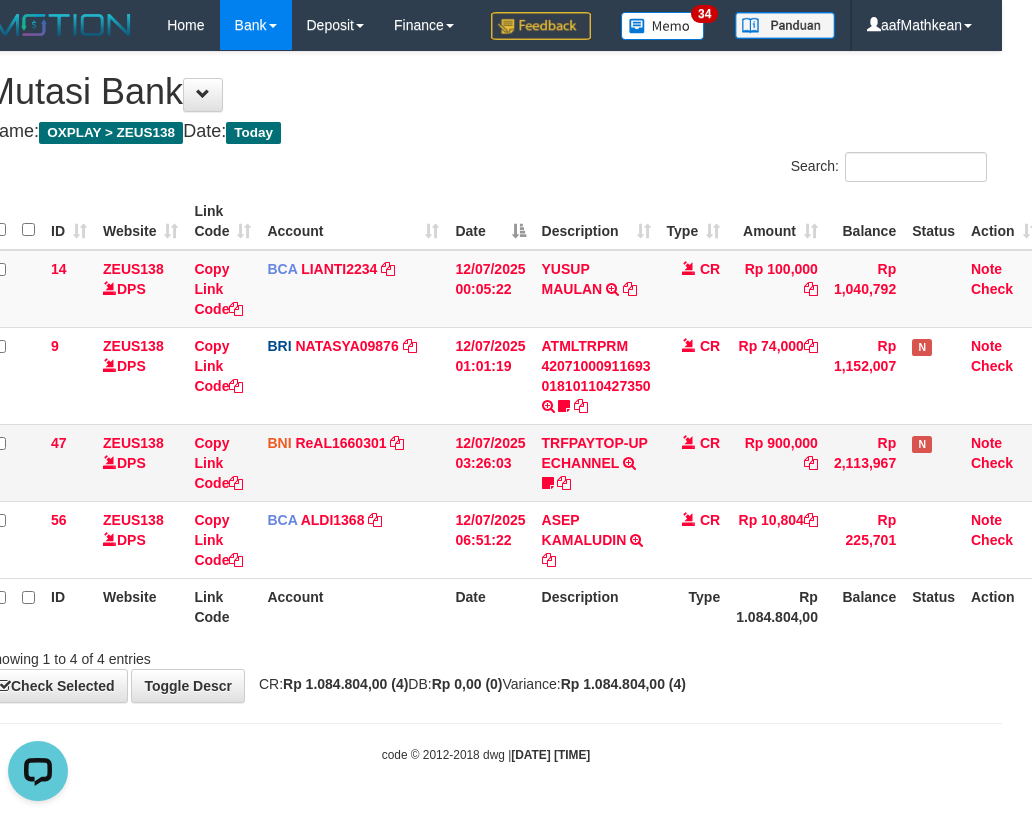 click on "TRFPAYTOP-UP ECHANNEL            TRF/PAY/TOP-UP ECHANNEL    Egoythea" at bounding box center [596, 462] 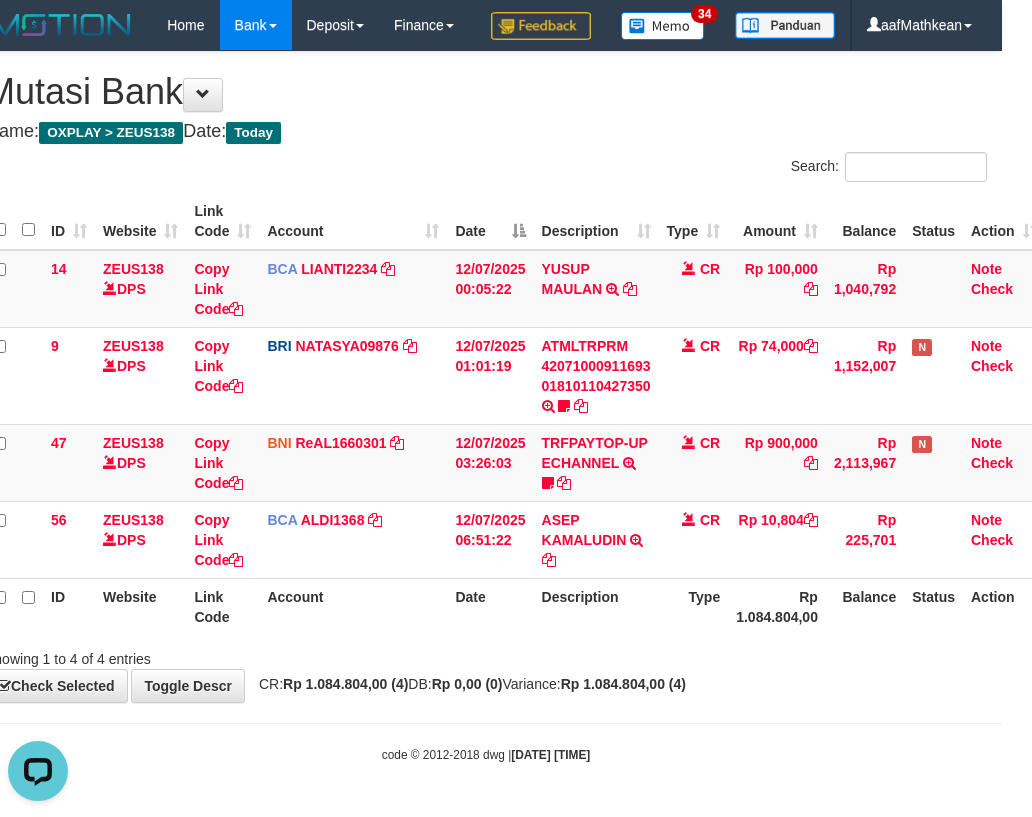 click on "Type" at bounding box center [694, 606] 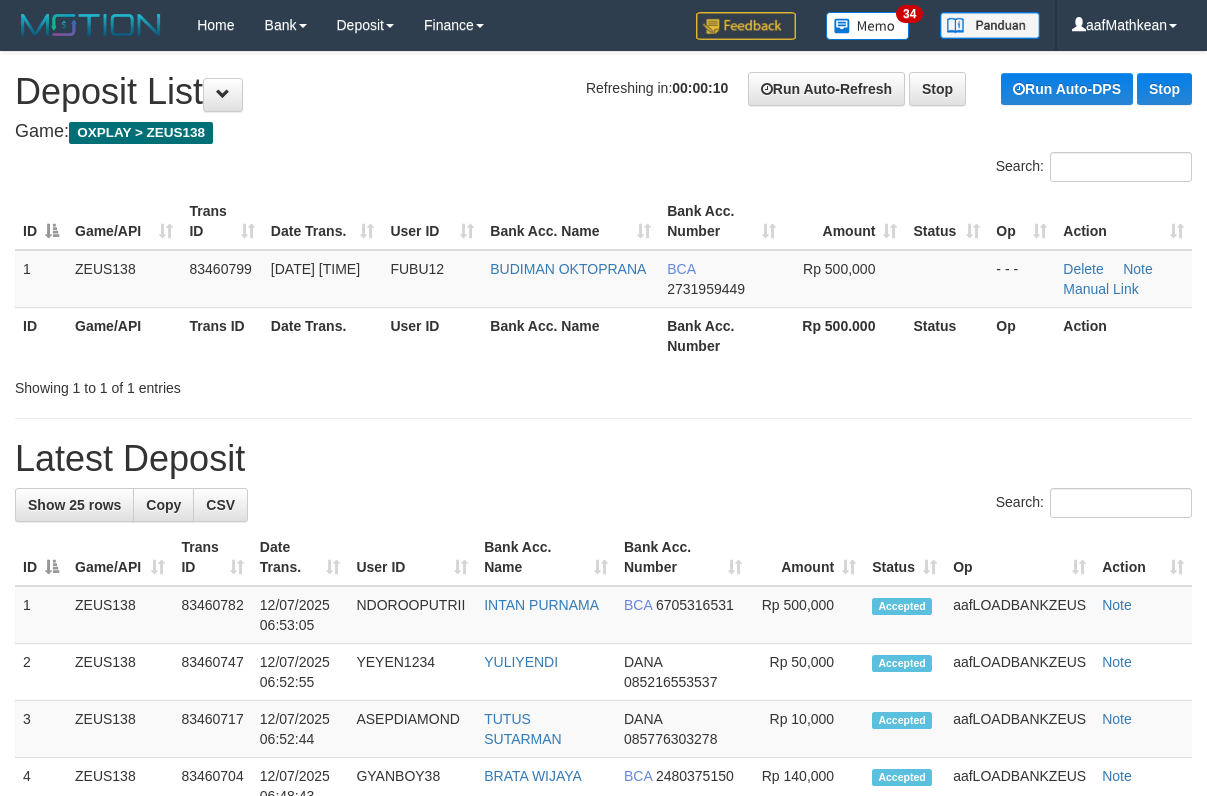 scroll, scrollTop: 0, scrollLeft: 0, axis: both 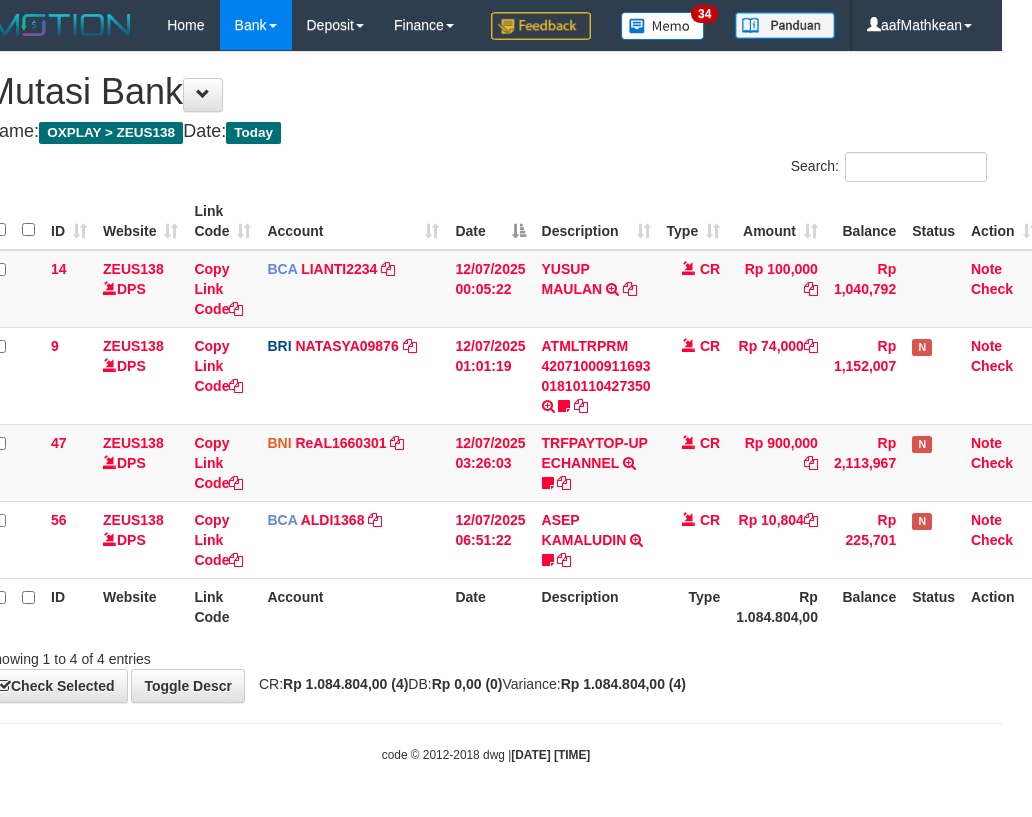 click on "Description" at bounding box center [596, 606] 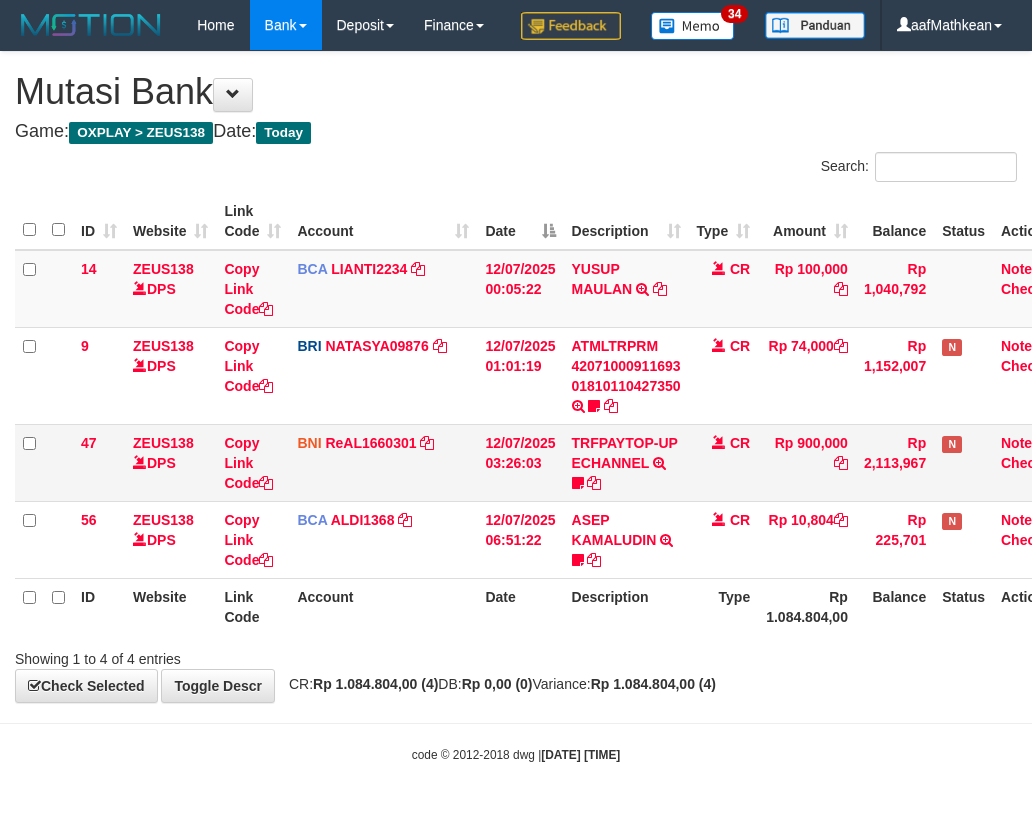 scroll, scrollTop: 47, scrollLeft: 30, axis: both 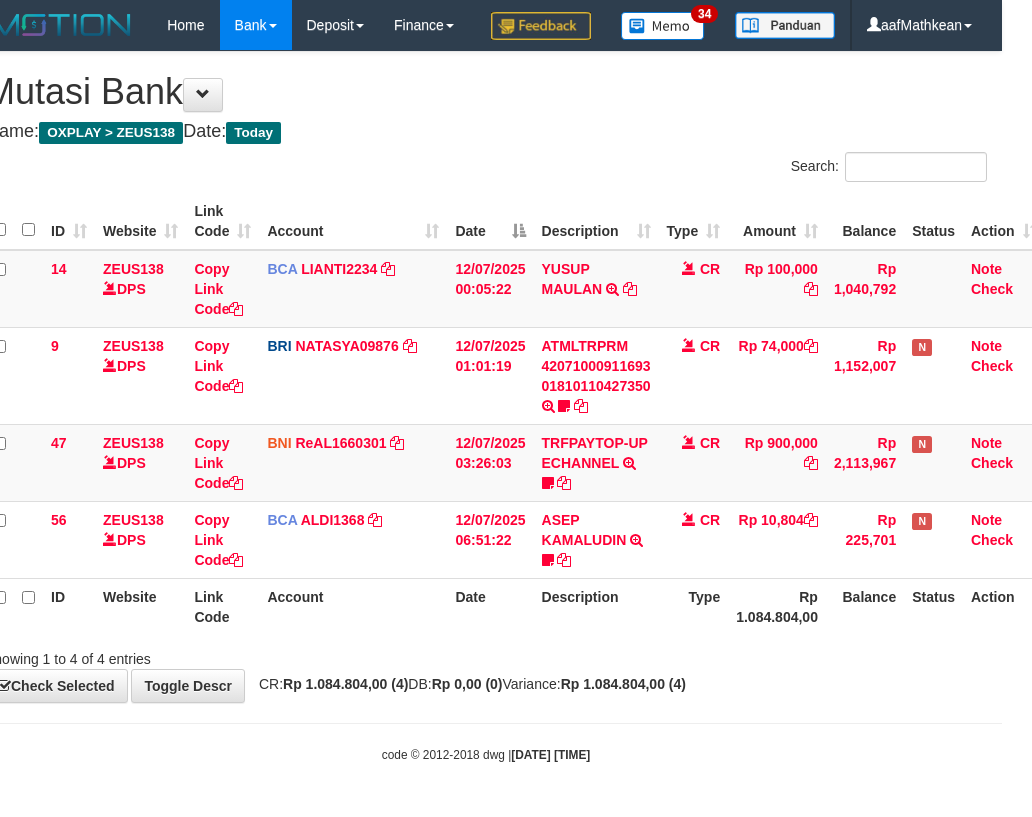 click on "Description" at bounding box center [596, 606] 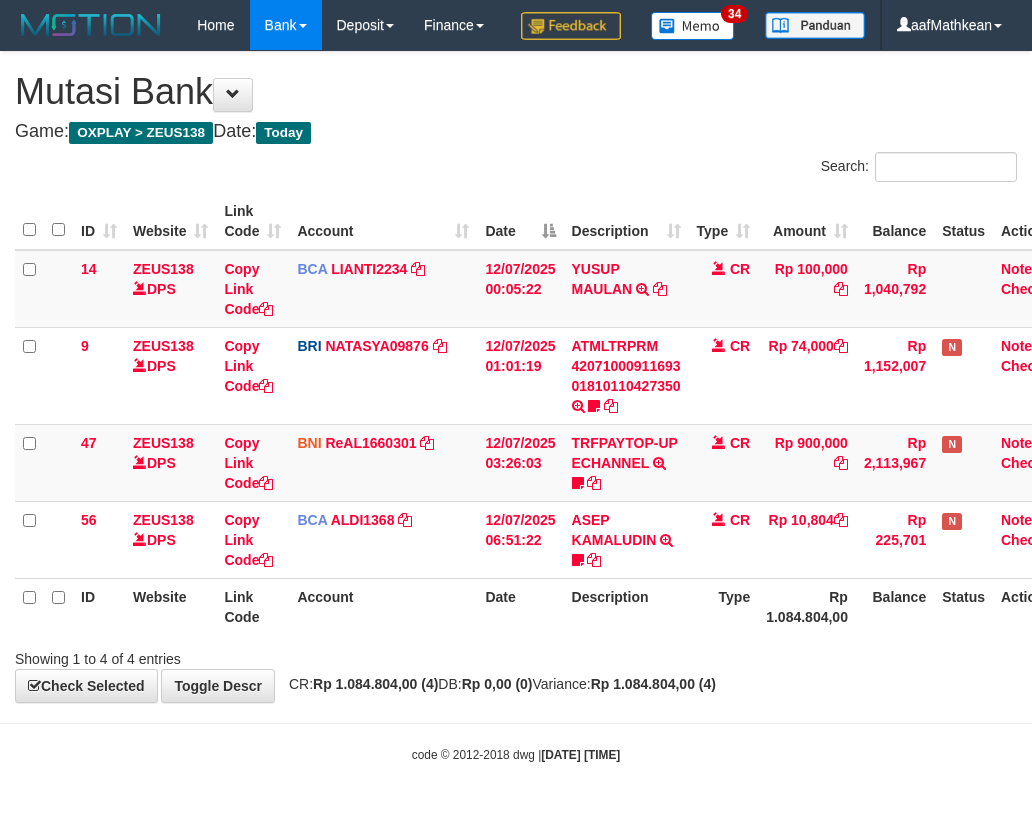 scroll, scrollTop: 47, scrollLeft: 30, axis: both 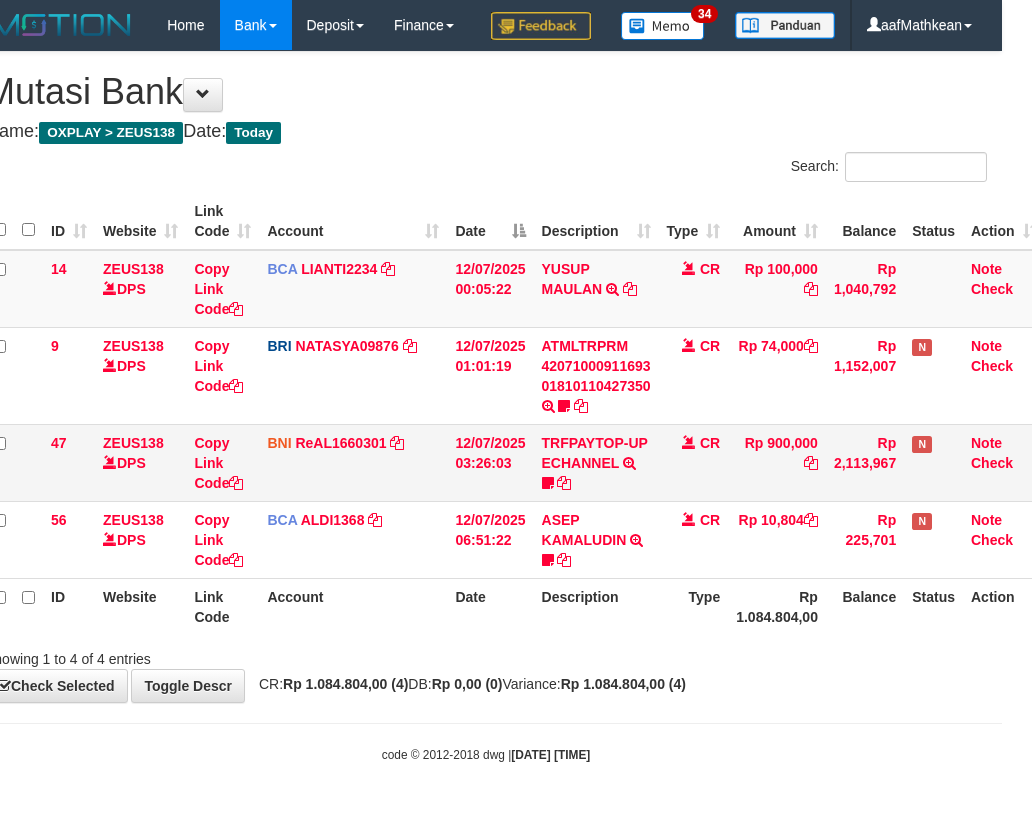 click on "BNI
ReAL1660301
DPS
REYHAN ALMANSYAH
mutasi_20250712_4647 | 47
mutasi_20250712_4647 | 47" at bounding box center (353, 462) 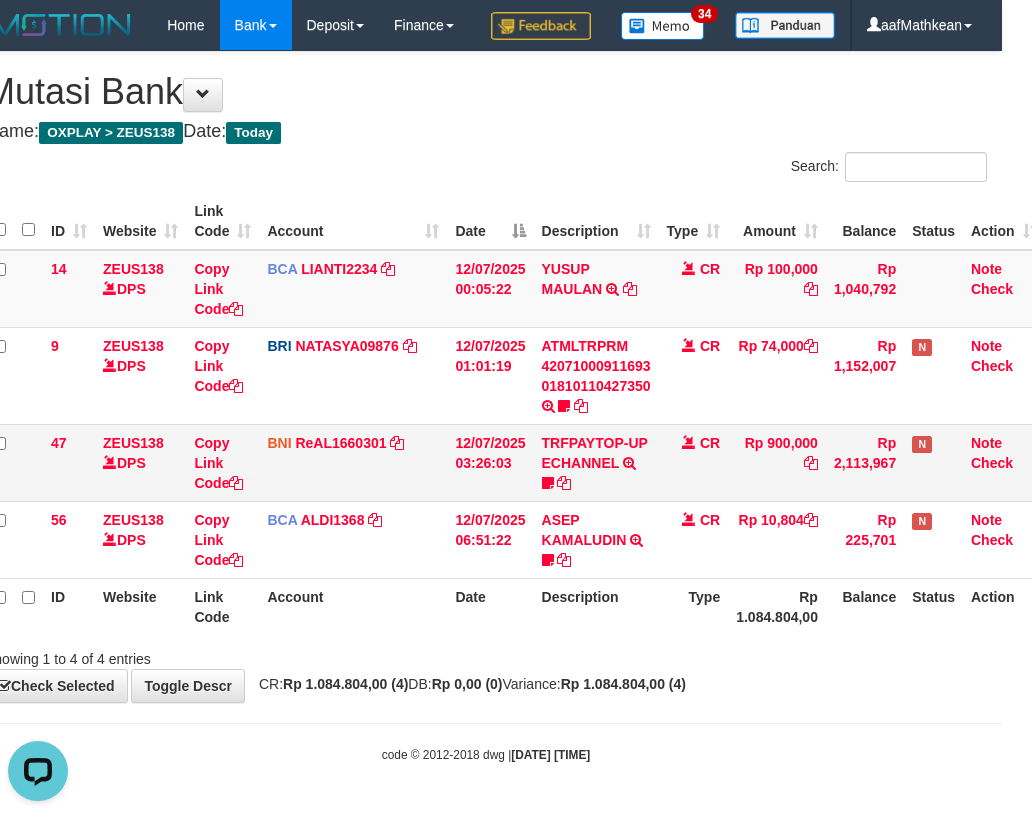 scroll, scrollTop: 0, scrollLeft: 0, axis: both 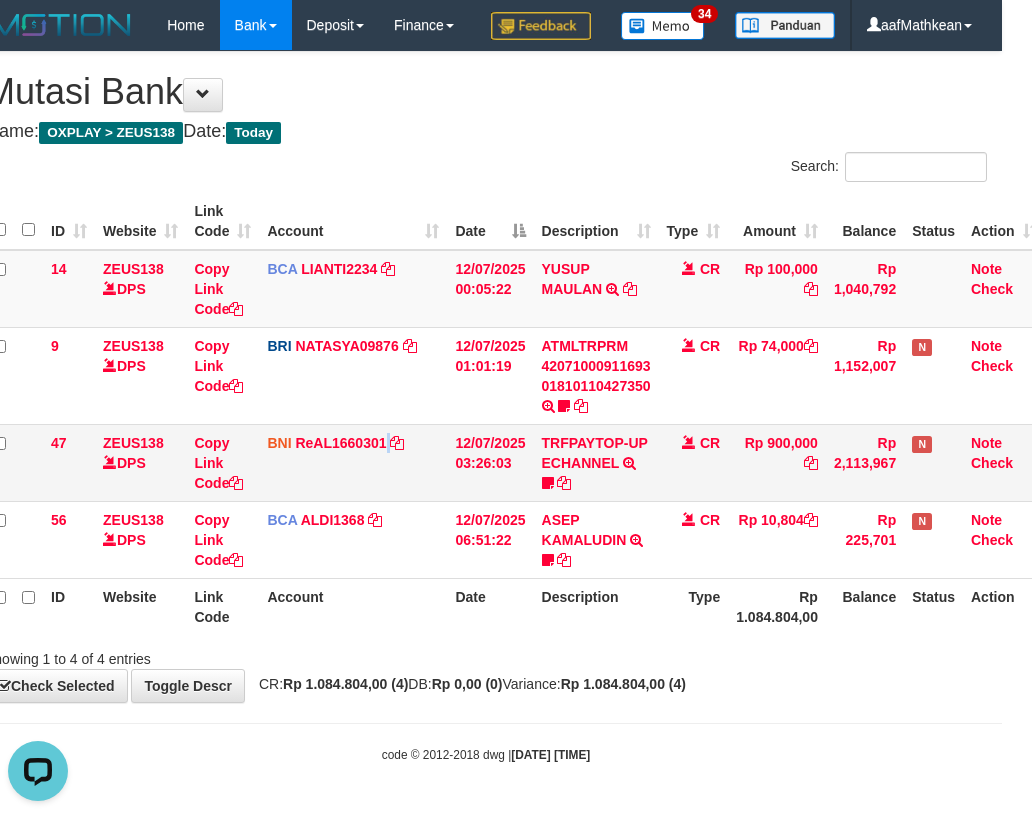 click on "BNI
ReAL1660301
DPS
REYHAN ALMANSYAH
mutasi_20250712_4647 | 47
mutasi_20250712_4647 | 47" at bounding box center (353, 462) 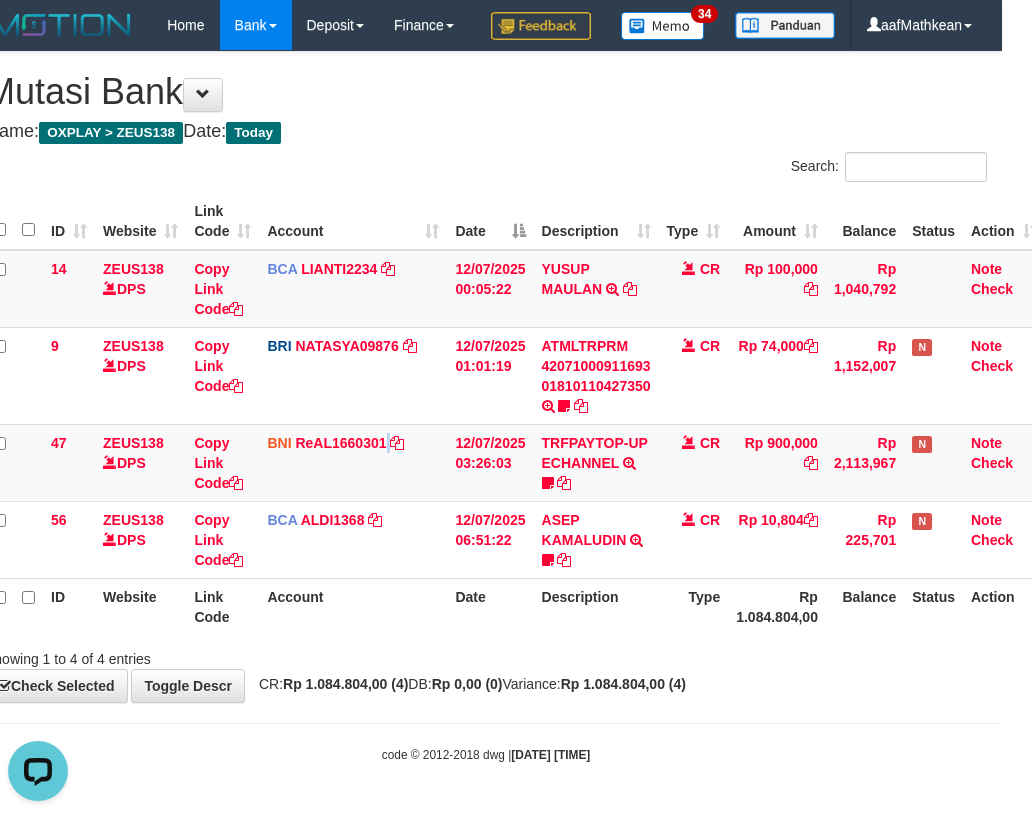 click on "**********" at bounding box center (486, 377) 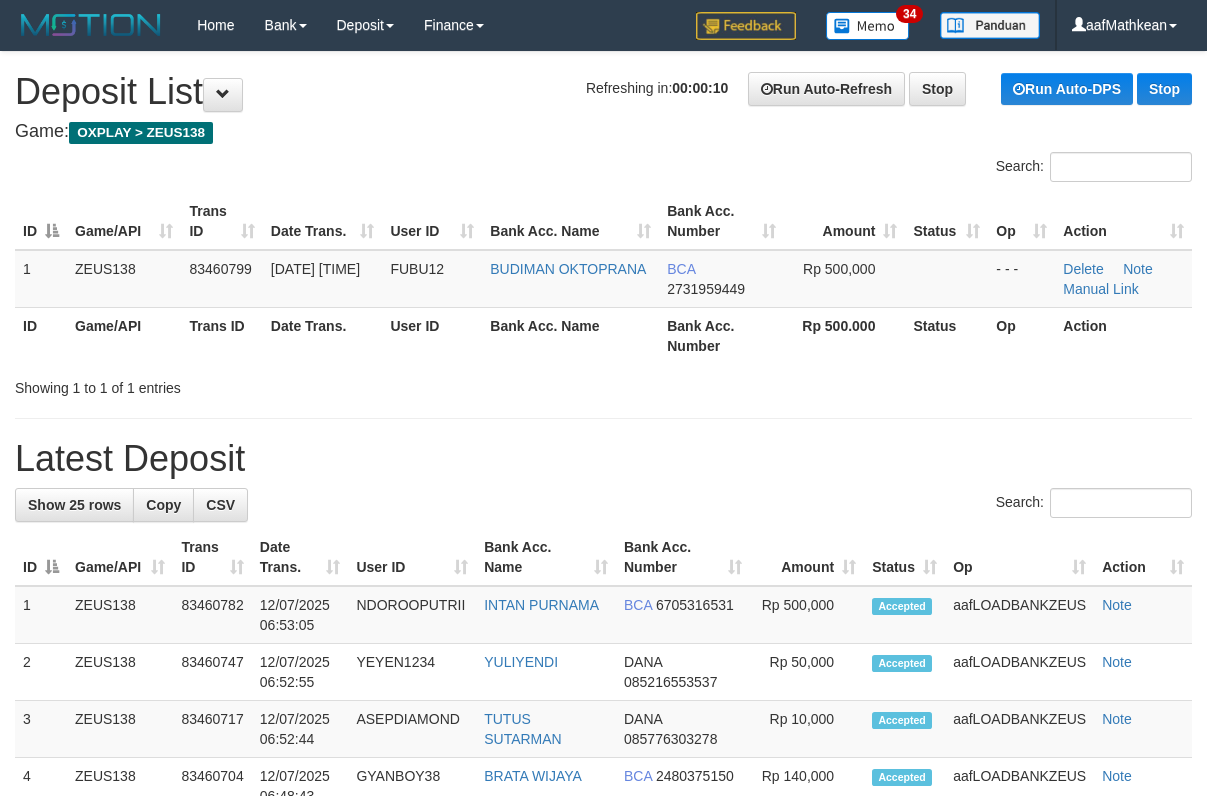 scroll, scrollTop: 0, scrollLeft: 0, axis: both 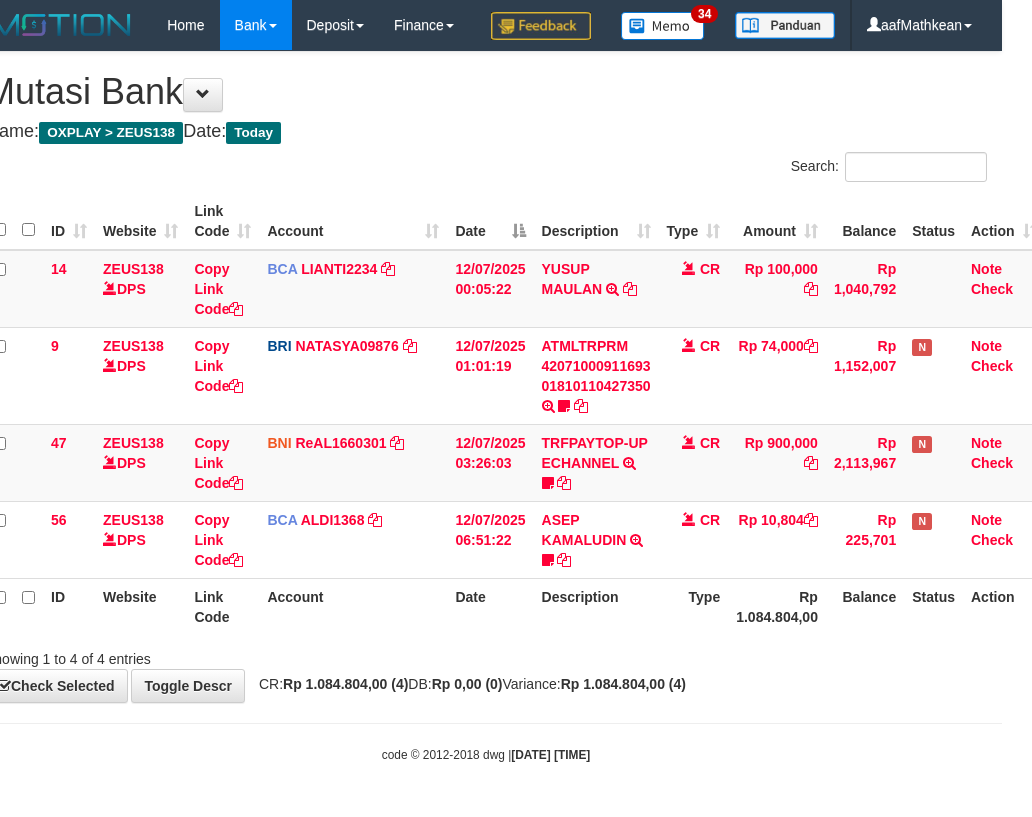 drag, startPoint x: 510, startPoint y: 617, endPoint x: 1046, endPoint y: 547, distance: 540.5516 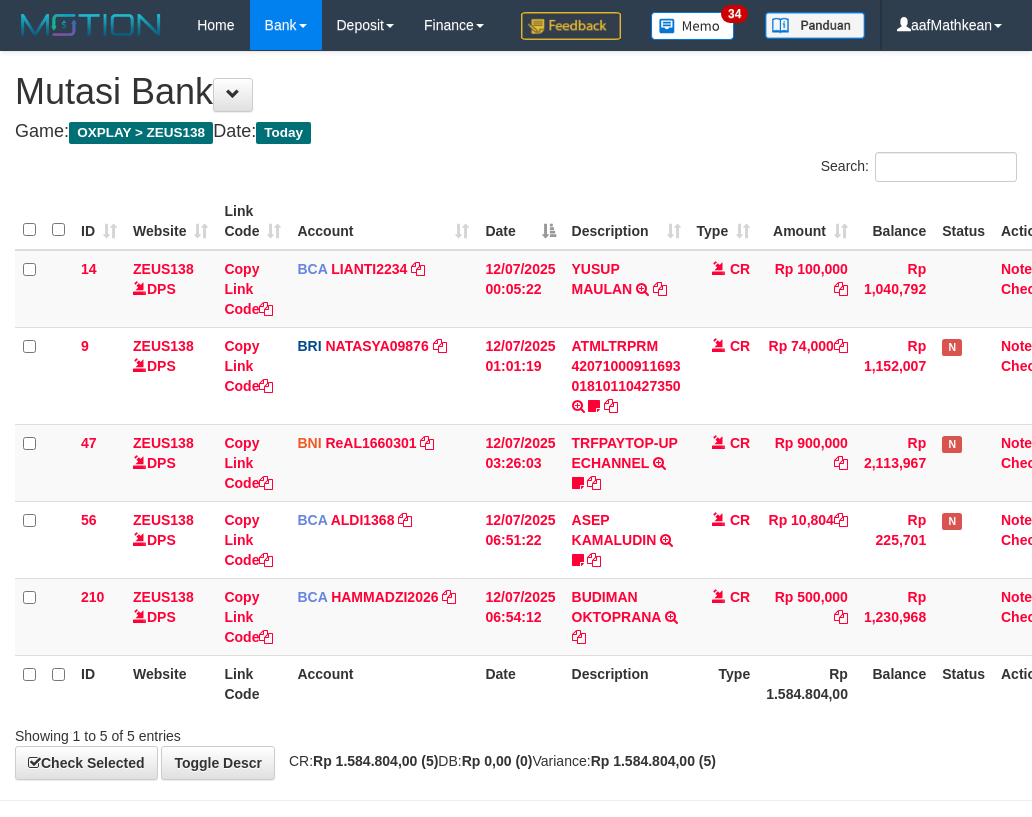 scroll, scrollTop: 47, scrollLeft: 30, axis: both 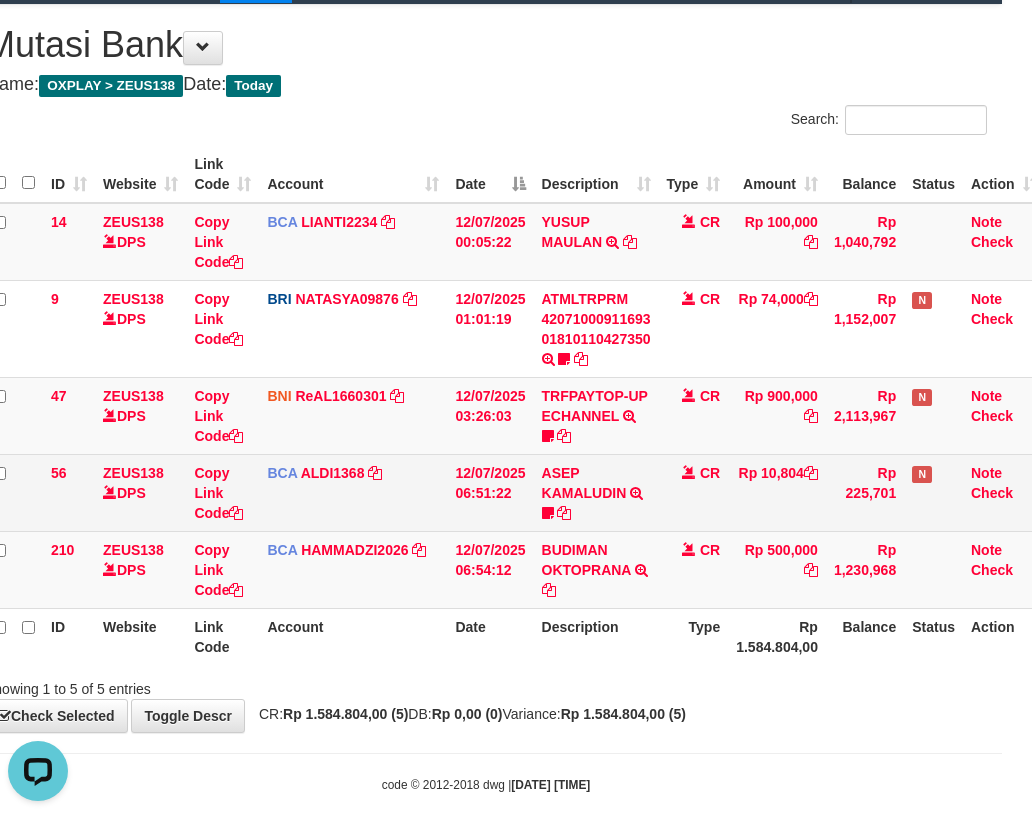 click on "ASEP KAMALUDIN            TRSF E-BANKING CR 1207/FTSCY/WS95031
10804.00ASEP KAMALUDIN    mdylike87" at bounding box center (596, 492) 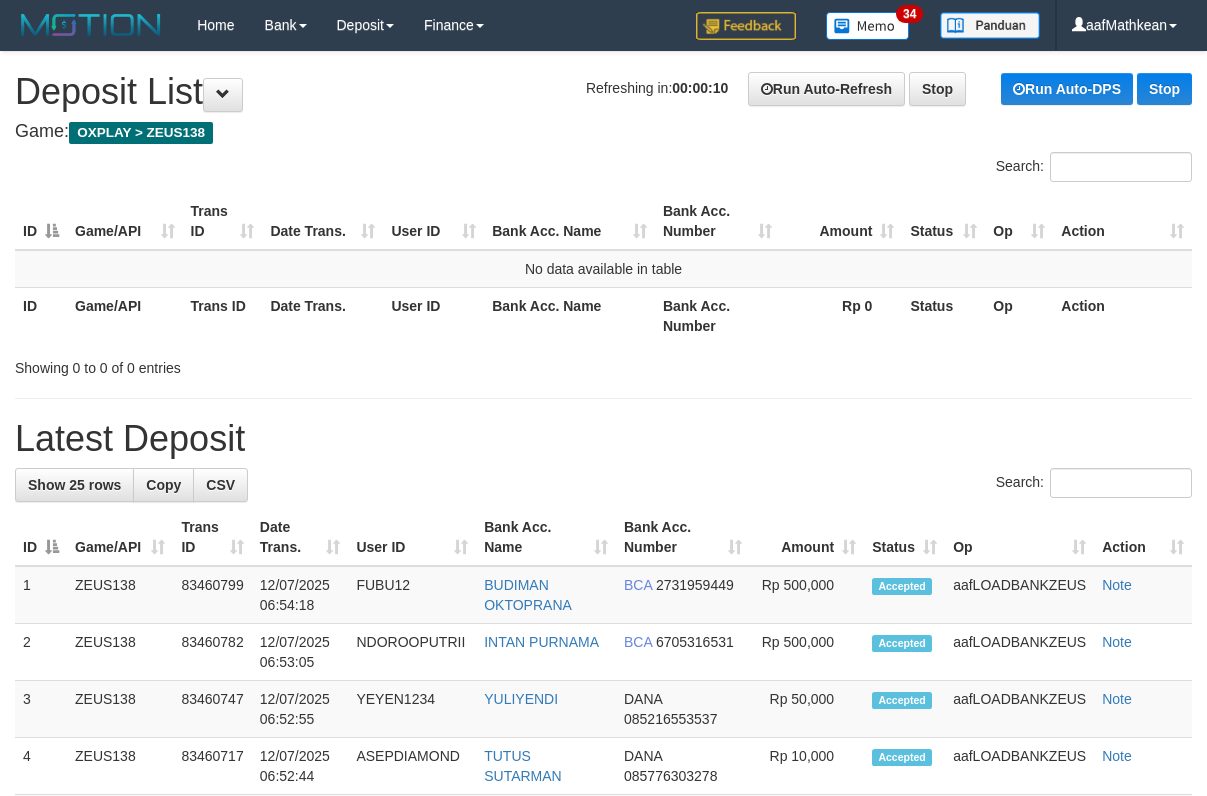 scroll, scrollTop: 0, scrollLeft: 0, axis: both 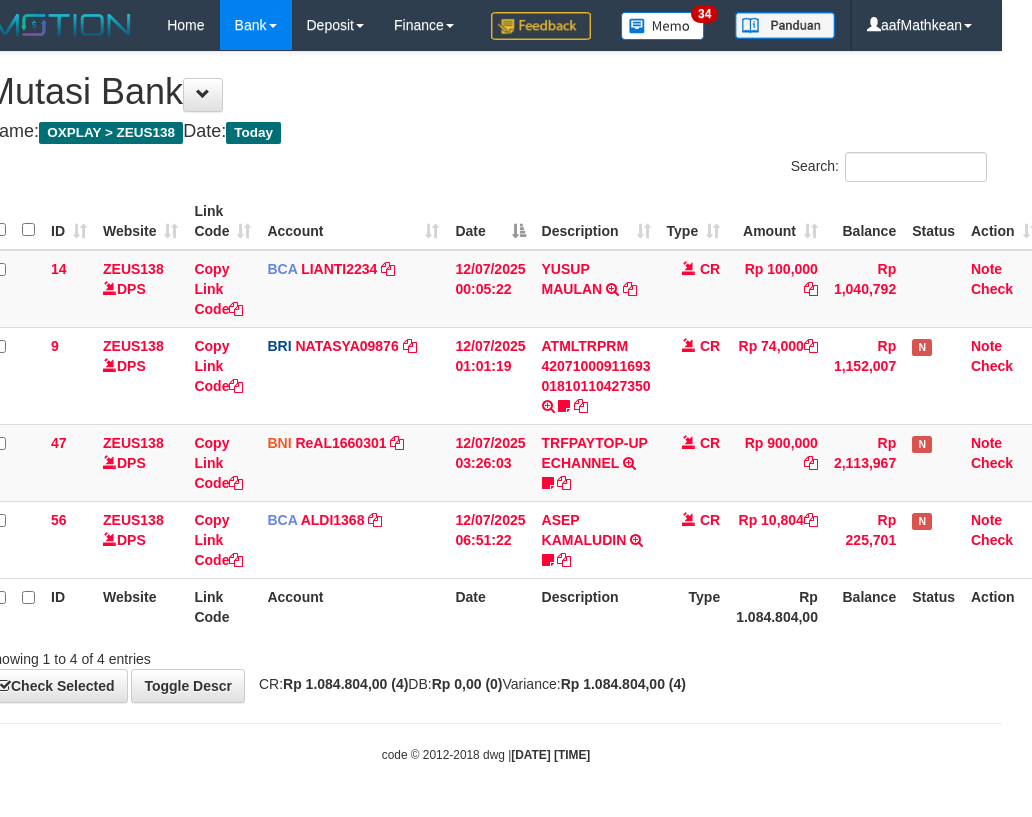 click on "Type" at bounding box center [694, 606] 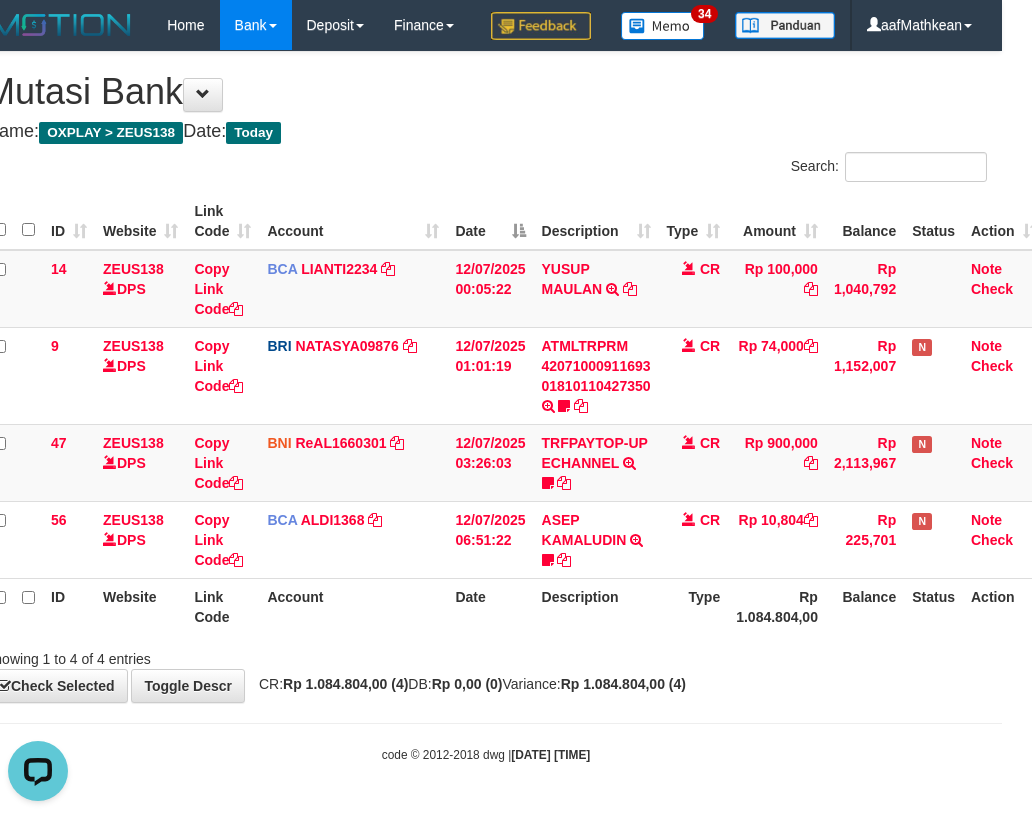 scroll, scrollTop: 0, scrollLeft: 0, axis: both 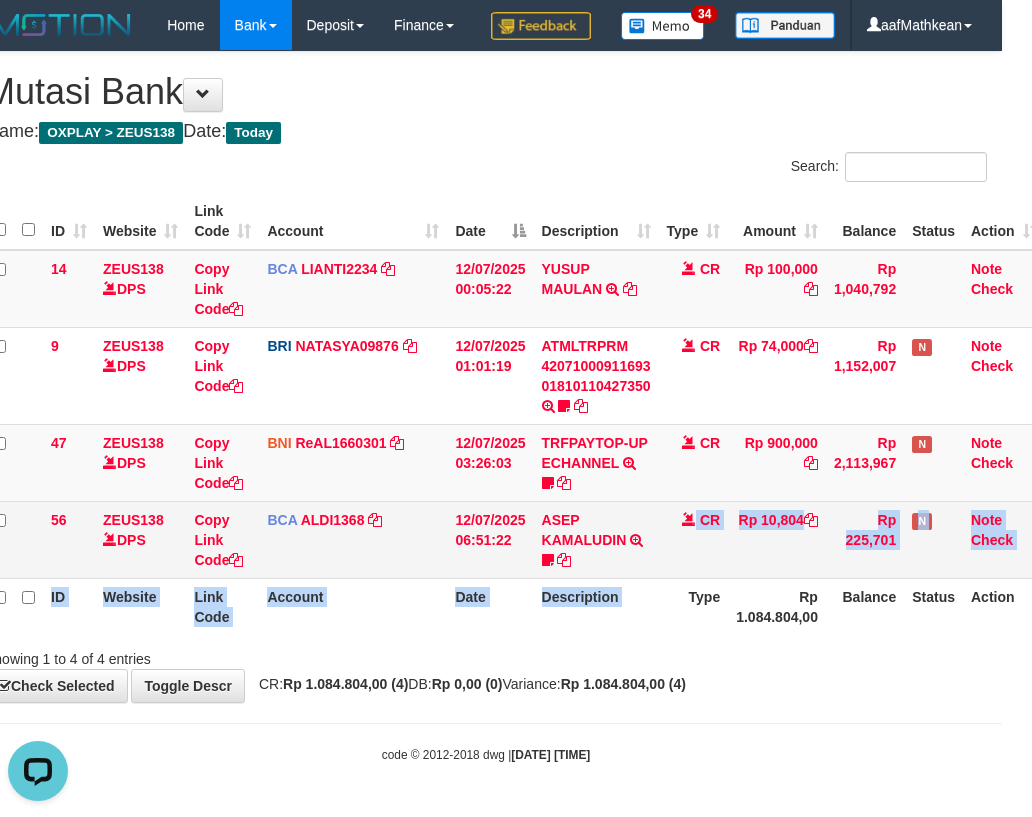 click on "ID Website Link Code Account Date Description Type Amount Balance Status Action
14
ZEUS138    DPS
Copy Link Code
BCA
LIANTI2234
DPS
YULIANTI
mutasi_[DATE]_[NUMBER] | 14
mutasi_[DATE]_[NUMBER] | 14
[DATE] [TIME]
YUSUP MAULAN         TRSF E-BANKING CR 1207/FTSCY/WS95051
100000.00[FIRST] [LAST]    mdylike87
CR
Rp 100,000
Rp 1,040,792
Note
Check
9
ZEUS138    DPS
Copy Link Code
BRI
NATASYA09876" at bounding box center [515, 414] 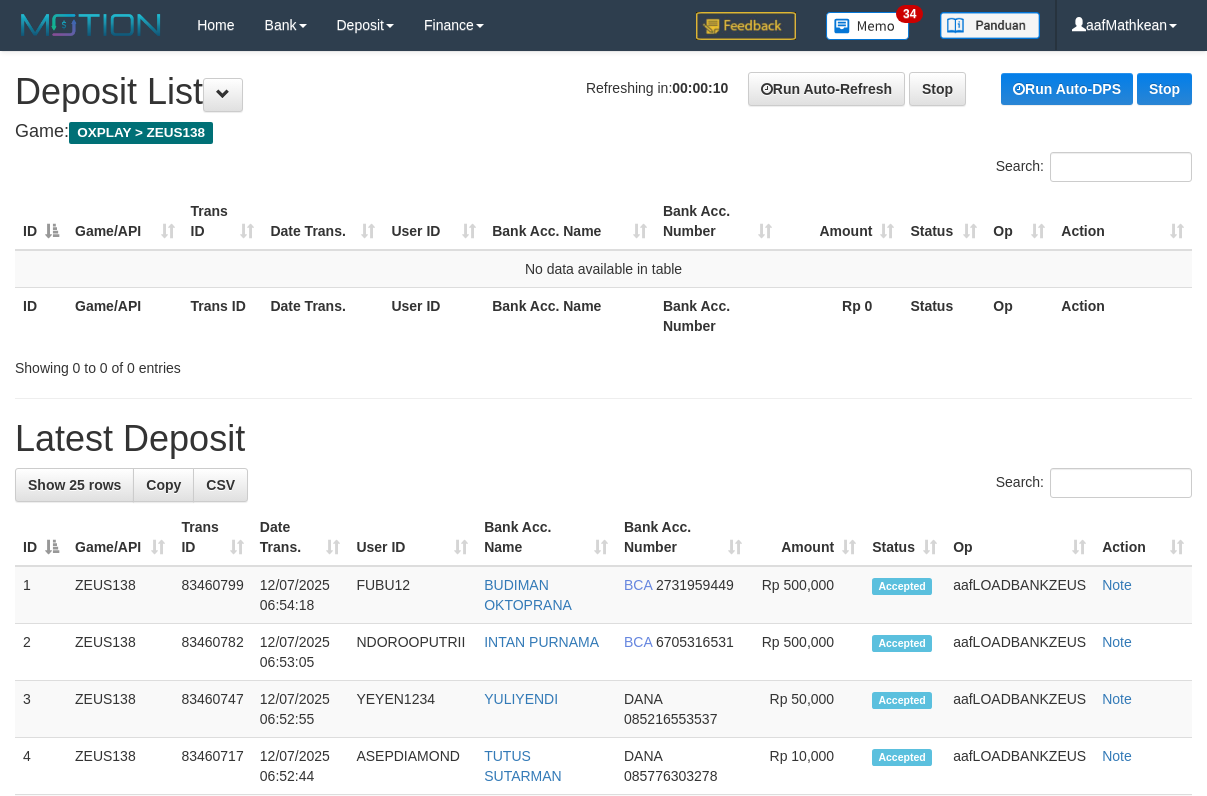 scroll, scrollTop: 0, scrollLeft: 0, axis: both 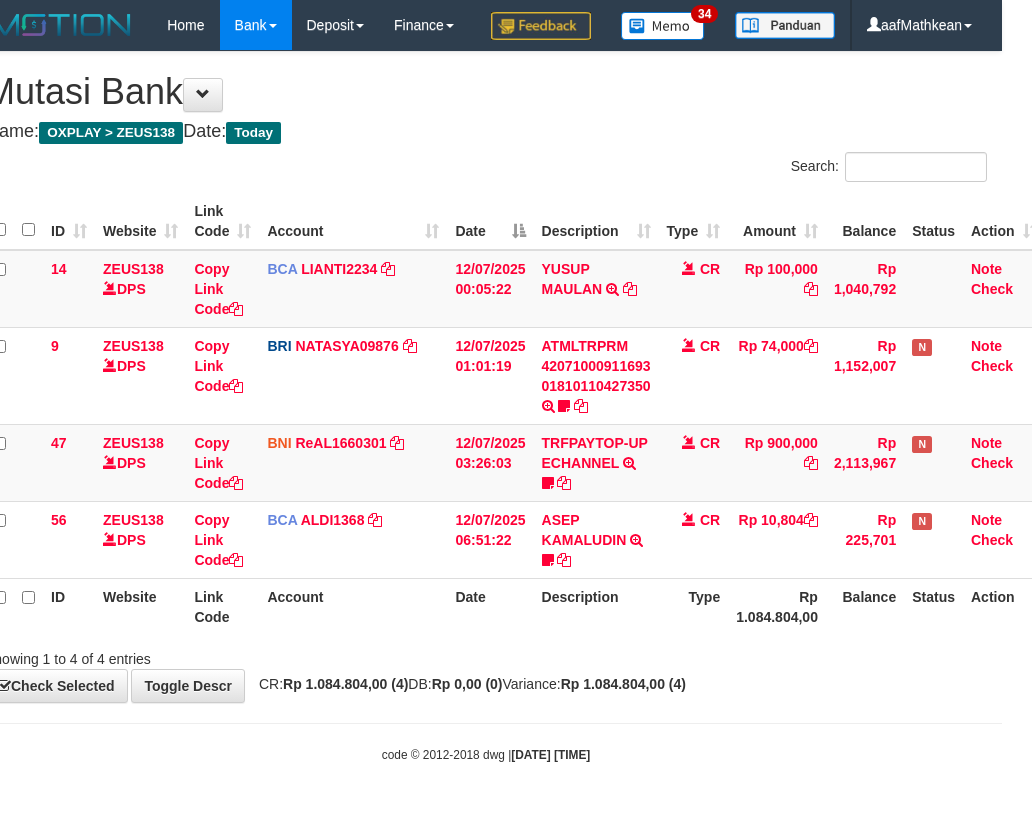 click on "ID Website Link Code Account Date Description Type Rp 1.084.804,00 Balance Status Action" at bounding box center (515, 606) 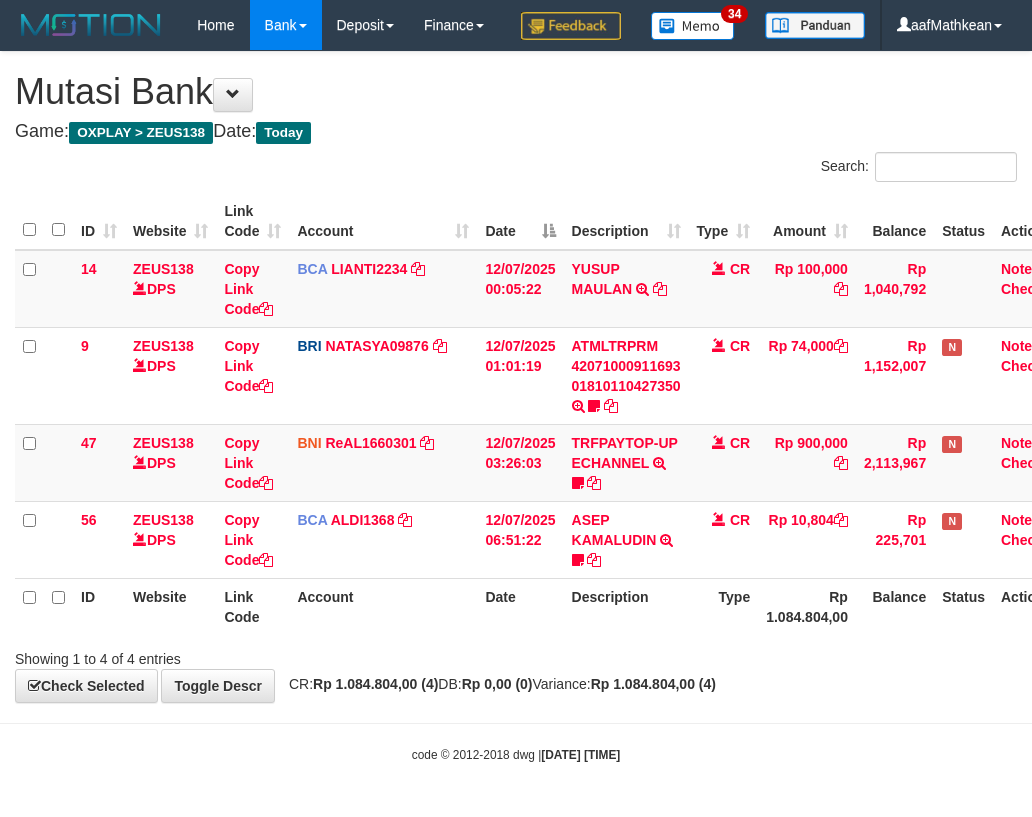 scroll, scrollTop: 47, scrollLeft: 30, axis: both 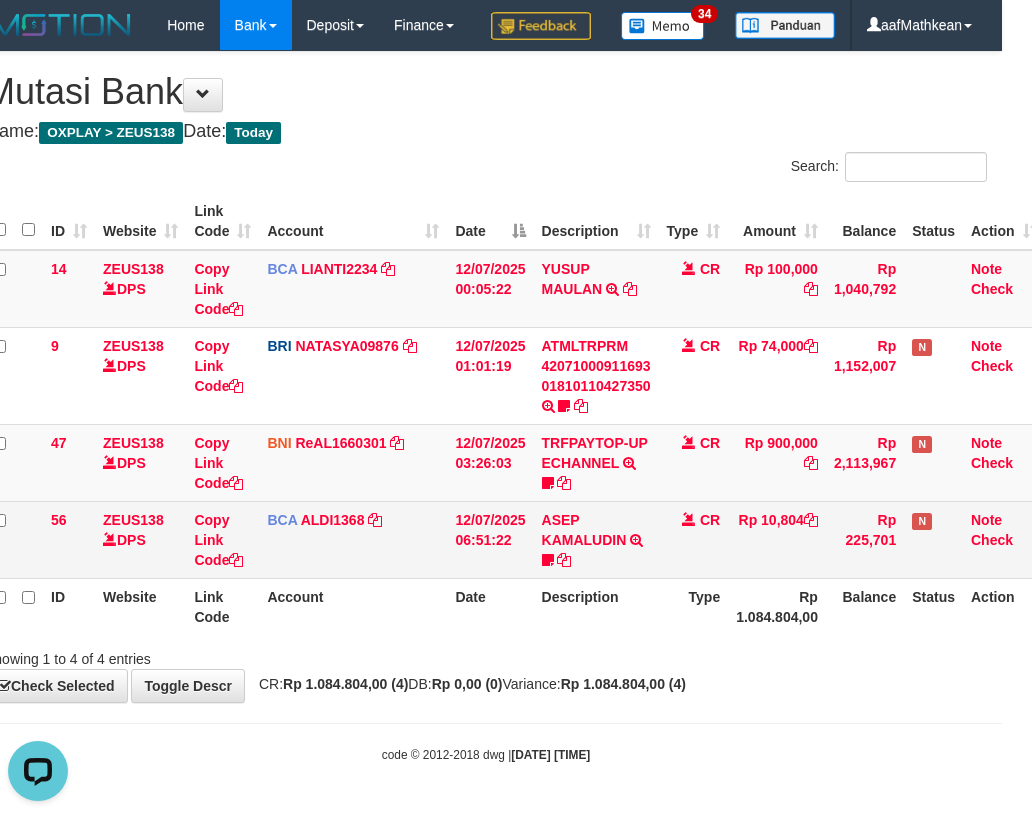 click on "12/07/2025 06:51:22" at bounding box center [490, 539] 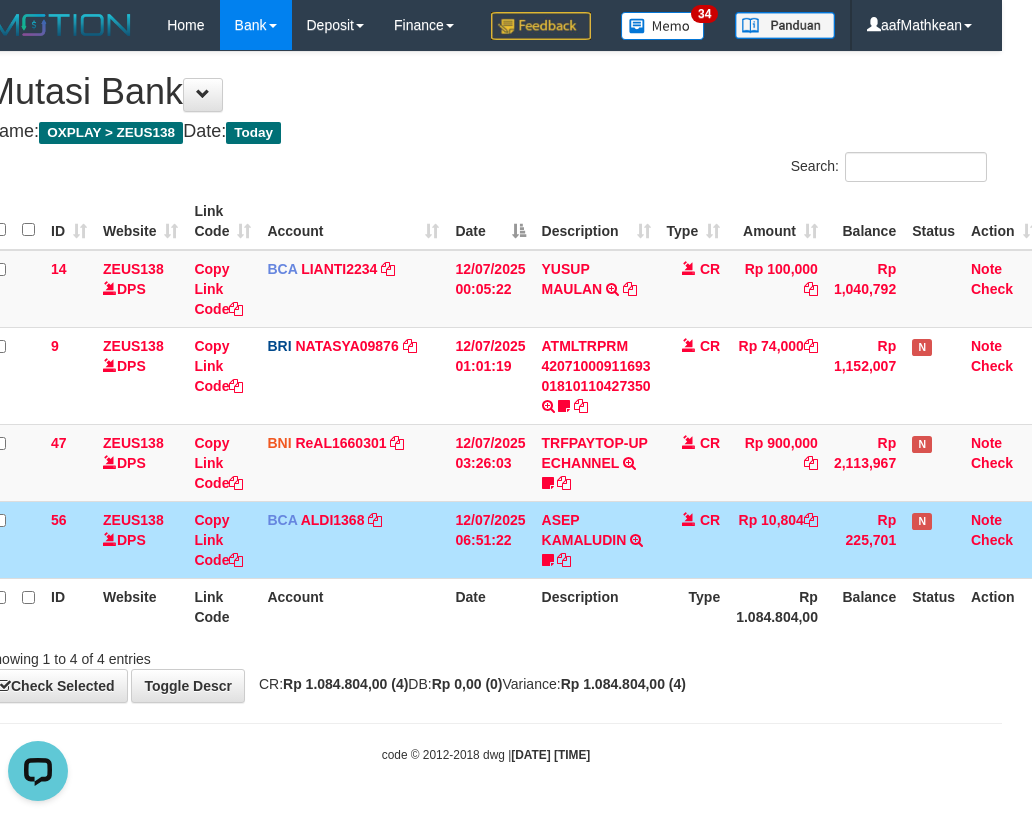 drag, startPoint x: 622, startPoint y: 594, endPoint x: 650, endPoint y: 598, distance: 28.284271 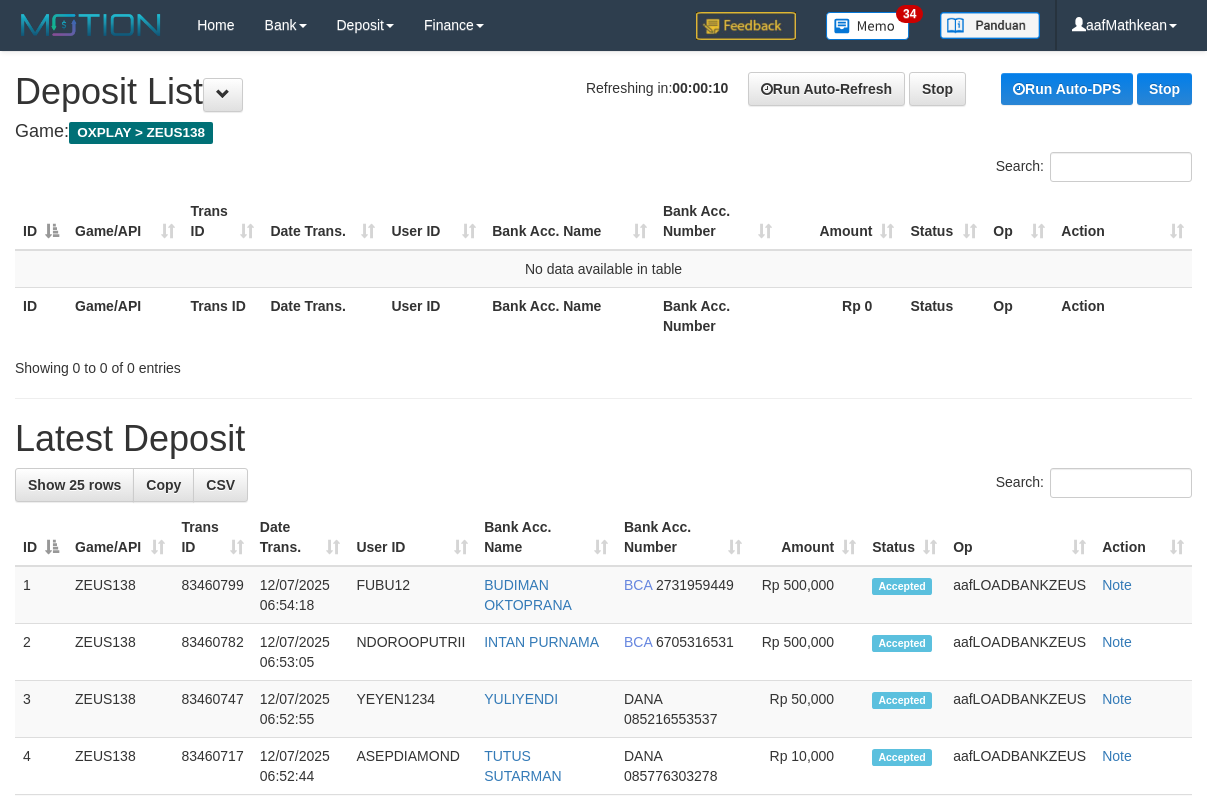 scroll, scrollTop: 0, scrollLeft: 0, axis: both 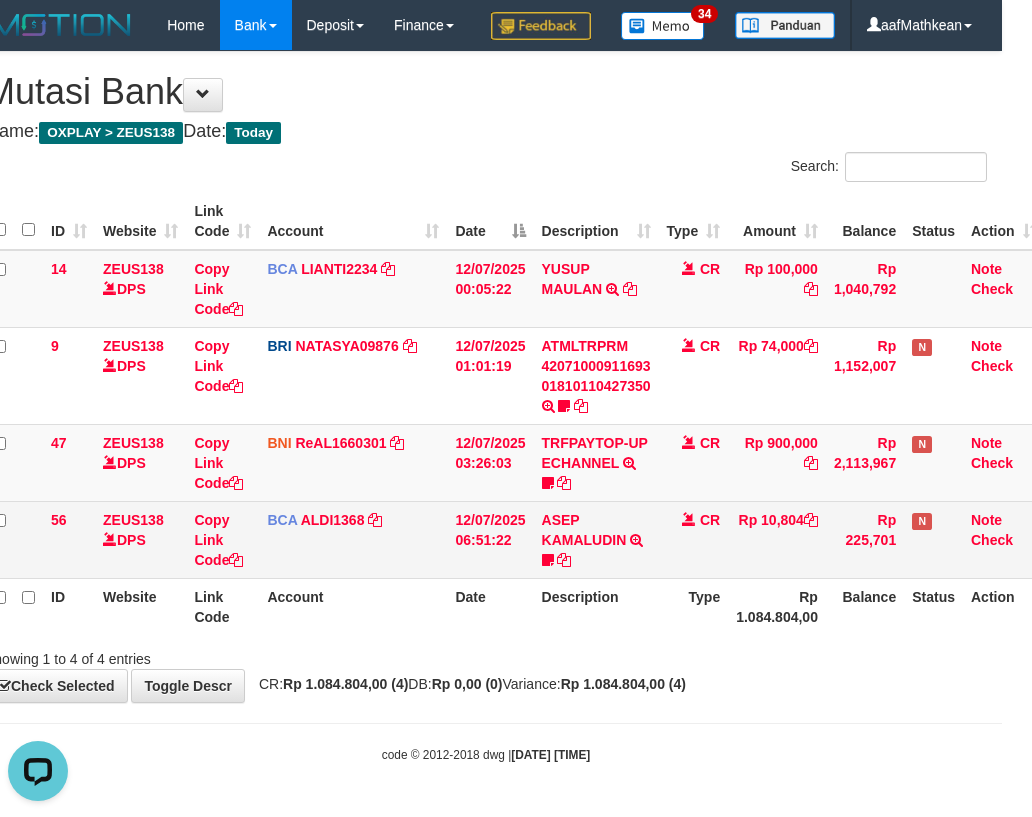 click on "CR" at bounding box center (694, 539) 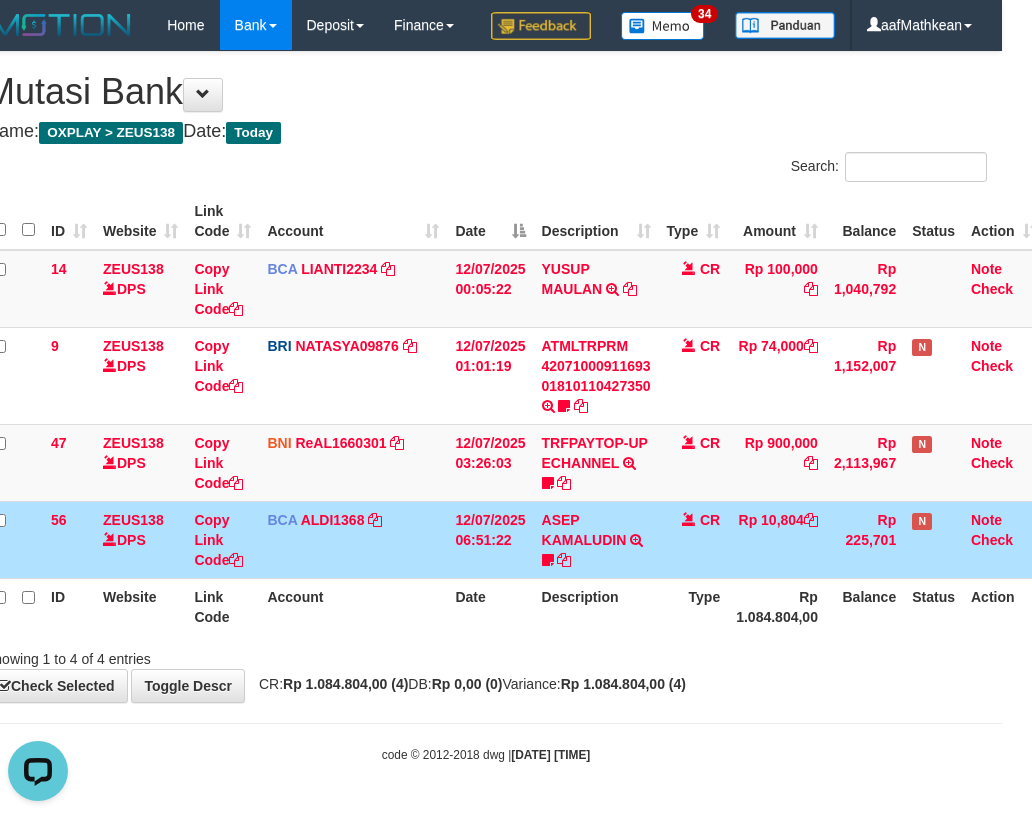 click on "Description" at bounding box center (596, 606) 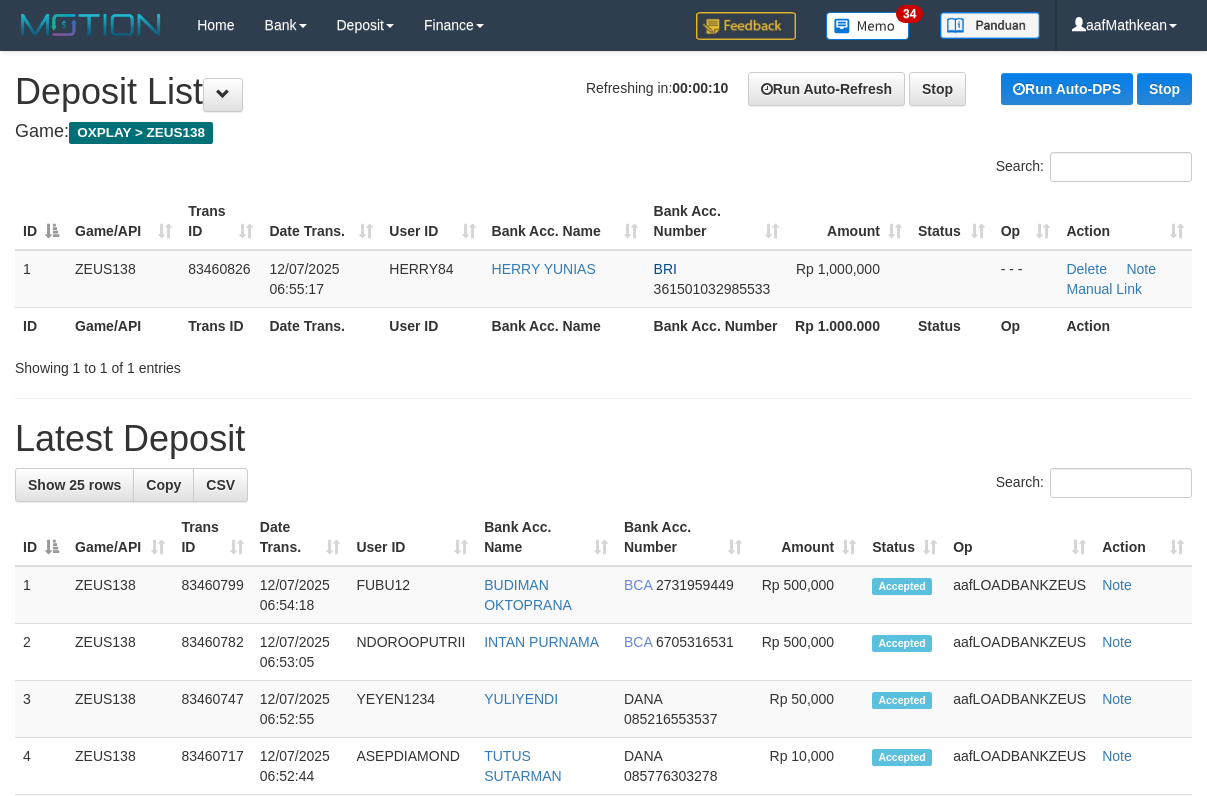 scroll, scrollTop: 0, scrollLeft: 0, axis: both 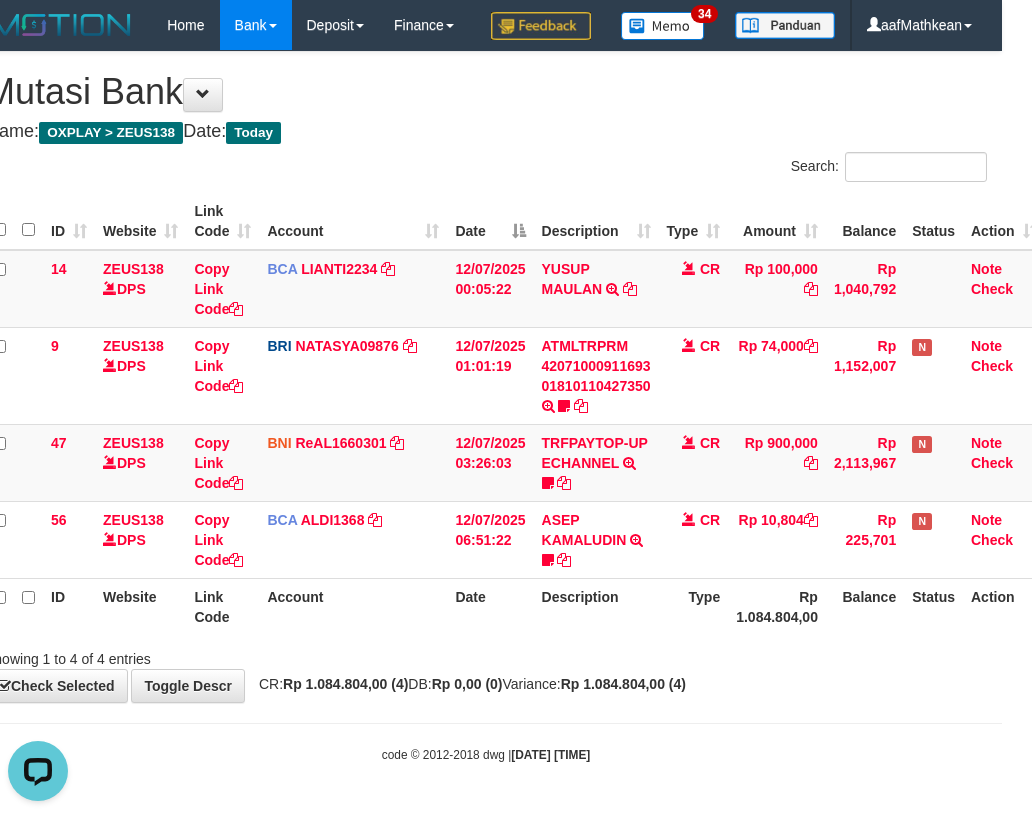 click on "Rp 1.084.804,00" at bounding box center [777, 606] 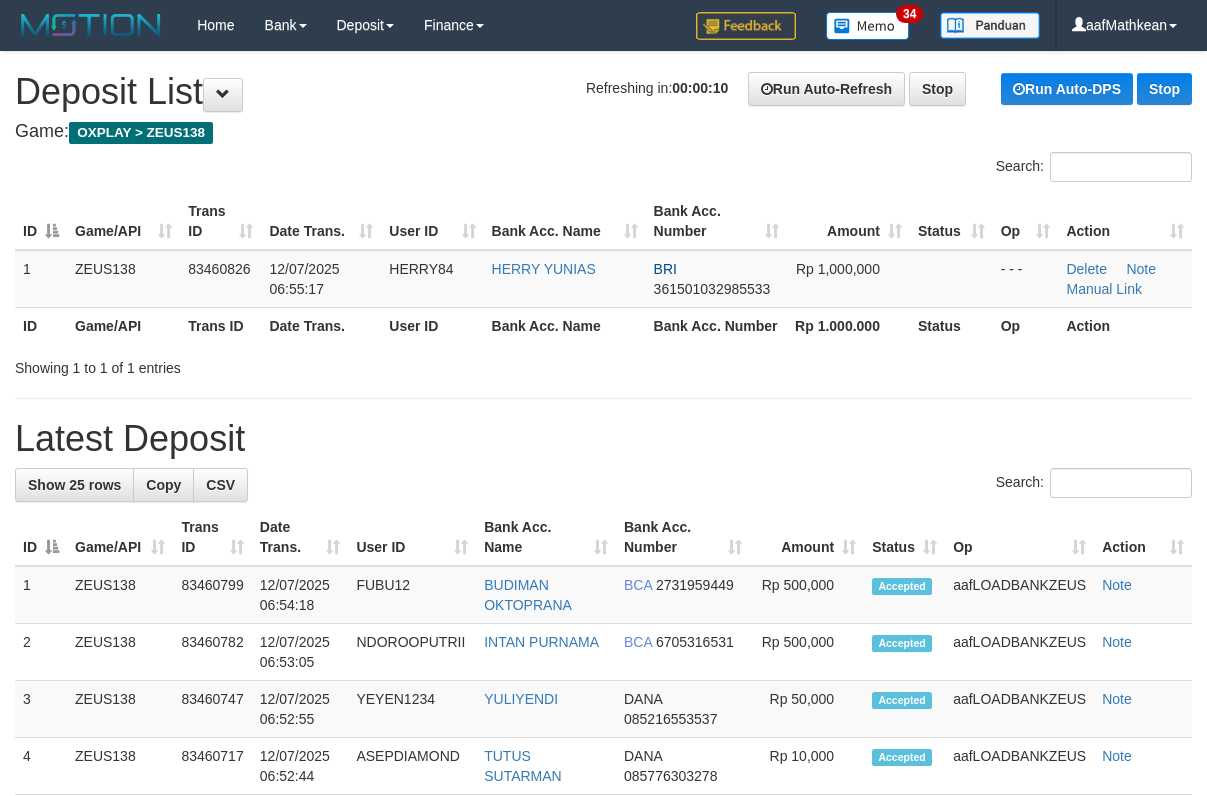 scroll, scrollTop: 0, scrollLeft: 0, axis: both 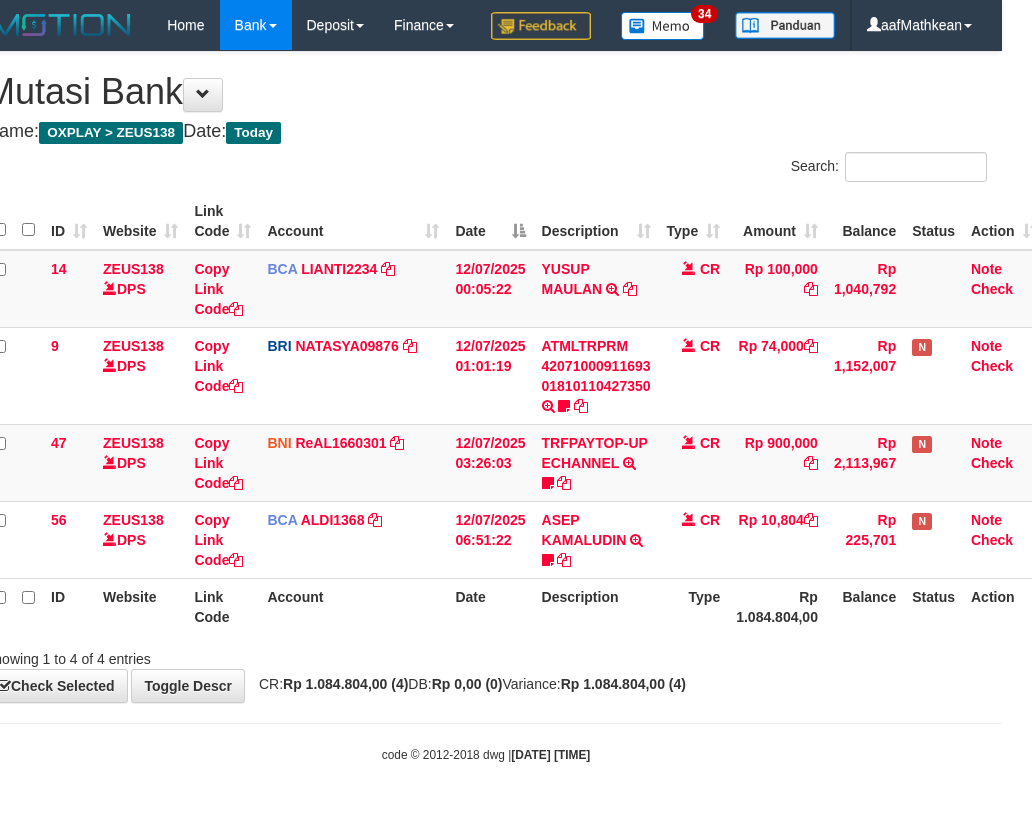drag, startPoint x: 693, startPoint y: 648, endPoint x: 909, endPoint y: 660, distance: 216.33308 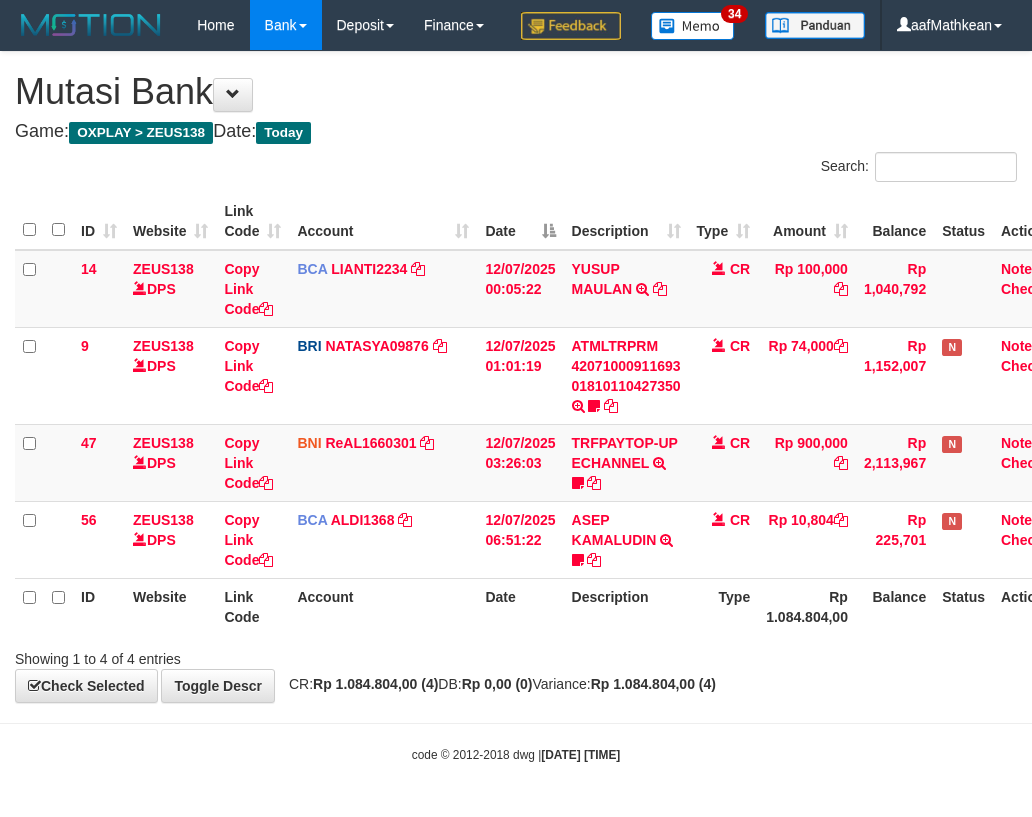 scroll, scrollTop: 47, scrollLeft: 30, axis: both 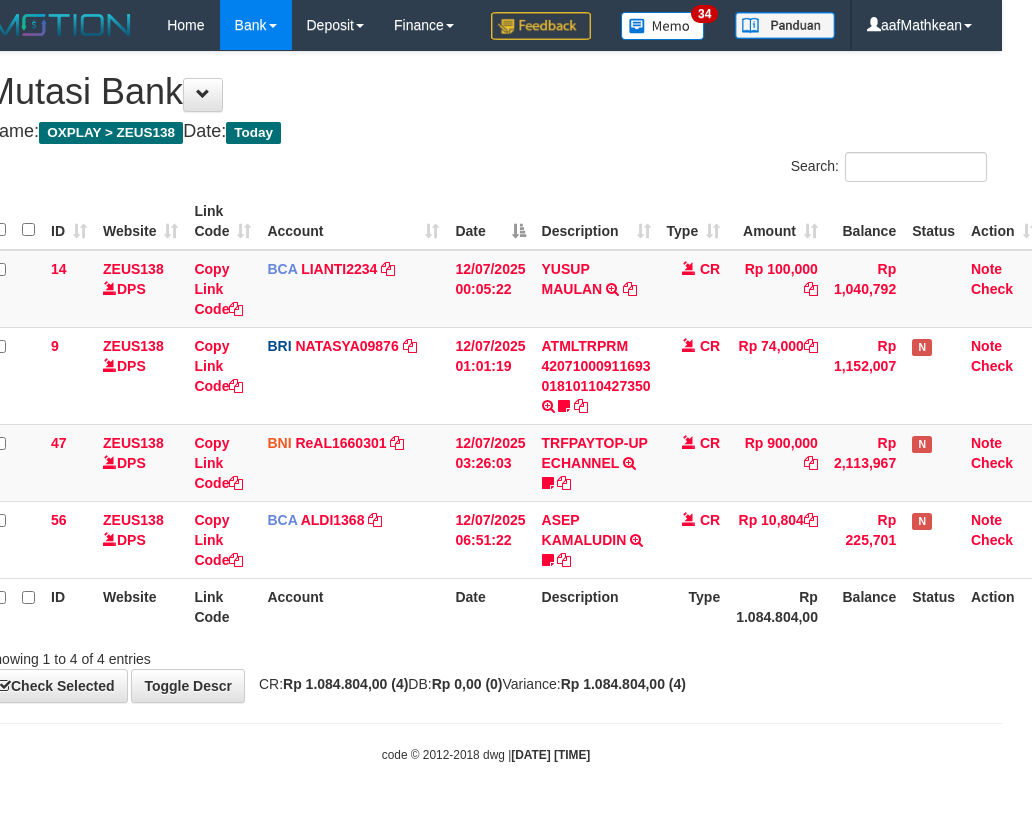 drag, startPoint x: 804, startPoint y: 660, endPoint x: 1040, endPoint y: 667, distance: 236.10379 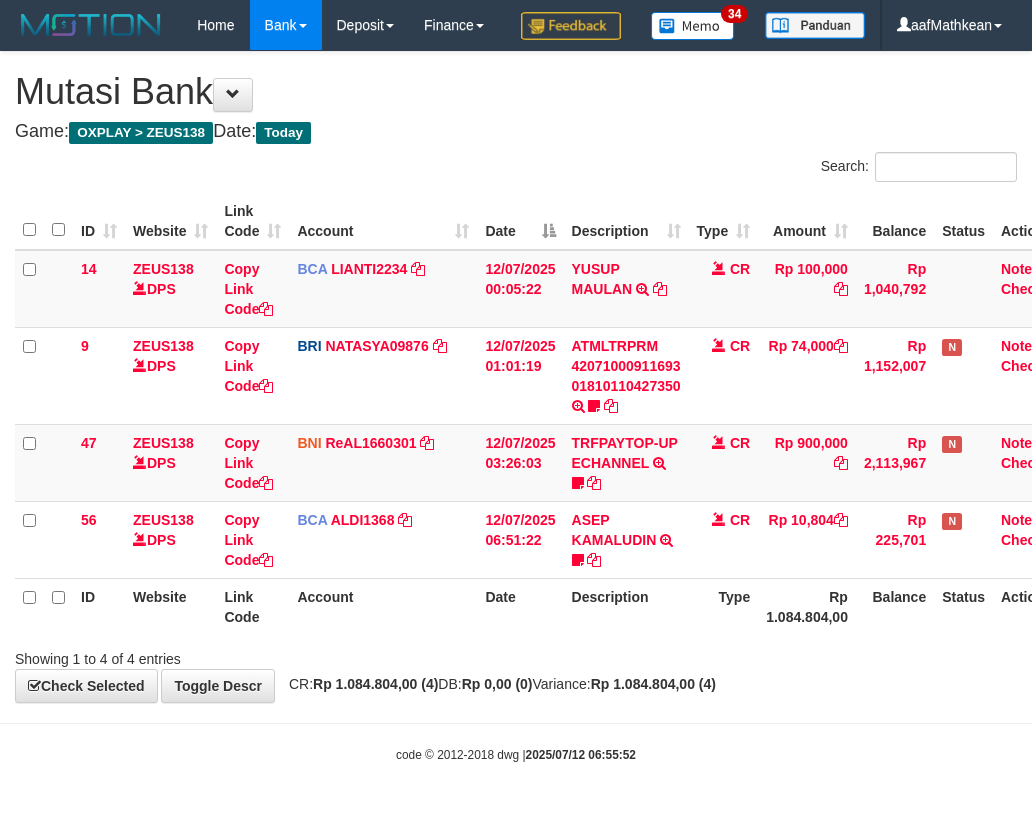 scroll, scrollTop: 47, scrollLeft: 30, axis: both 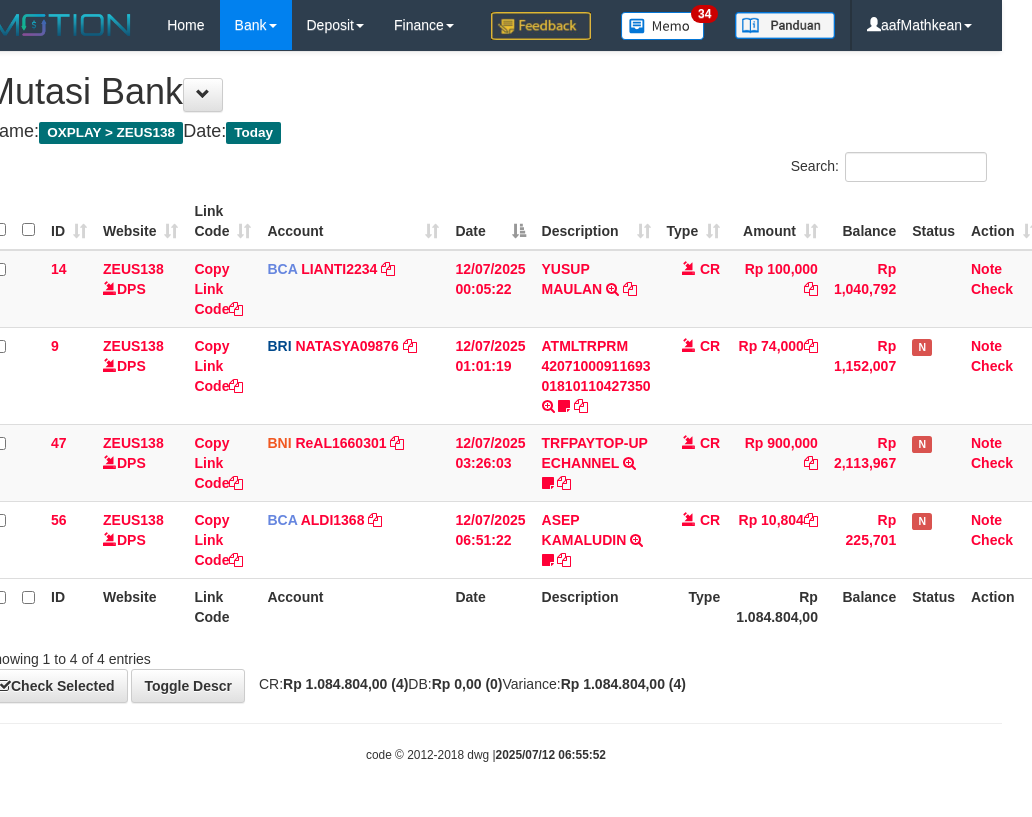 click on "Description" at bounding box center (596, 606) 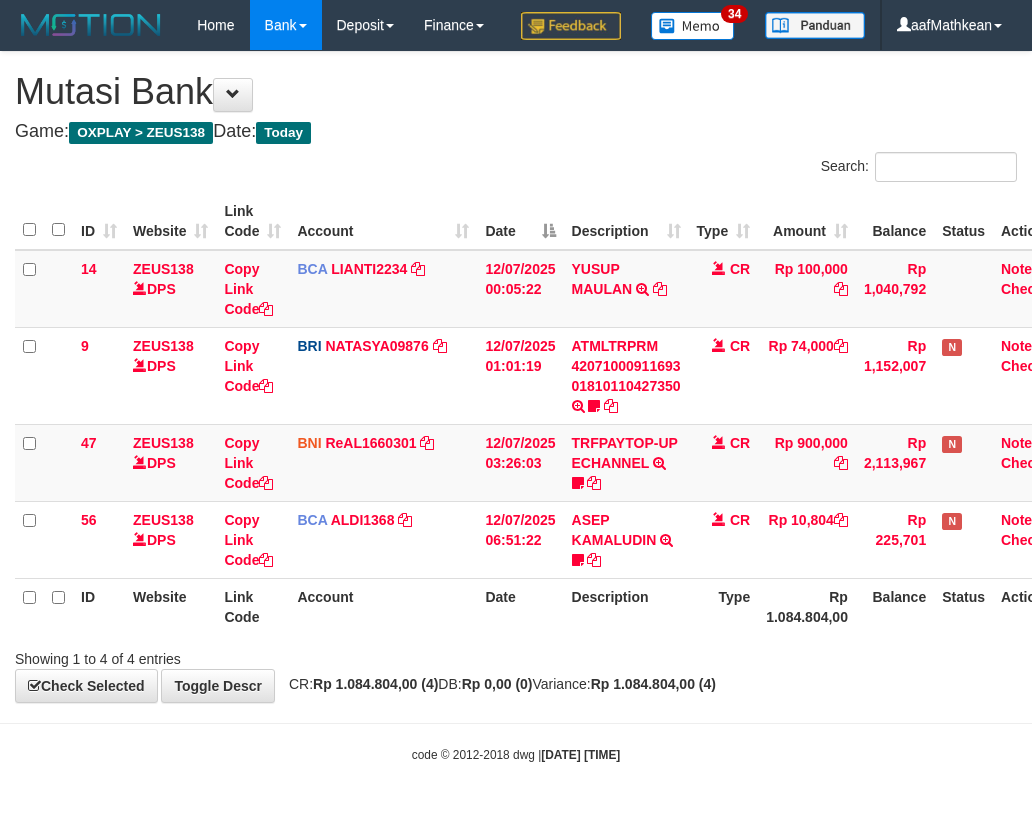 scroll, scrollTop: 47, scrollLeft: 30, axis: both 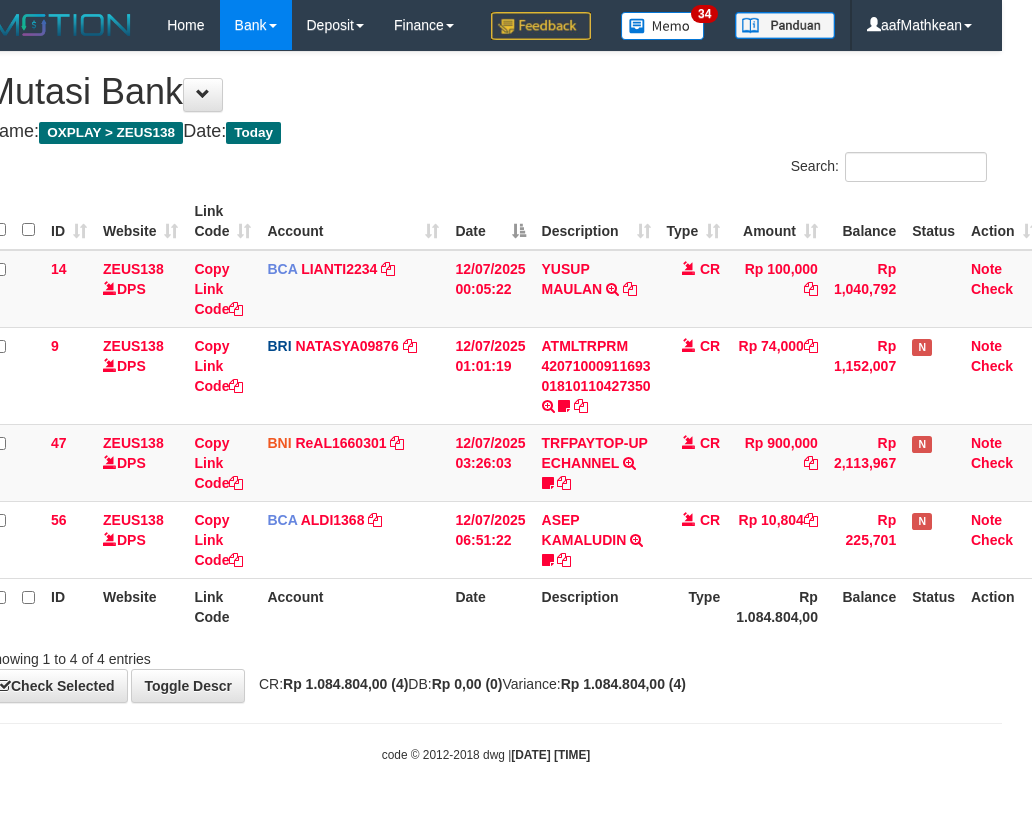 click on "Type" at bounding box center (694, 606) 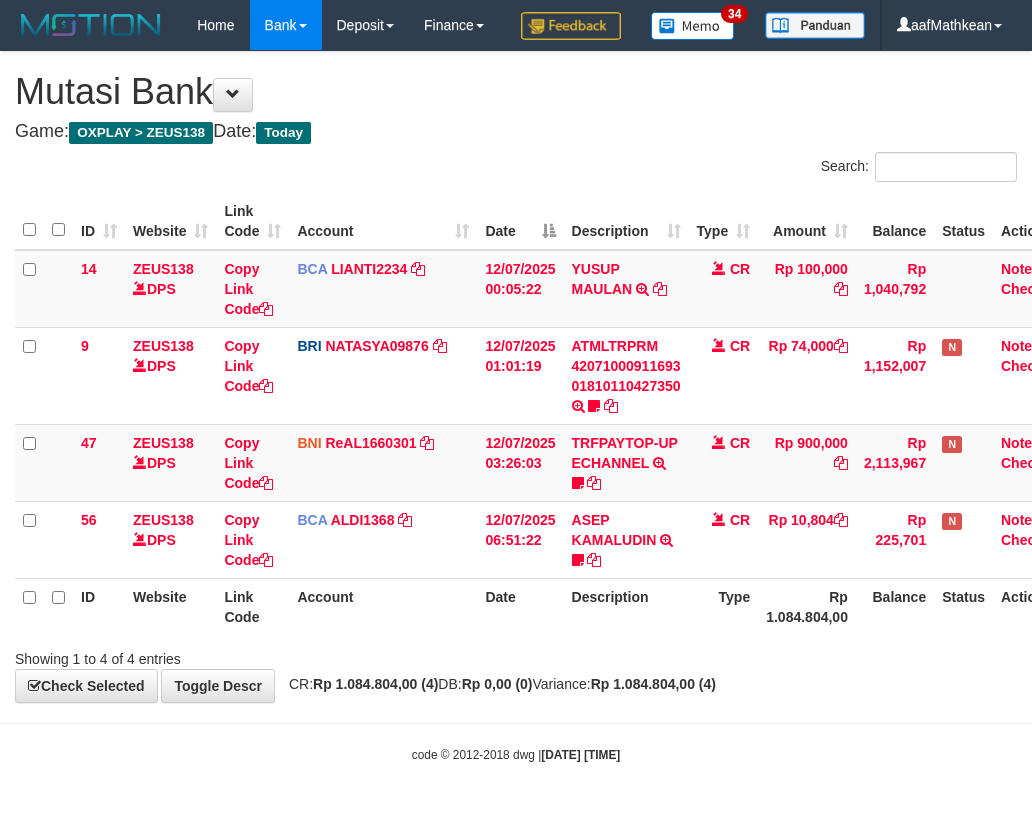 scroll, scrollTop: 47, scrollLeft: 30, axis: both 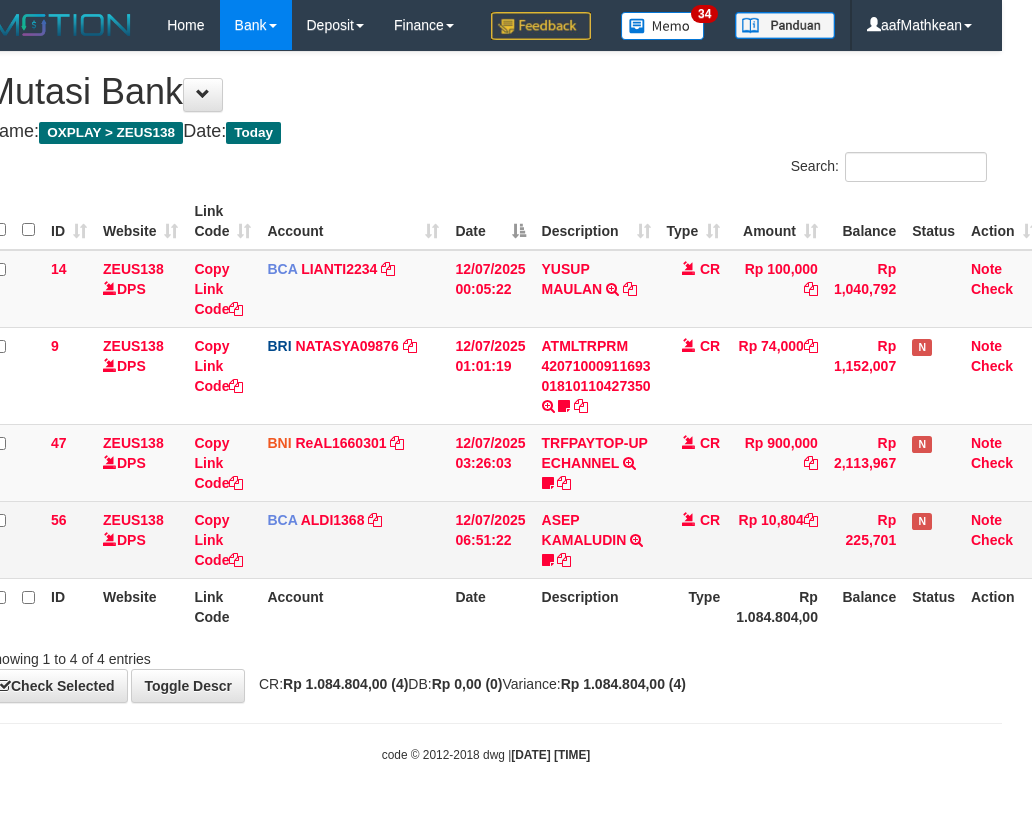 drag, startPoint x: 756, startPoint y: 532, endPoint x: 1027, endPoint y: 553, distance: 271.81244 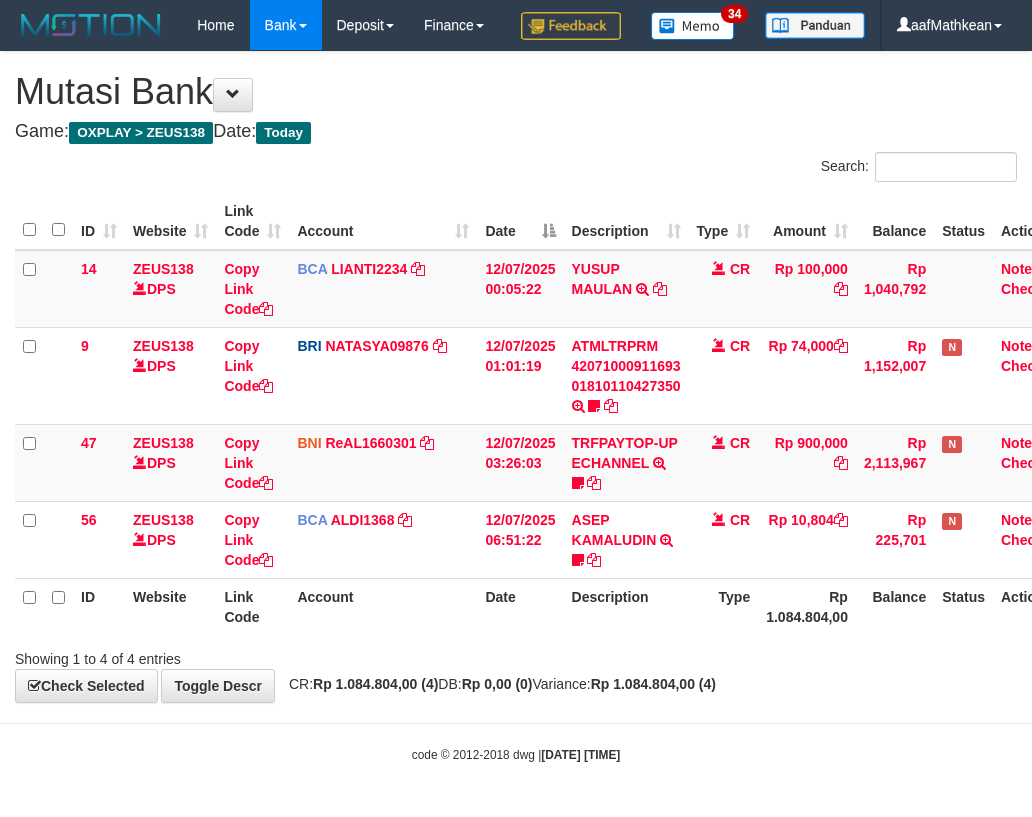 scroll, scrollTop: 47, scrollLeft: 30, axis: both 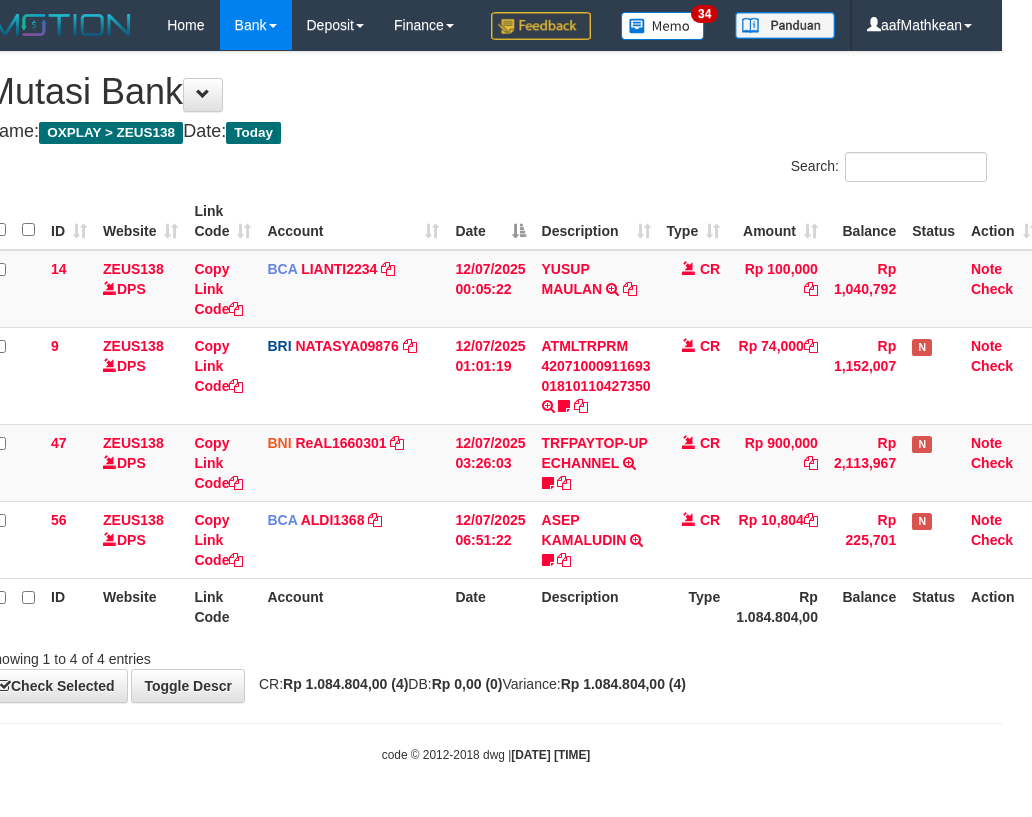 drag, startPoint x: 607, startPoint y: 579, endPoint x: 650, endPoint y: 590, distance: 44.38468 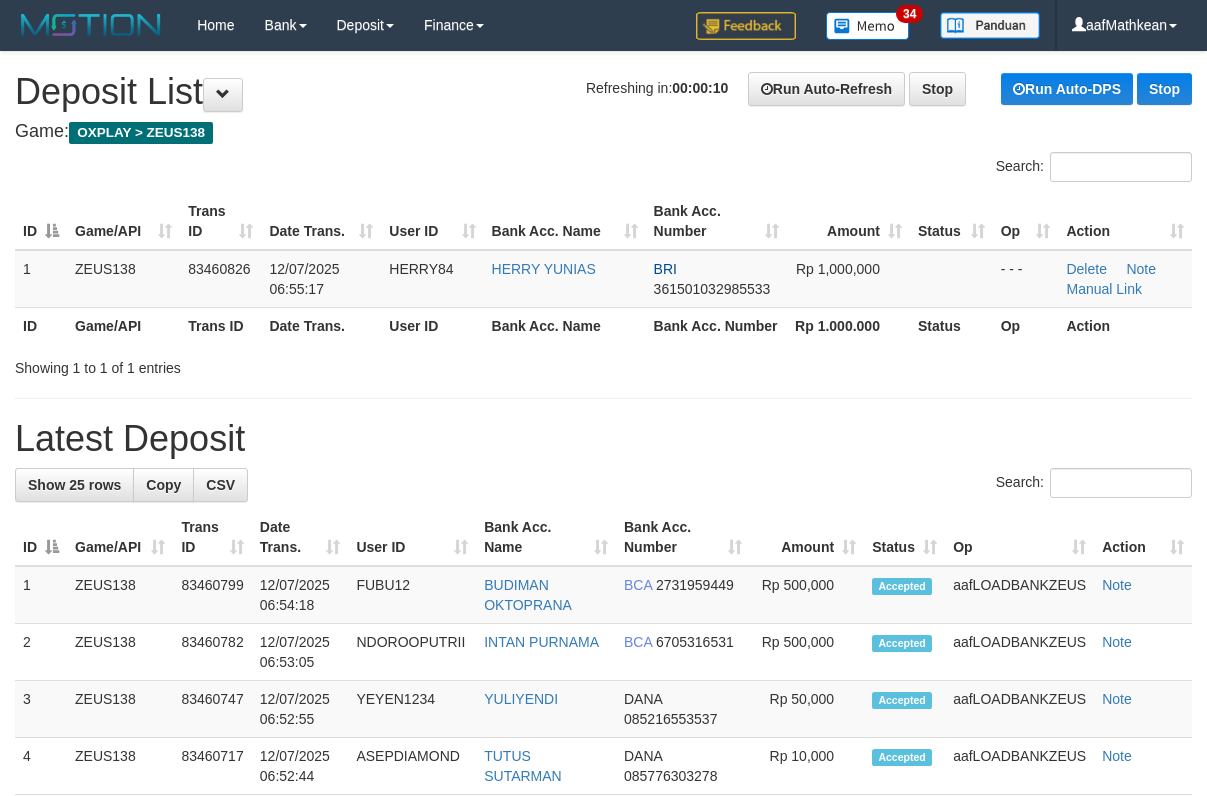 scroll, scrollTop: 0, scrollLeft: 0, axis: both 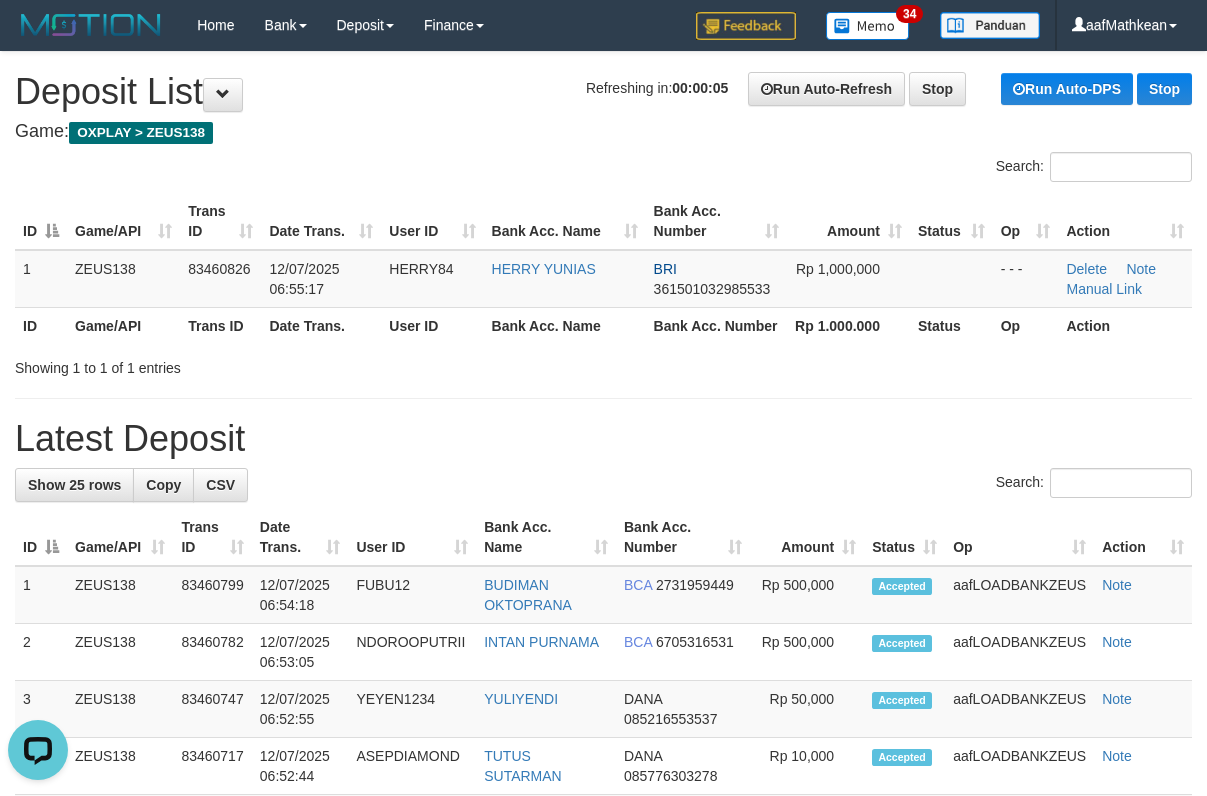 drag, startPoint x: 402, startPoint y: 159, endPoint x: 13, endPoint y: 309, distance: 416.91846 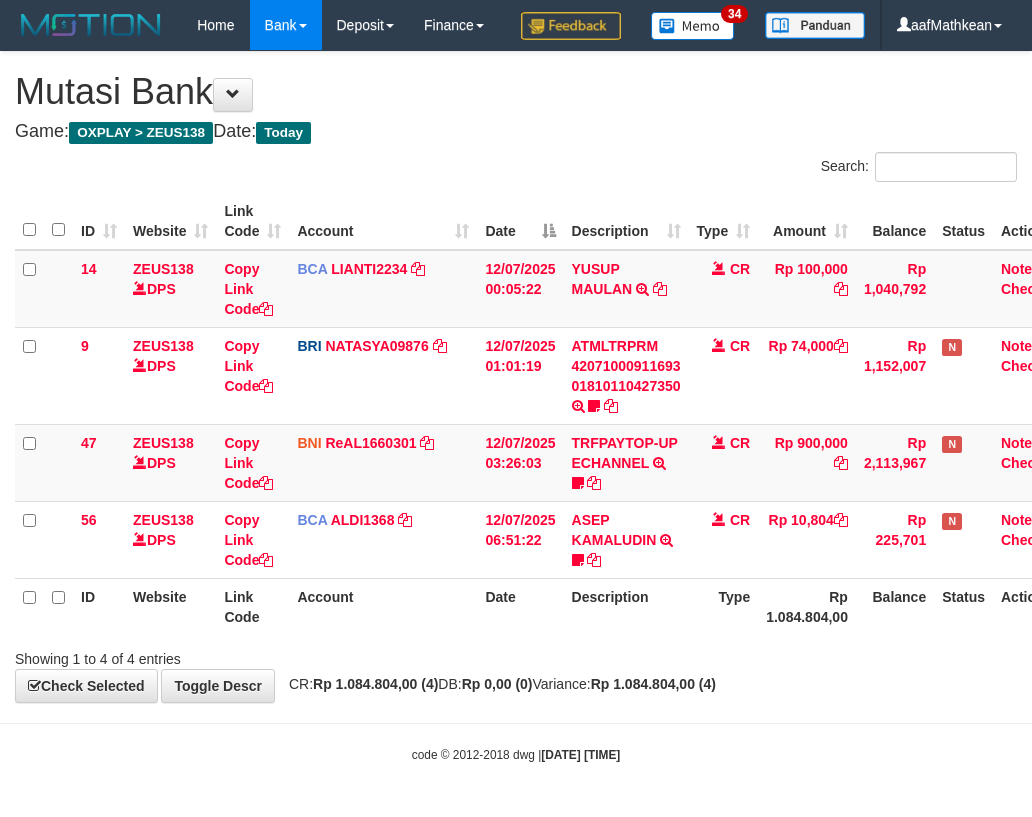 scroll, scrollTop: 47, scrollLeft: 30, axis: both 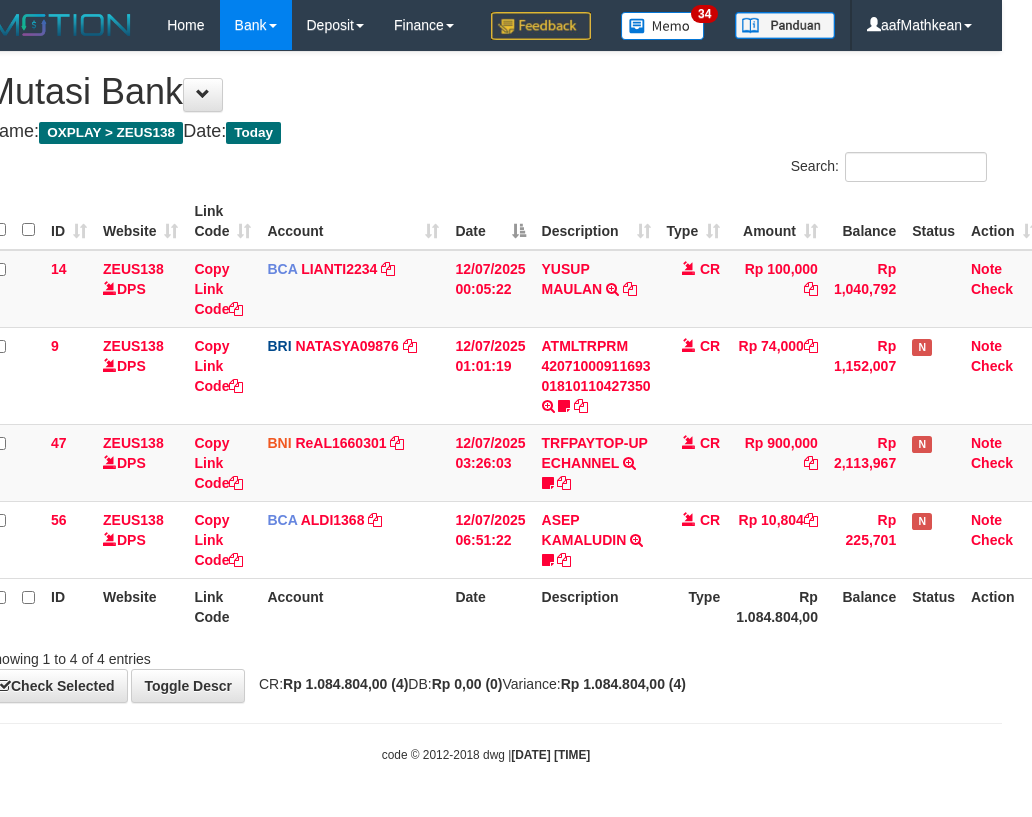 click on "Description" at bounding box center [596, 606] 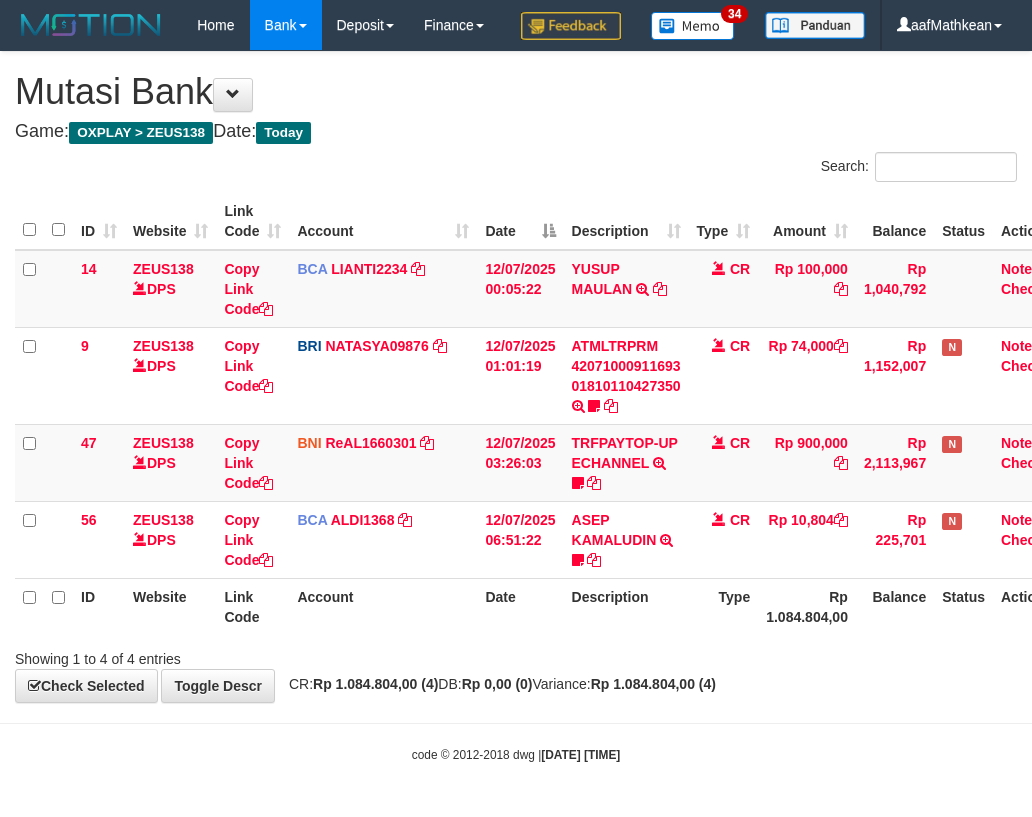 scroll, scrollTop: 47, scrollLeft: 30, axis: both 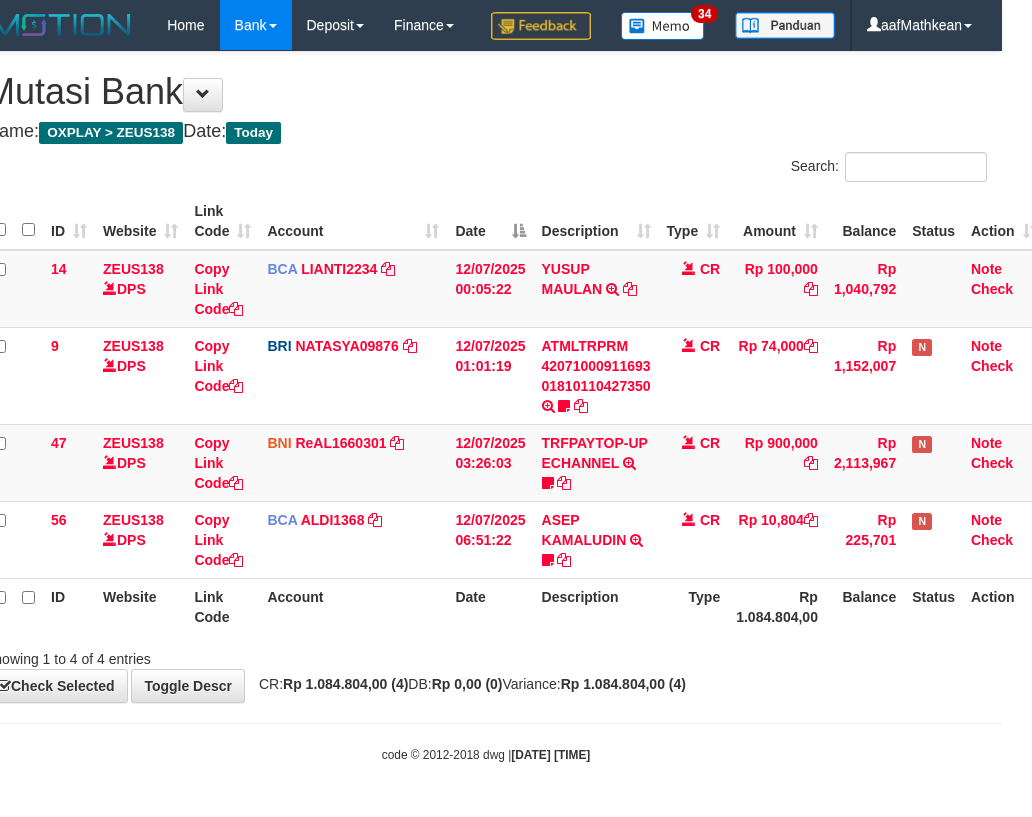 click on "Date" at bounding box center (490, 606) 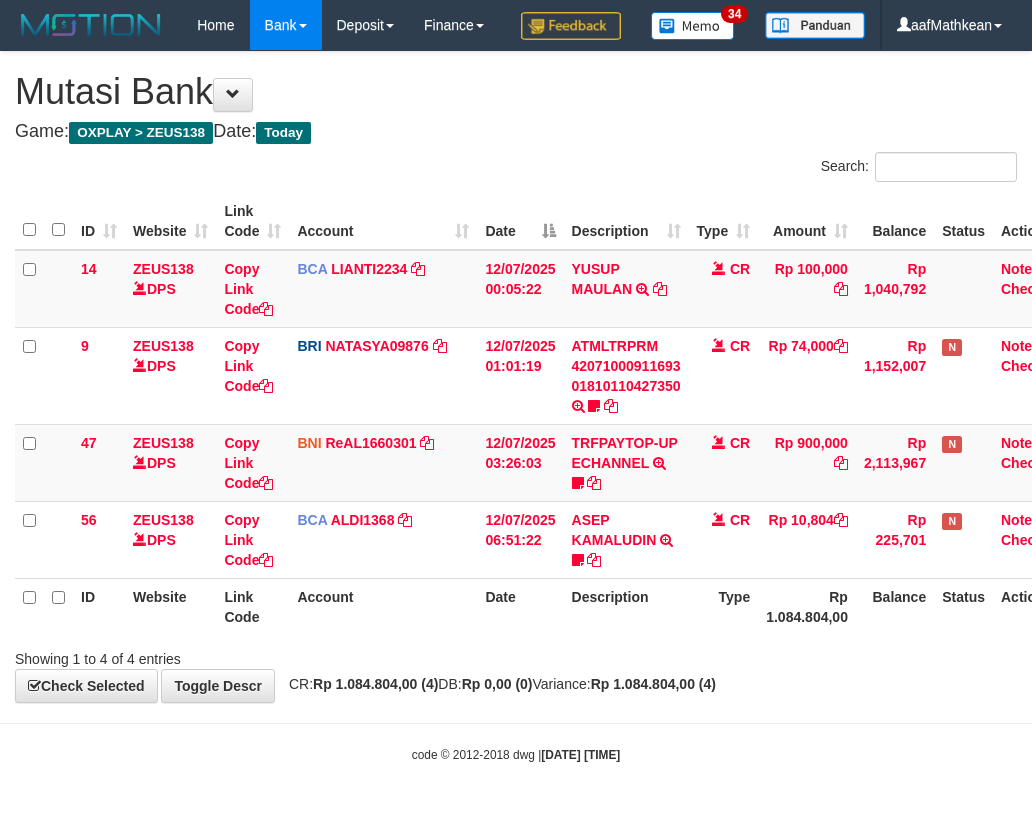 scroll, scrollTop: 47, scrollLeft: 30, axis: both 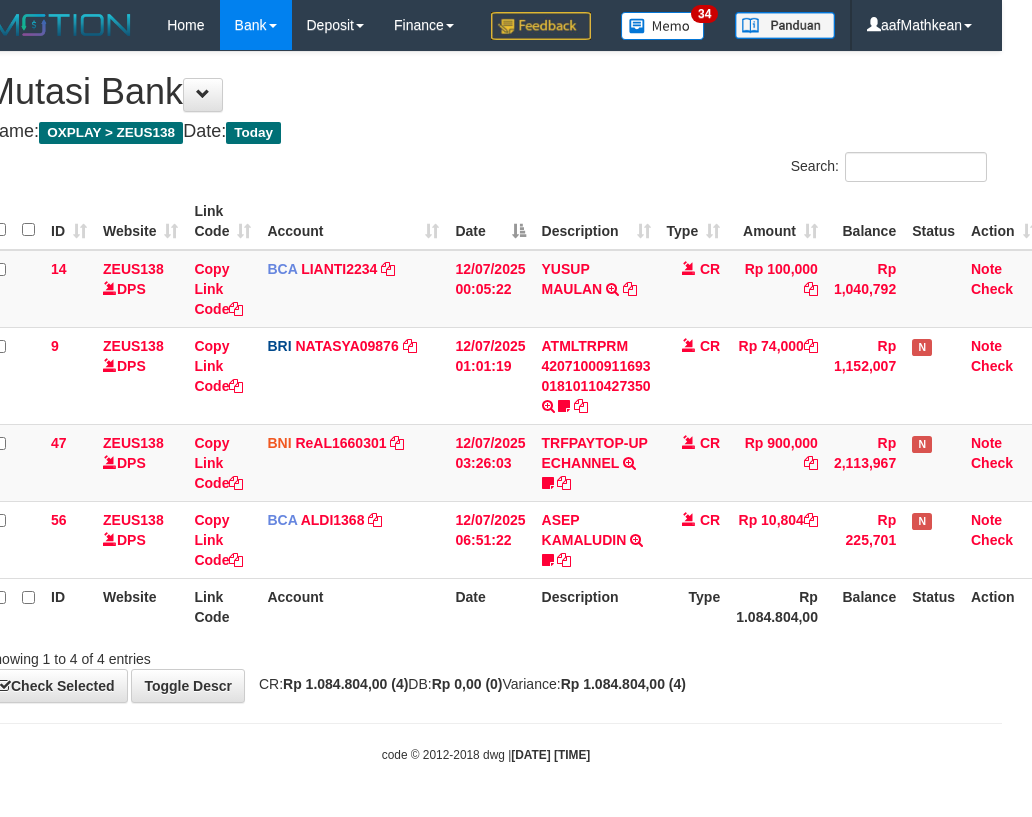 click on "Link Code" at bounding box center [222, 606] 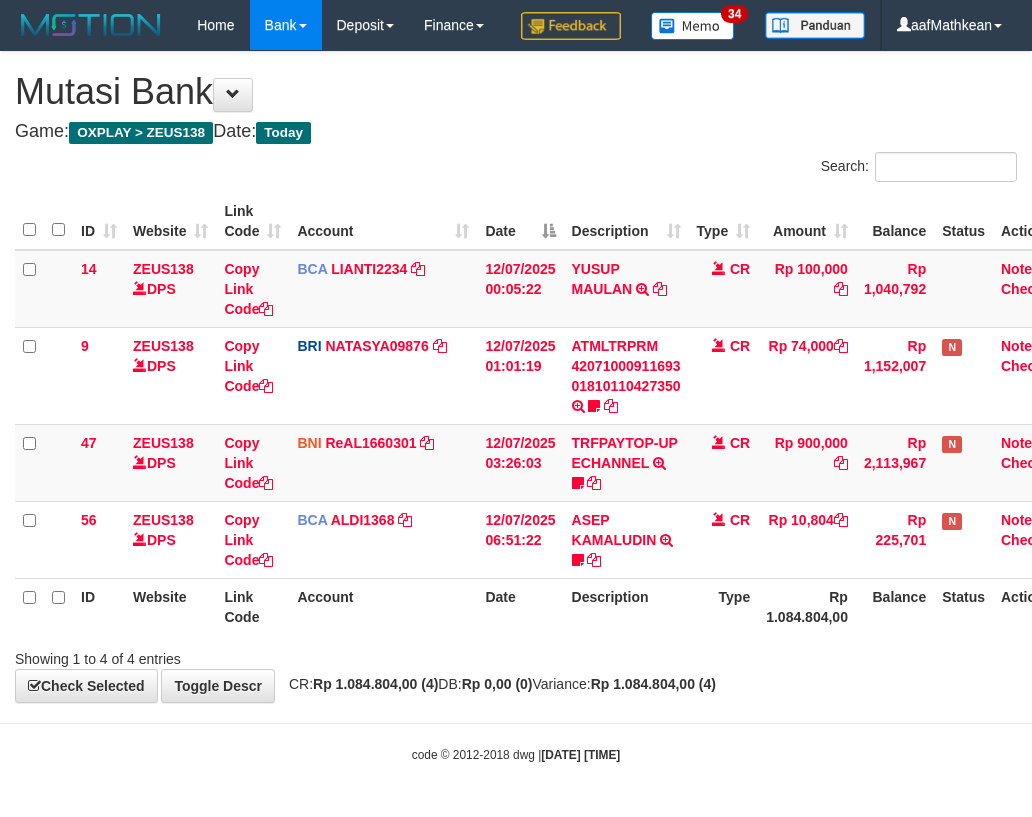 scroll, scrollTop: 47, scrollLeft: 30, axis: both 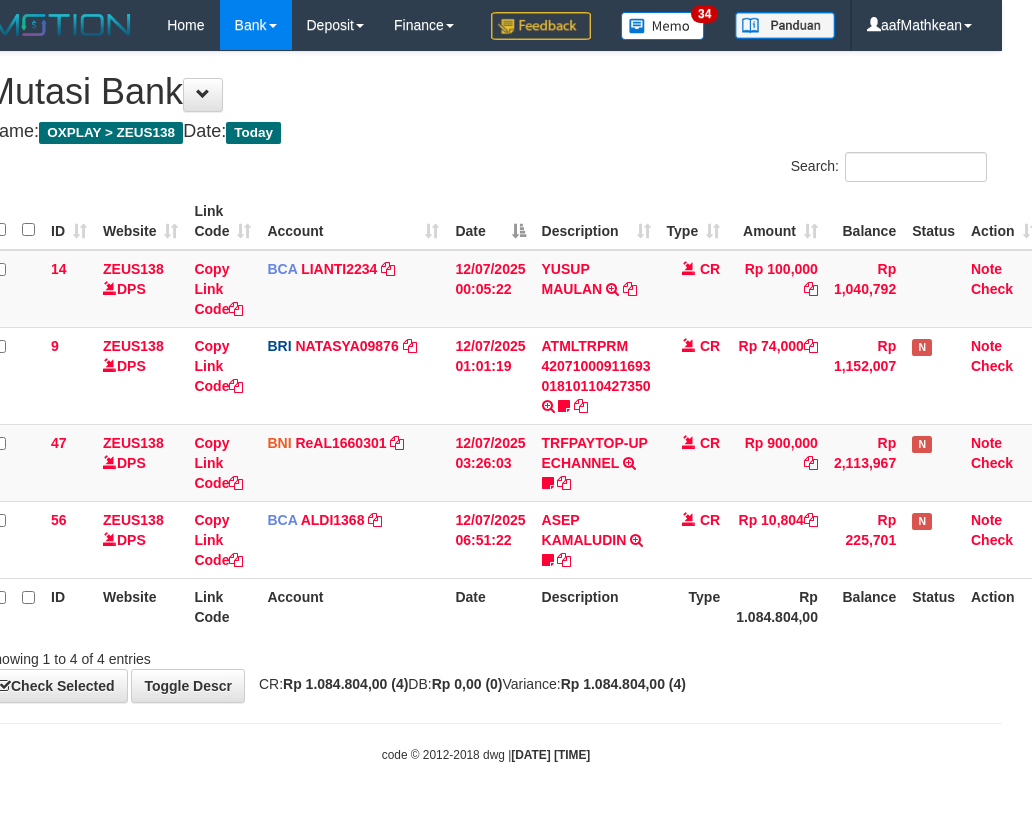 drag, startPoint x: 184, startPoint y: 646, endPoint x: 197, endPoint y: 648, distance: 13.152946 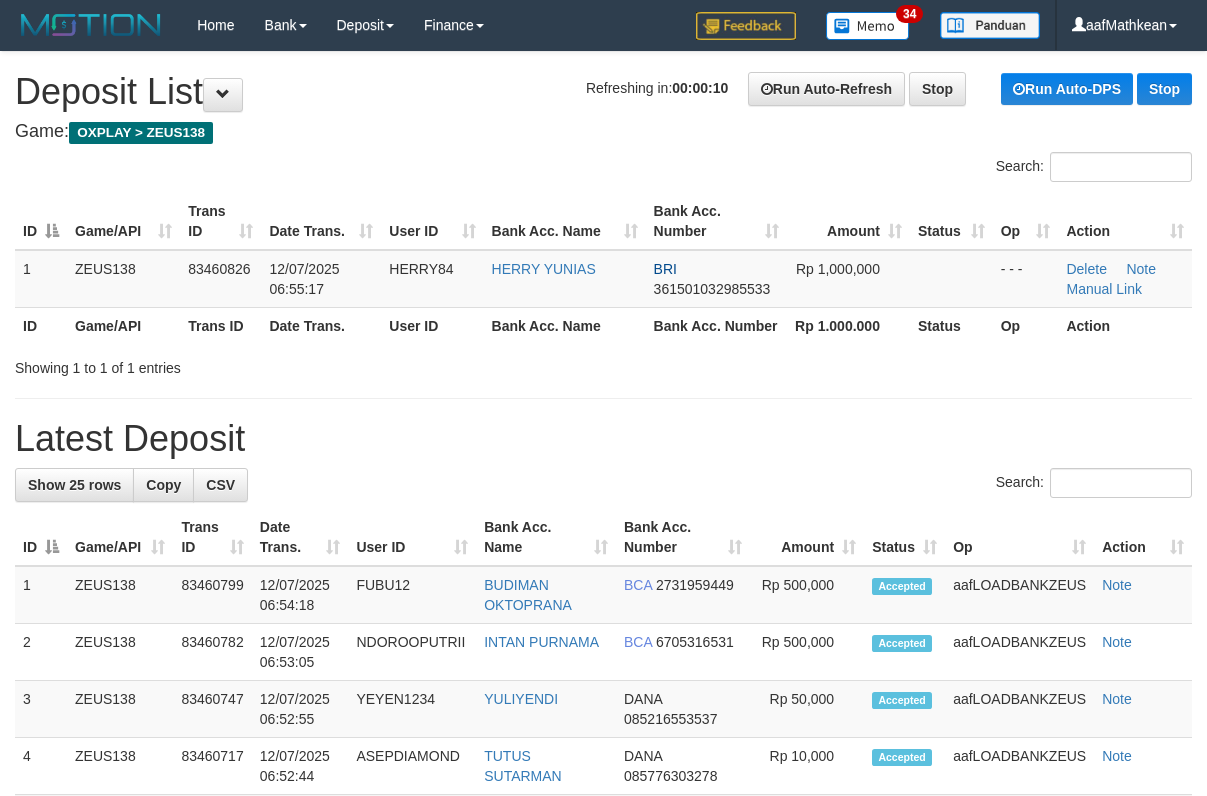 scroll, scrollTop: 0, scrollLeft: 0, axis: both 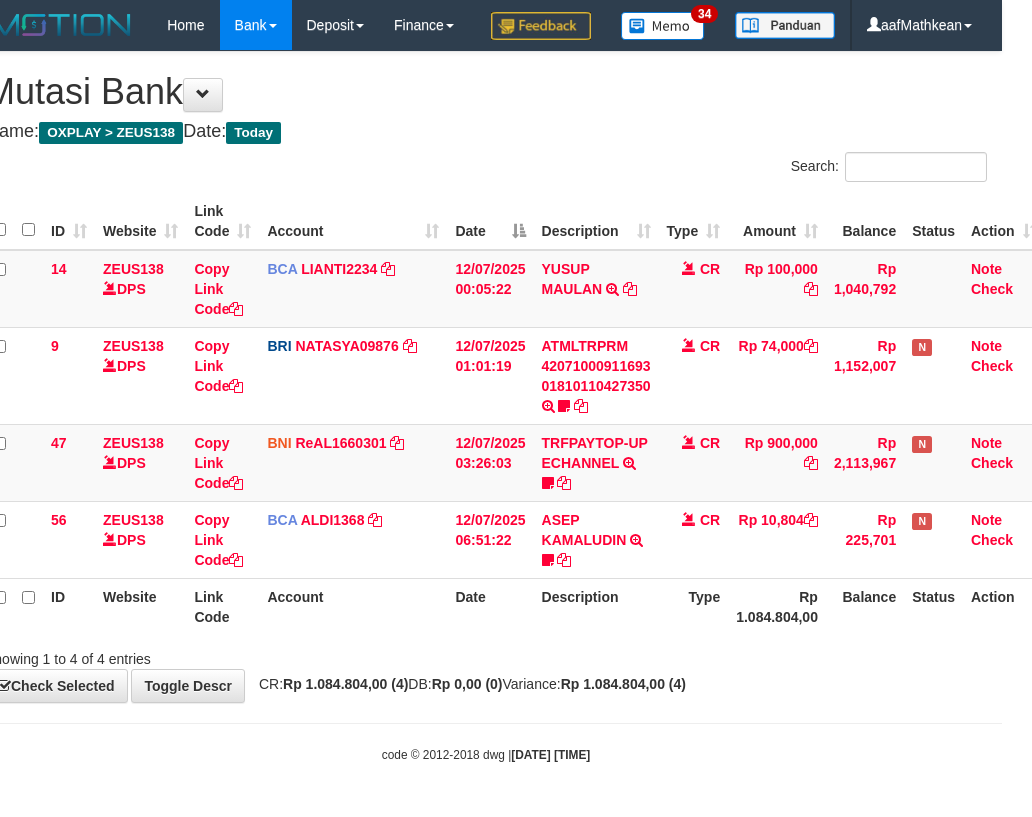 drag, startPoint x: 664, startPoint y: 583, endPoint x: 1034, endPoint y: 606, distance: 370.71417 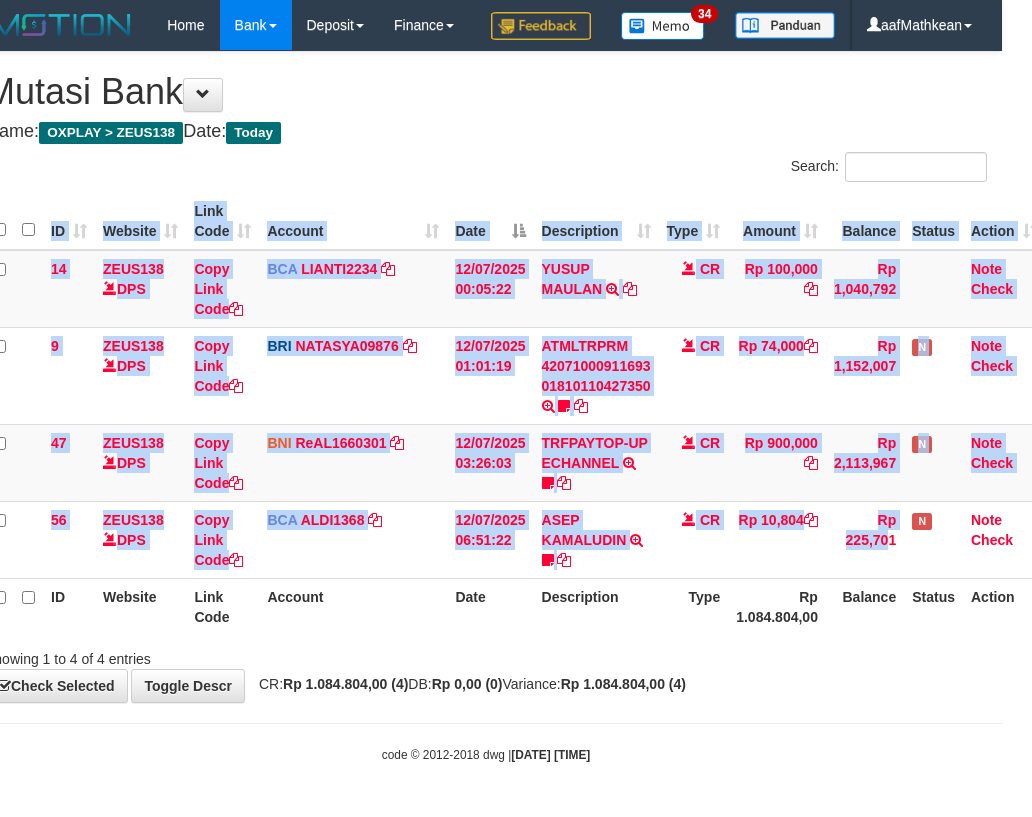 scroll, scrollTop: 47, scrollLeft: 42, axis: both 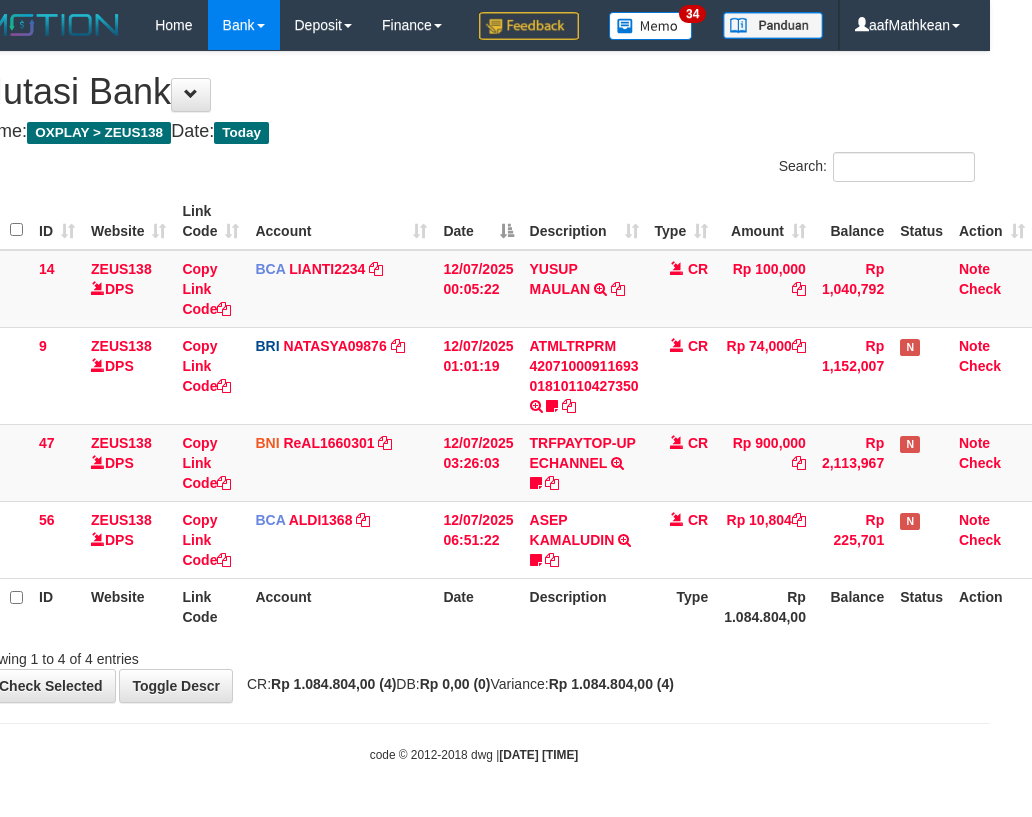 click on "Date" at bounding box center (478, 606) 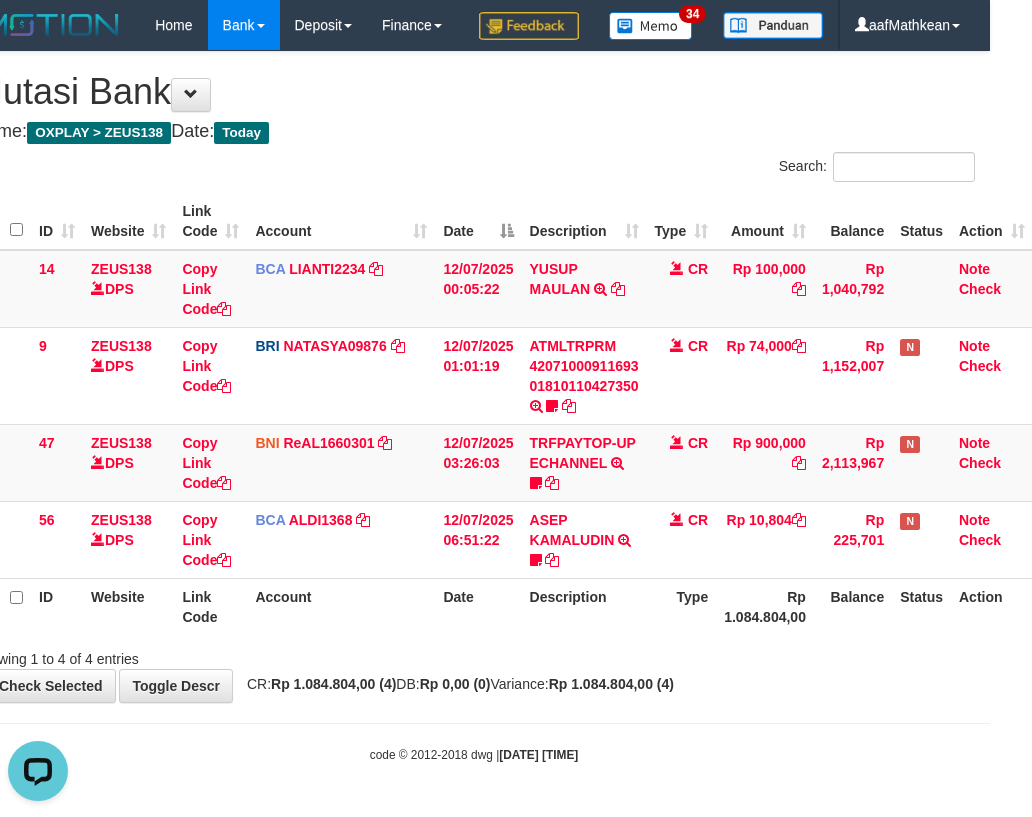 scroll, scrollTop: 0, scrollLeft: 0, axis: both 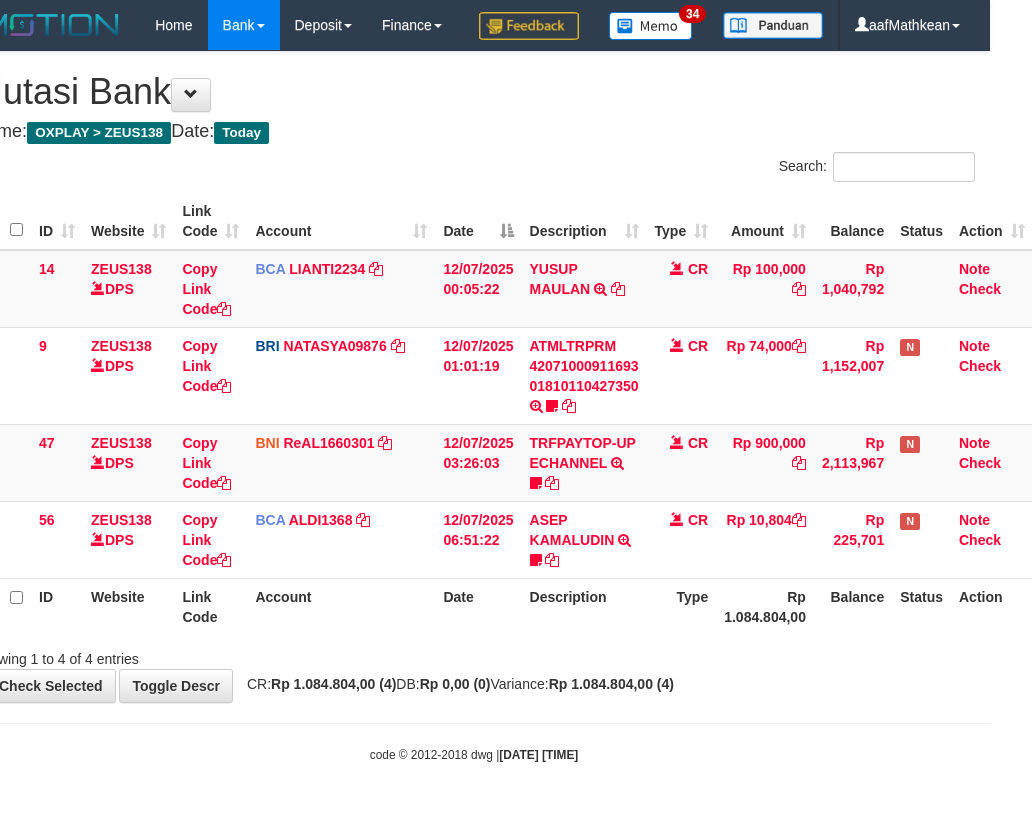 click on "Description" at bounding box center (584, 606) 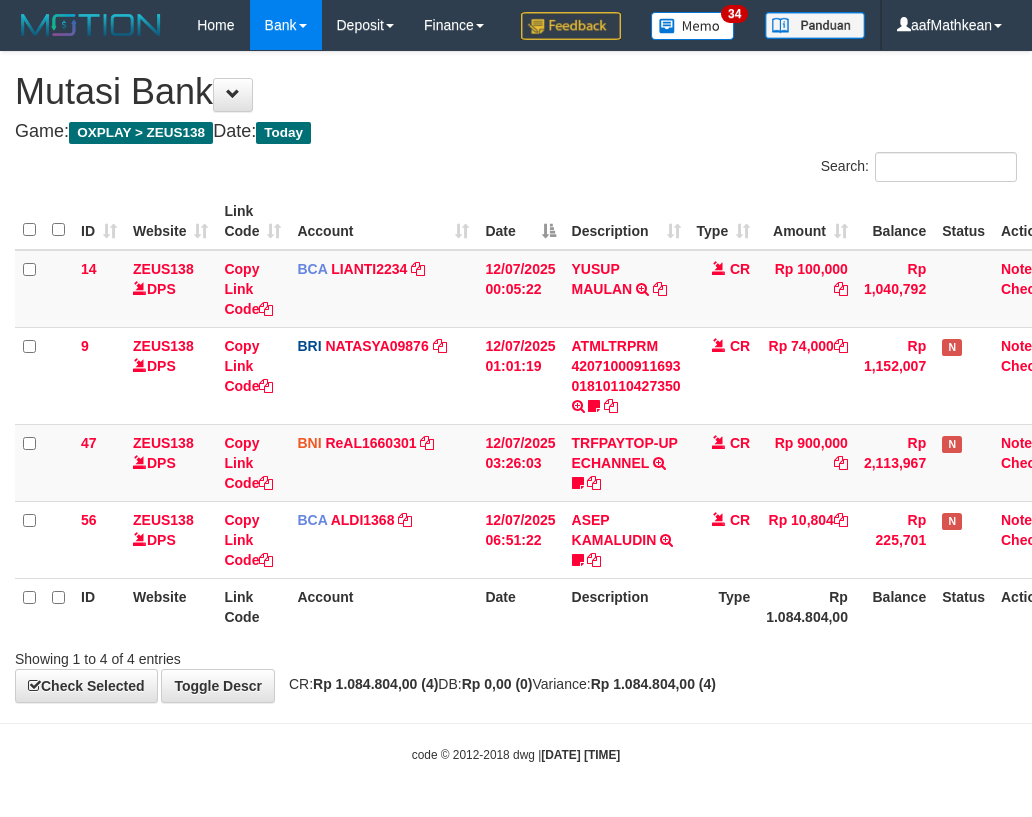 scroll, scrollTop: 47, scrollLeft: 42, axis: both 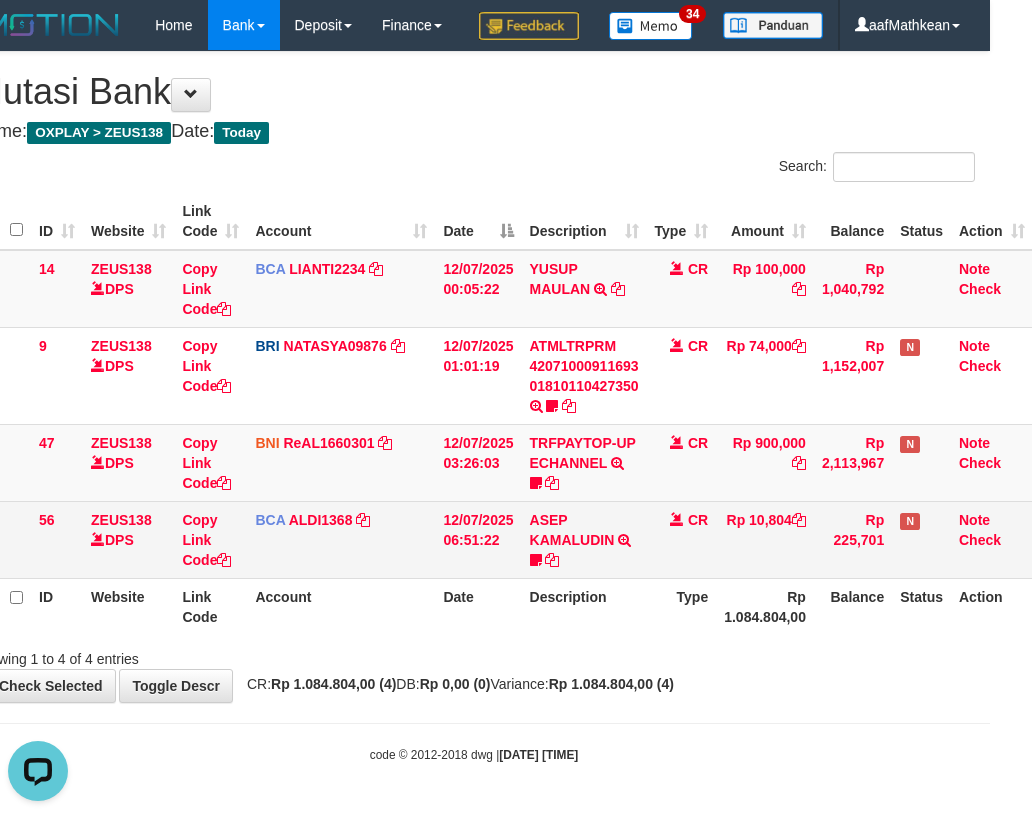 click on "Rp 10,804" at bounding box center [765, 539] 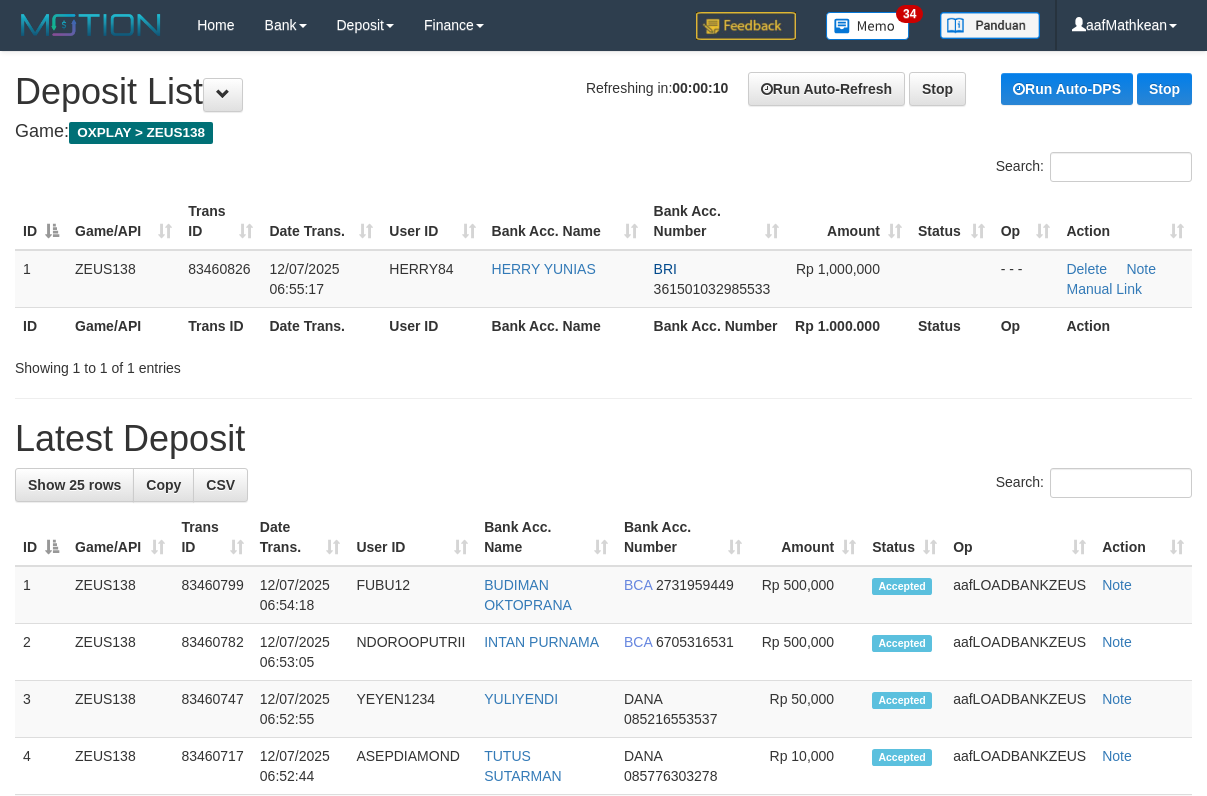 scroll, scrollTop: 0, scrollLeft: 0, axis: both 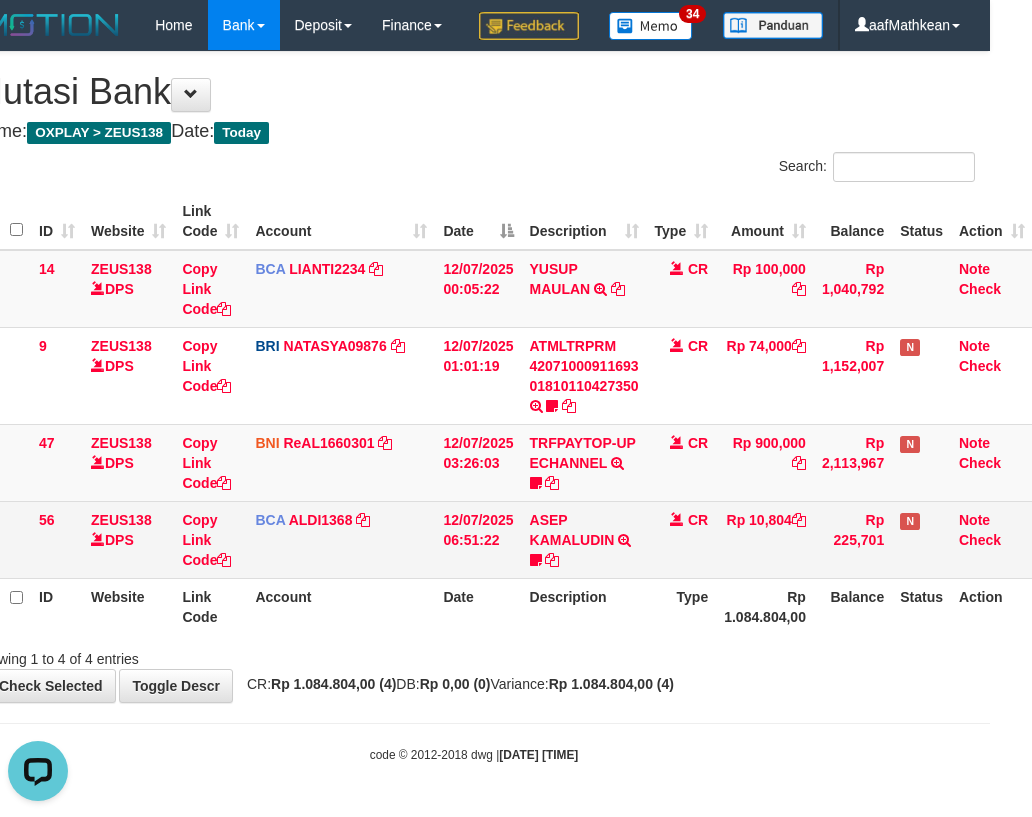 click on "N" at bounding box center [921, 539] 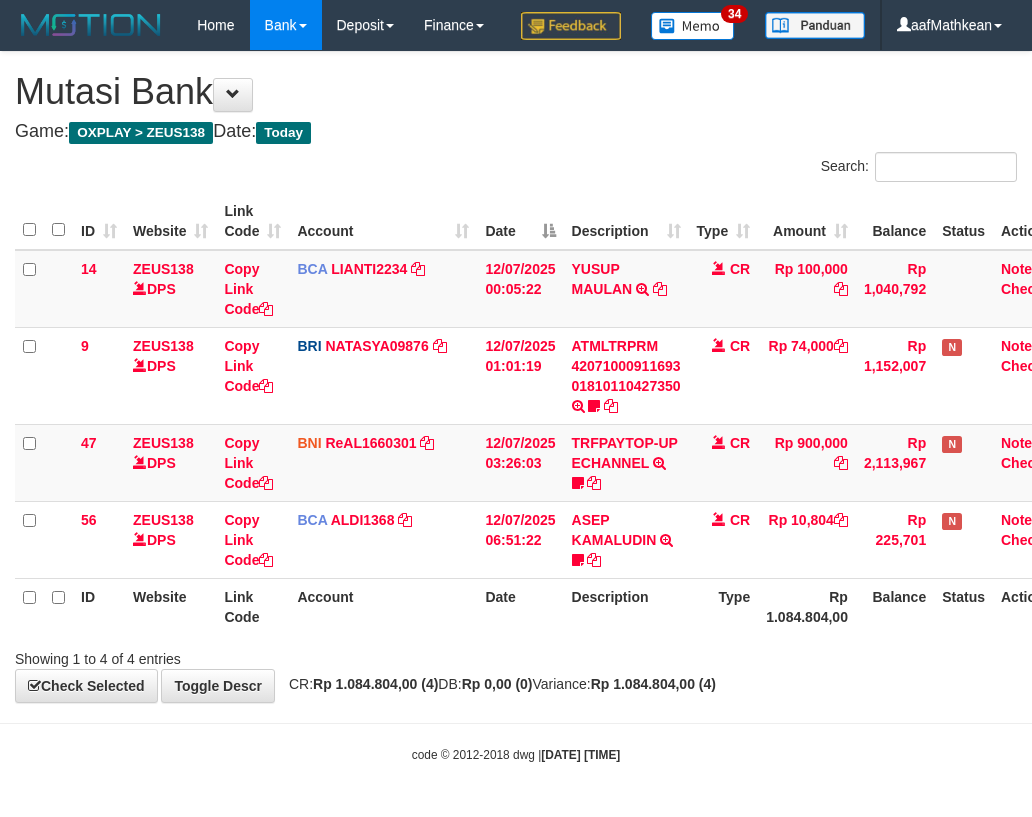 scroll, scrollTop: 47, scrollLeft: 42, axis: both 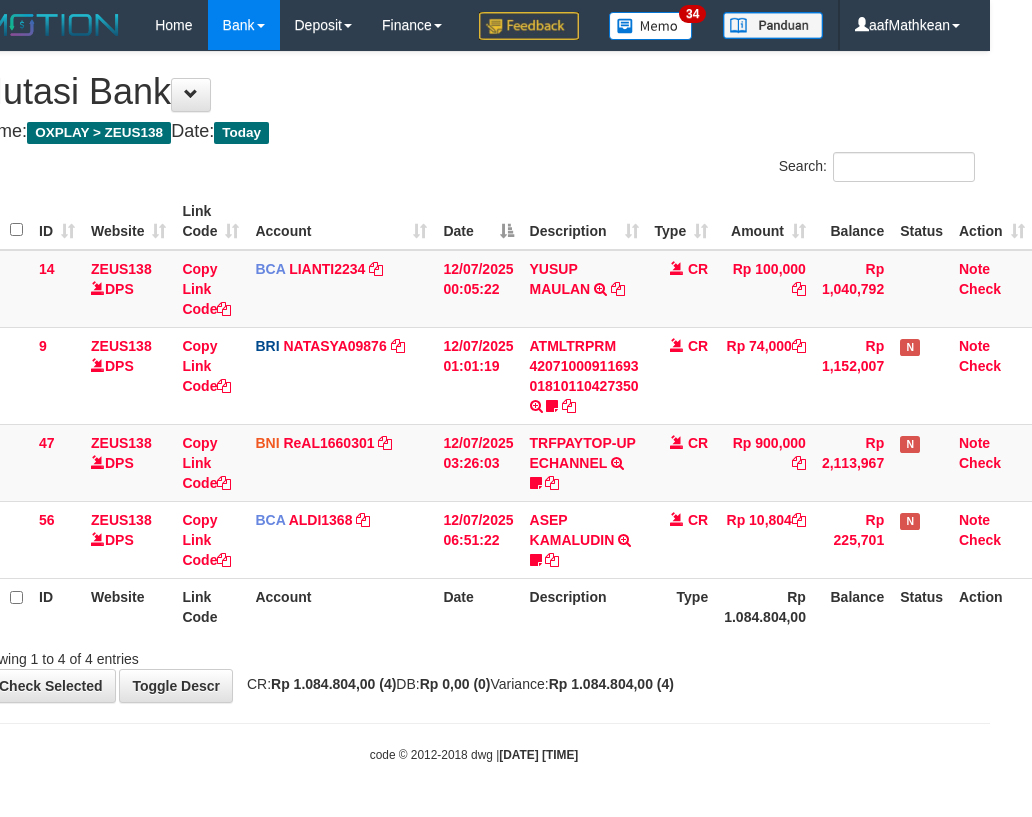 click on "Showing 1 to 4 of 4 entries" at bounding box center (474, 655) 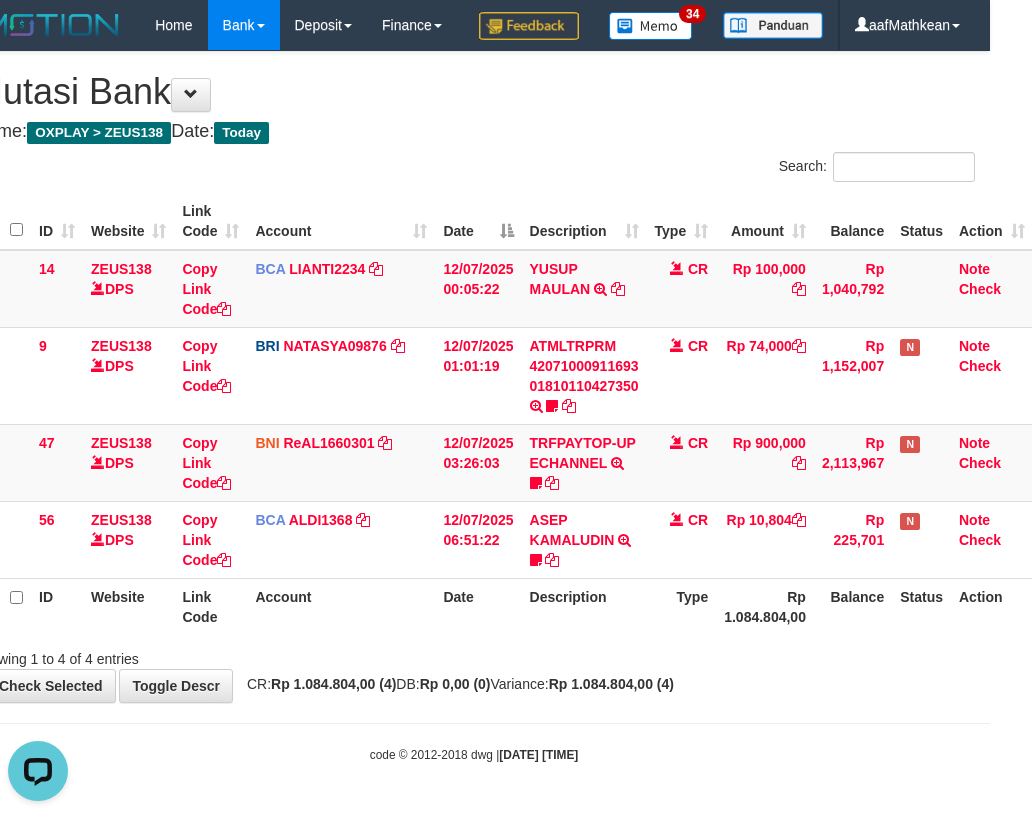 scroll, scrollTop: 0, scrollLeft: 0, axis: both 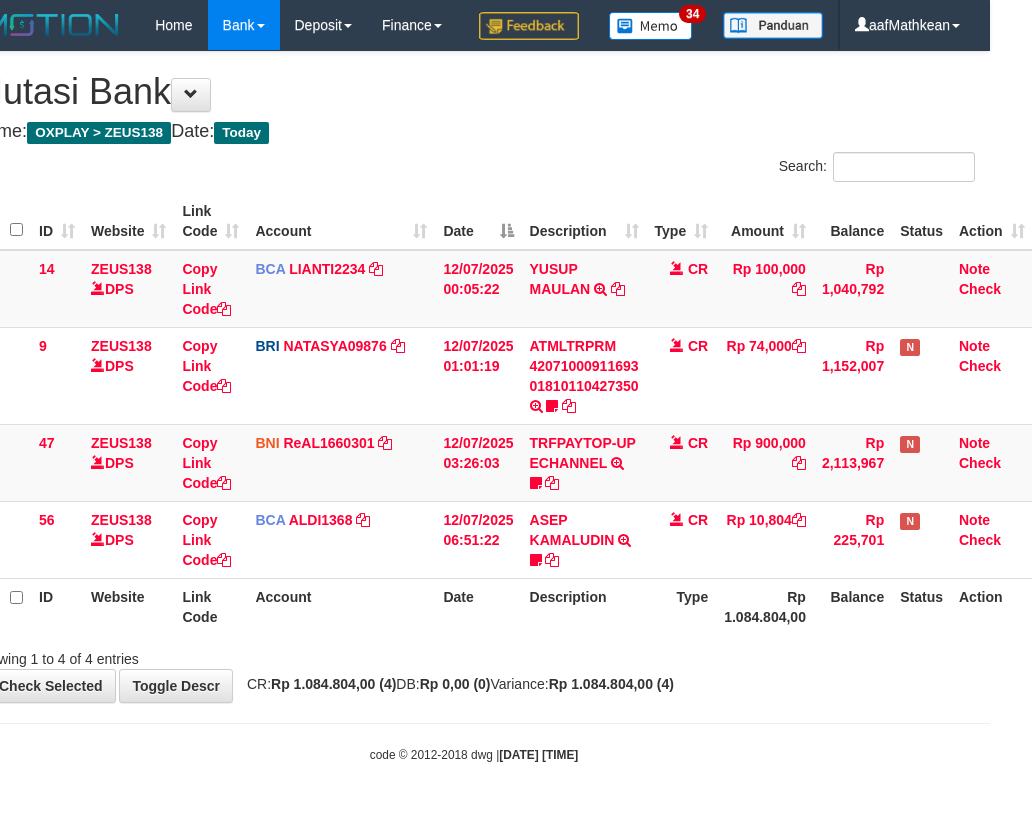 click on "Description" at bounding box center (584, 606) 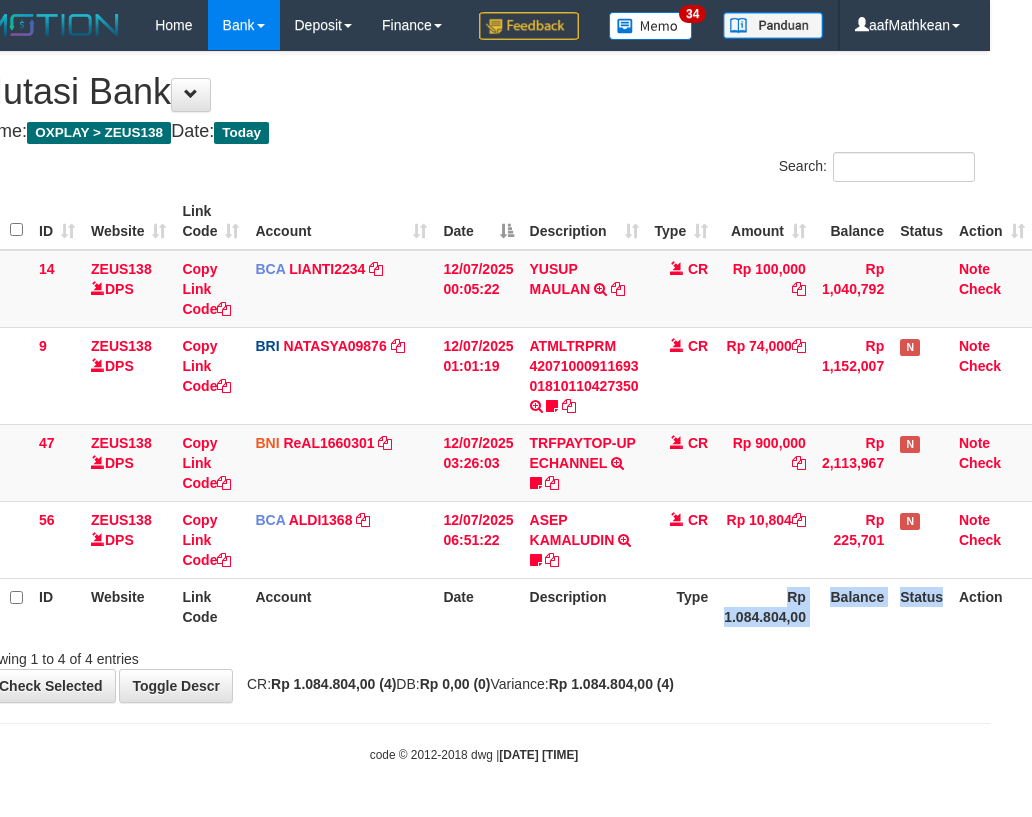 click on "Toggle navigation
Home
Bank
Account List
Load
By Website
Group
[OXPLAY]													ZEUS138
By Load Group (DPS)
Sync" at bounding box center (474, 407) 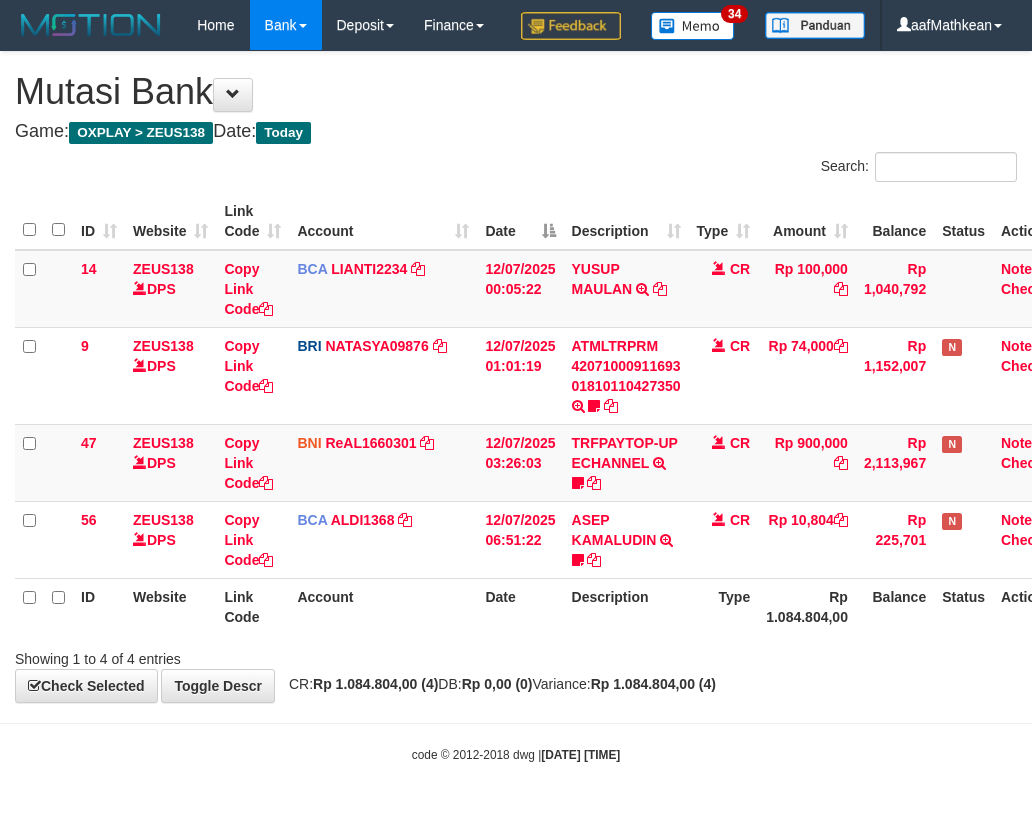 scroll, scrollTop: 47, scrollLeft: 42, axis: both 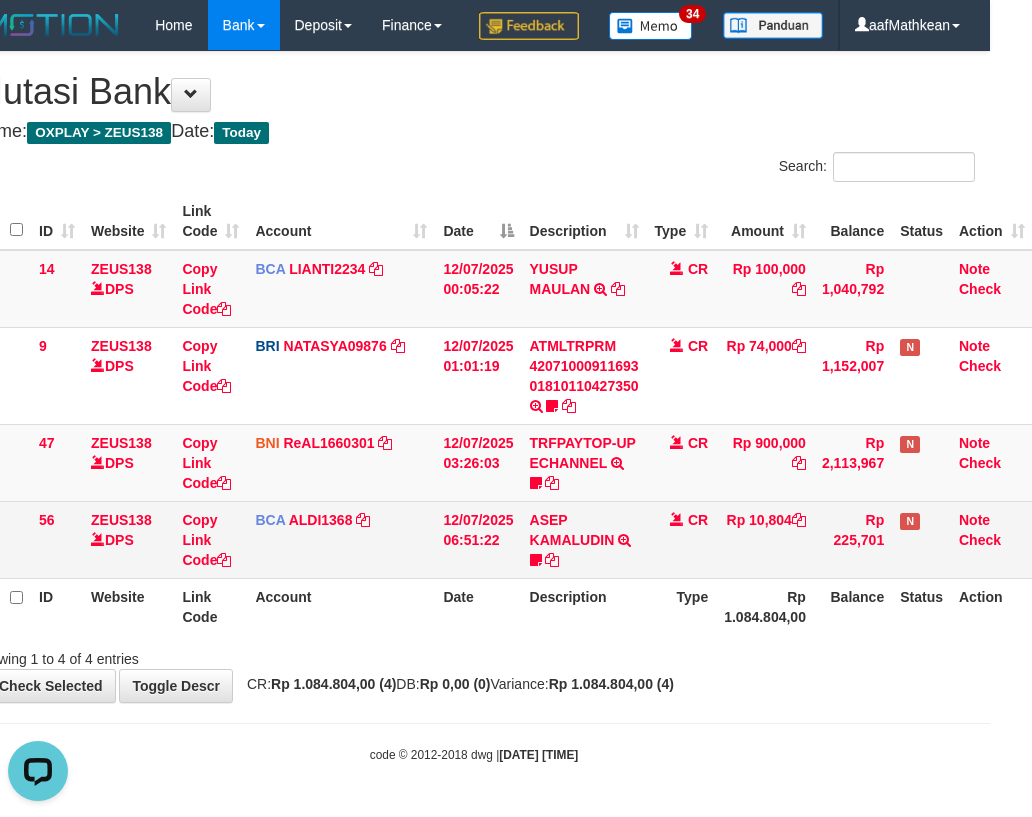 click on "Note
Check" at bounding box center [992, 539] 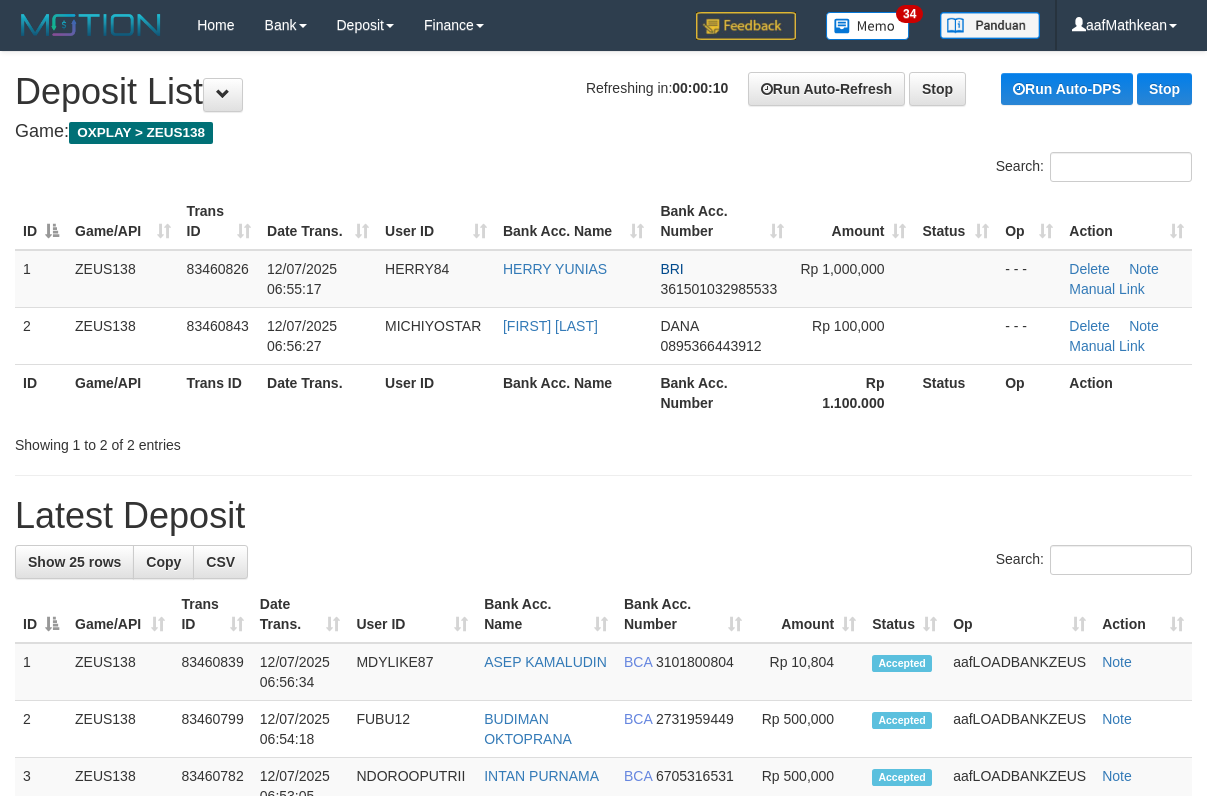 scroll, scrollTop: 0, scrollLeft: 0, axis: both 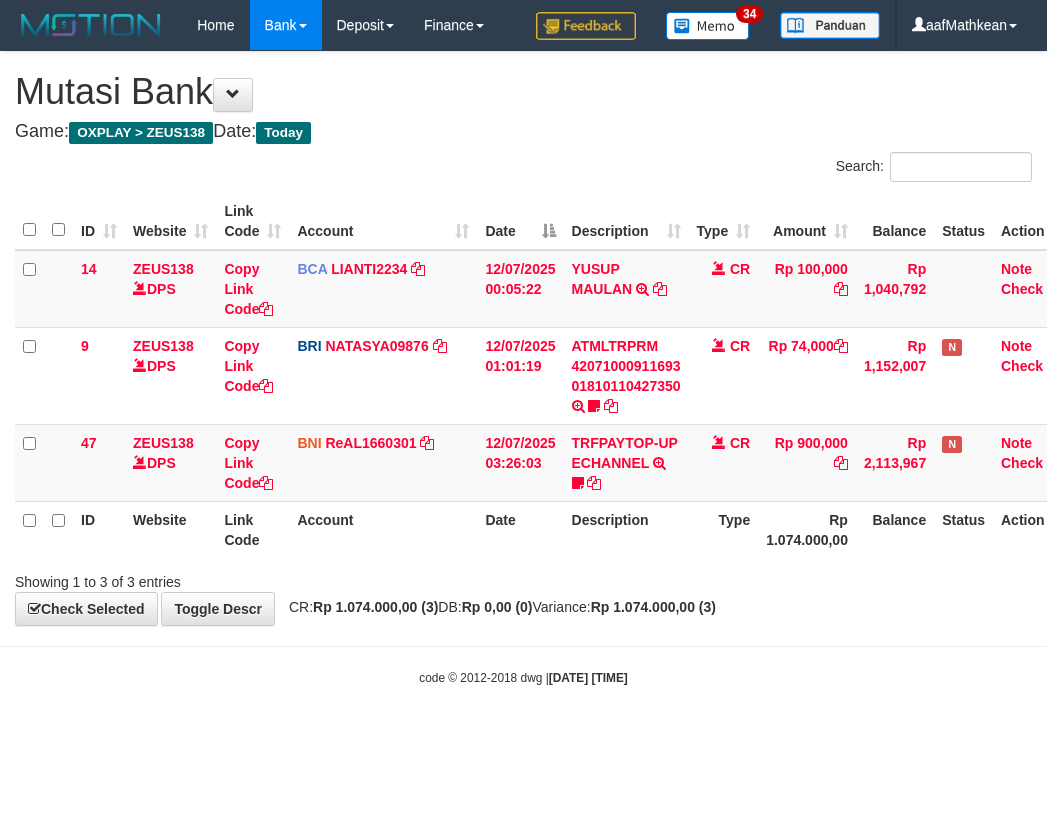 click on "Toggle navigation
Home
Bank
Account List
Load
By Website
Group
[OXPLAY]													ZEUS138
By Load Group (DPS)" at bounding box center (523, 368) 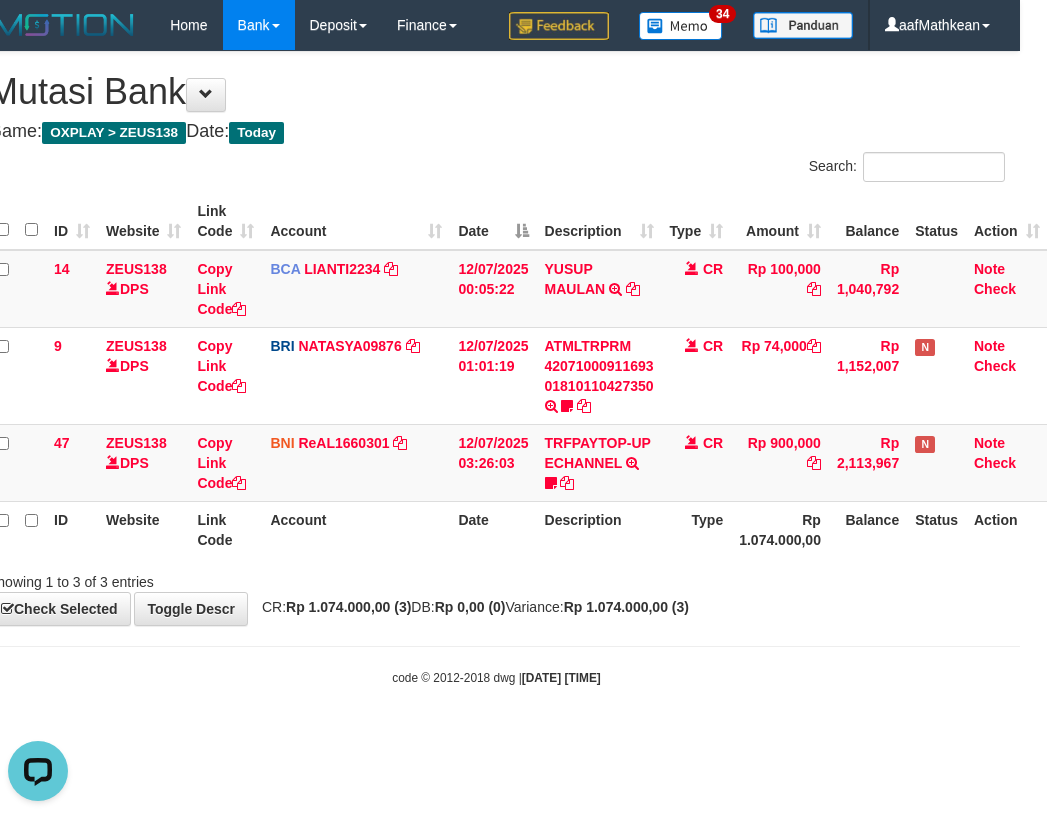 scroll, scrollTop: 0, scrollLeft: 0, axis: both 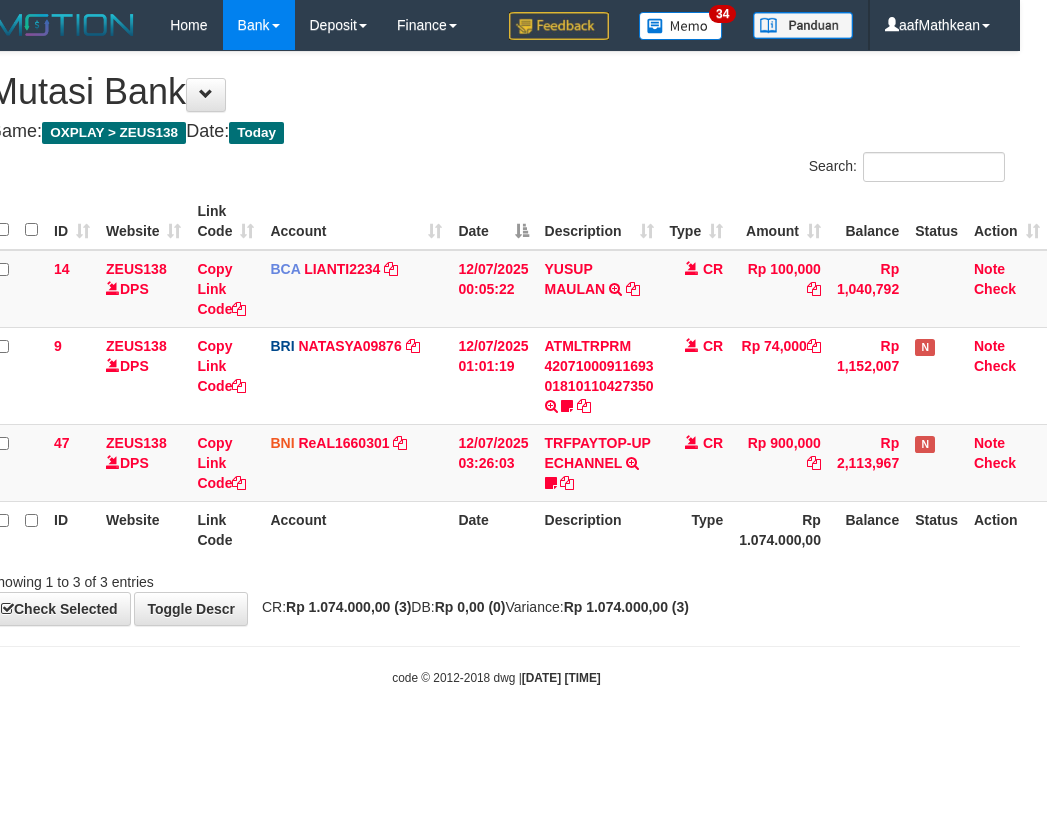 click on "Showing 1 to 3 of 3 entries" at bounding box center (496, 578) 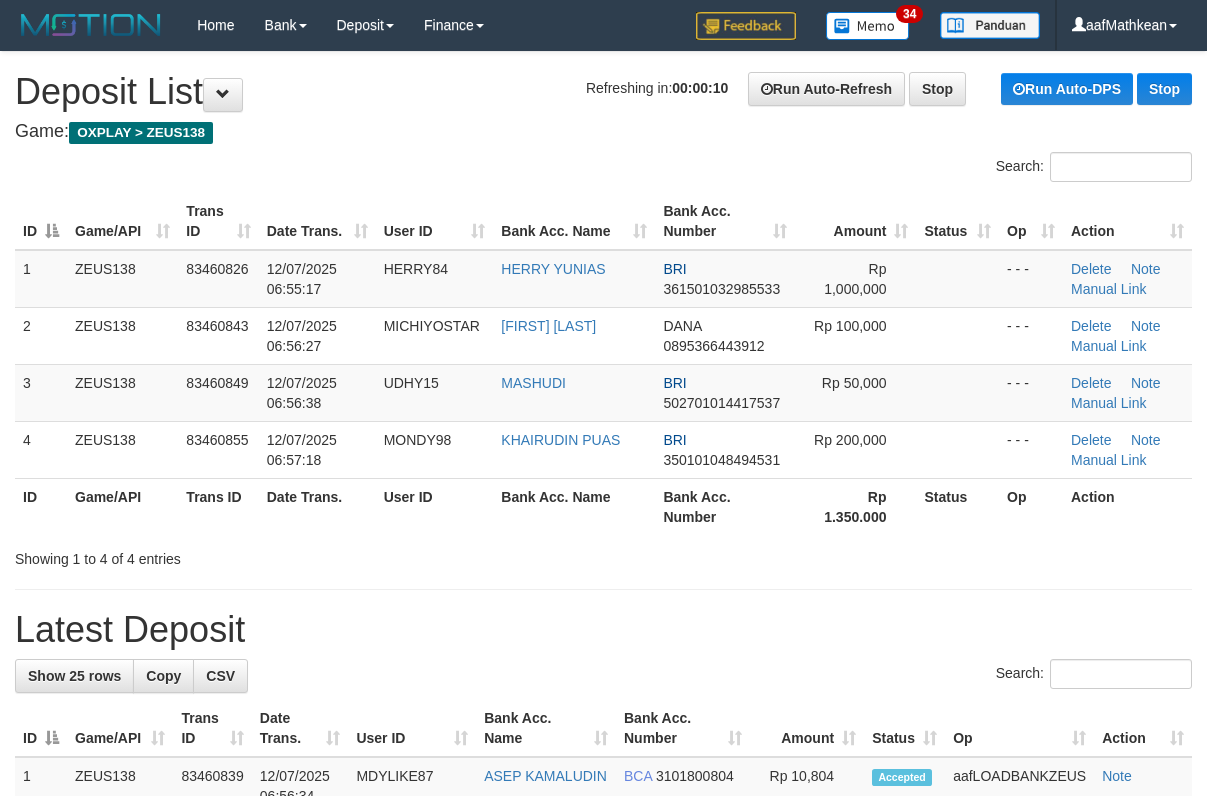 scroll, scrollTop: 0, scrollLeft: 0, axis: both 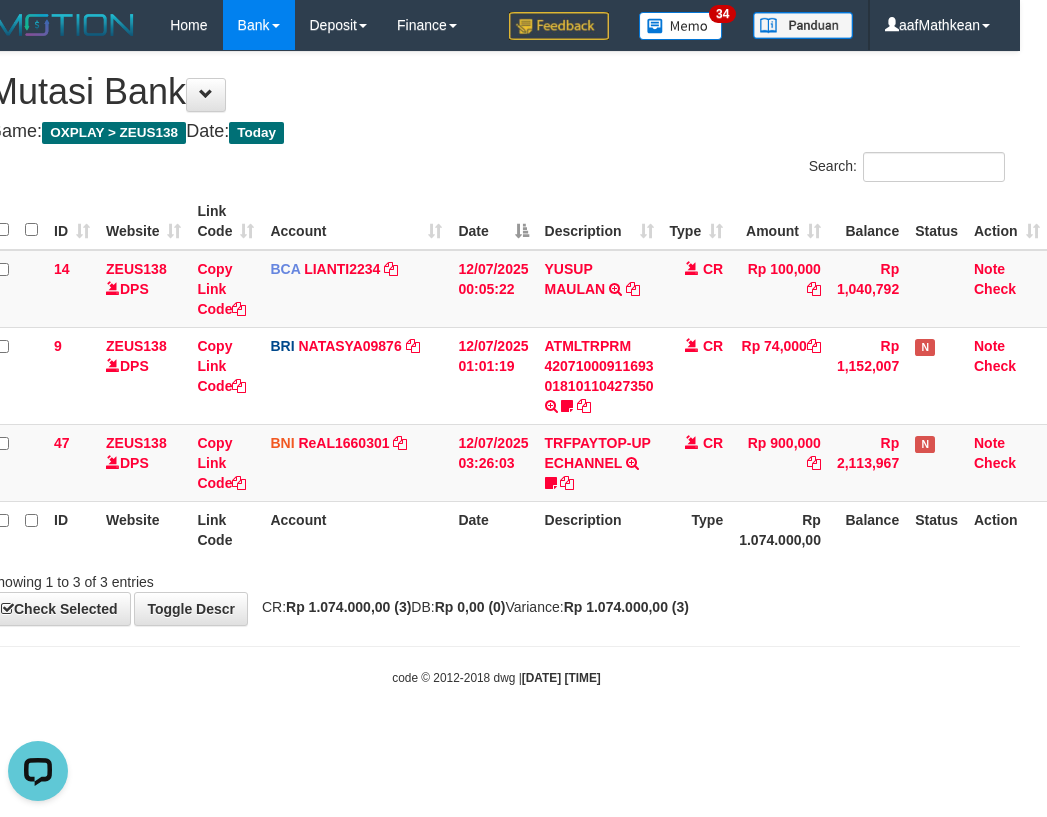 click on "Showing 1 to 3 of 3 entries" at bounding box center (496, 578) 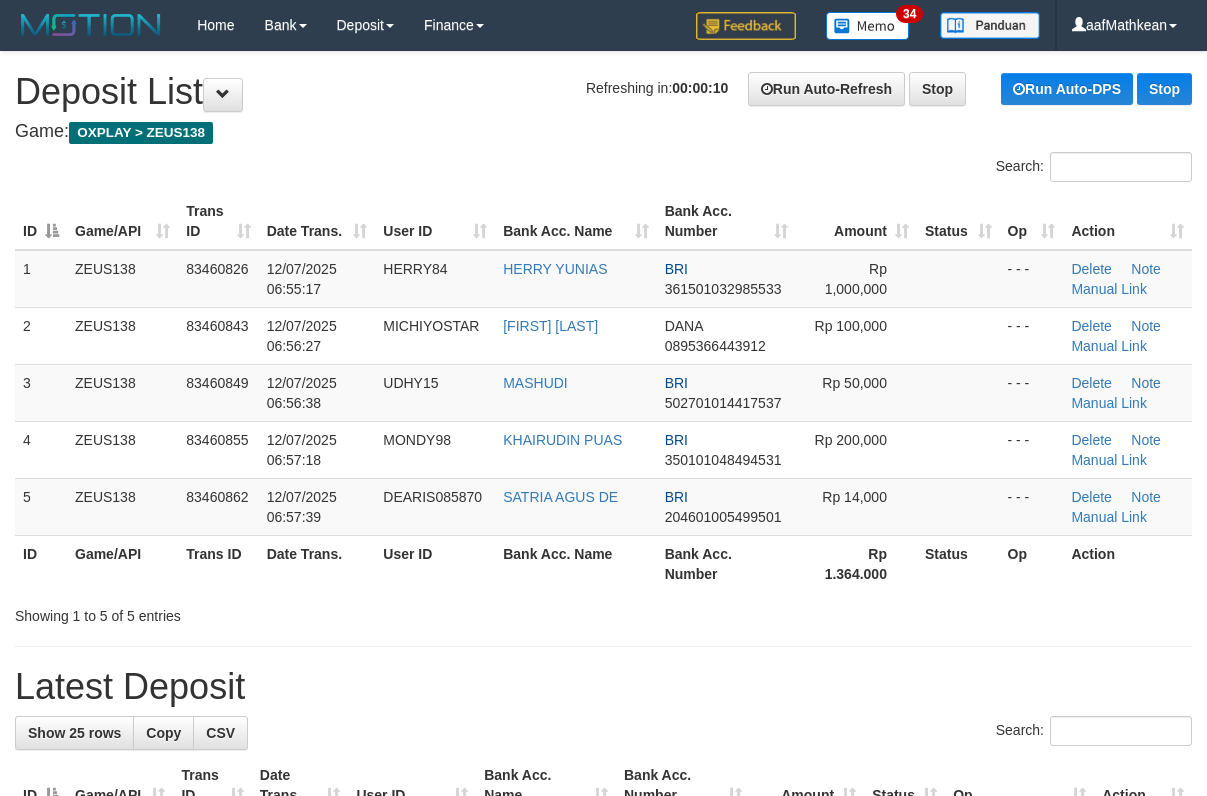 scroll, scrollTop: 0, scrollLeft: 0, axis: both 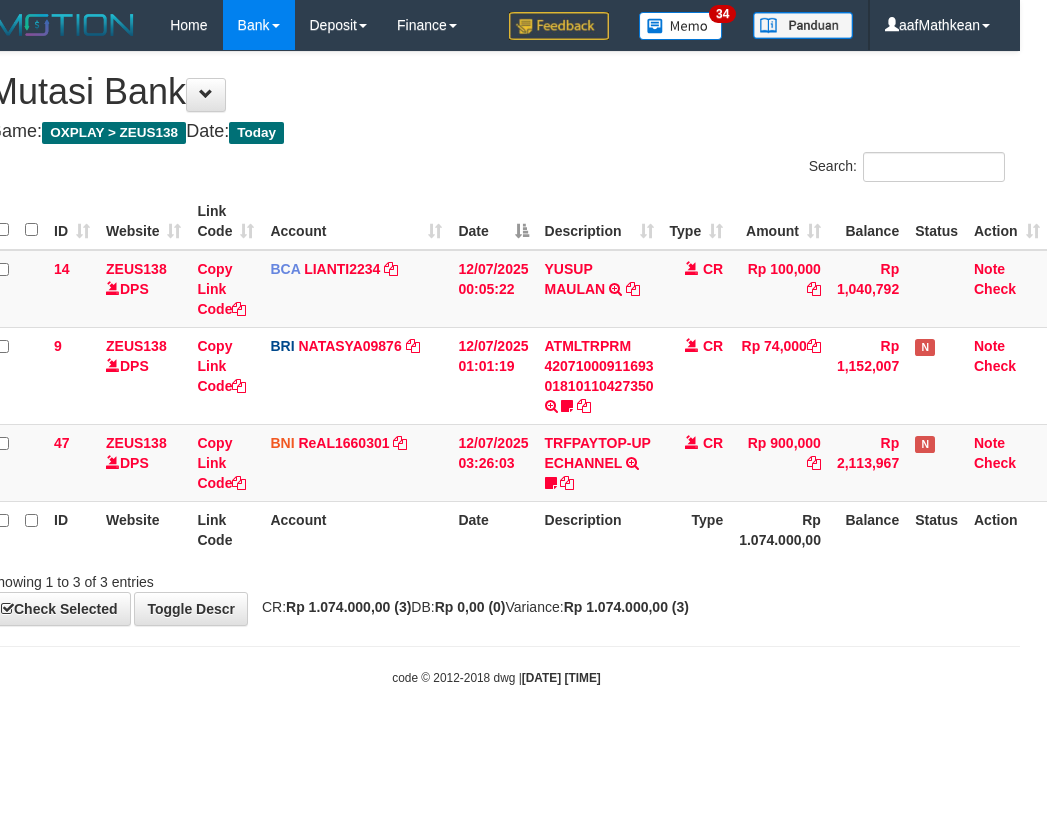 click on "Showing 1 to 3 of 3 entries" at bounding box center [496, 578] 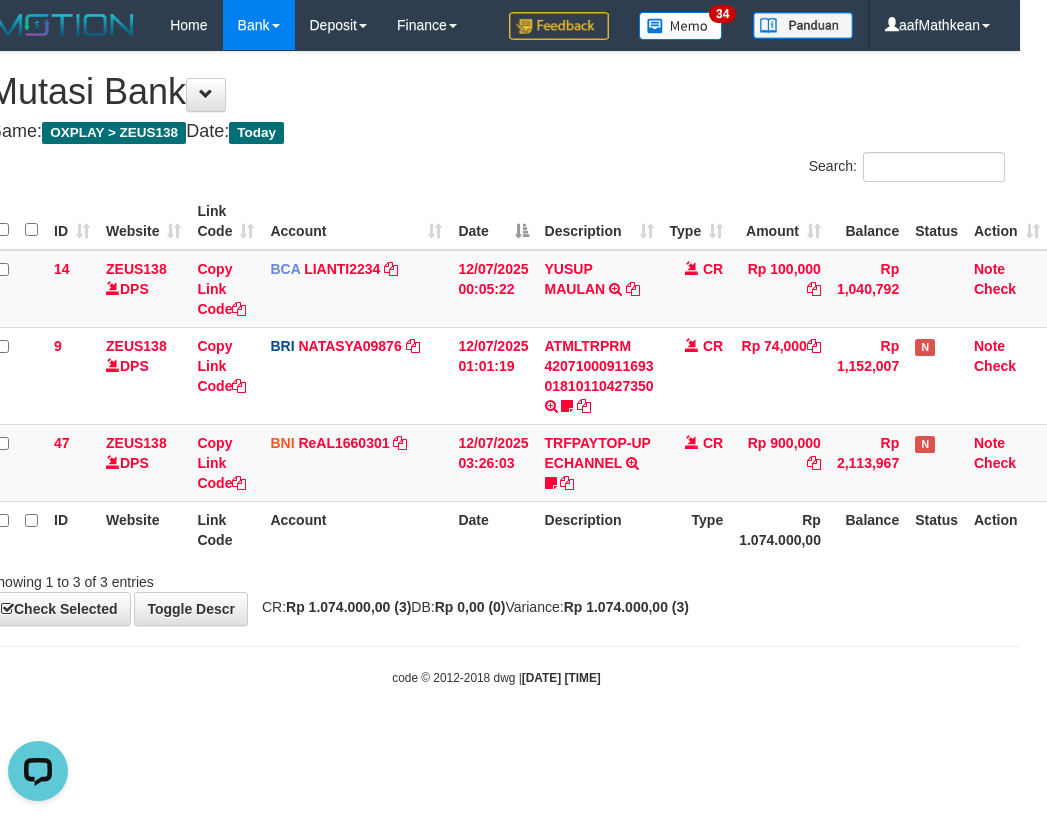 scroll, scrollTop: 0, scrollLeft: 0, axis: both 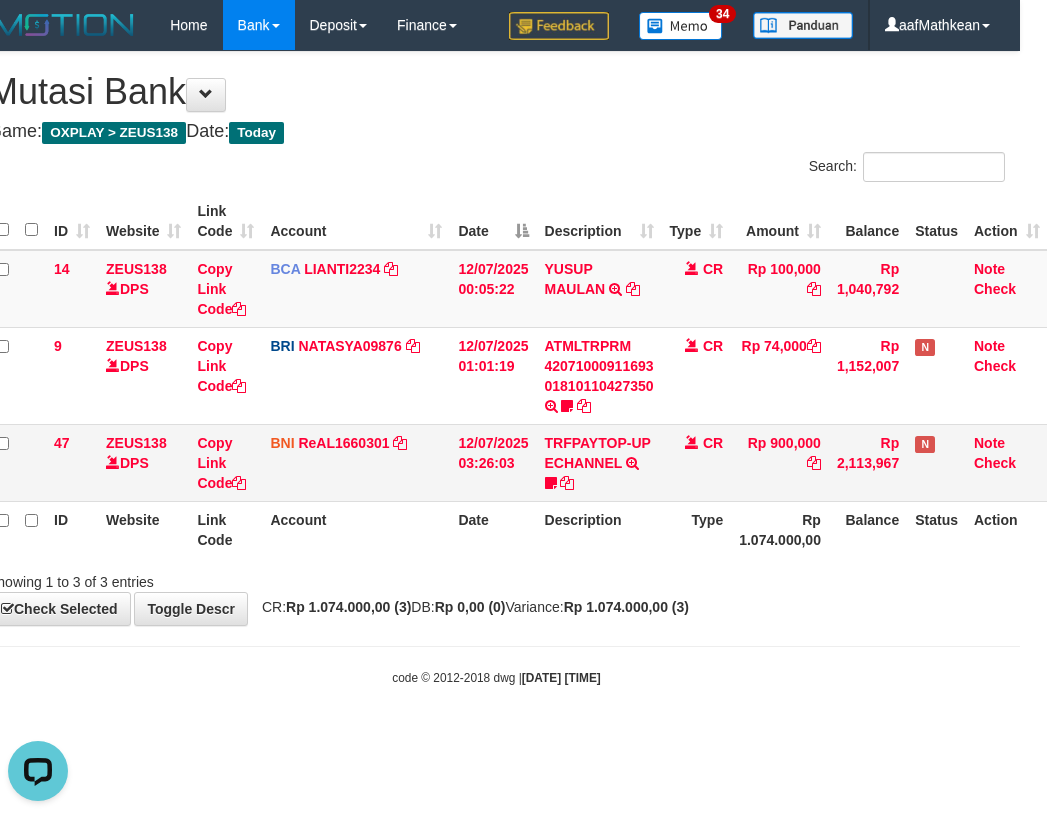 drag, startPoint x: 857, startPoint y: 508, endPoint x: 1045, endPoint y: 500, distance: 188.17014 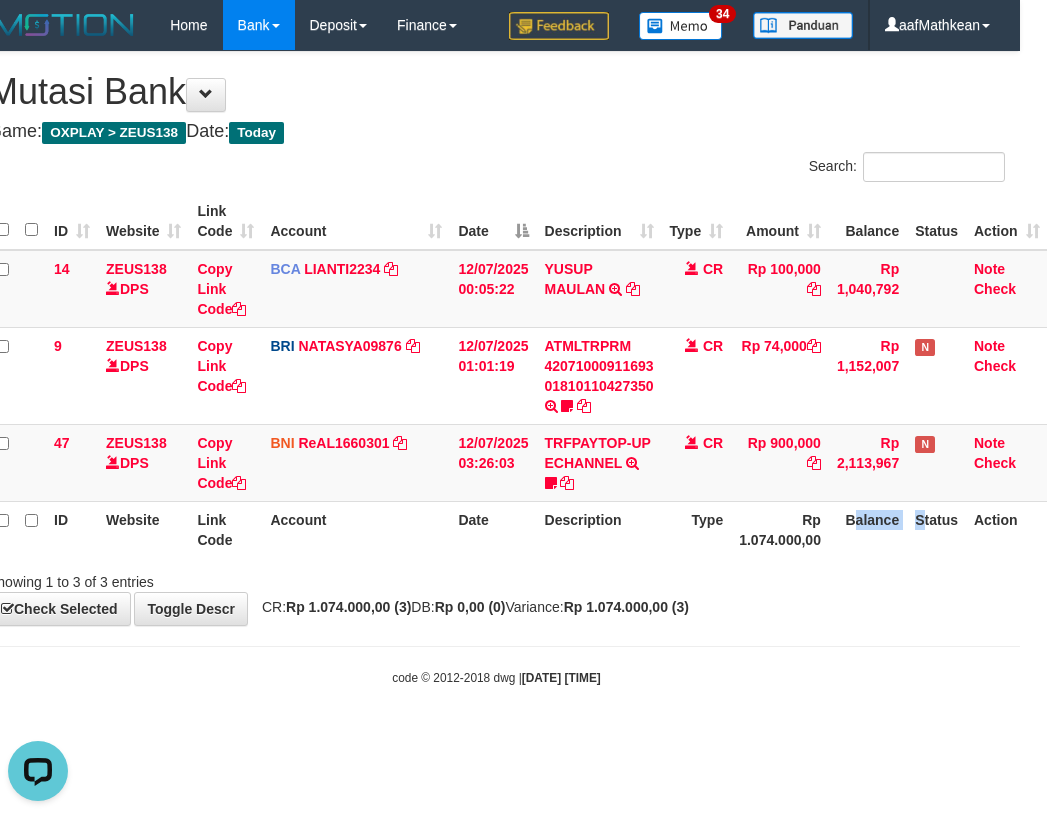 click on "Date" at bounding box center (493, 529) 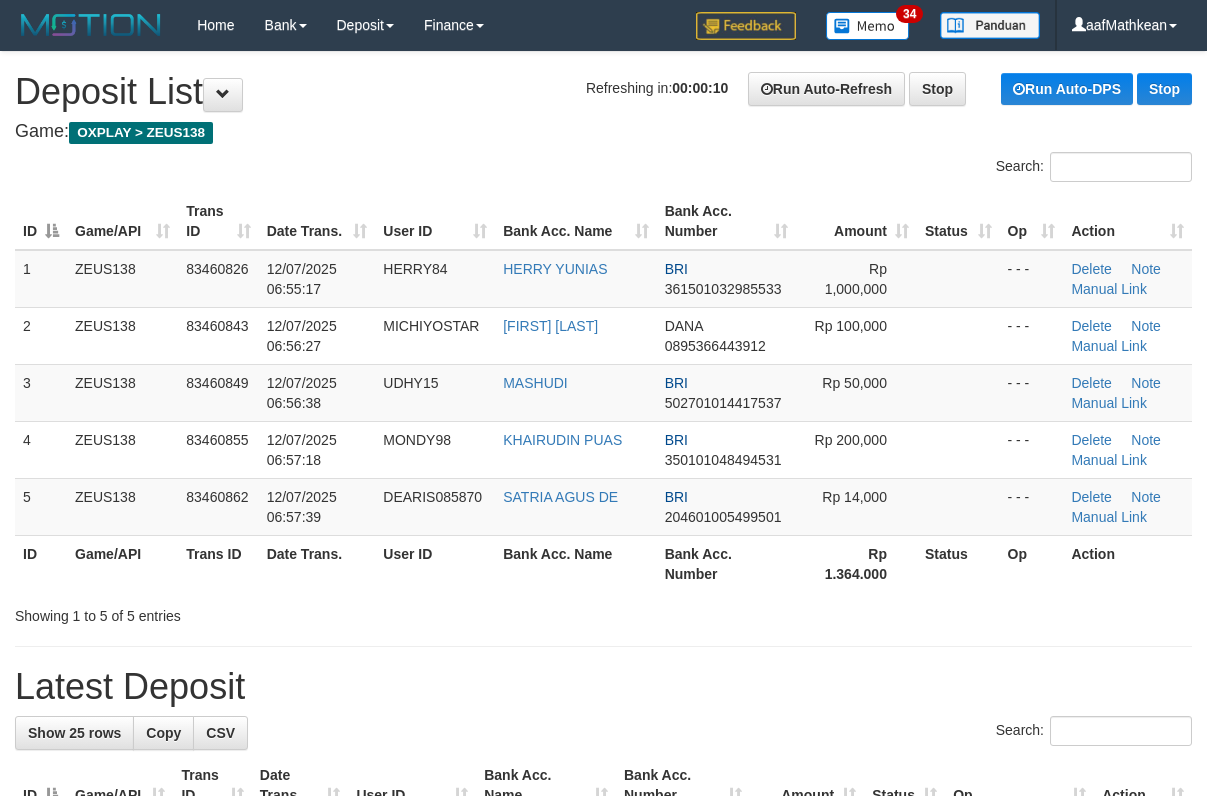 scroll, scrollTop: 0, scrollLeft: 0, axis: both 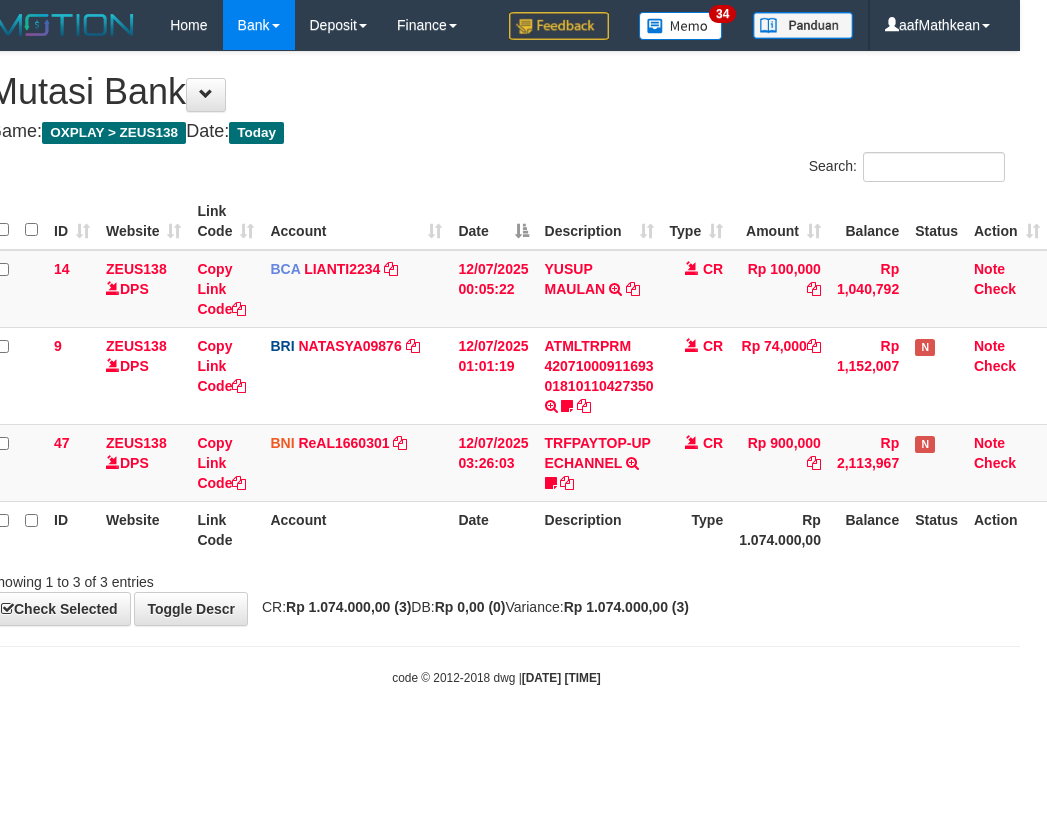 click on "**********" at bounding box center (496, 338) 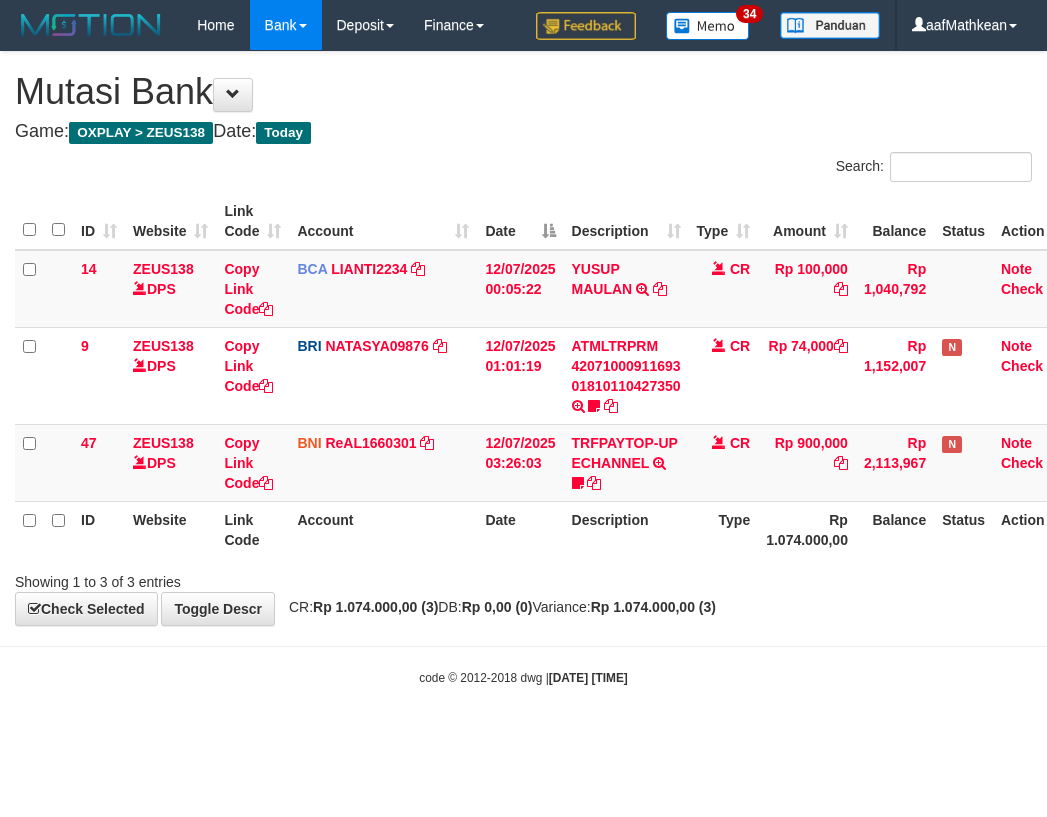 scroll, scrollTop: 0, scrollLeft: 27, axis: horizontal 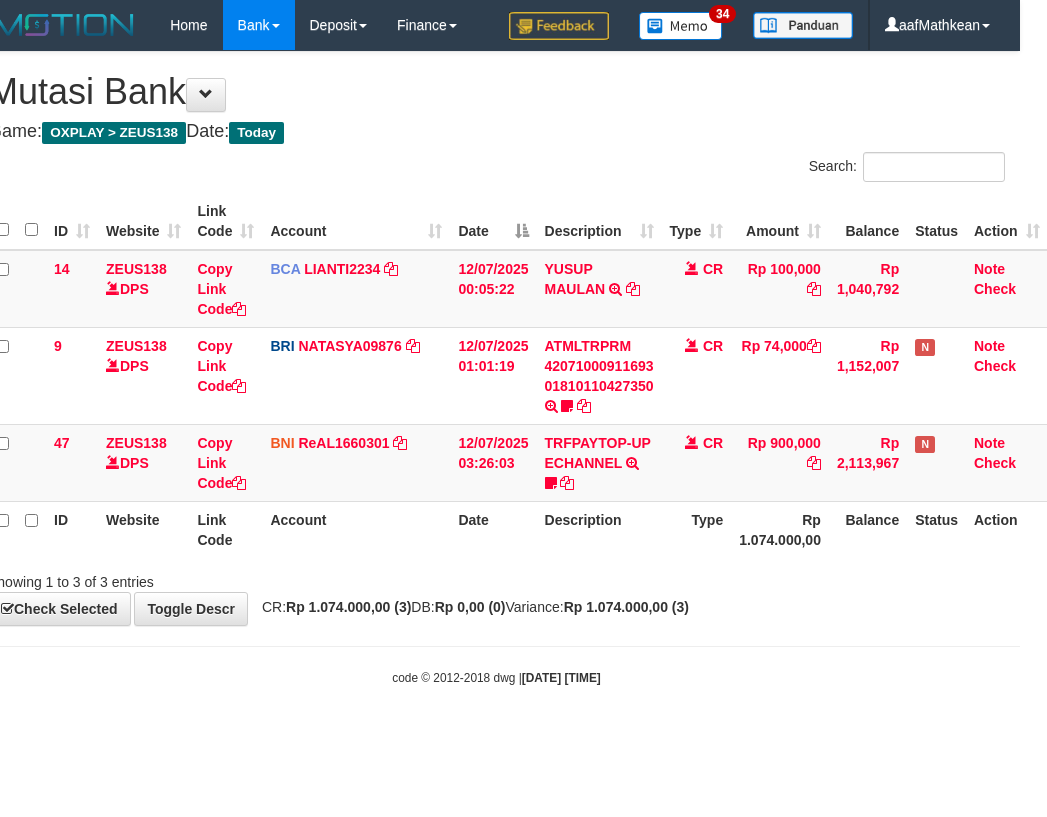click on "Rp 1.074.000,00 (3)" at bounding box center [626, 607] 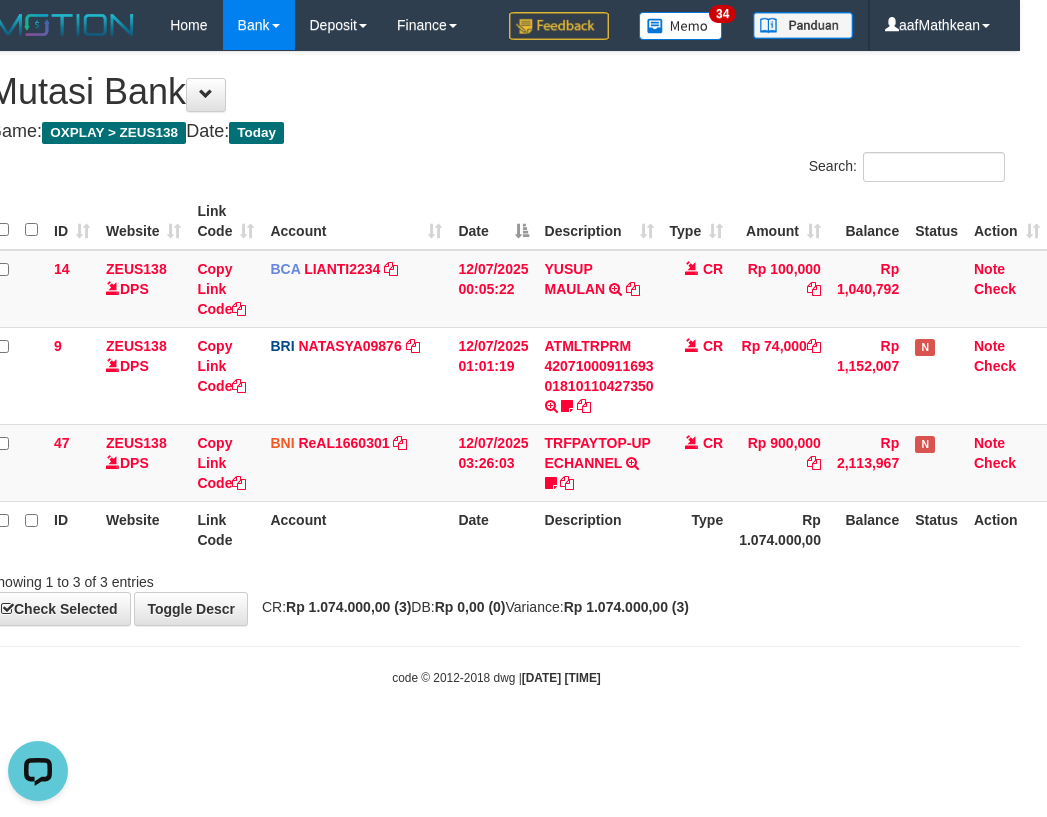 scroll, scrollTop: 0, scrollLeft: 0, axis: both 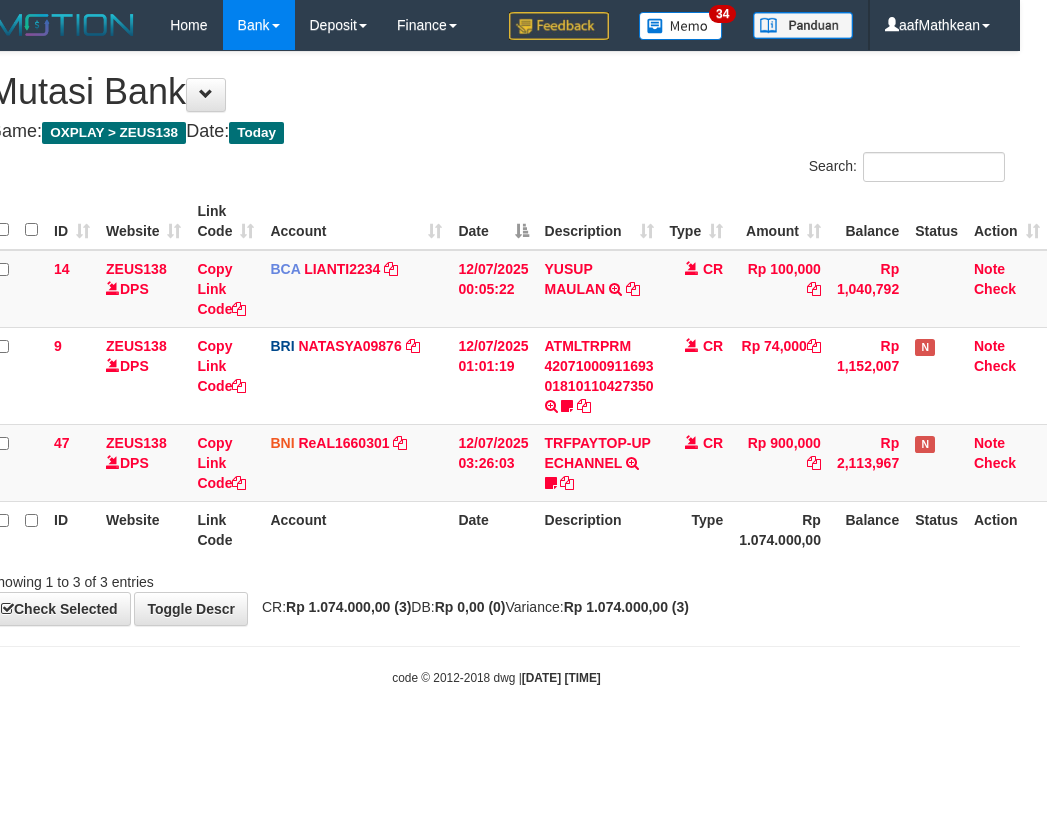 drag, startPoint x: 0, startPoint y: 0, endPoint x: 680, endPoint y: 645, distance: 937.2433 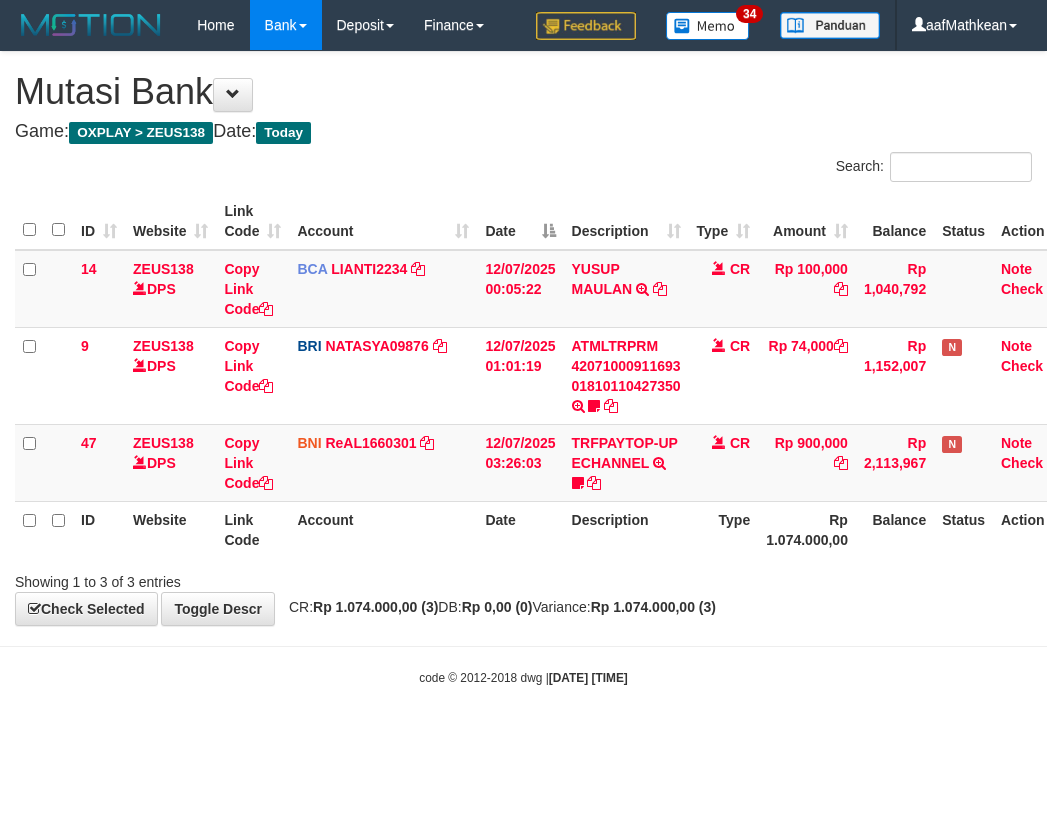 scroll, scrollTop: 0, scrollLeft: 27, axis: horizontal 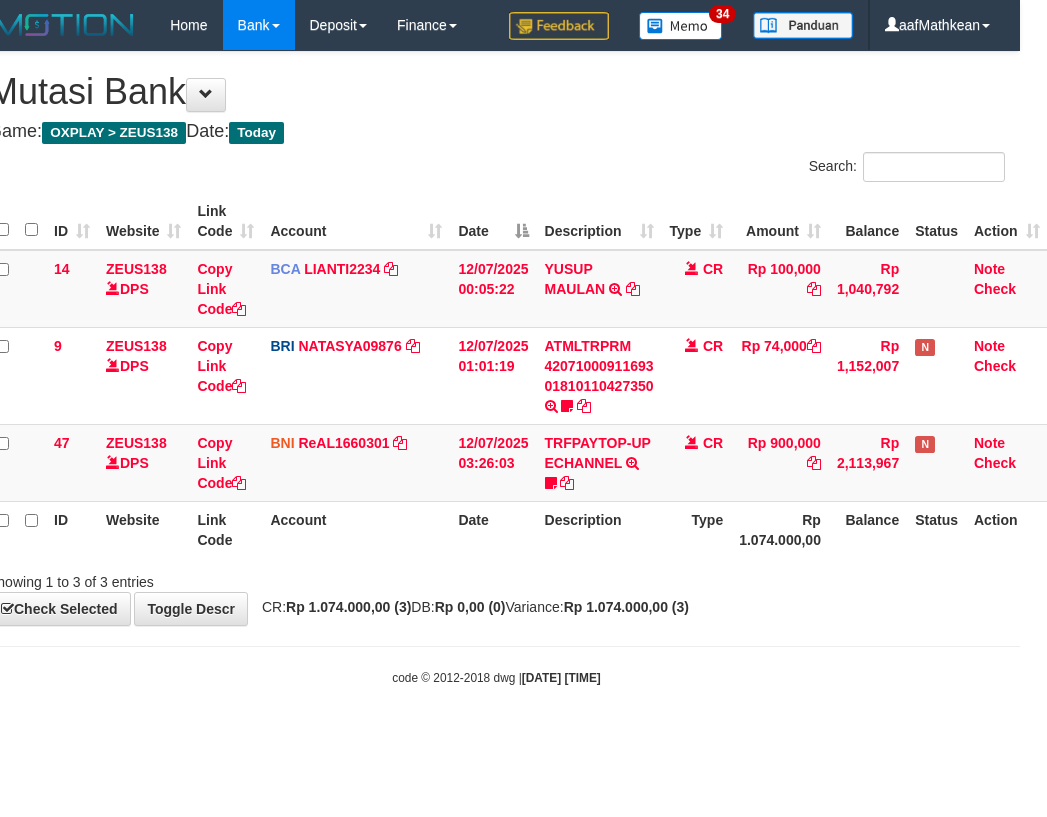 click on "Showing 1 to 3 of 3 entries" at bounding box center (496, 578) 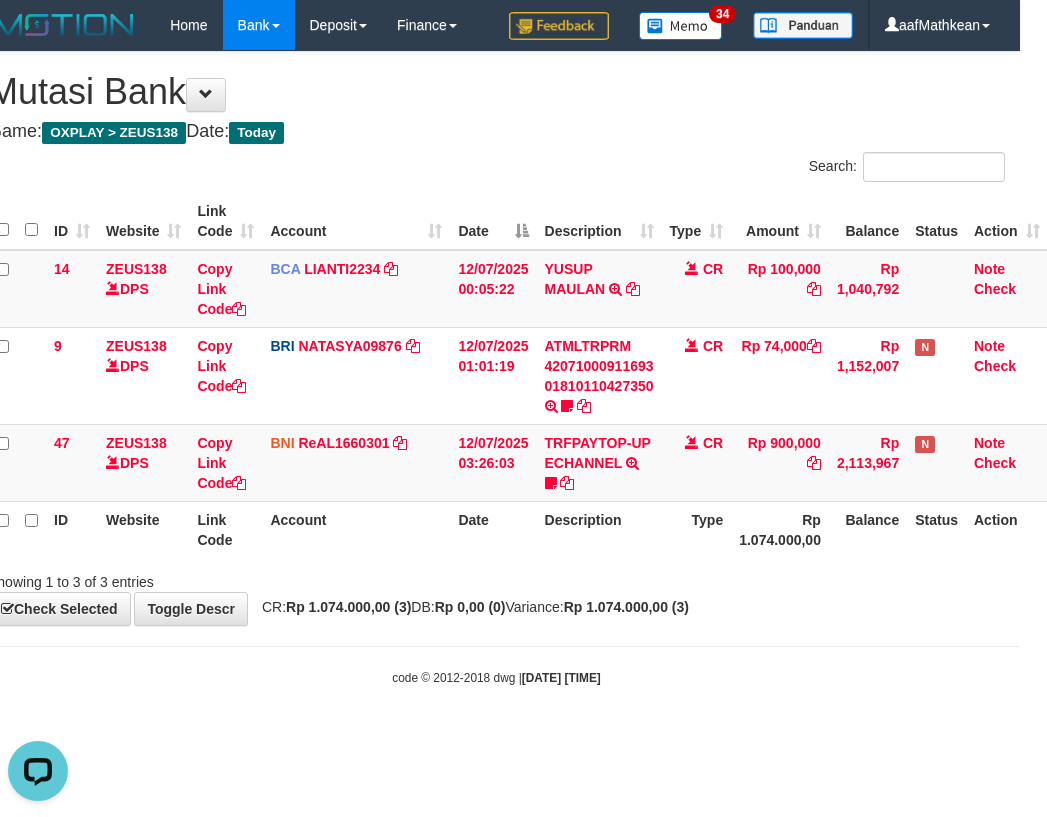 scroll, scrollTop: 0, scrollLeft: 0, axis: both 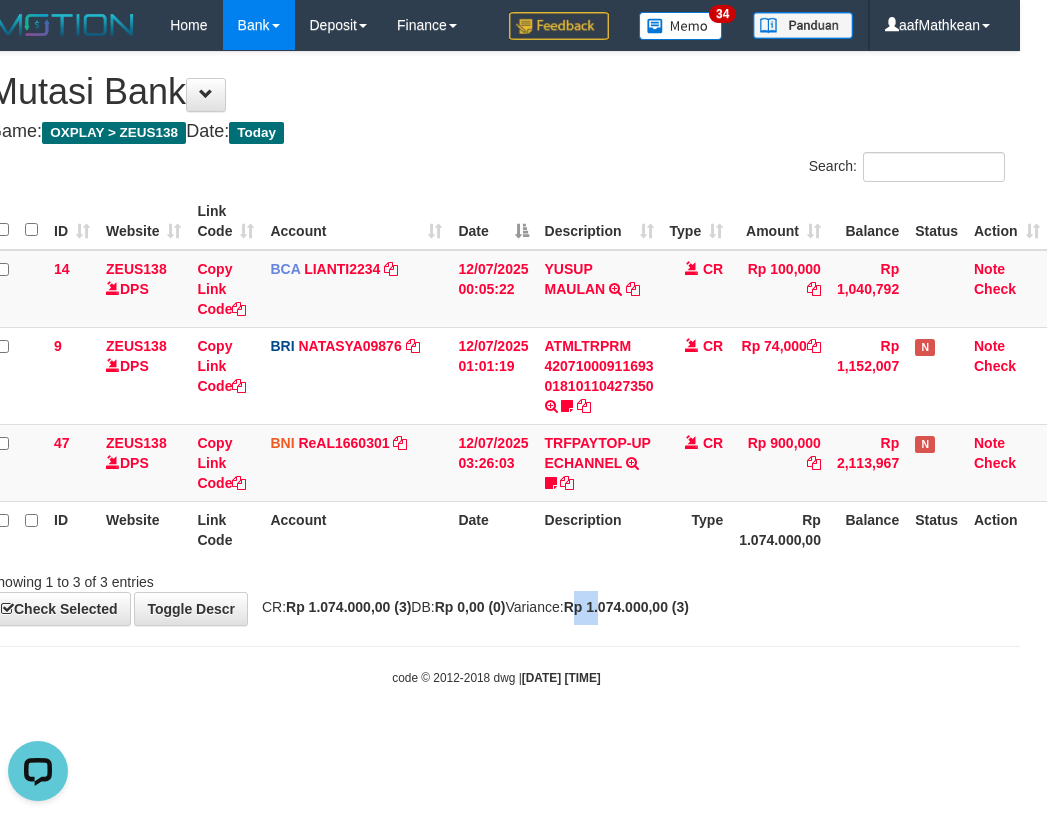 click on "Toggle navigation
Home
Bank
Account List
Load
By Website
Group
[OXPLAY]													ZEUS138
By Load Group (DPS)" at bounding box center [496, 368] 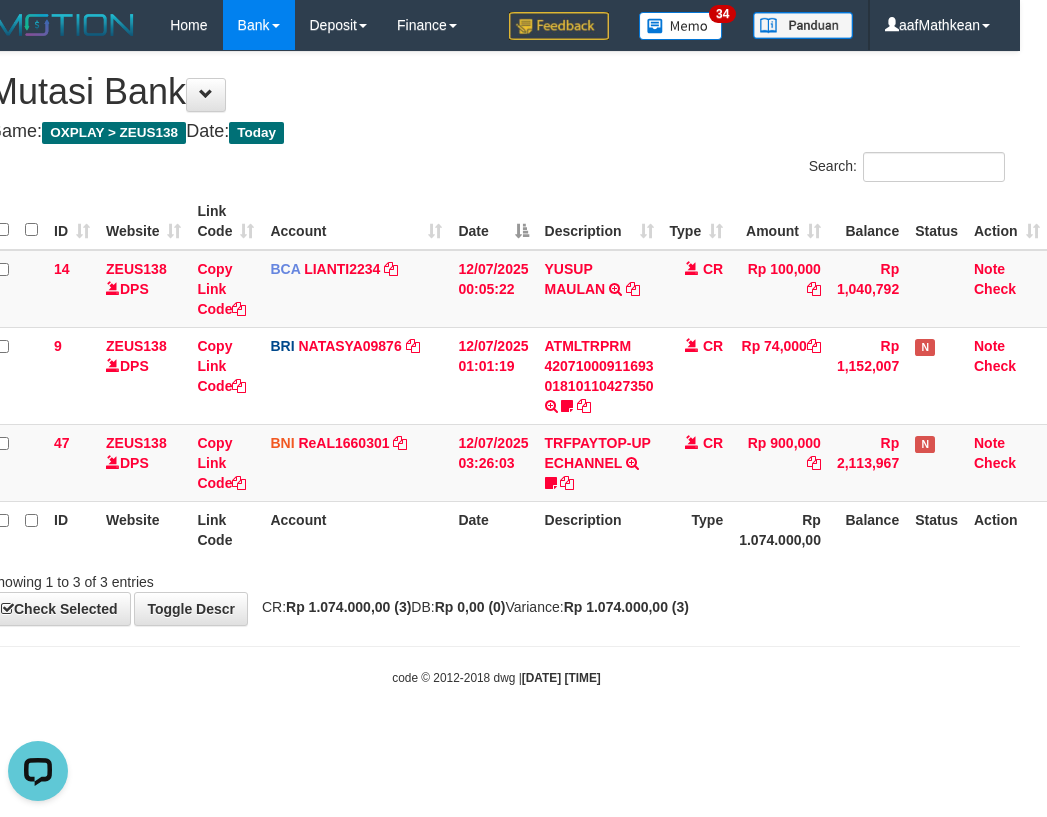 click on "ID Website Link Code Account Date Description Type Rp 1.074.000,00 Balance Status Action" at bounding box center [518, 529] 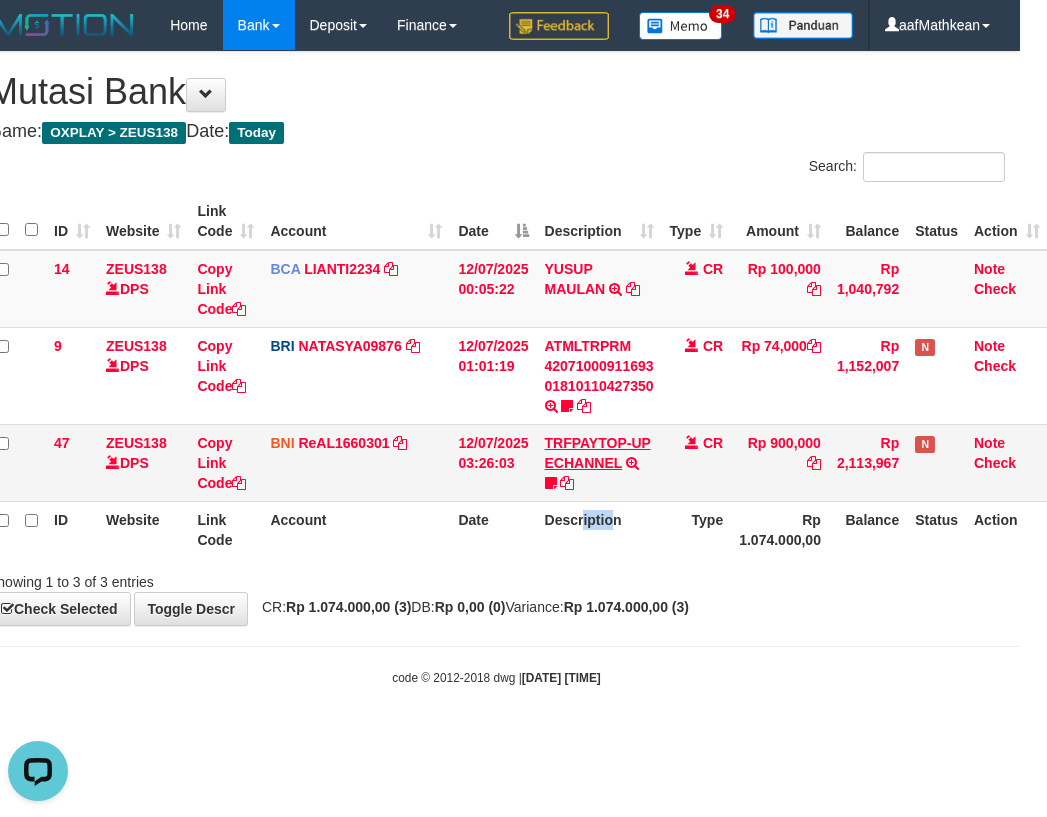 click on "47
ZEUS138    DPS
Copy Link Code
BNI
ReAL1660301
DPS
REYHAN ALMANSYAH
mutasi_20250712_4647 | 47
mutasi_20250712_4647 | 47
12/07/2025 03:26:03
TRFPAYTOP-UP ECHANNEL            TRF/PAY/TOP-UP ECHANNEL    Egoythea
CR
Rp 900,000
Rp 2,113,967
N
Note
Check" at bounding box center (518, 462) 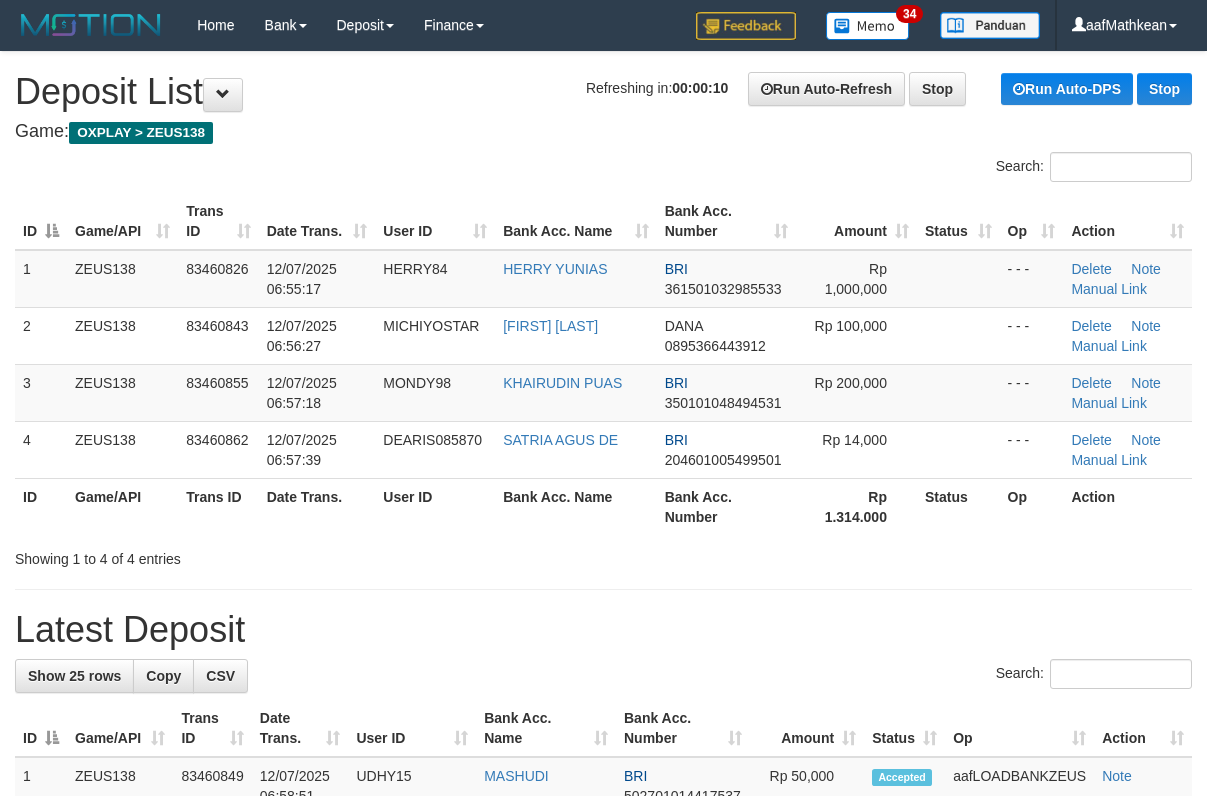 scroll, scrollTop: 0, scrollLeft: 0, axis: both 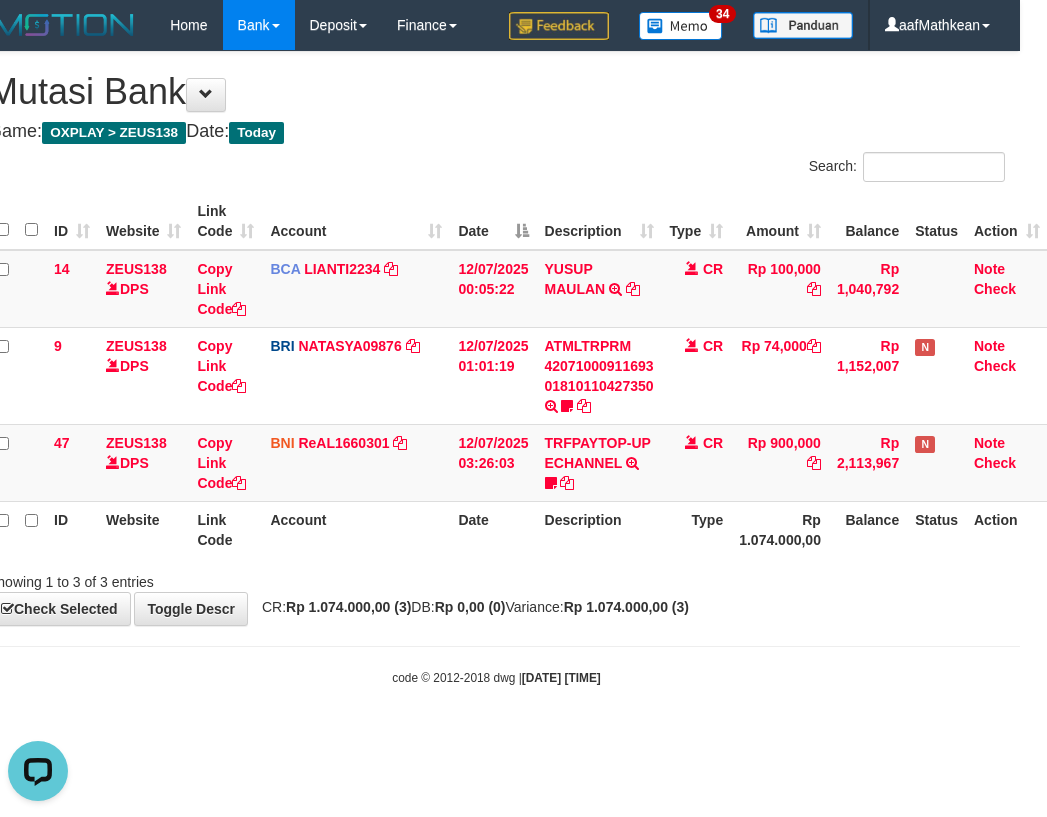 drag, startPoint x: 498, startPoint y: 529, endPoint x: 1018, endPoint y: 541, distance: 520.1384 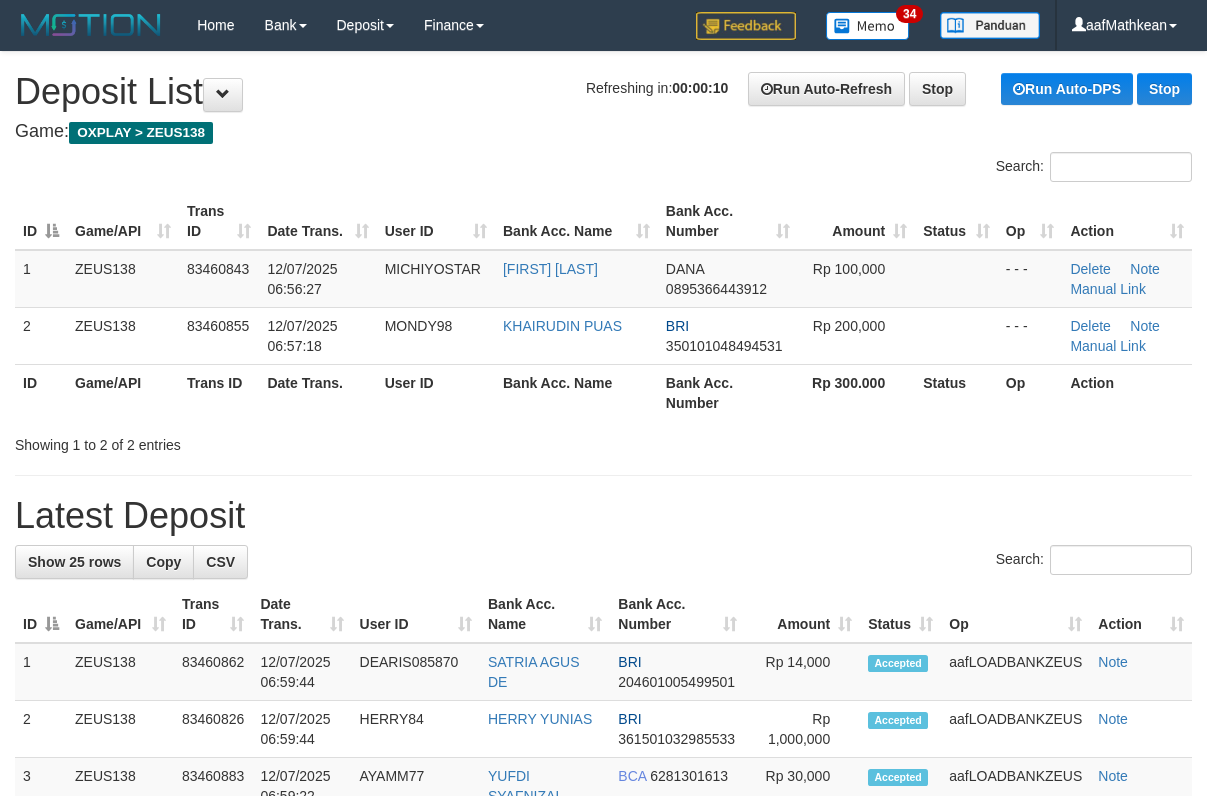 scroll, scrollTop: 0, scrollLeft: 0, axis: both 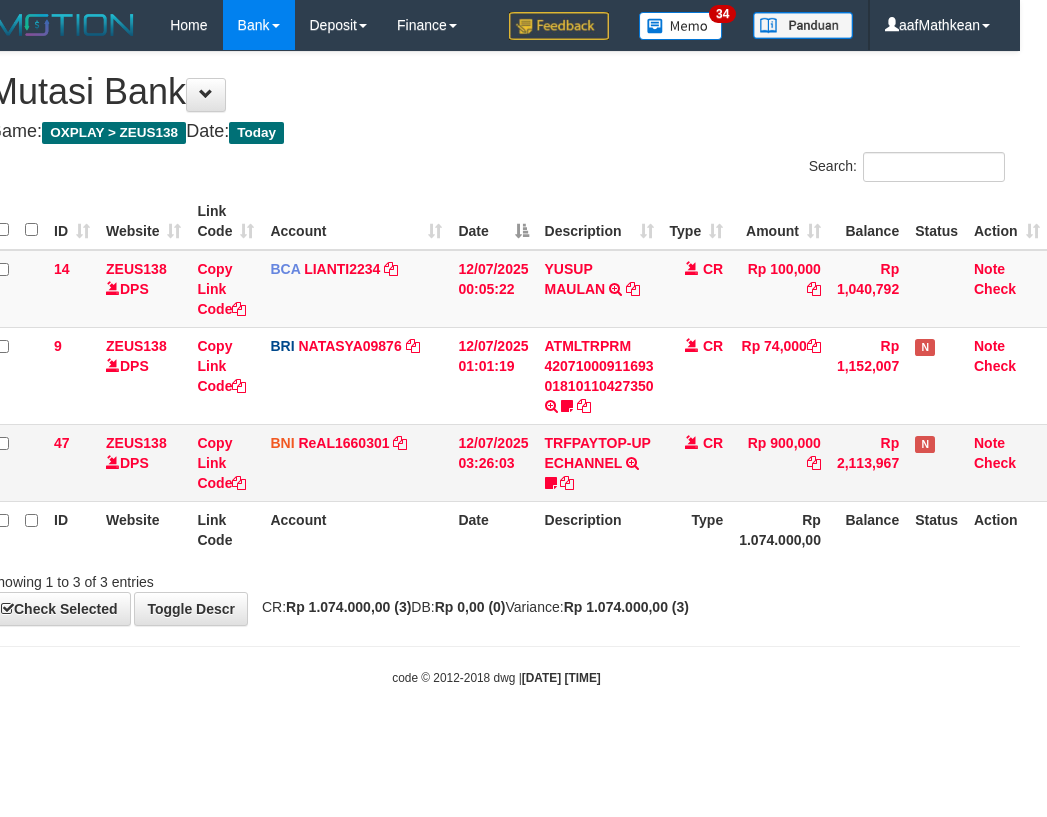 click on "12/07/2025 03:26:03" at bounding box center [493, 462] 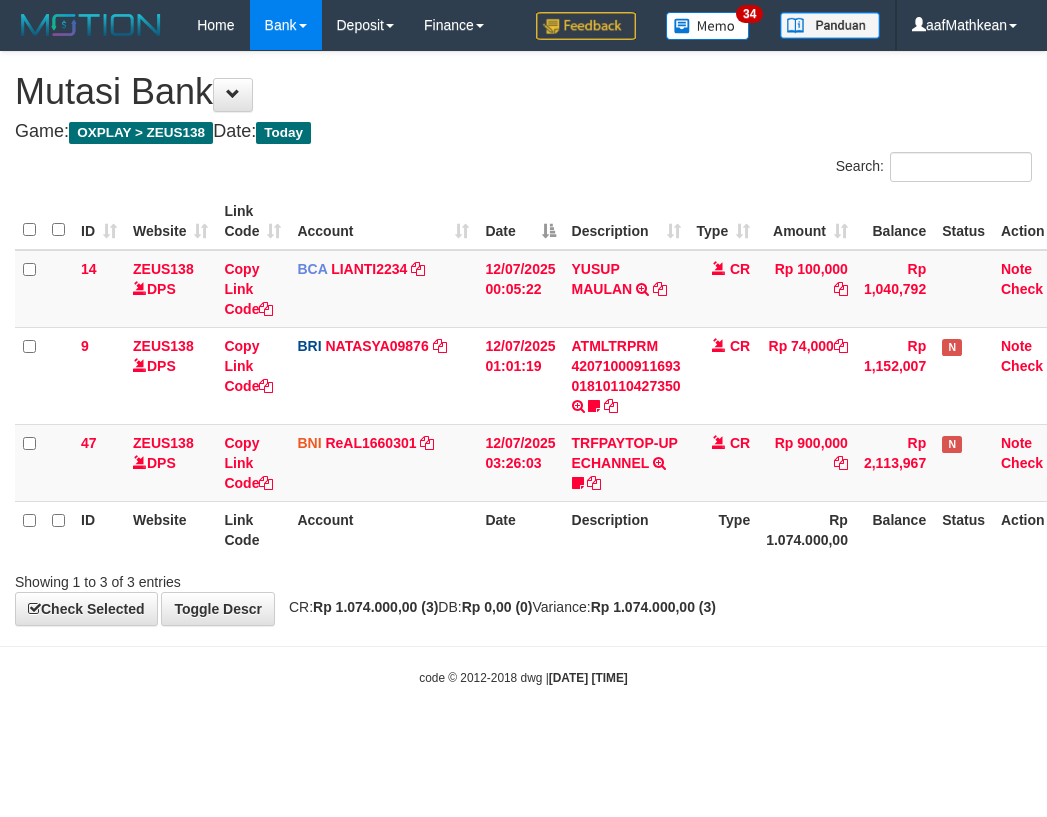 scroll, scrollTop: 0, scrollLeft: 27, axis: horizontal 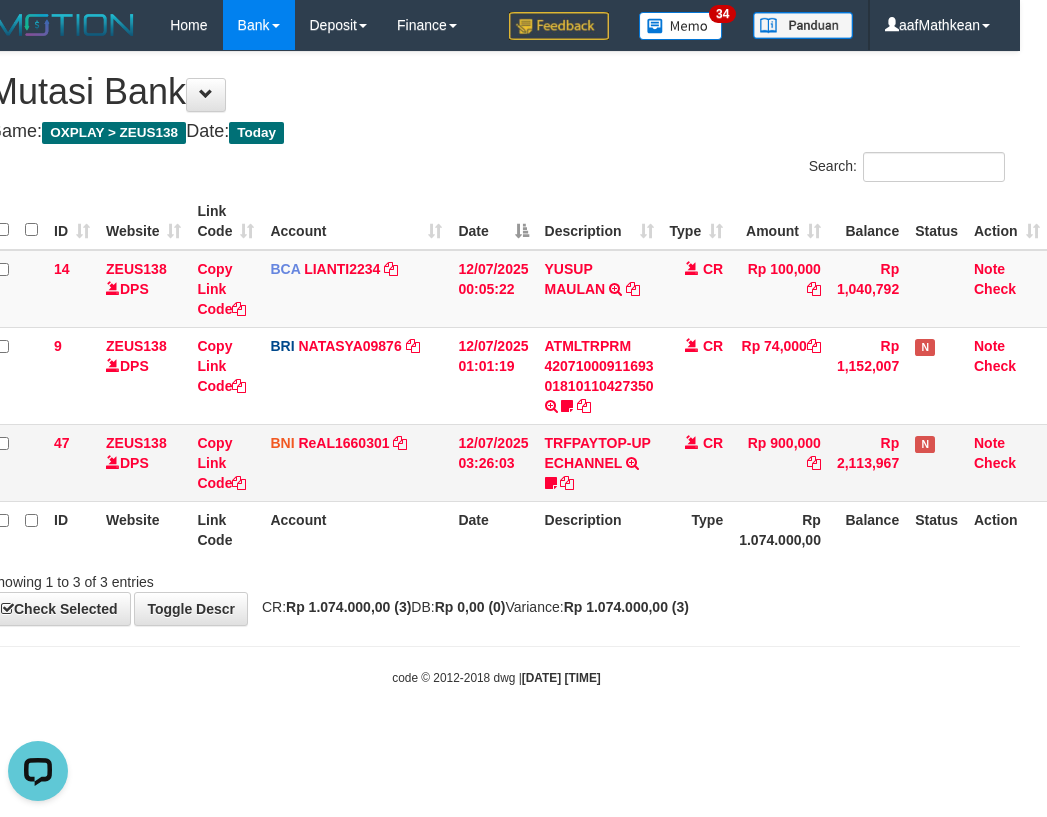 drag, startPoint x: 272, startPoint y: 468, endPoint x: 1032, endPoint y: 495, distance: 760.47943 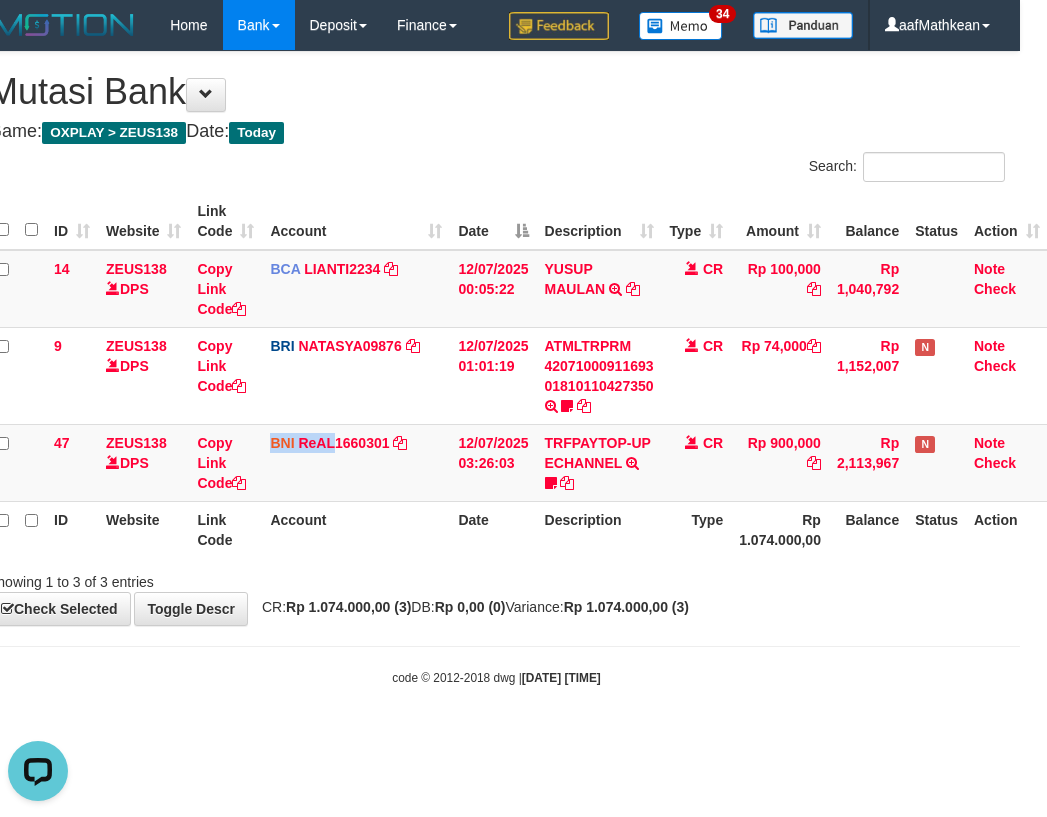 click on "Toggle navigation
Home
Bank
Account List
Load
By Website
Group
[OXPLAY]													ZEUS138
By Load Group (DPS)" at bounding box center (496, 368) 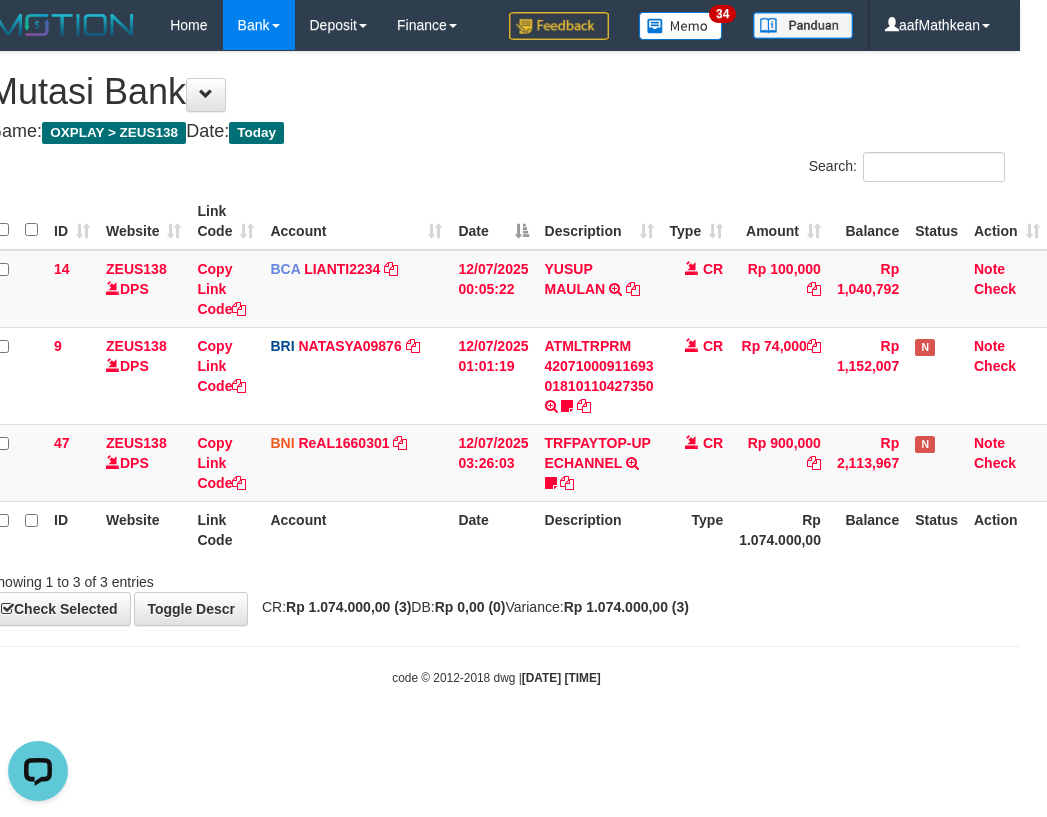 drag, startPoint x: 779, startPoint y: 709, endPoint x: 1044, endPoint y: 674, distance: 267.30133 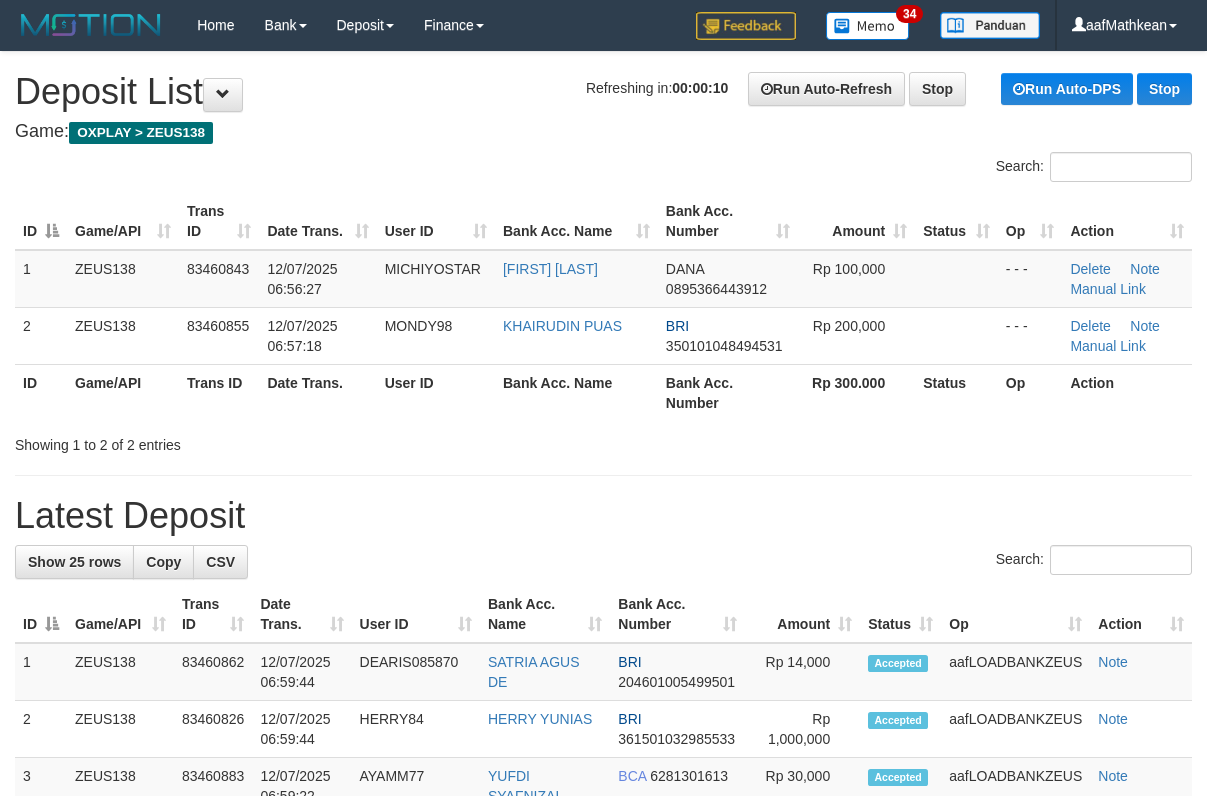 scroll, scrollTop: 0, scrollLeft: 0, axis: both 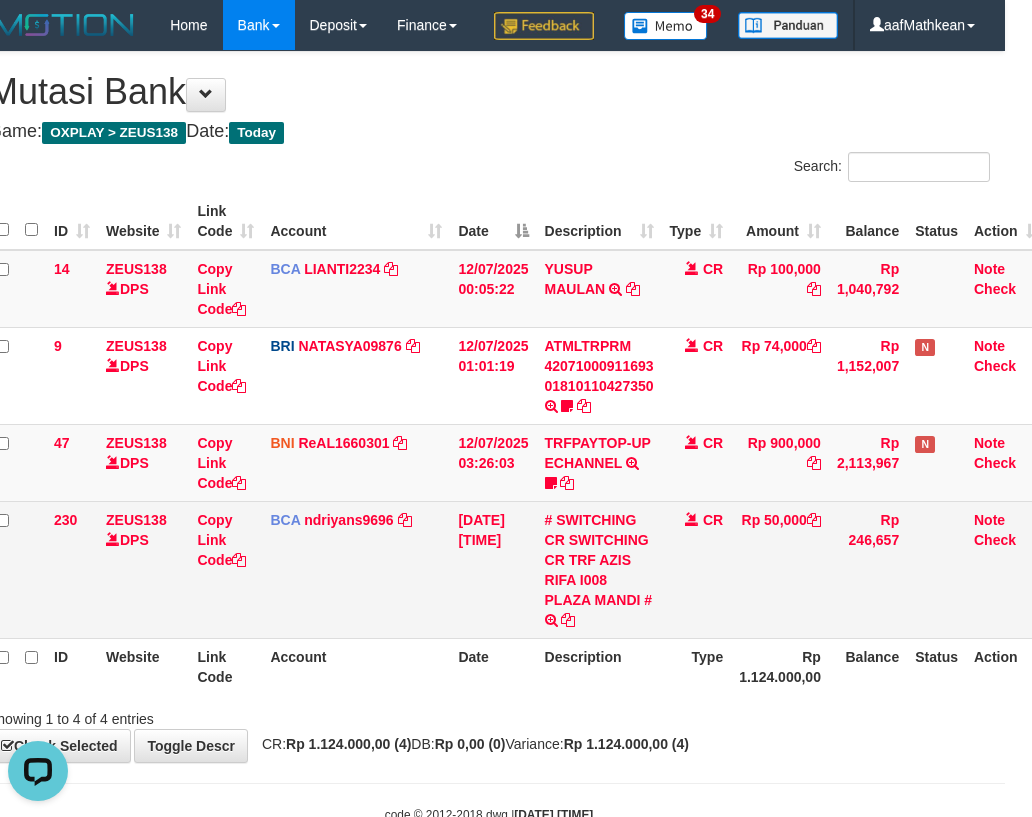 drag, startPoint x: 762, startPoint y: 563, endPoint x: 727, endPoint y: 601, distance: 51.662365 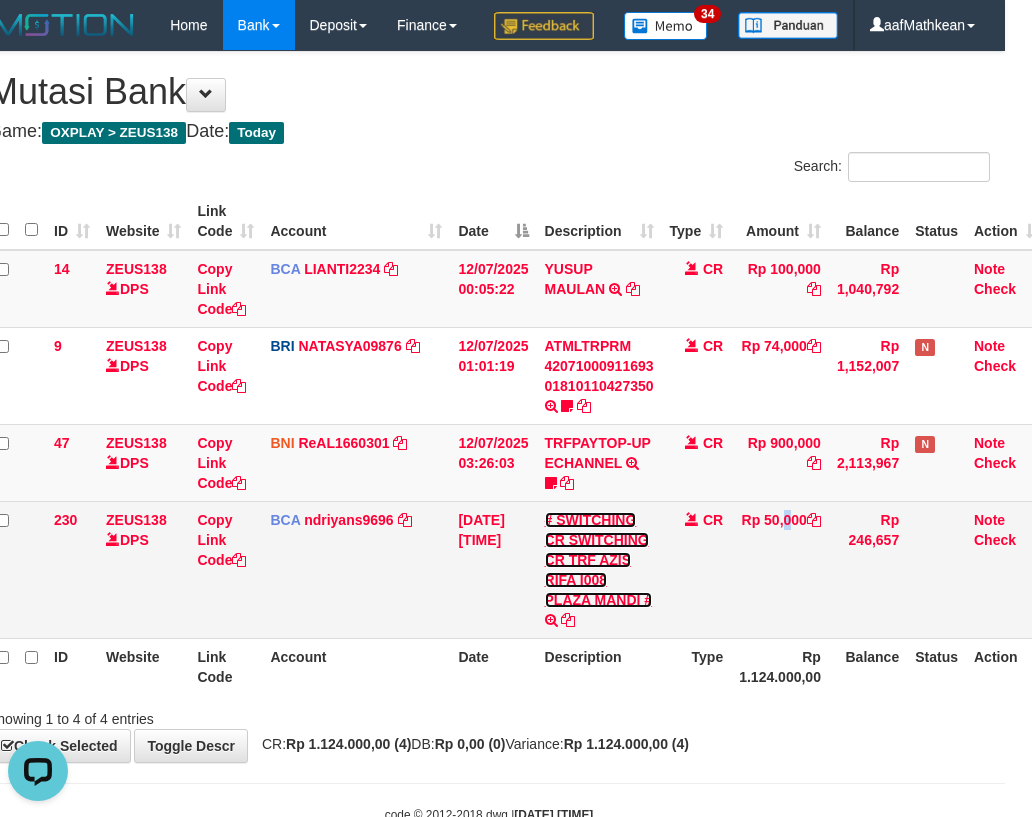 click on "# SWITCHING CR SWITCHING CR TRF AZIS RIFA I008 PLAZA MANDI #" at bounding box center (599, 560) 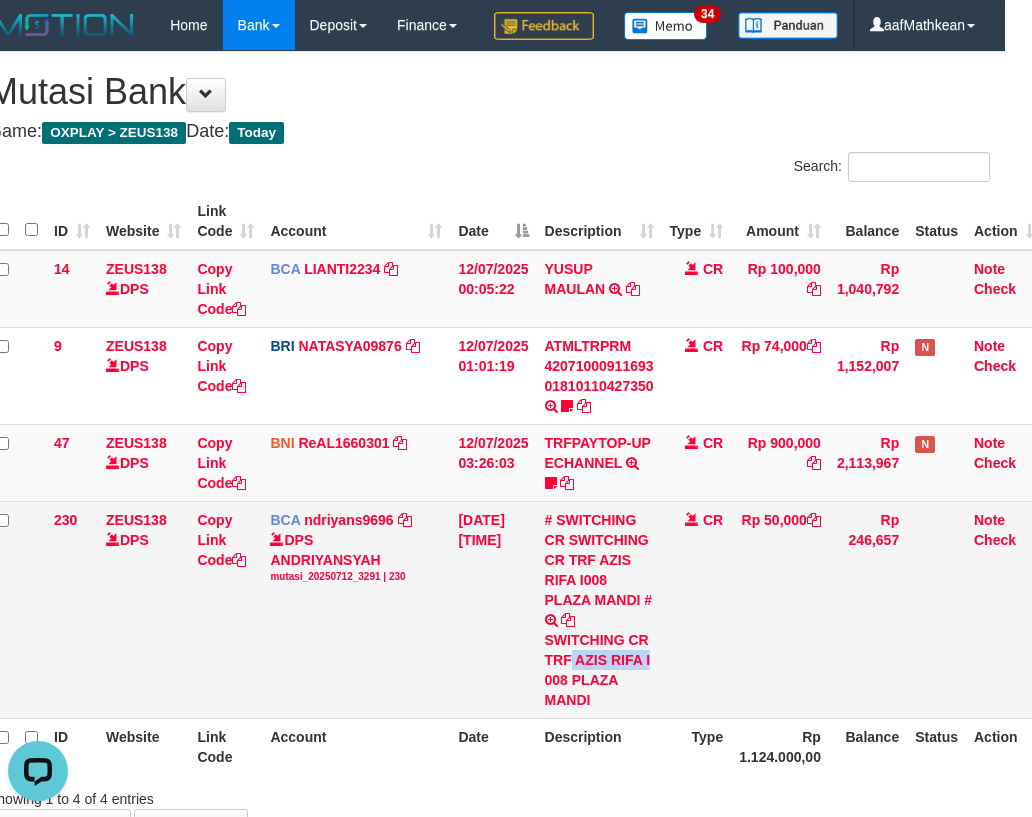 drag, startPoint x: 573, startPoint y: 712, endPoint x: 1045, endPoint y: 574, distance: 491.7601 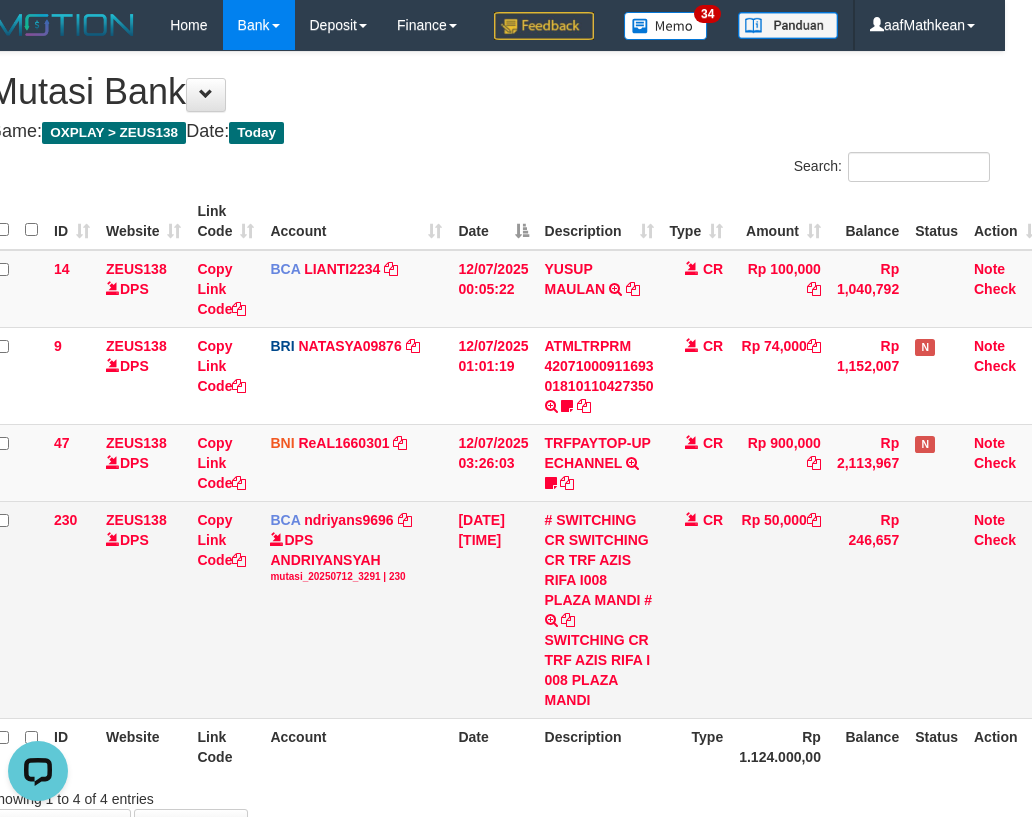 click on "[DATE] [TIME]" at bounding box center (493, 609) 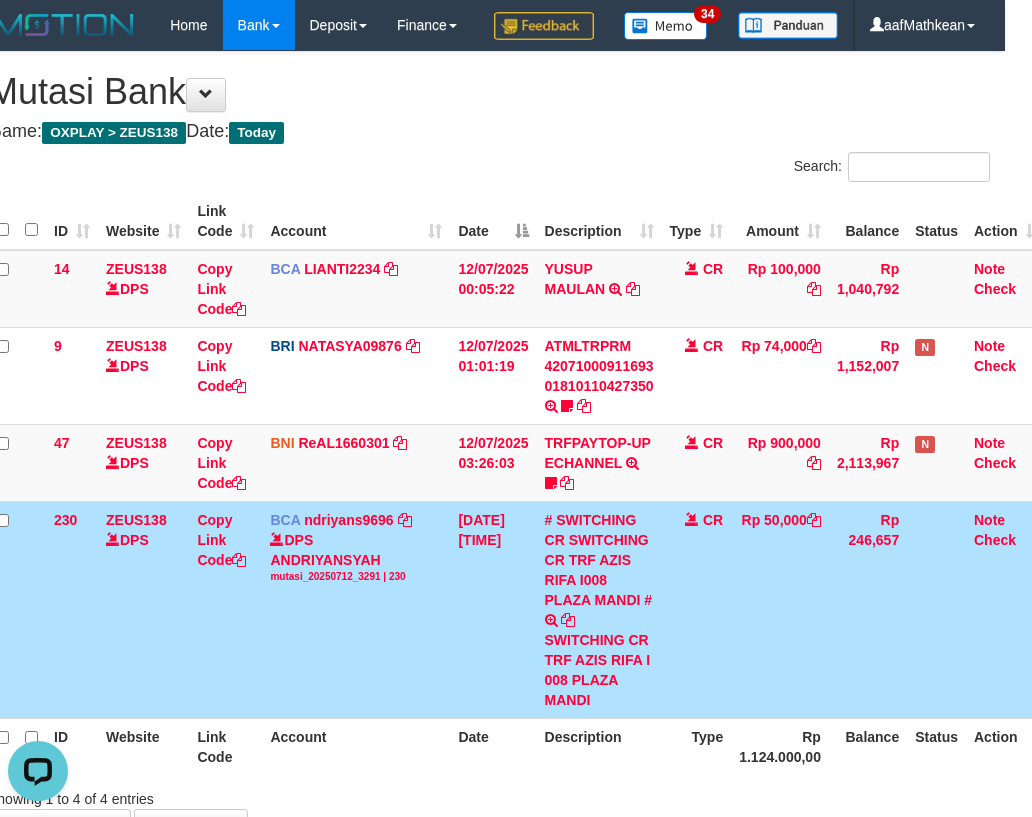 drag, startPoint x: 493, startPoint y: 583, endPoint x: 487, endPoint y: 569, distance: 15.231546 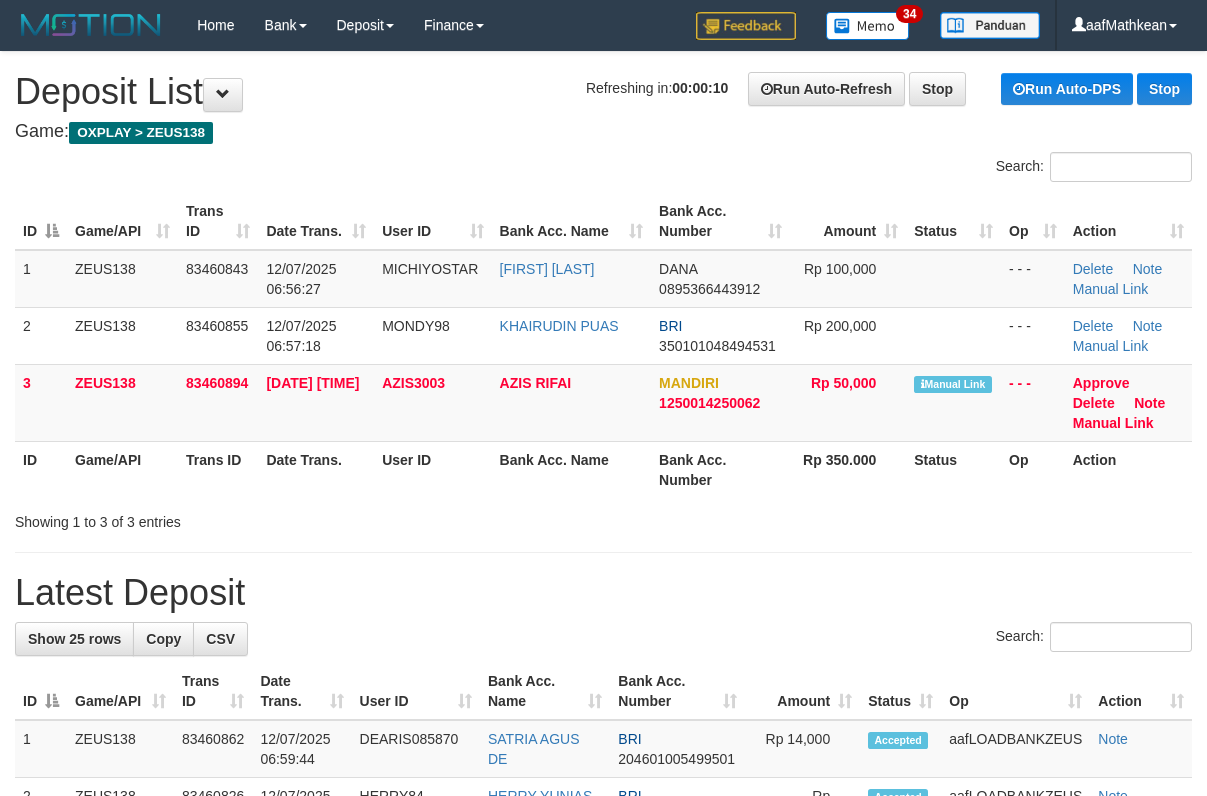 scroll, scrollTop: 0, scrollLeft: 0, axis: both 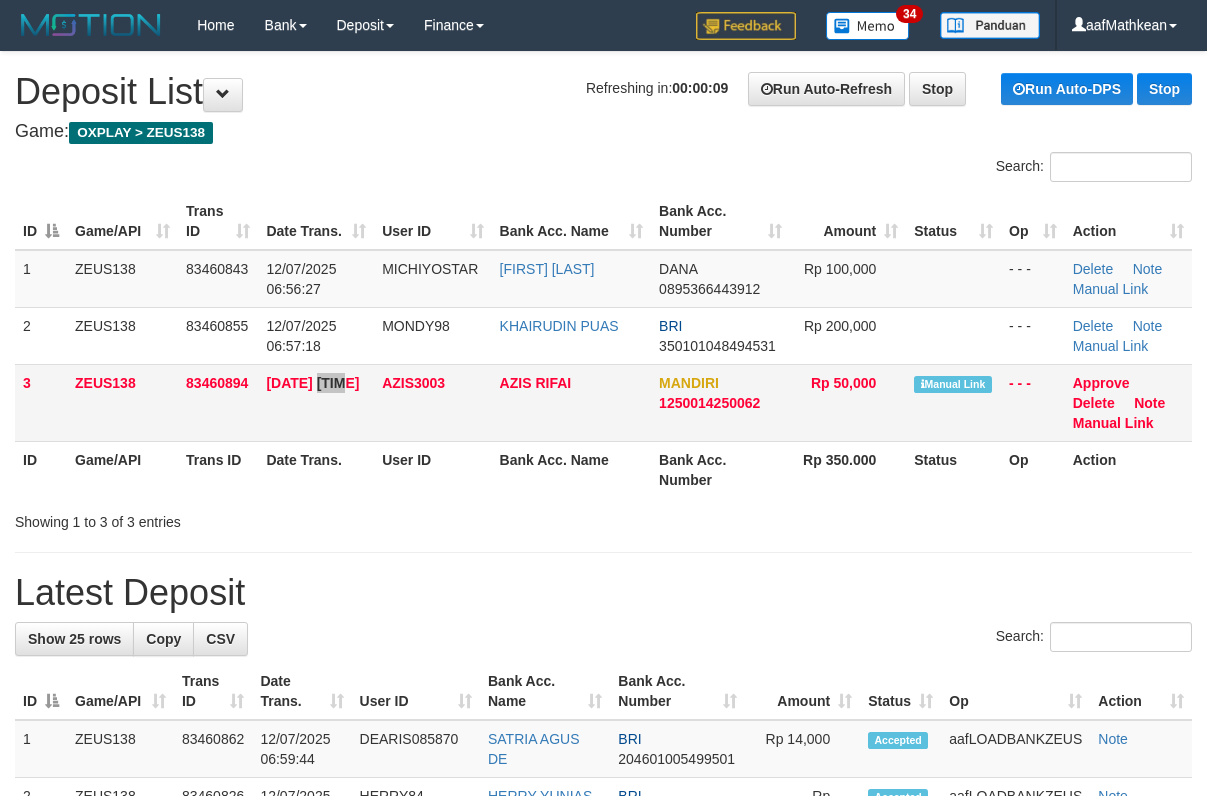 click on "[DATE] [TIME]" at bounding box center [316, 402] 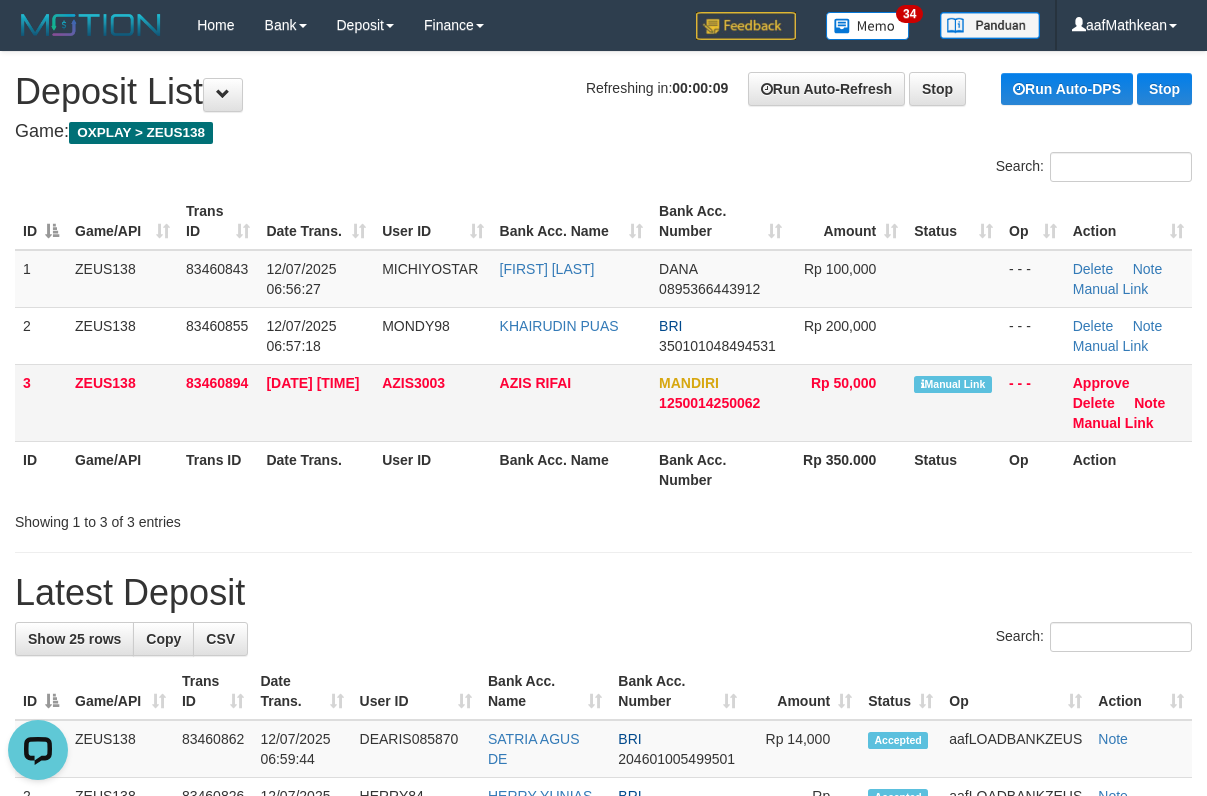 scroll, scrollTop: 0, scrollLeft: 0, axis: both 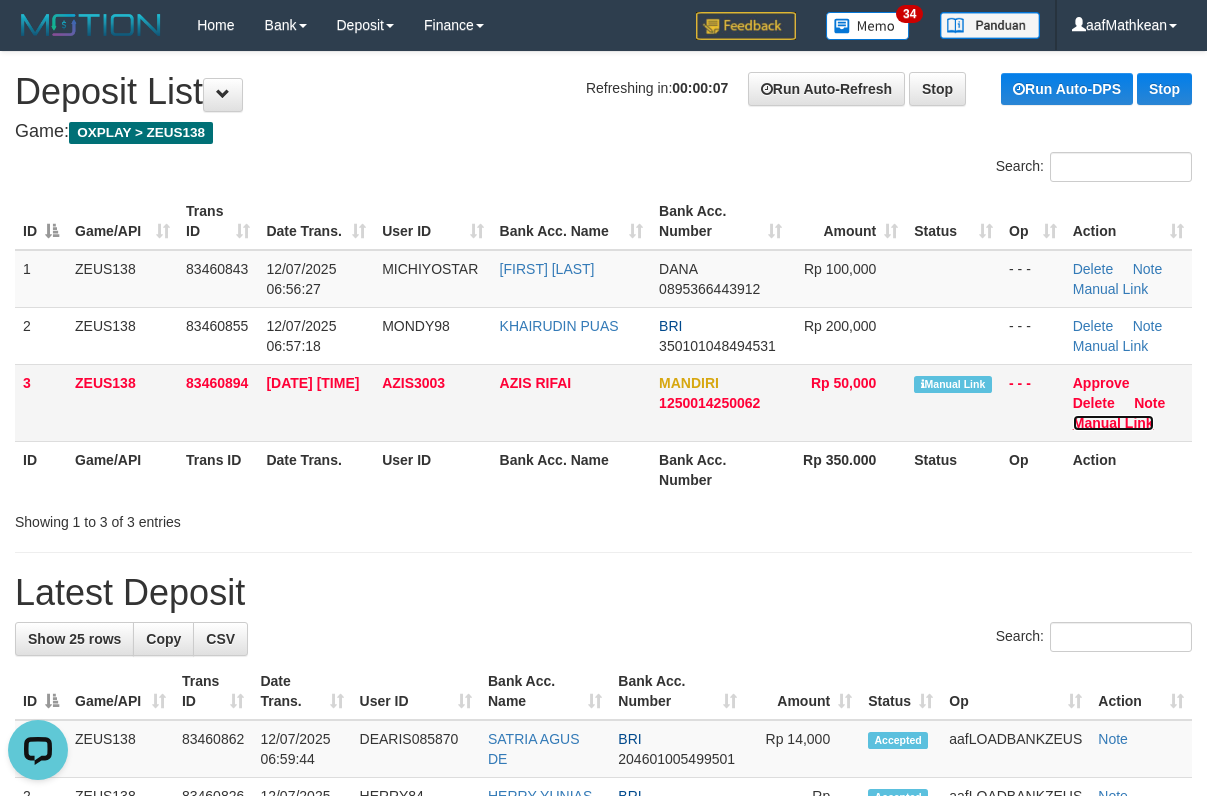 click on "Manual Link" at bounding box center (1113, 423) 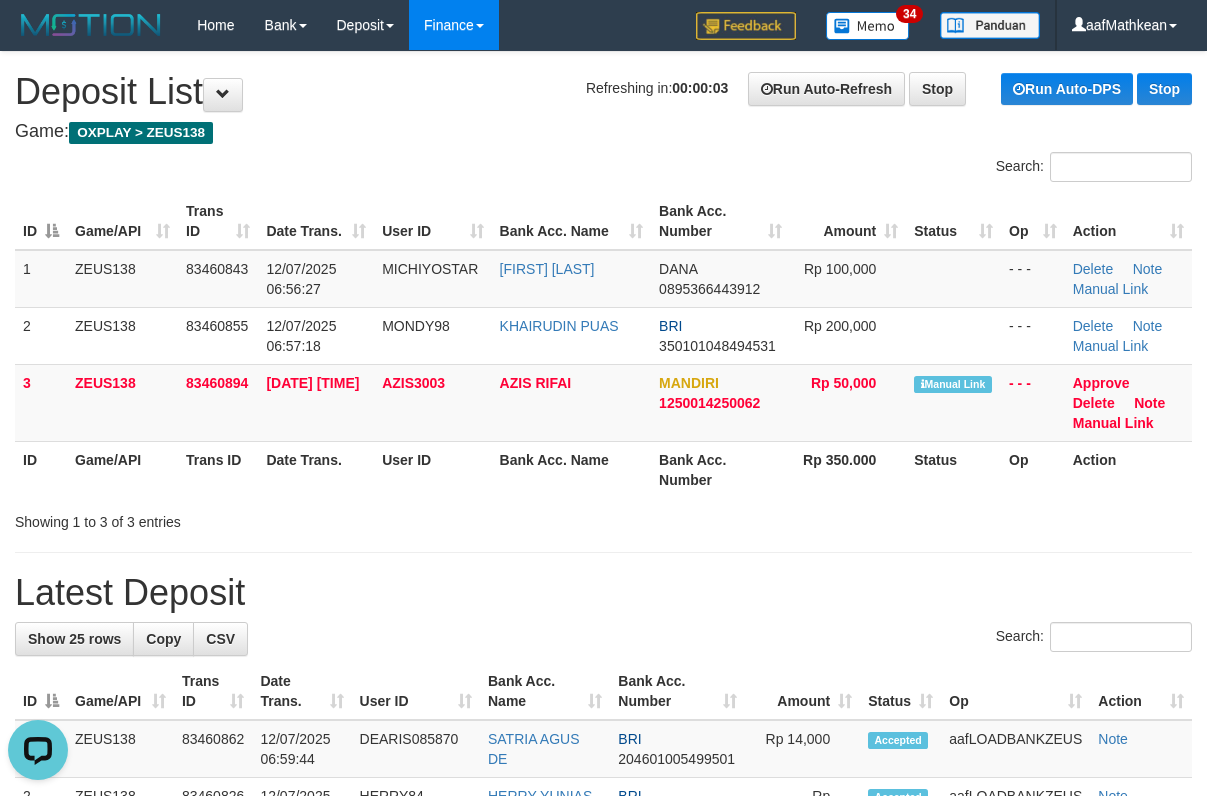 click on "**********" at bounding box center [603, 1165] 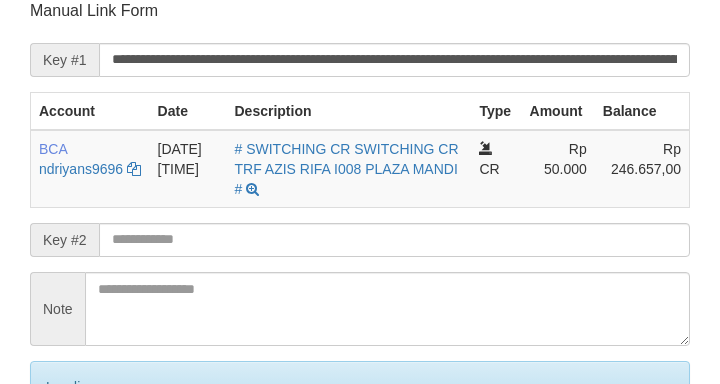 click at bounding box center (394, 240) 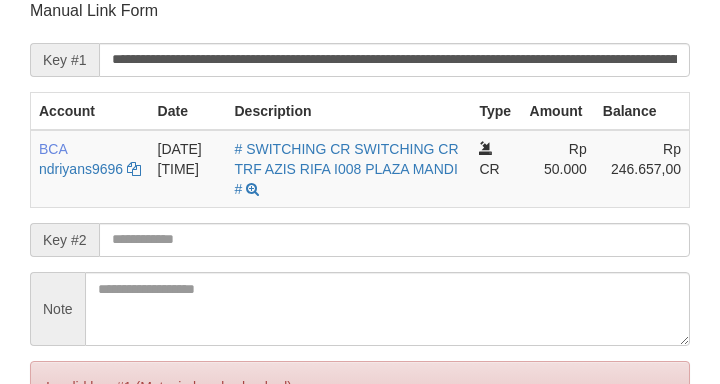 click at bounding box center [394, 240] 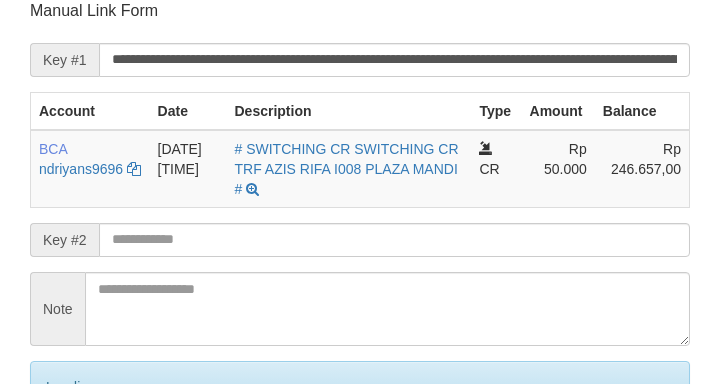 scroll, scrollTop: 392, scrollLeft: 0, axis: vertical 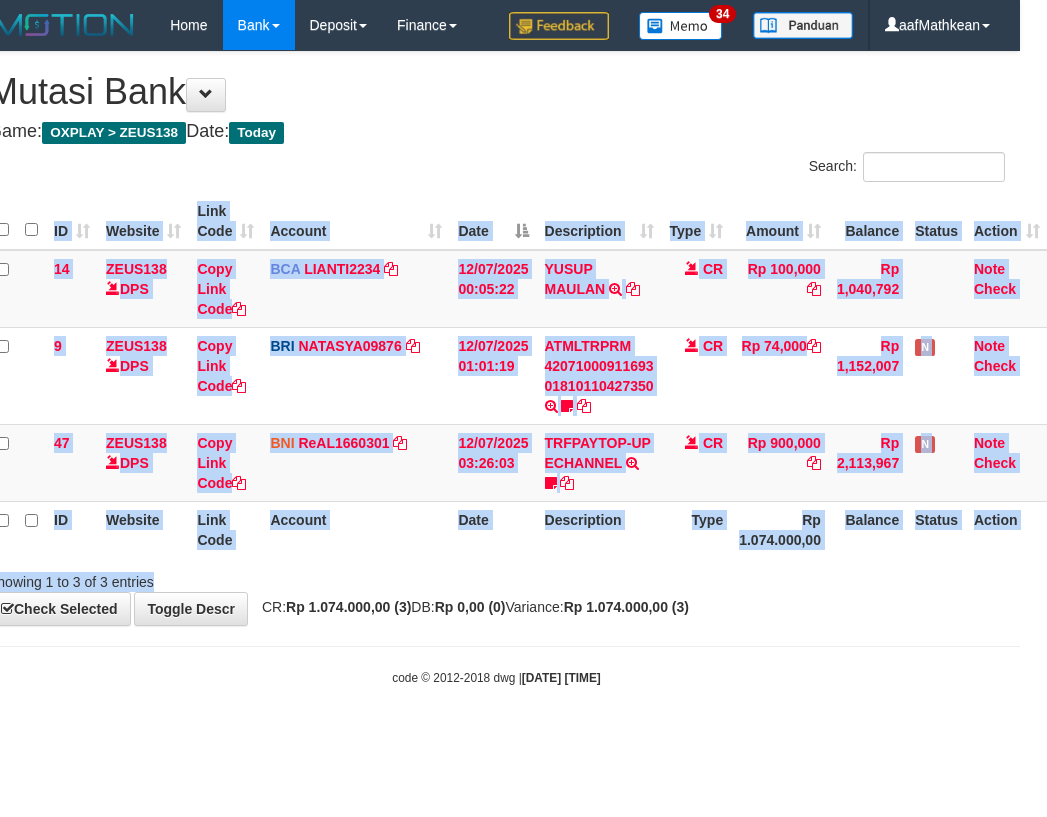 click on "ID Website Link Code Account Date Description Type Amount Balance Status Action
14
ZEUS138    DPS
Copy Link Code
BCA
LIANTI2234
DPS
YULIANTI
mutasi_20250712_4646 | 14
mutasi_20250712_4646 | 14
12/07/2025 00:05:22
YUSUP MAULAN         TRSF E-BANKING CR 1207/FTSCY/WS95051
100000.002025071262819090 TRFDN-YUSUP MAULANESPAY DEBIT INDONE
CR
Rp 100,000
Rp 1,040,792
Note
Check
9
ZEUS138    DPS
Copy Link Code
BRI
NATASYA09876
DPS" at bounding box center [496, 375] 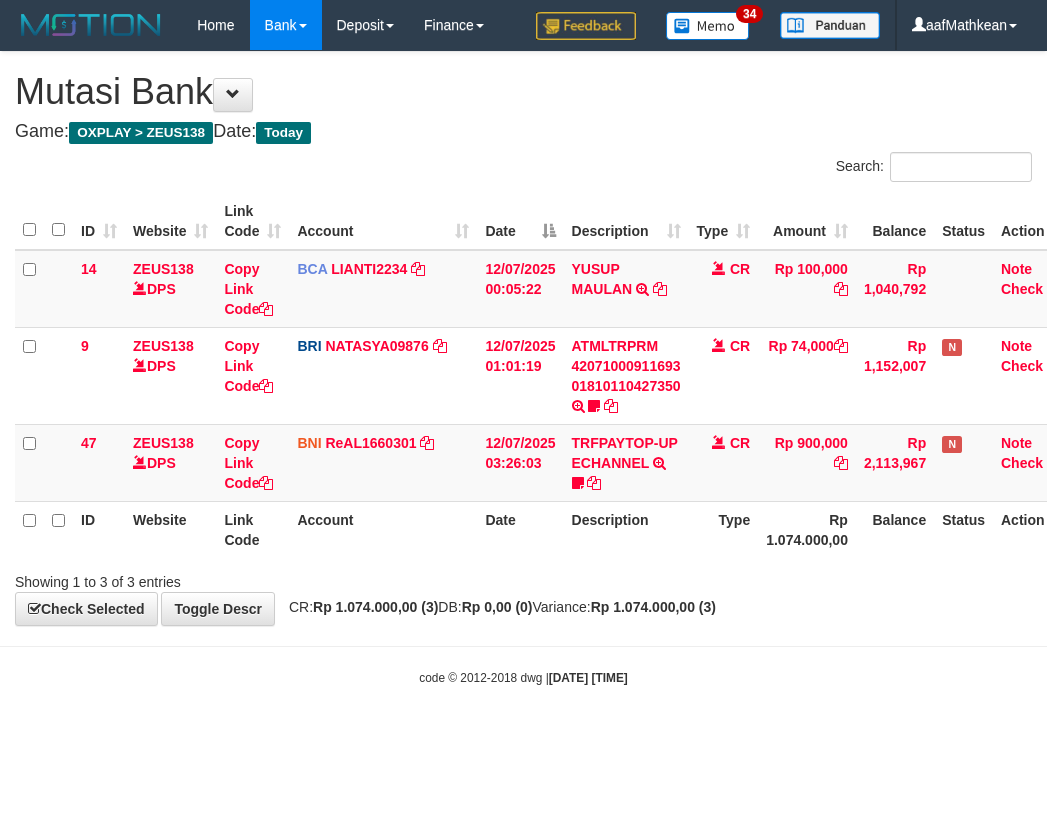 scroll, scrollTop: 0, scrollLeft: 27, axis: horizontal 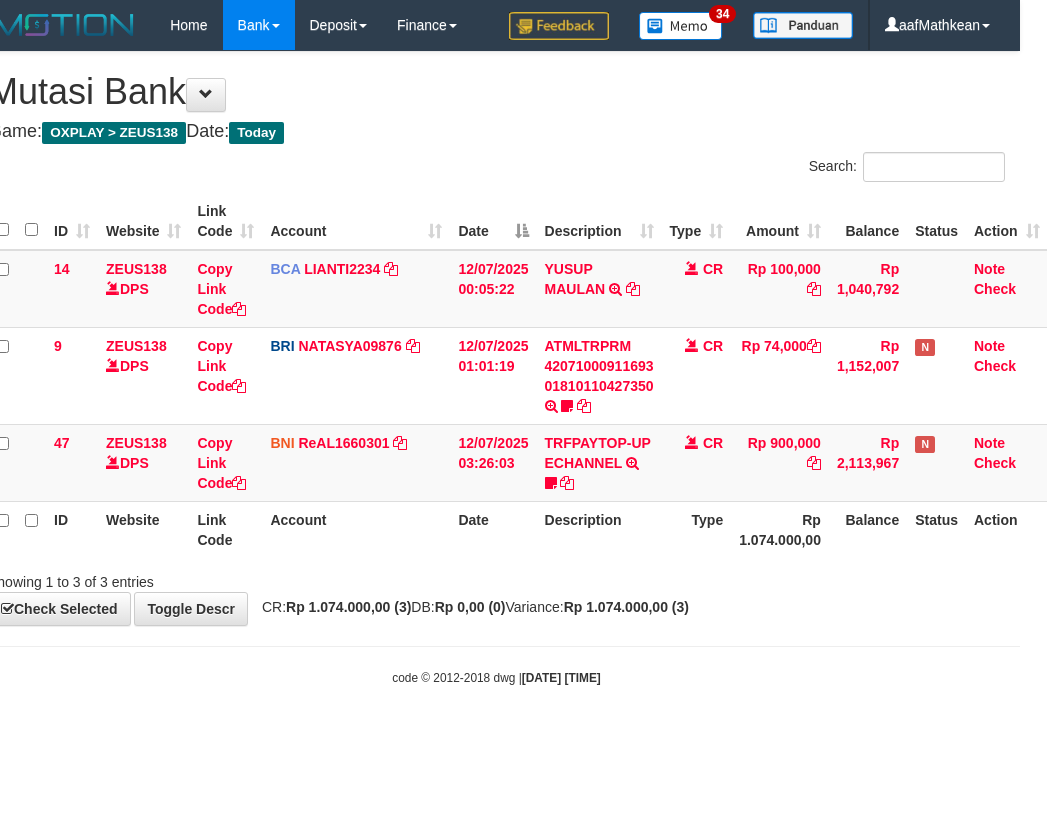 click on "Account" at bounding box center [356, 221] 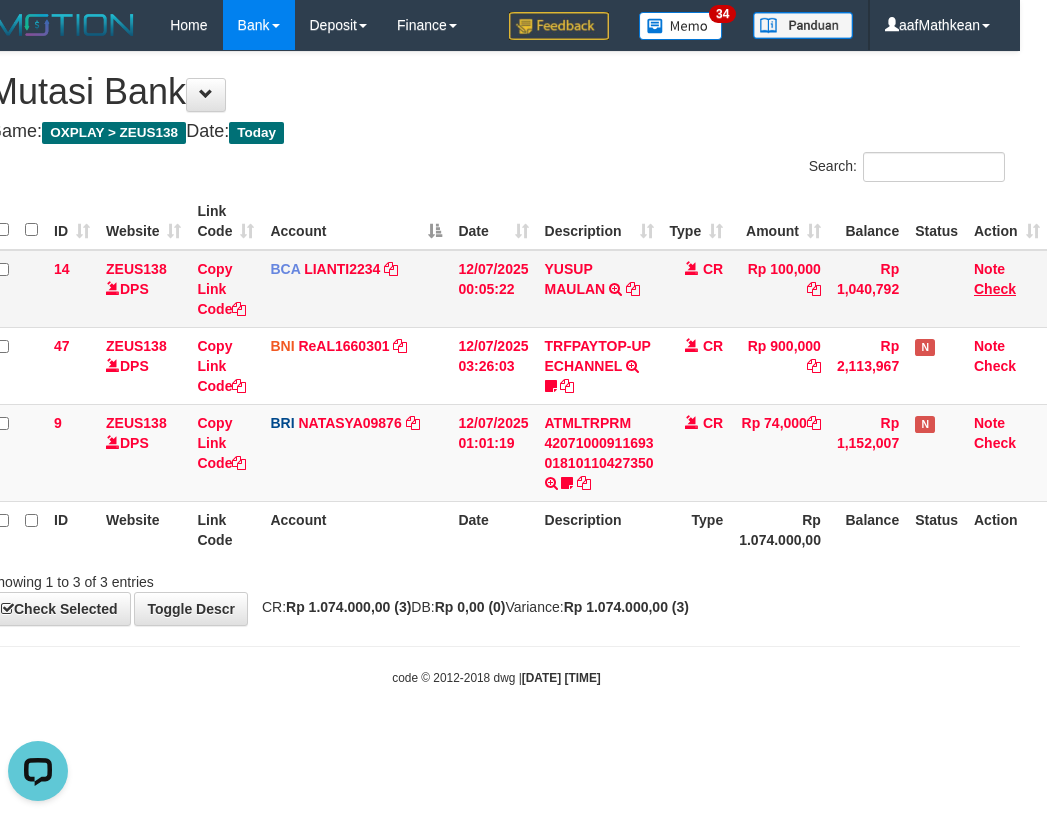 scroll, scrollTop: 0, scrollLeft: 0, axis: both 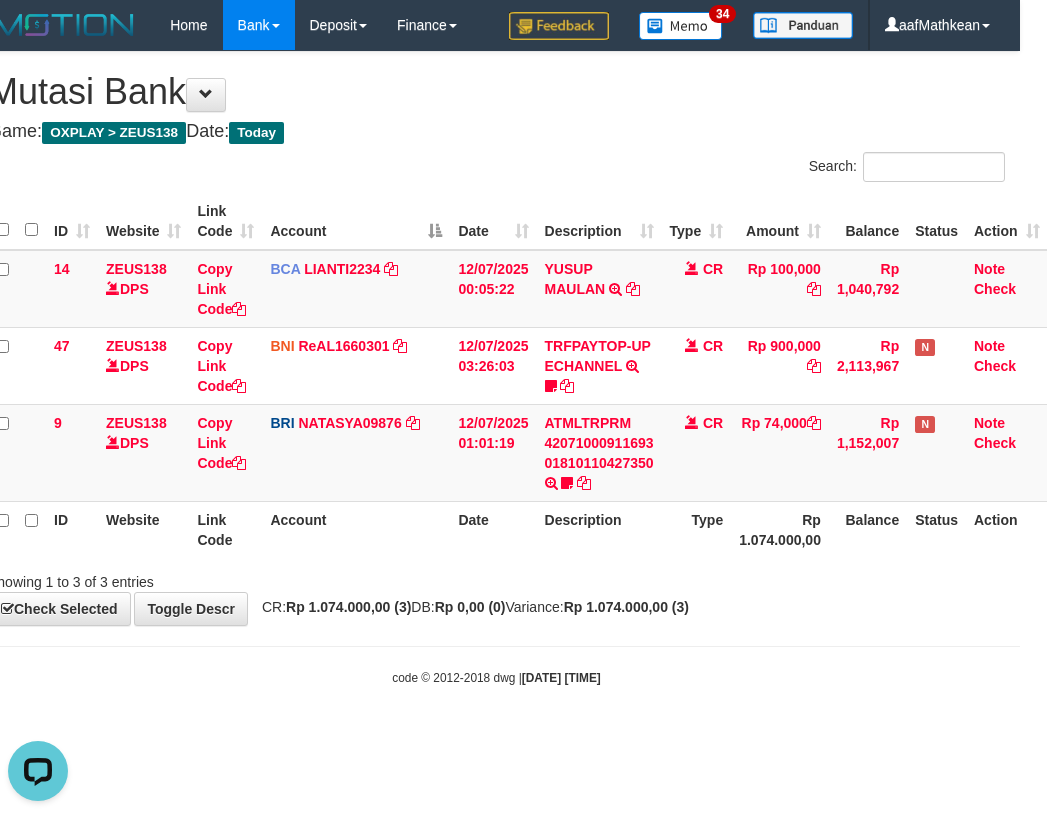 drag, startPoint x: 571, startPoint y: 594, endPoint x: 611, endPoint y: 601, distance: 40.60788 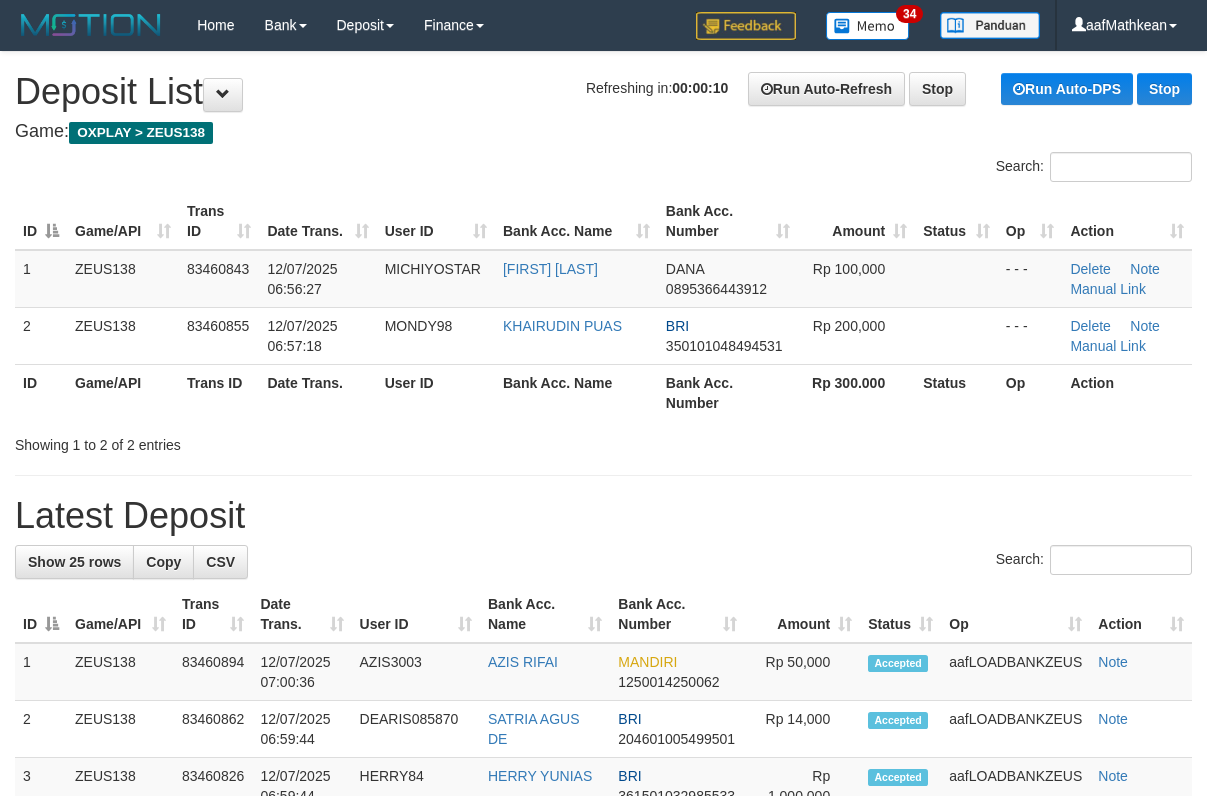scroll, scrollTop: 0, scrollLeft: 0, axis: both 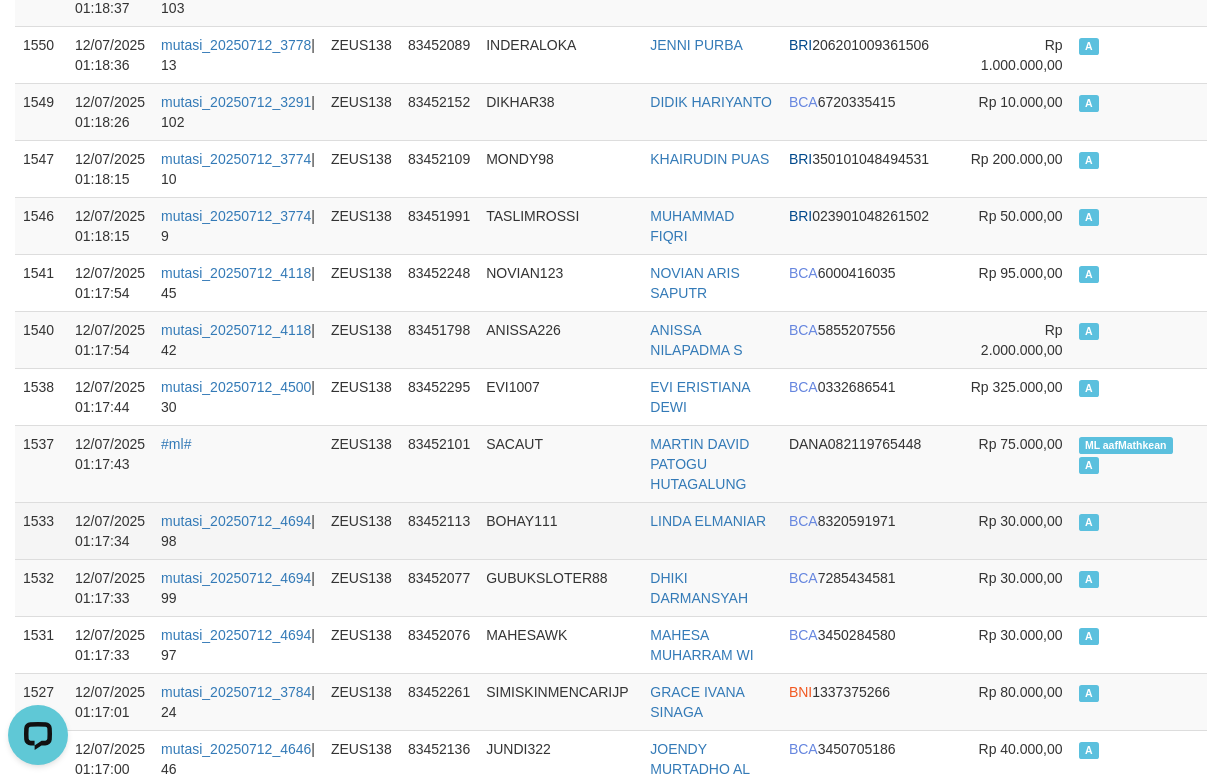 click on "83452113" at bounding box center (439, 530) 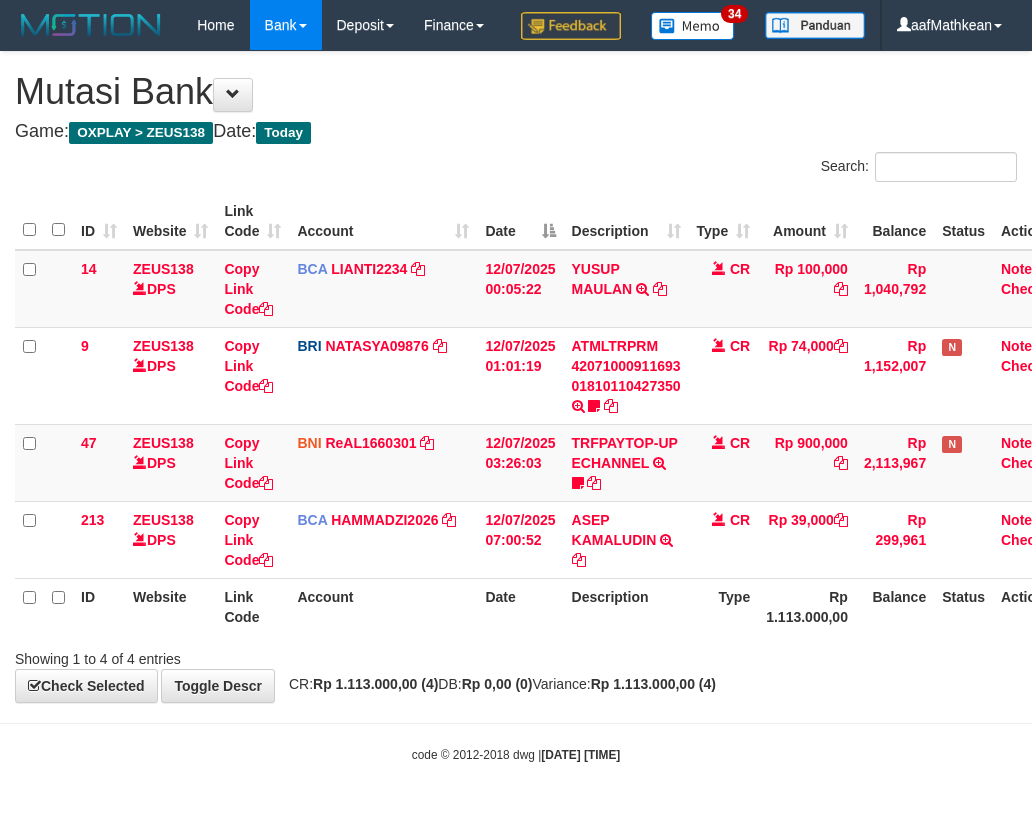 scroll, scrollTop: 0, scrollLeft: 27, axis: horizontal 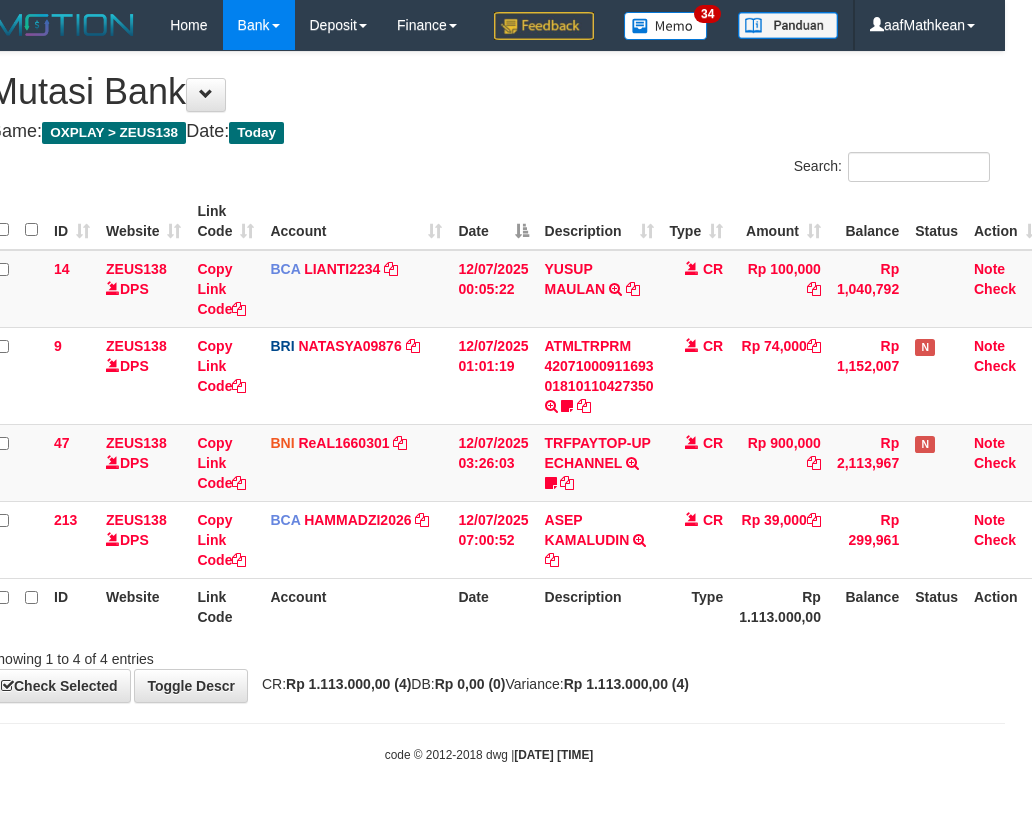 click on "Description" at bounding box center [599, 606] 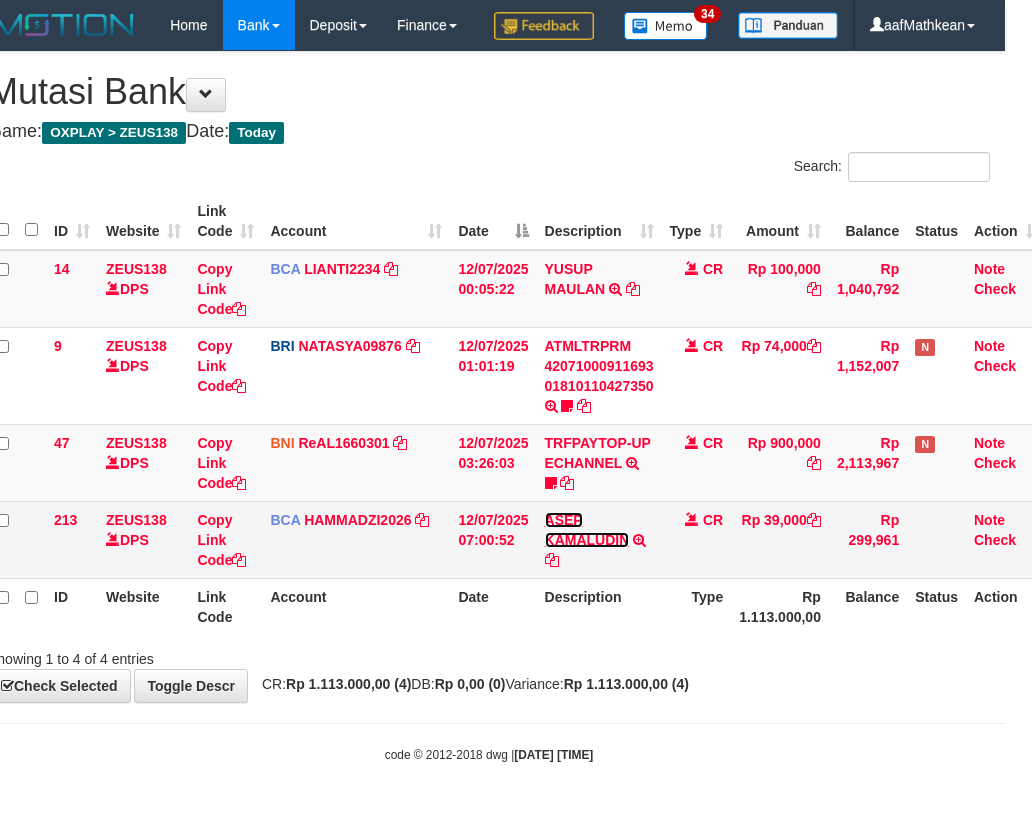 click on "ASEP KAMALUDIN" at bounding box center [587, 530] 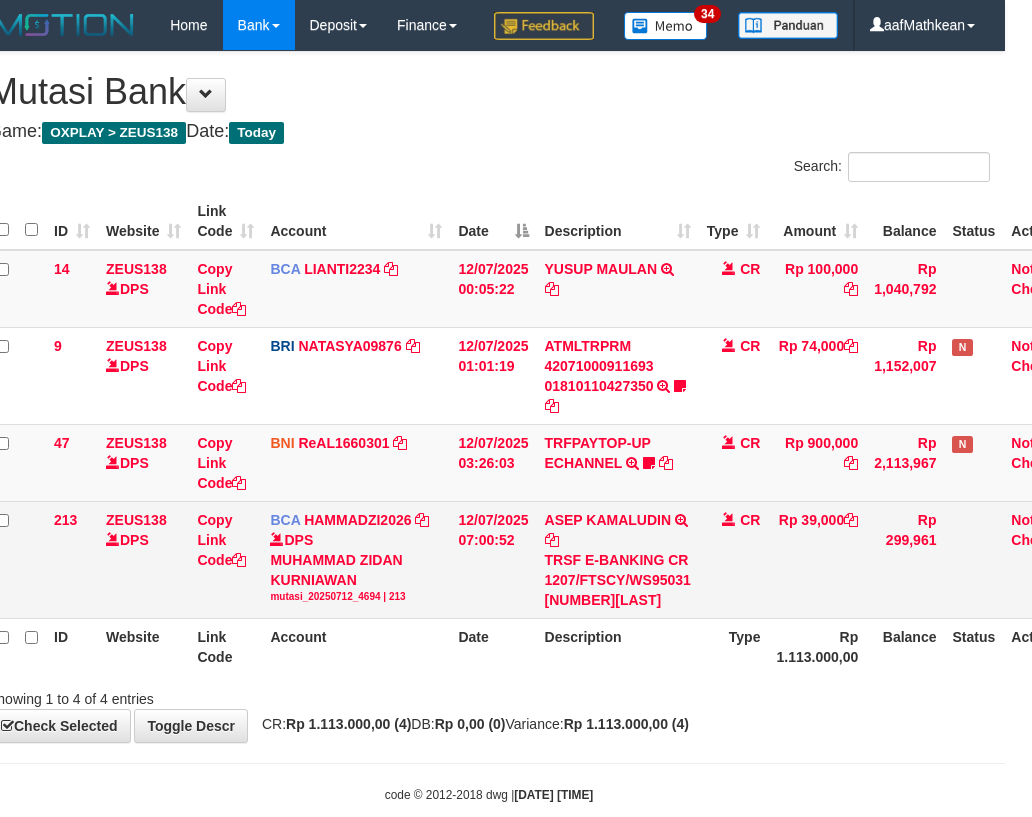 click on "TRSF E-BANKING CR 1207/FTSCY/WS95031
[NUMBER][LAST]" at bounding box center [618, 580] 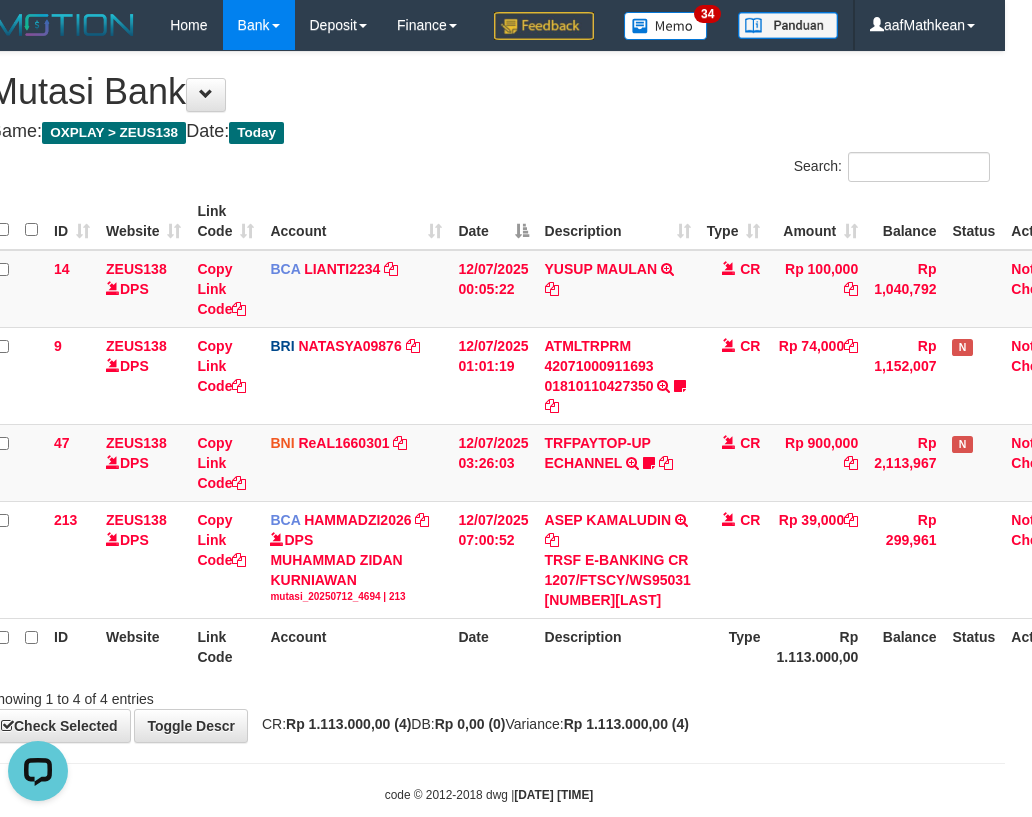 scroll, scrollTop: 0, scrollLeft: 0, axis: both 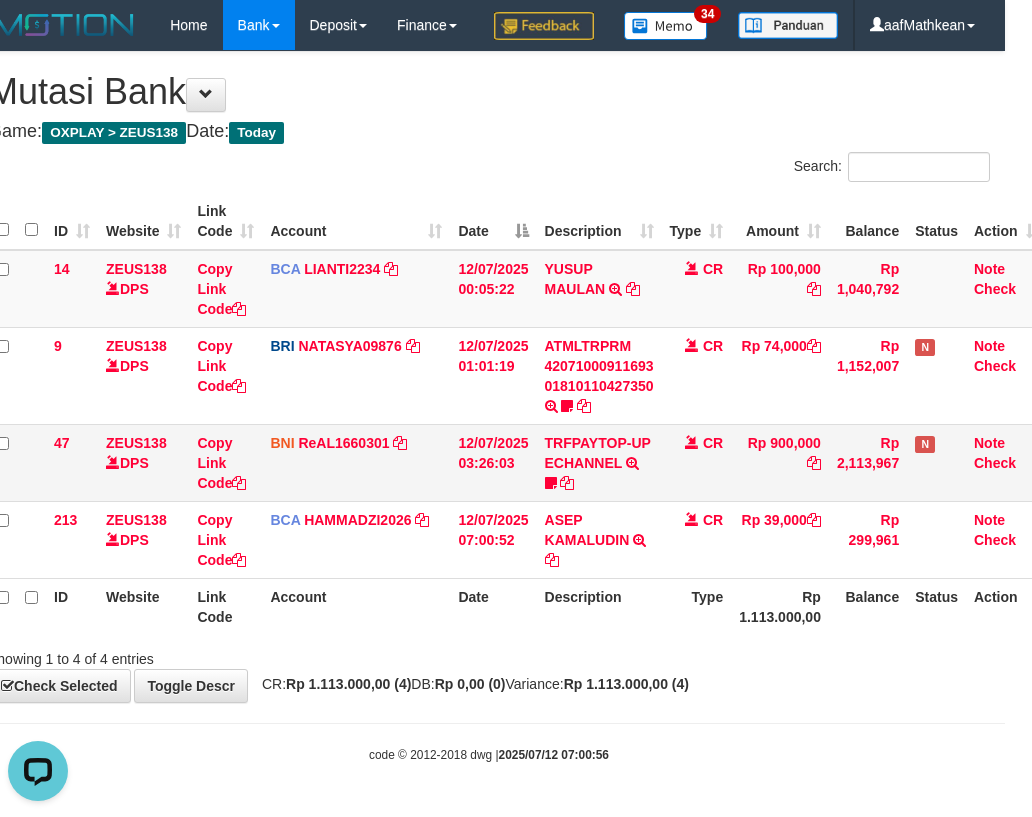 click on "12/07/2025 03:26:03" at bounding box center [493, 462] 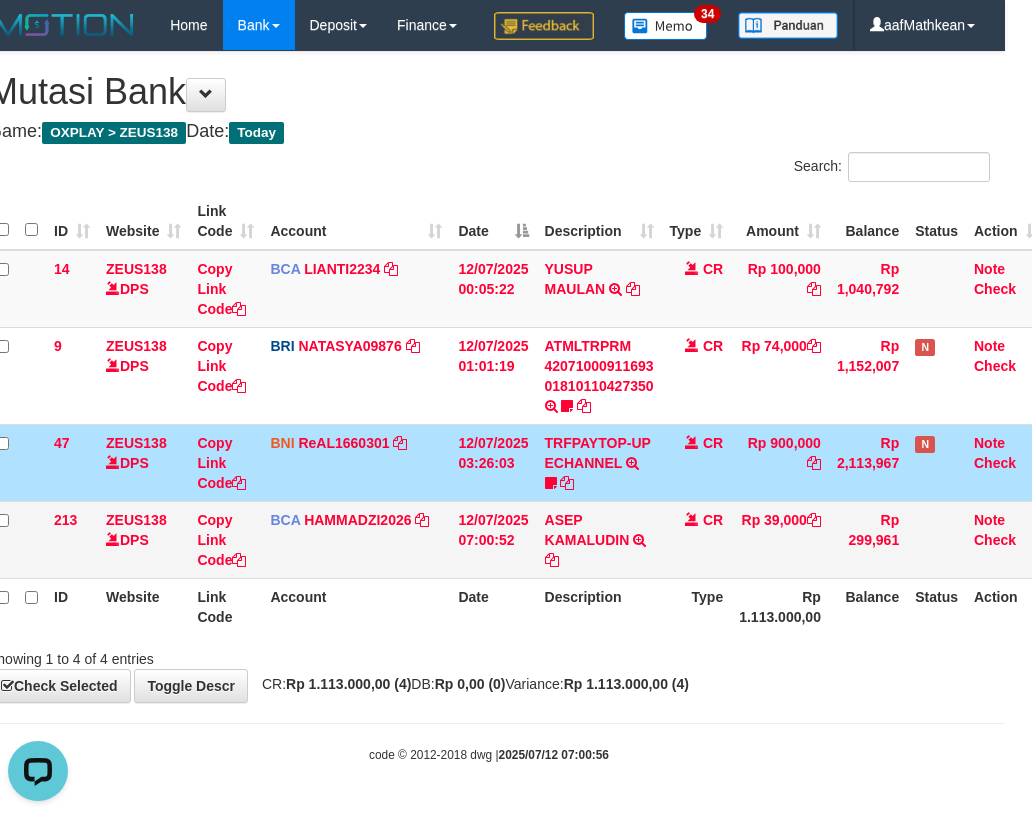 drag, startPoint x: 479, startPoint y: 554, endPoint x: 461, endPoint y: 557, distance: 18.248287 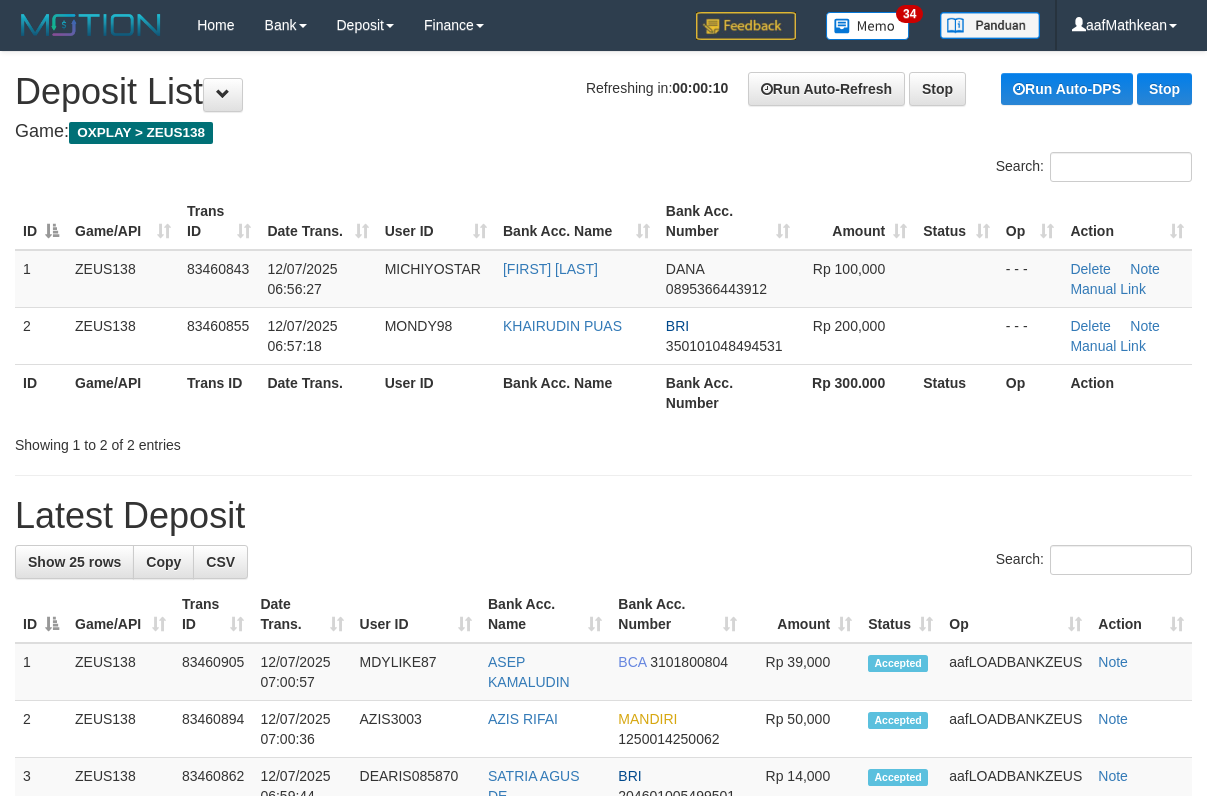 scroll, scrollTop: 0, scrollLeft: 0, axis: both 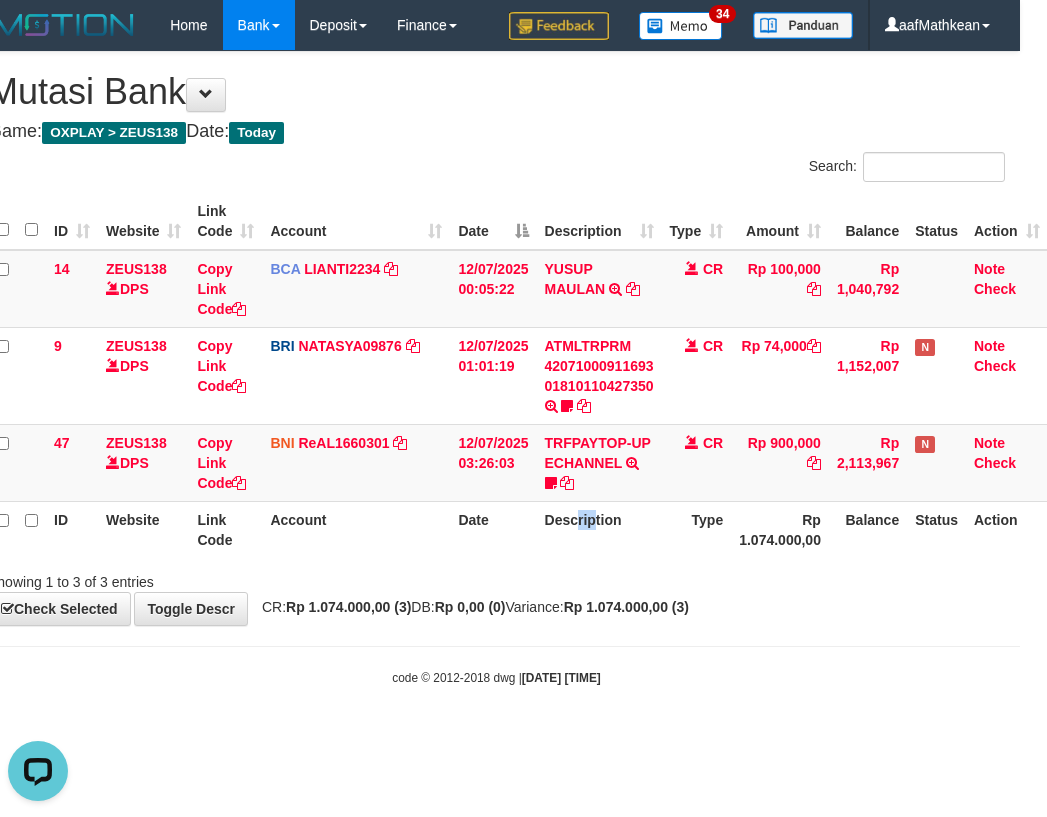 drag, startPoint x: 588, startPoint y: 542, endPoint x: 598, endPoint y: 537, distance: 11.18034 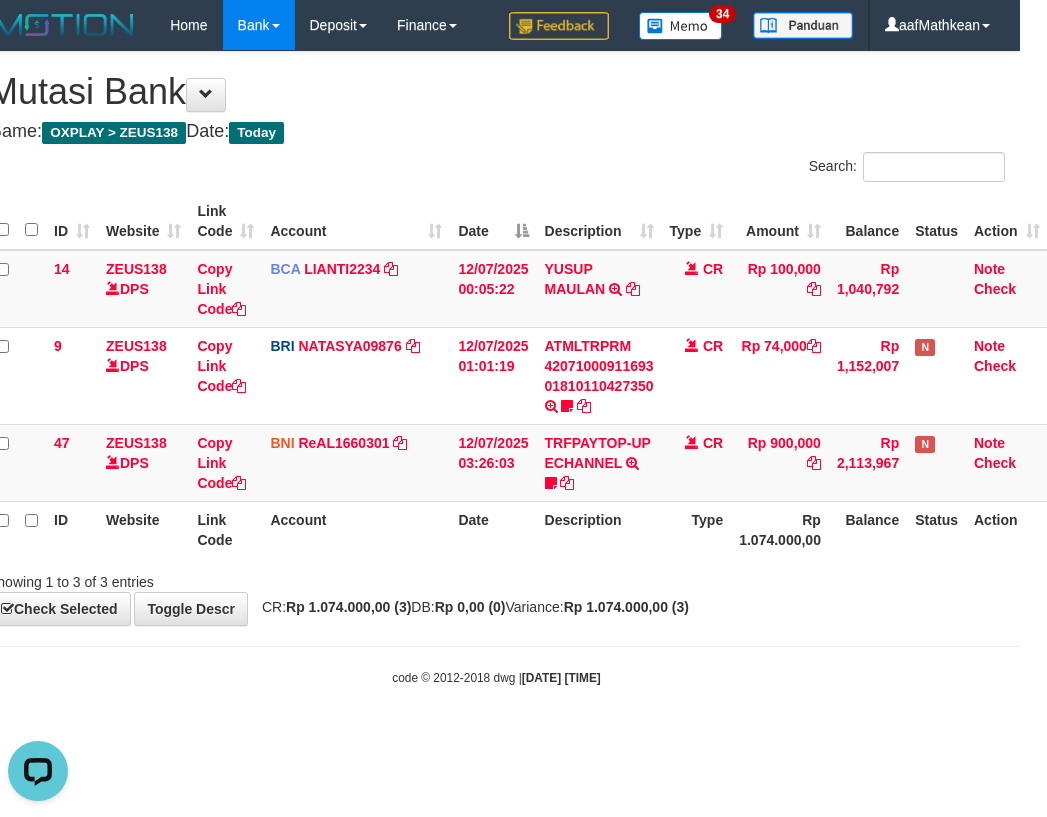 drag, startPoint x: 536, startPoint y: 525, endPoint x: 586, endPoint y: 519, distance: 50.358715 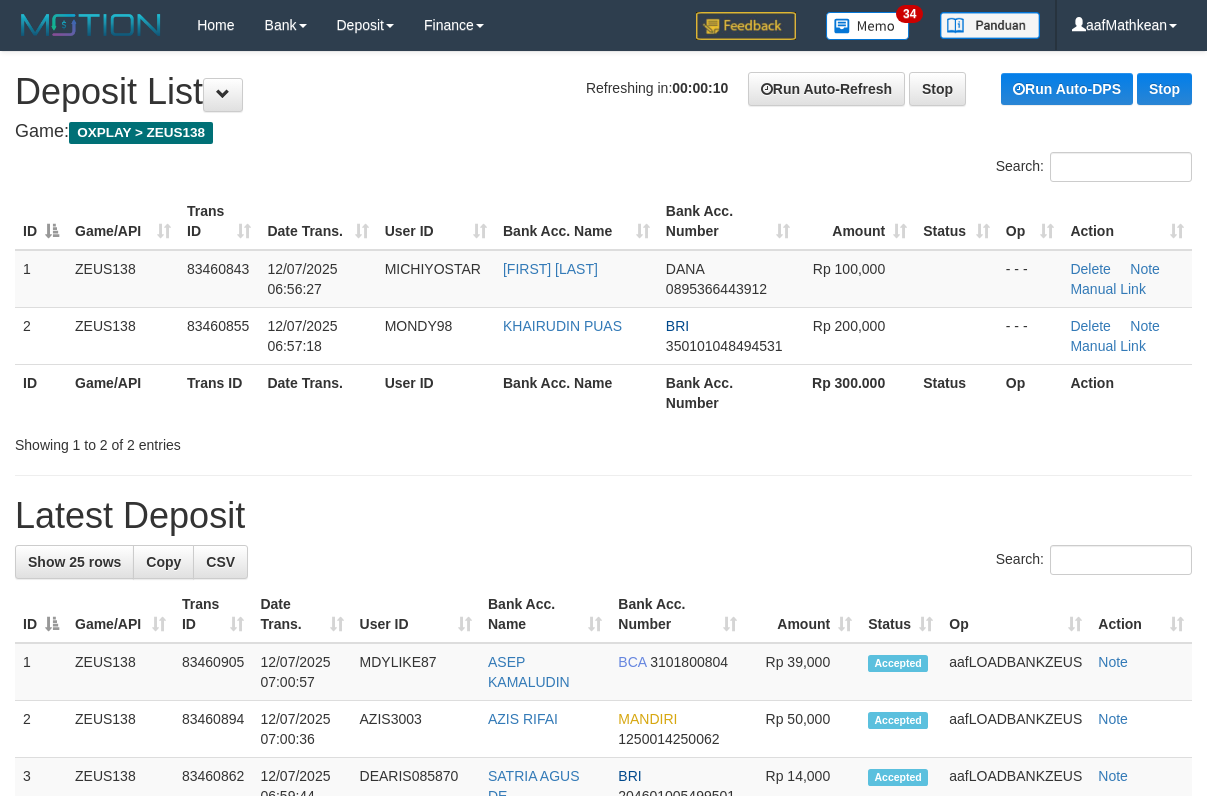 scroll, scrollTop: 0, scrollLeft: 0, axis: both 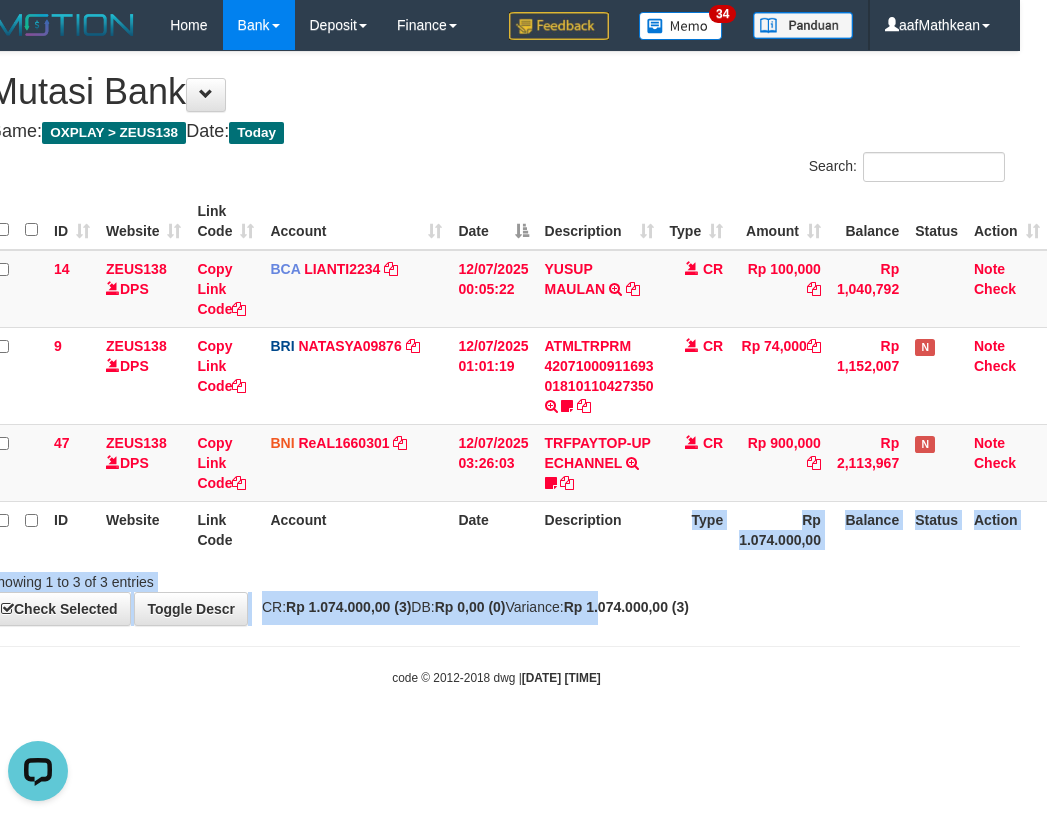 click on "Toggle navigation
Home
Bank
Account List
Load
By Website
Group
[OXPLAY]													ZEUS138
By Load Group (DPS)" at bounding box center (496, 368) 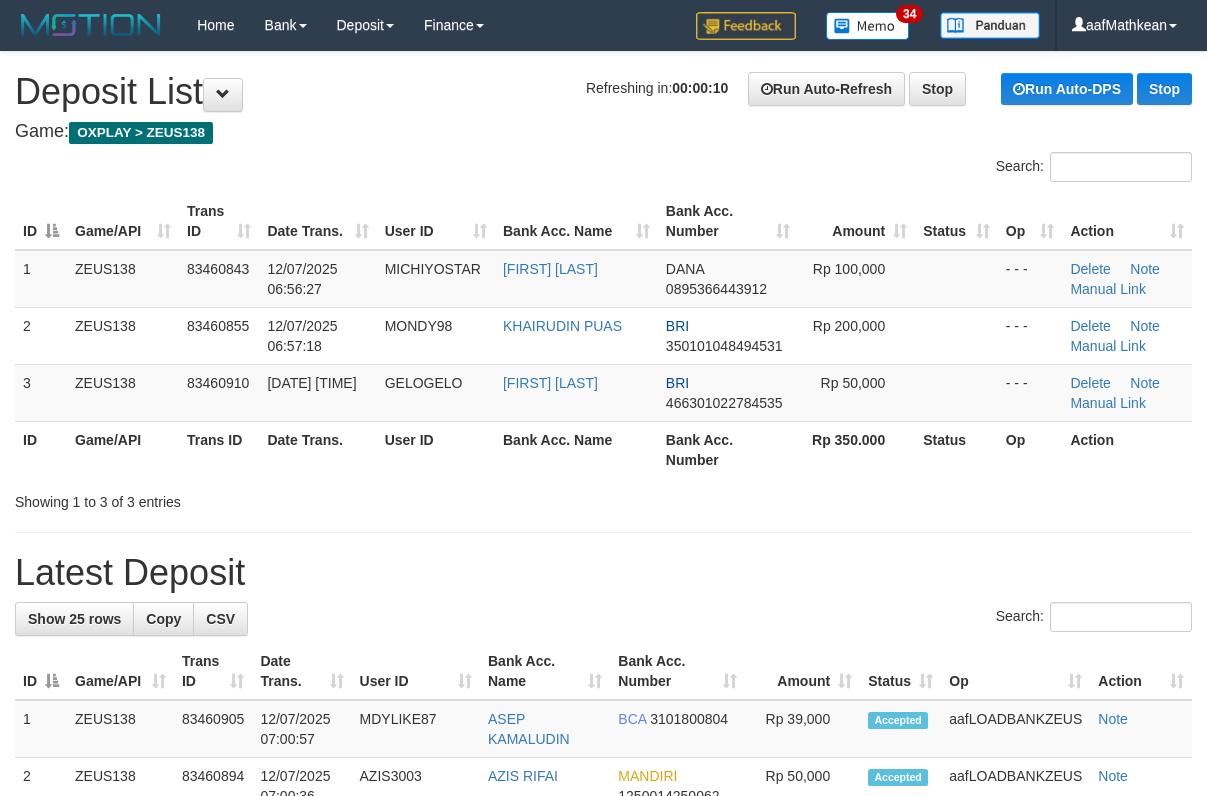 scroll, scrollTop: 0, scrollLeft: 0, axis: both 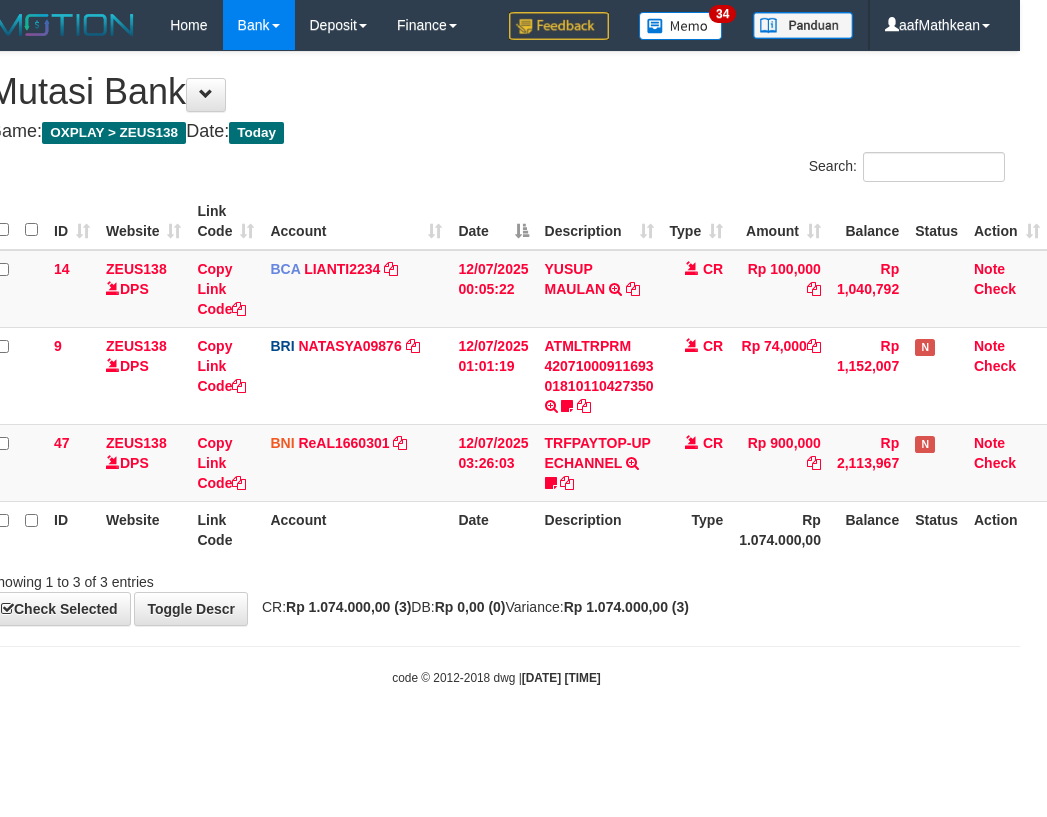 click on "Toggle navigation
Home
Bank
Account List
Load
By Website
Group
[OXPLAY]													ZEUS138
By Load Group (DPS)" at bounding box center (496, 368) 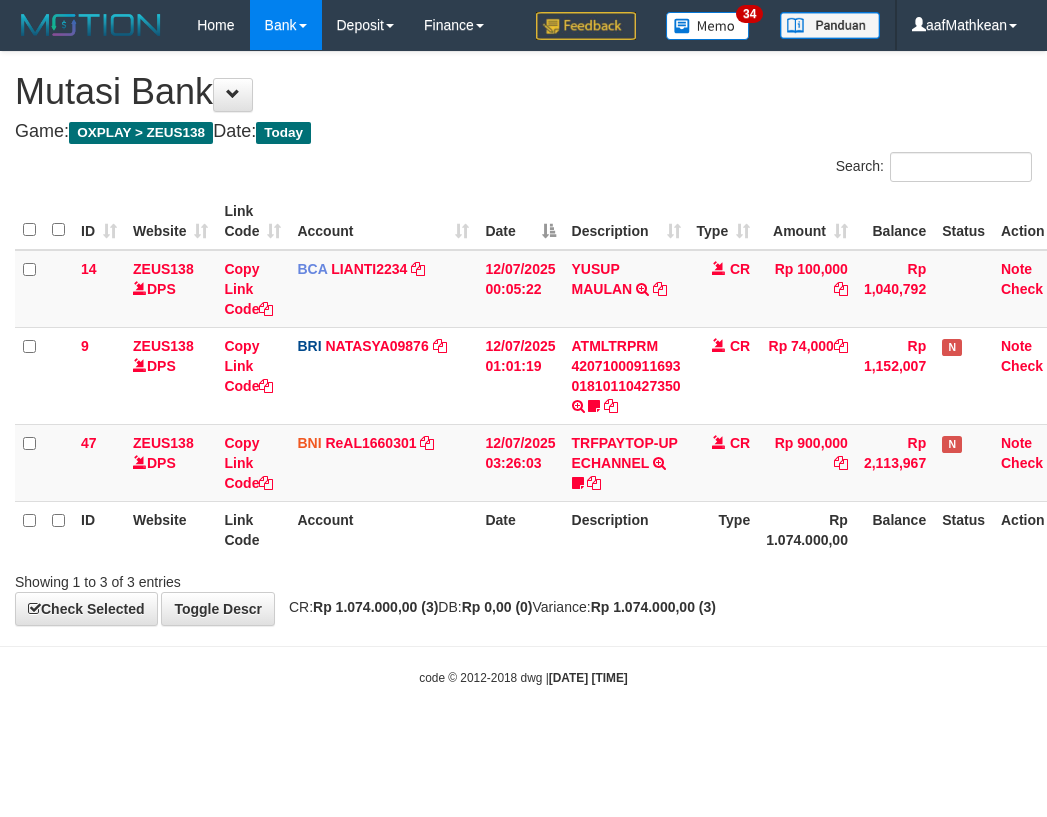 scroll, scrollTop: 0, scrollLeft: 27, axis: horizontal 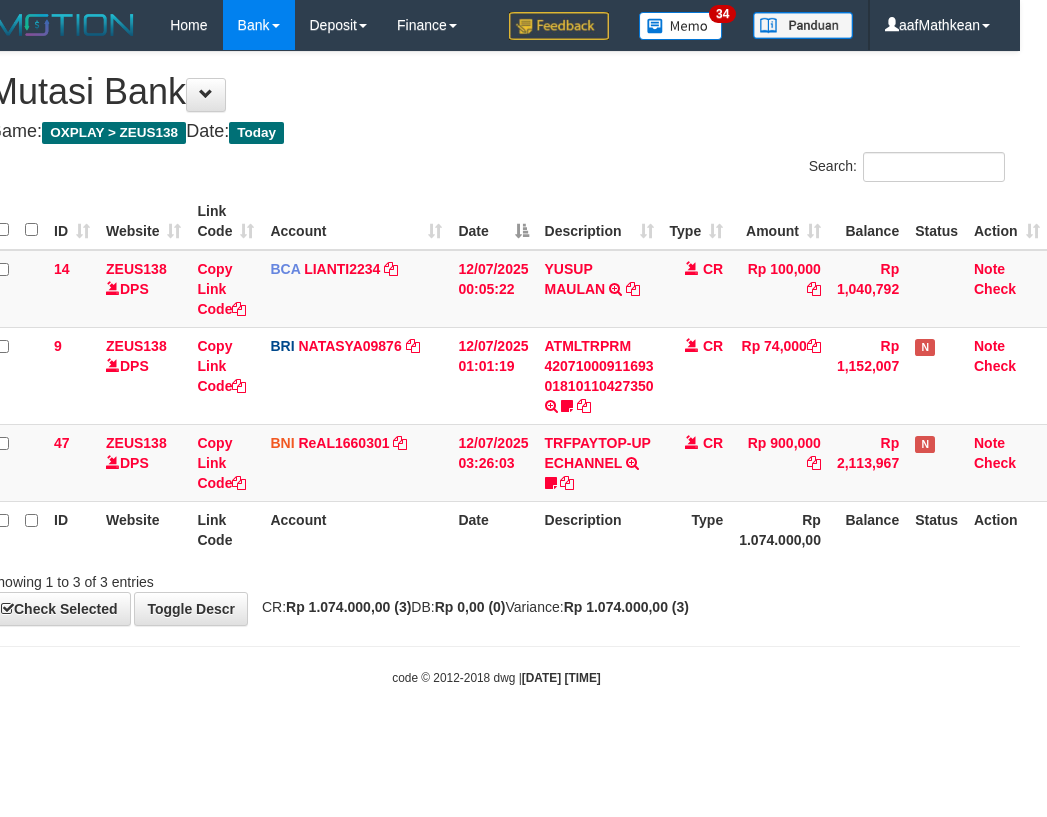 click on "Toggle navigation
Home
Bank
Account List
Load
By Website
Group
[OXPLAY]													ZEUS138
By Load Group (DPS)" at bounding box center (496, 368) 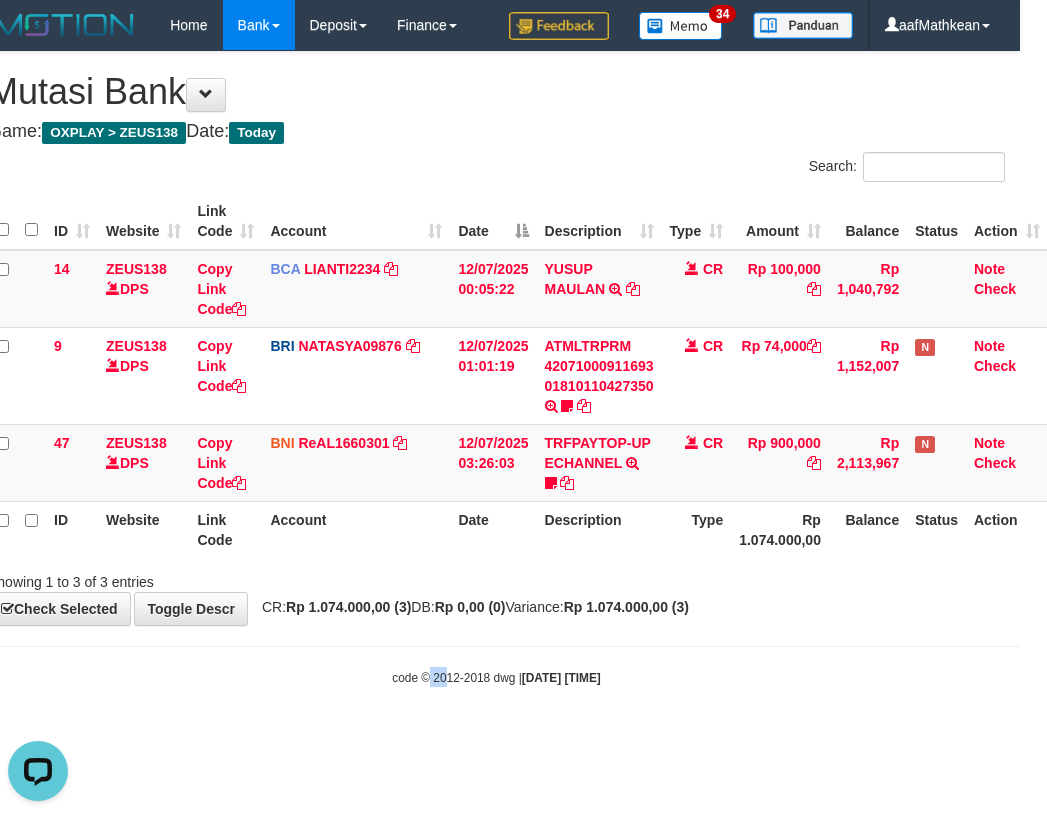 scroll, scrollTop: 0, scrollLeft: 0, axis: both 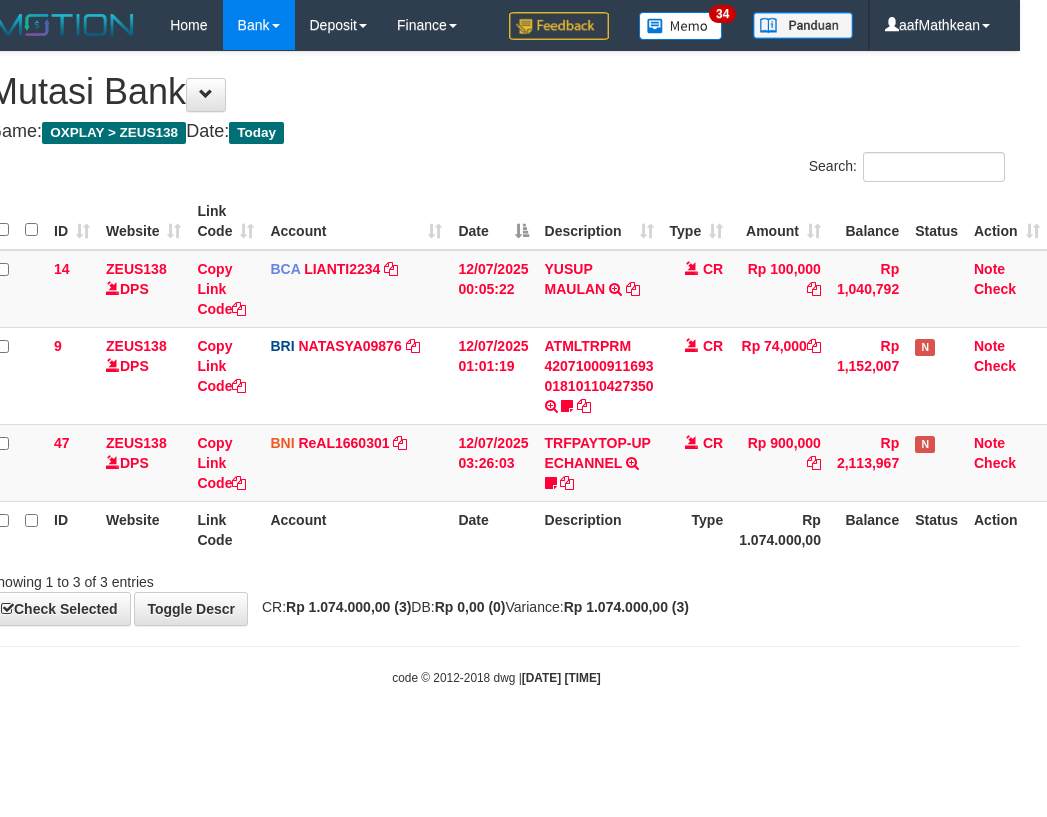 click on "CR:  Rp 1.074.000,00 (3)      DB:  Rp 0,00 (0)      Variance:  Rp 1.074.000,00 (3)" at bounding box center (470, 607) 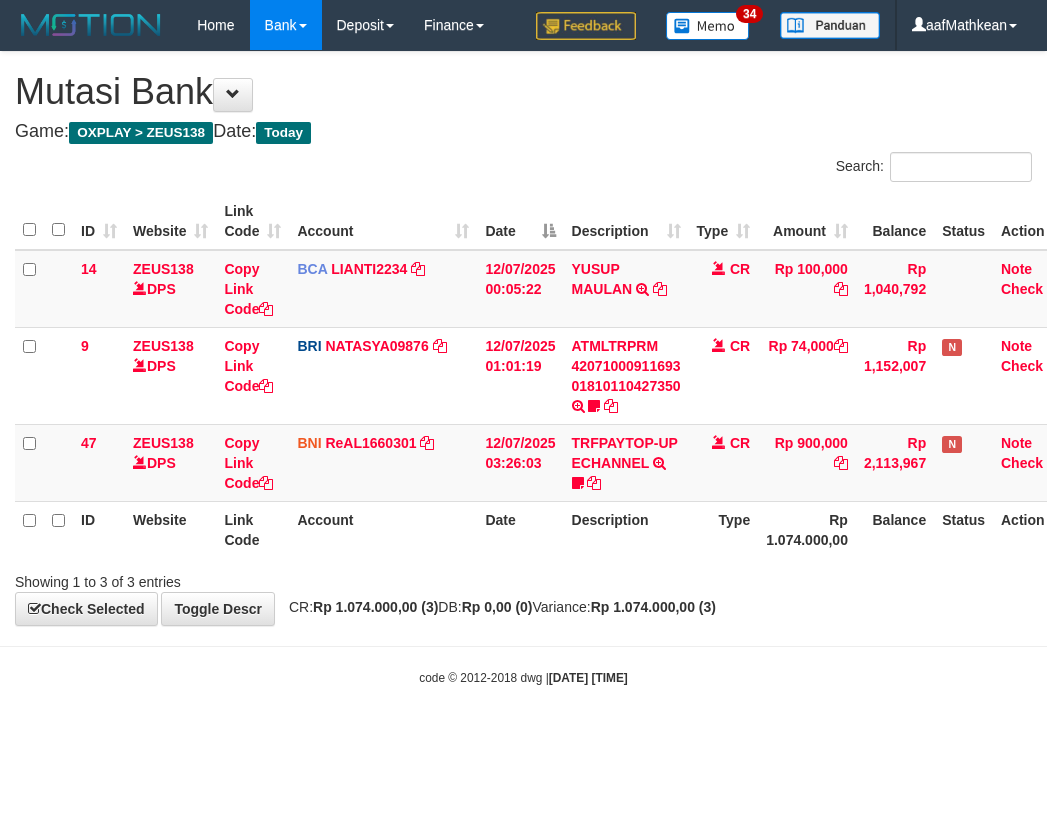scroll, scrollTop: 0, scrollLeft: 27, axis: horizontal 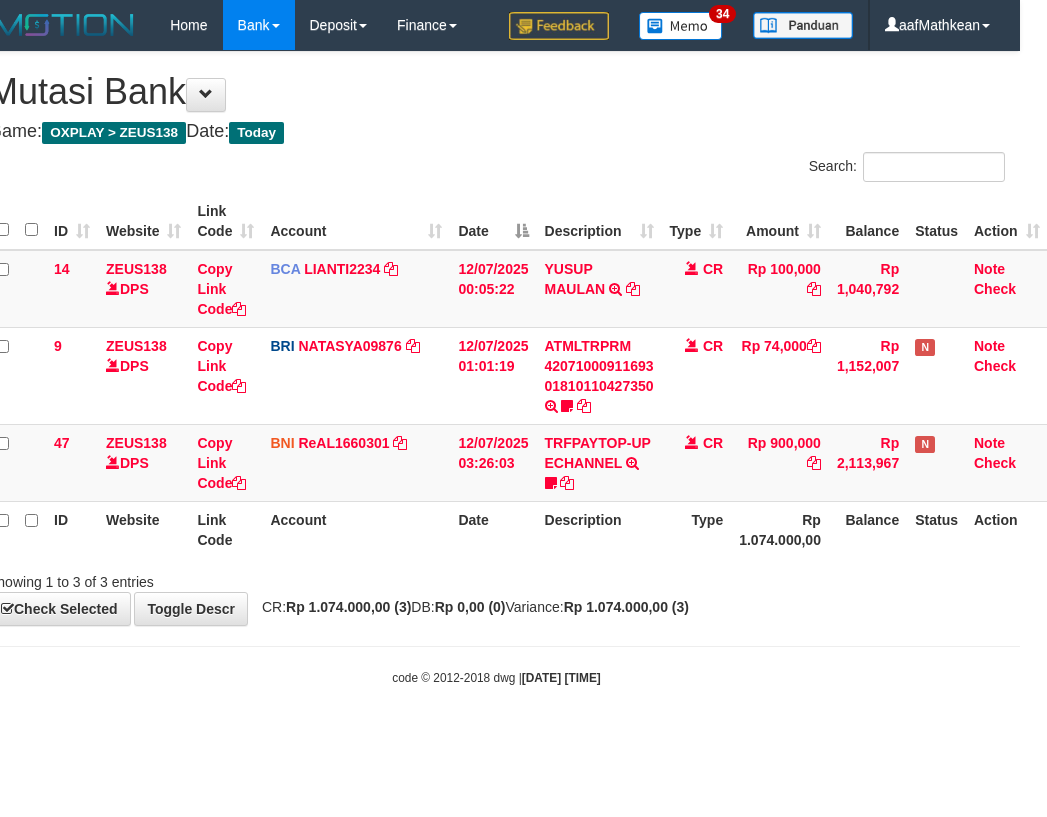 click on "CR:  Rp 1.074.000,00 (3)      DB:  Rp 0,00 (0)      Variance:  Rp 1.074.000,00 (3)" at bounding box center [470, 607] 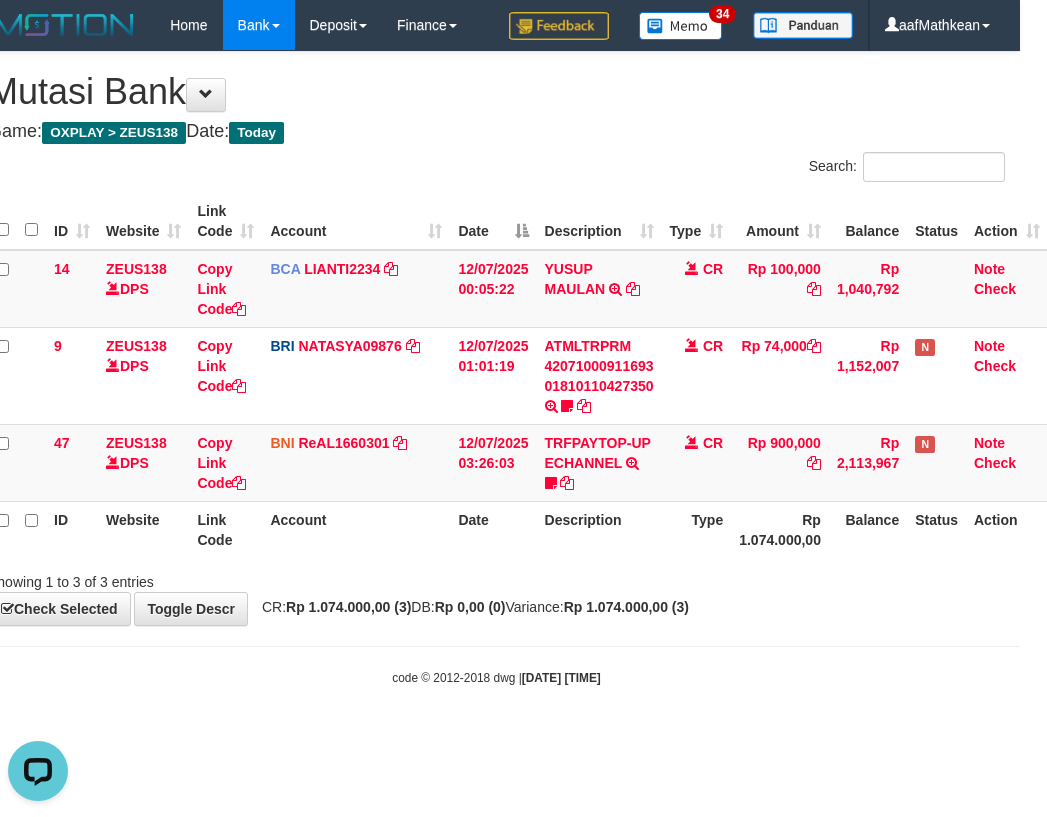 scroll, scrollTop: 0, scrollLeft: 0, axis: both 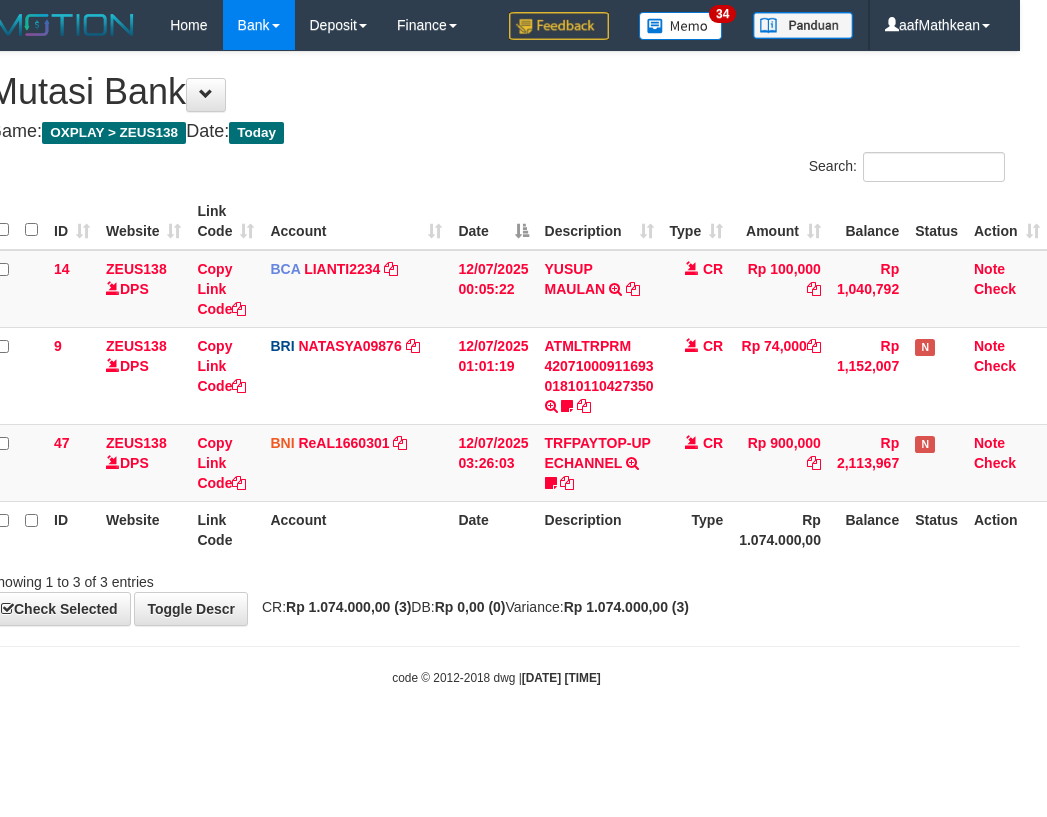 drag, startPoint x: 372, startPoint y: 492, endPoint x: 795, endPoint y: 666, distance: 457.38934 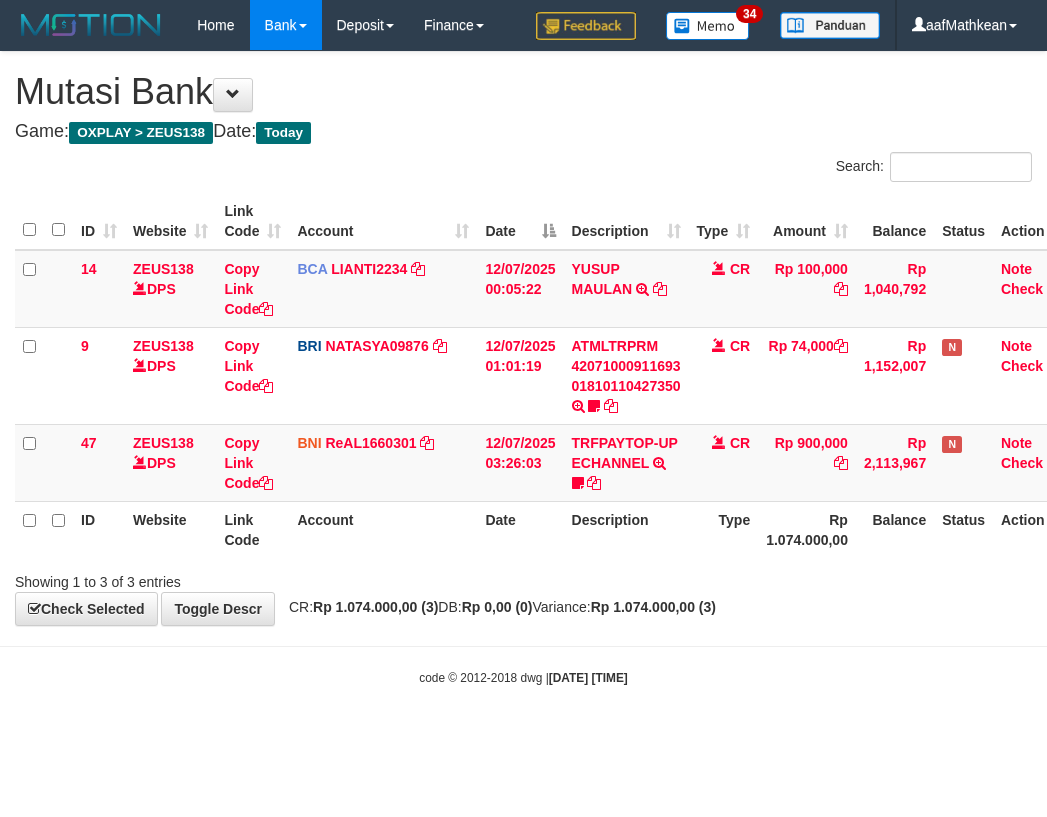scroll, scrollTop: 0, scrollLeft: 27, axis: horizontal 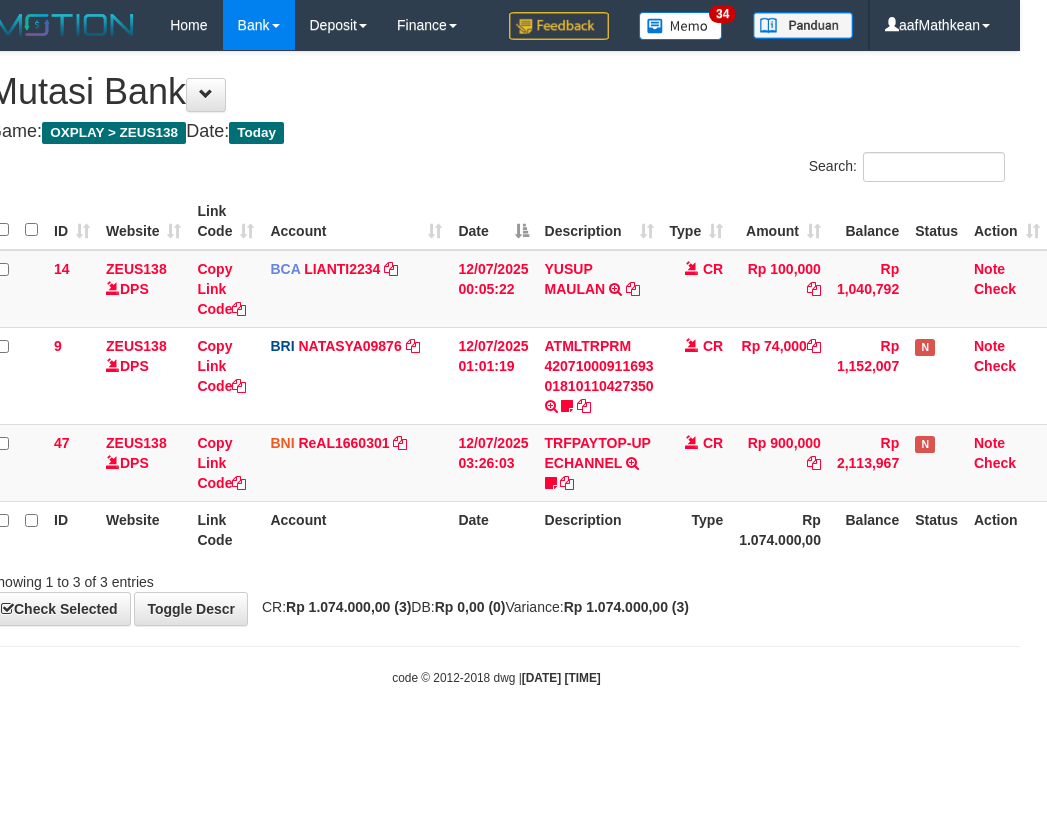 click on "Website" at bounding box center [143, 529] 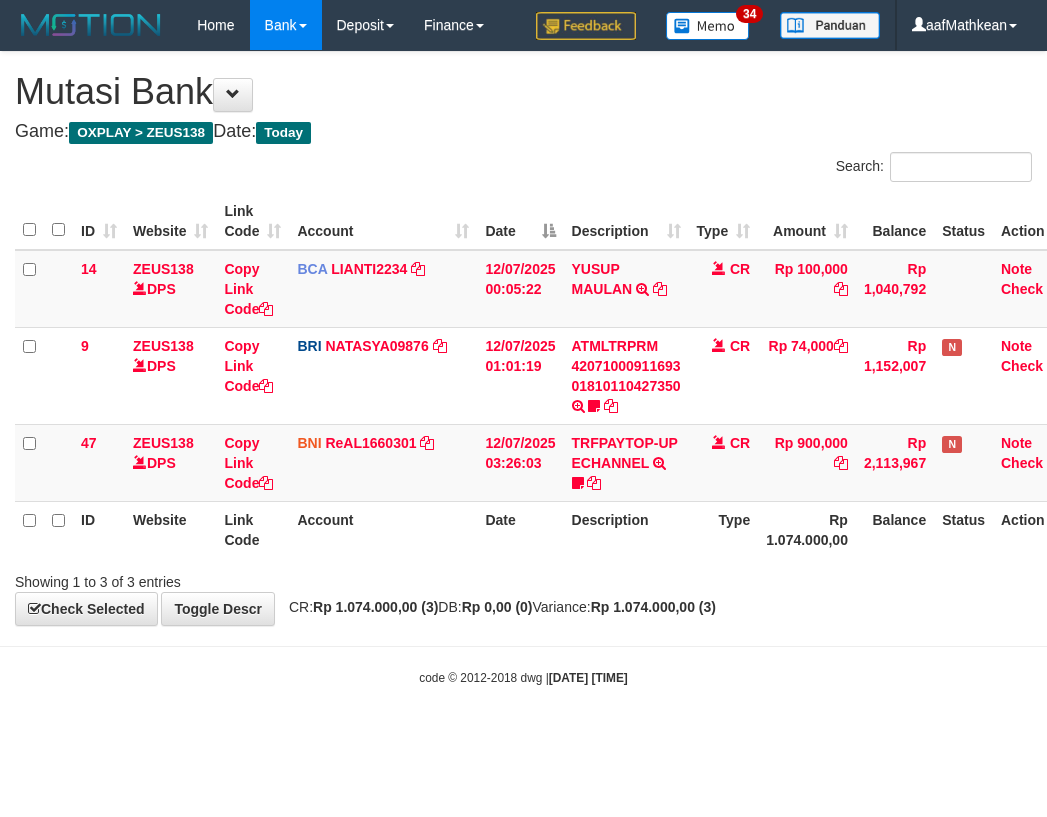 scroll, scrollTop: 0, scrollLeft: 27, axis: horizontal 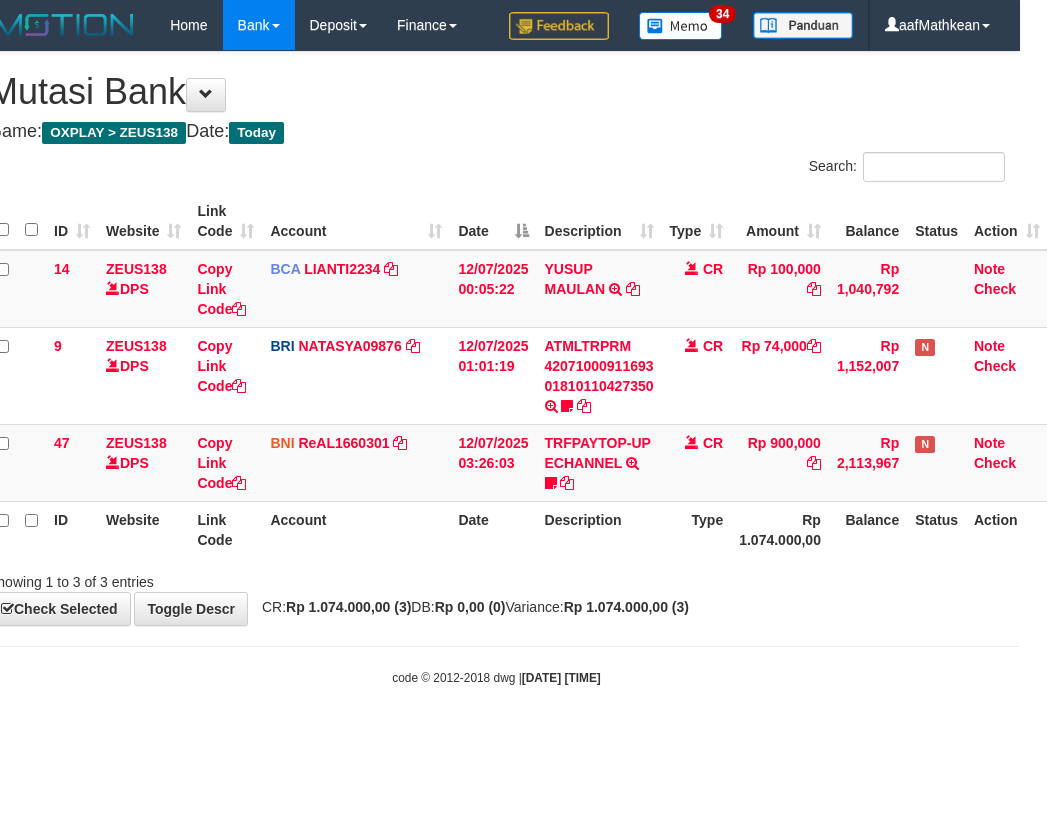 click on "Type" at bounding box center (697, 529) 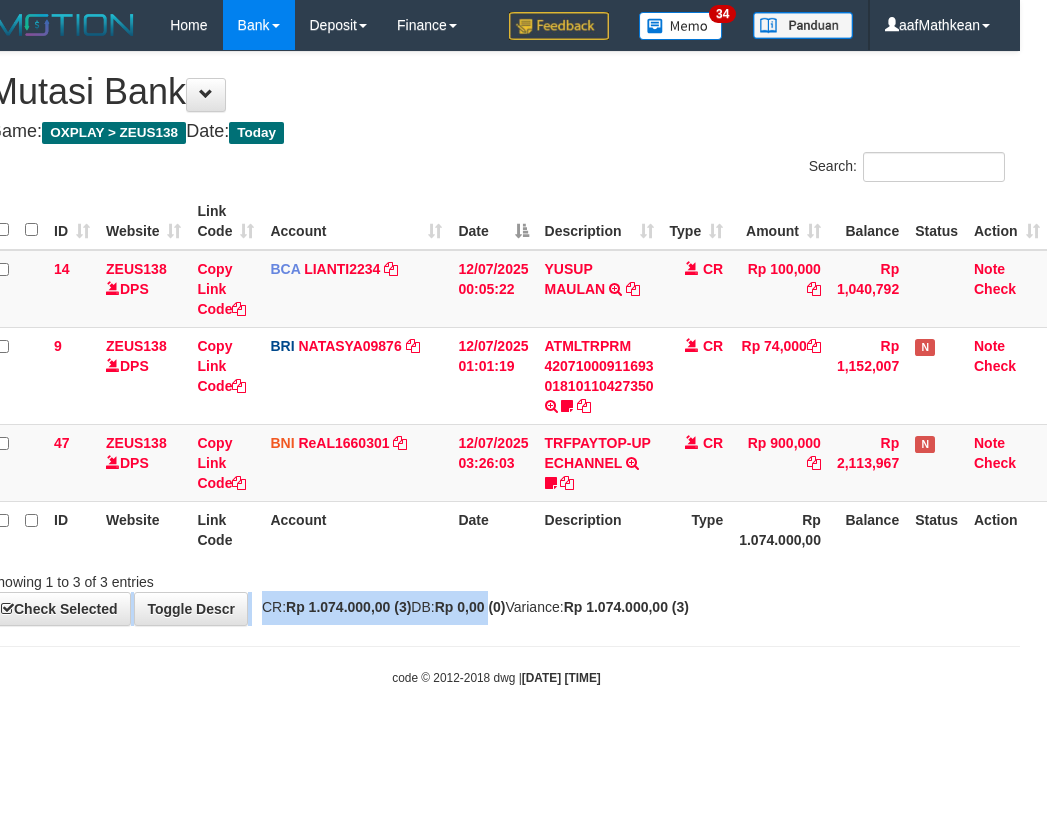 click on "**********" at bounding box center [496, 338] 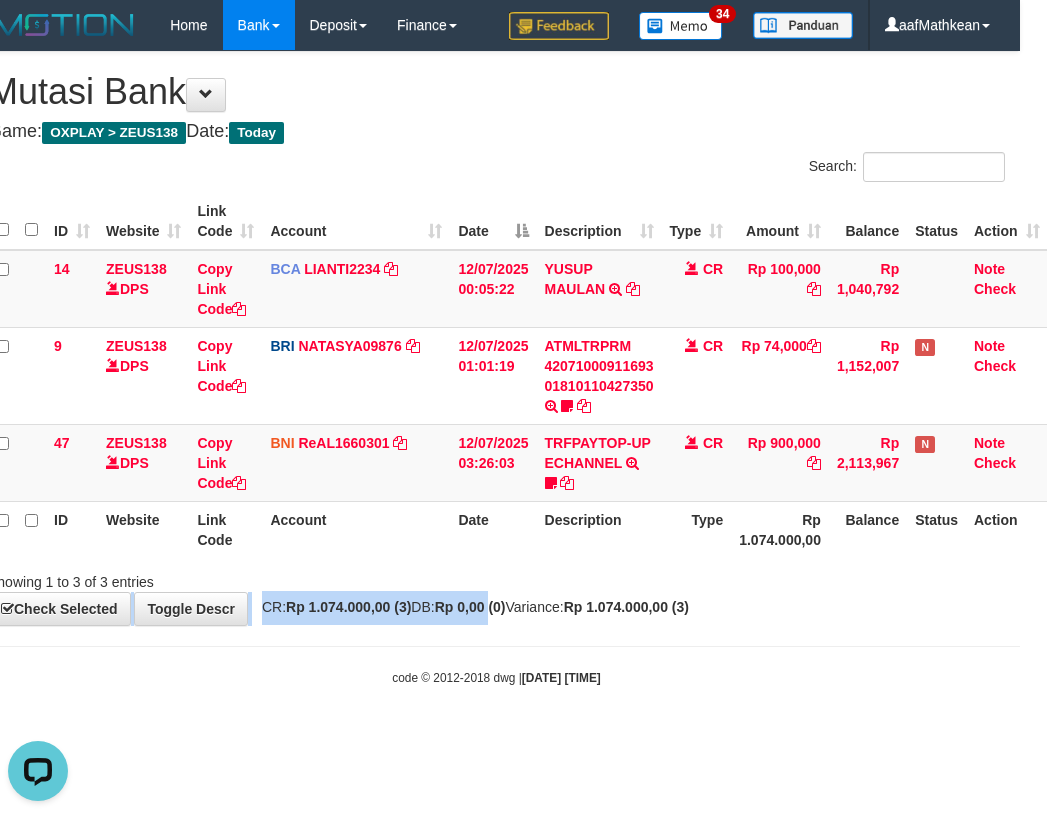 scroll, scrollTop: 0, scrollLeft: 0, axis: both 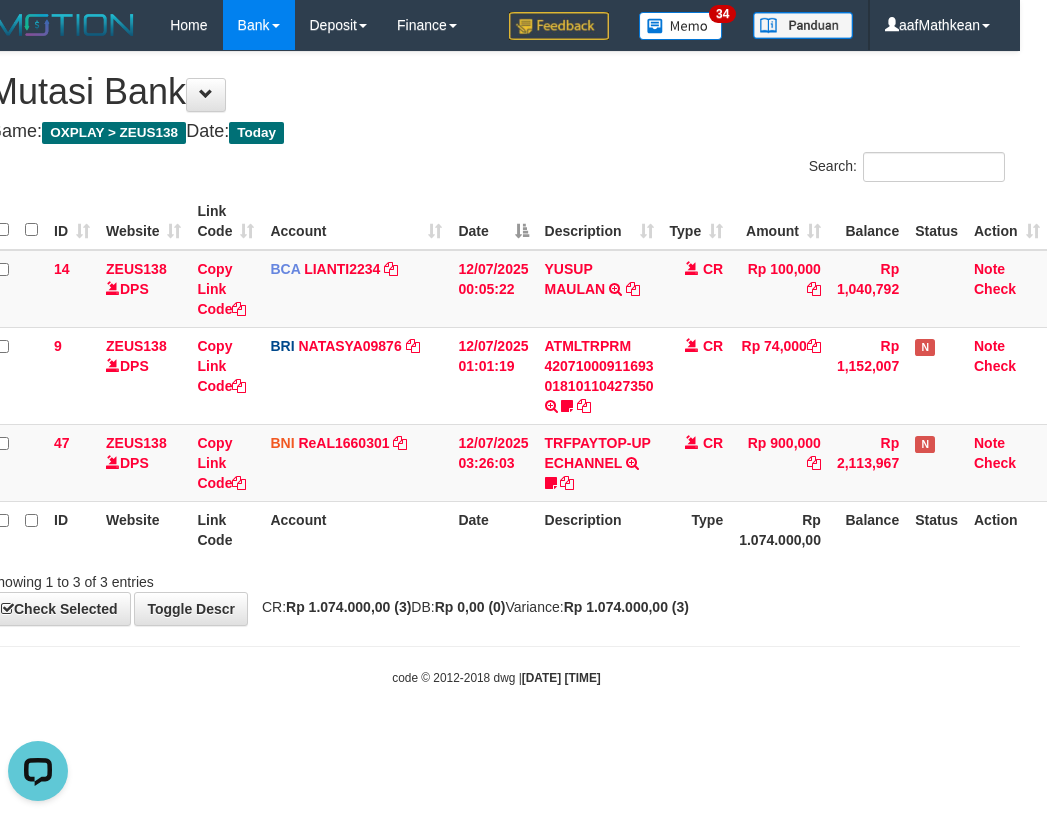 drag, startPoint x: 506, startPoint y: 543, endPoint x: 509, endPoint y: 527, distance: 16.27882 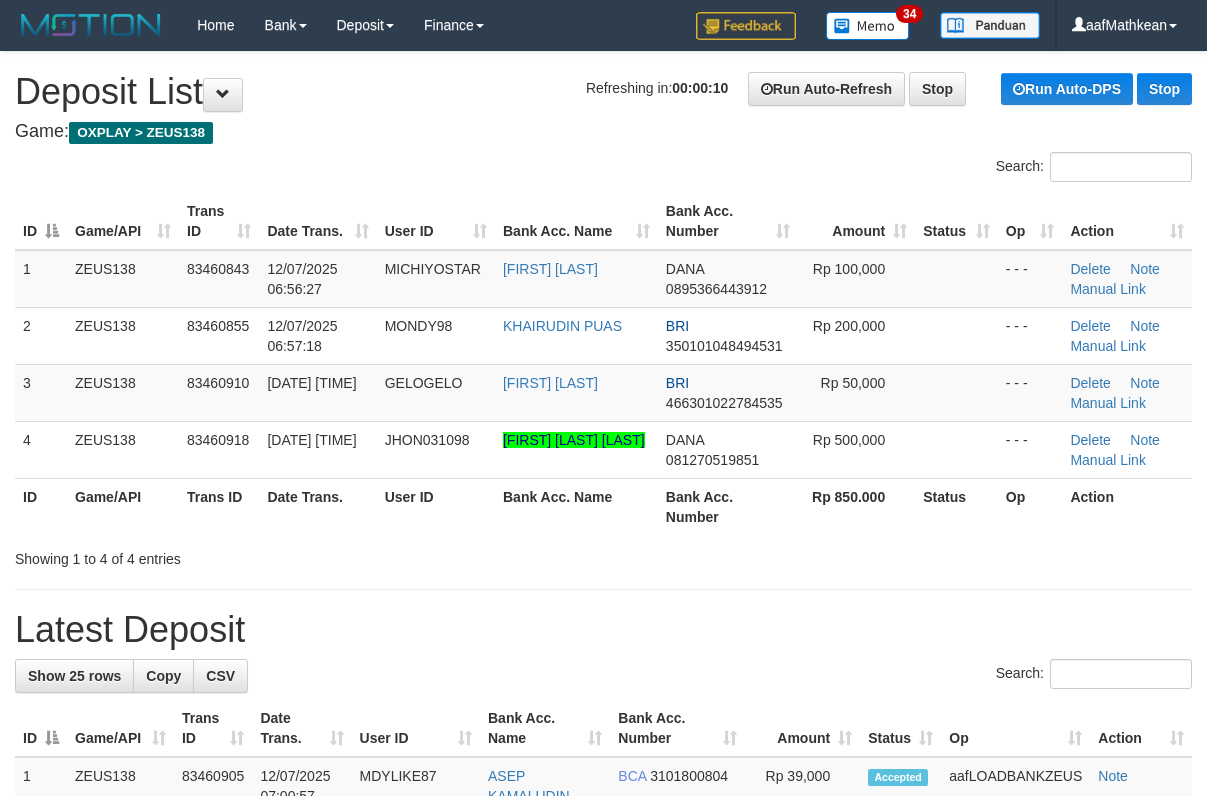 scroll, scrollTop: 0, scrollLeft: 0, axis: both 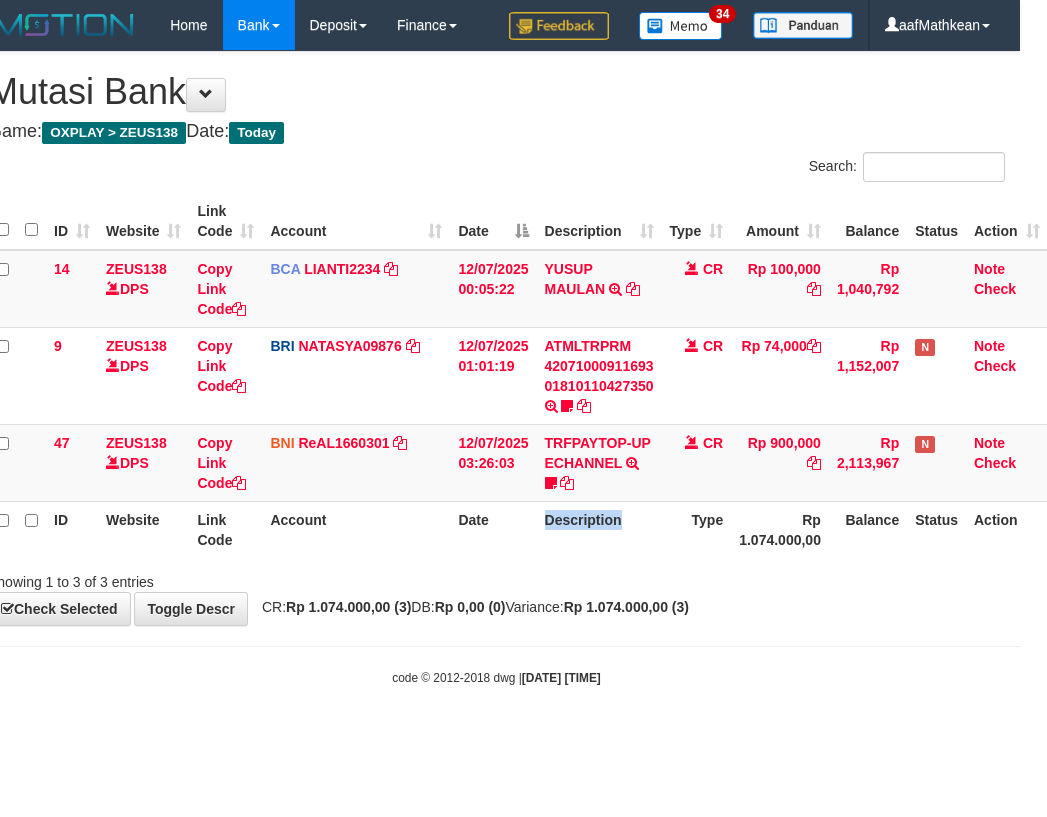 click on "Description" at bounding box center (599, 529) 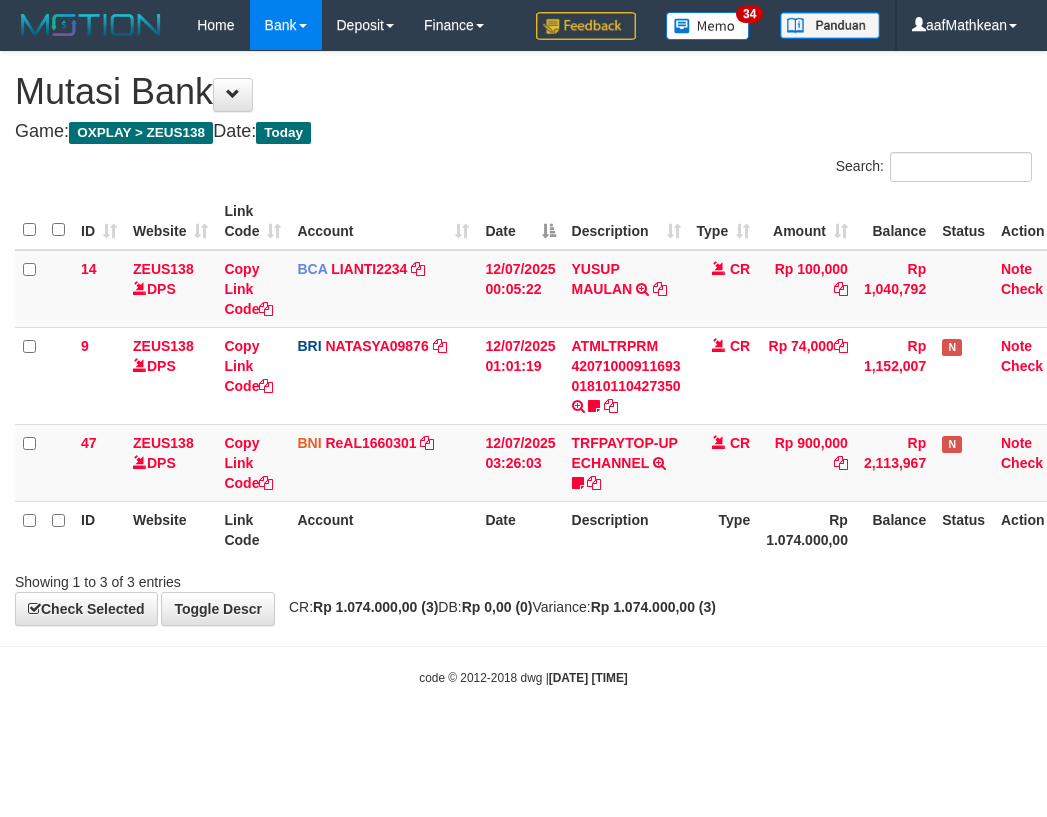scroll, scrollTop: 0, scrollLeft: 27, axis: horizontal 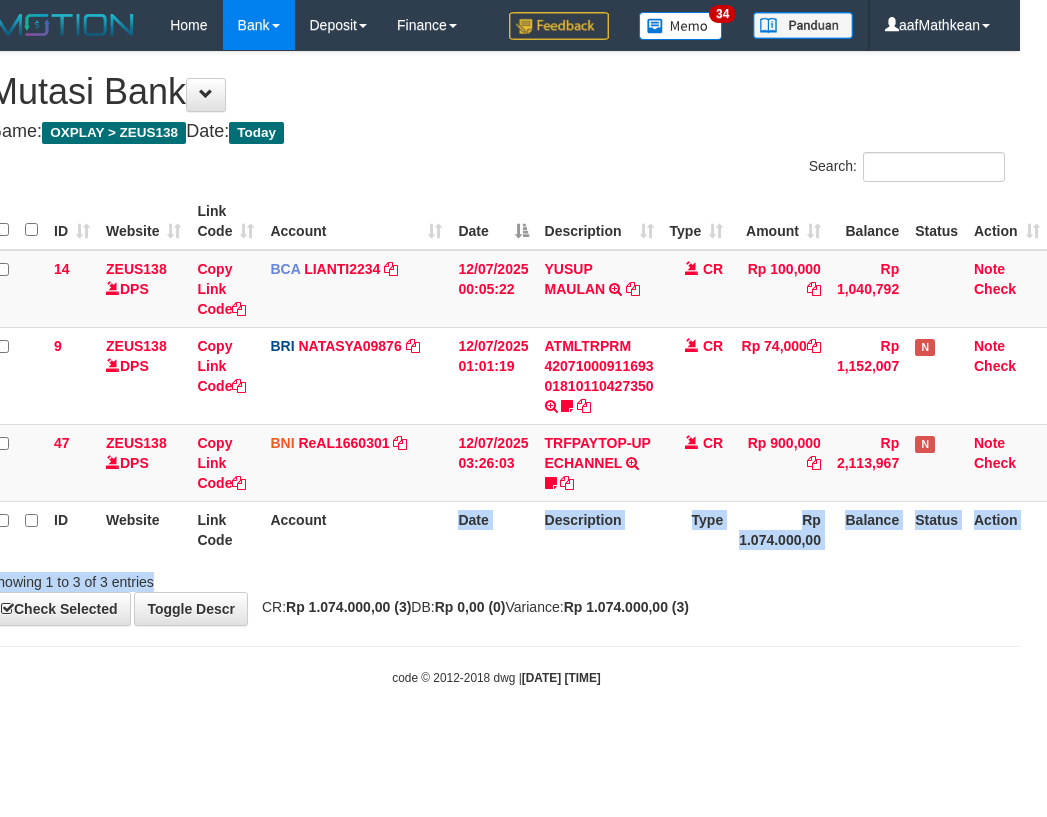 drag, startPoint x: 479, startPoint y: 558, endPoint x: 1038, endPoint y: 676, distance: 571.31866 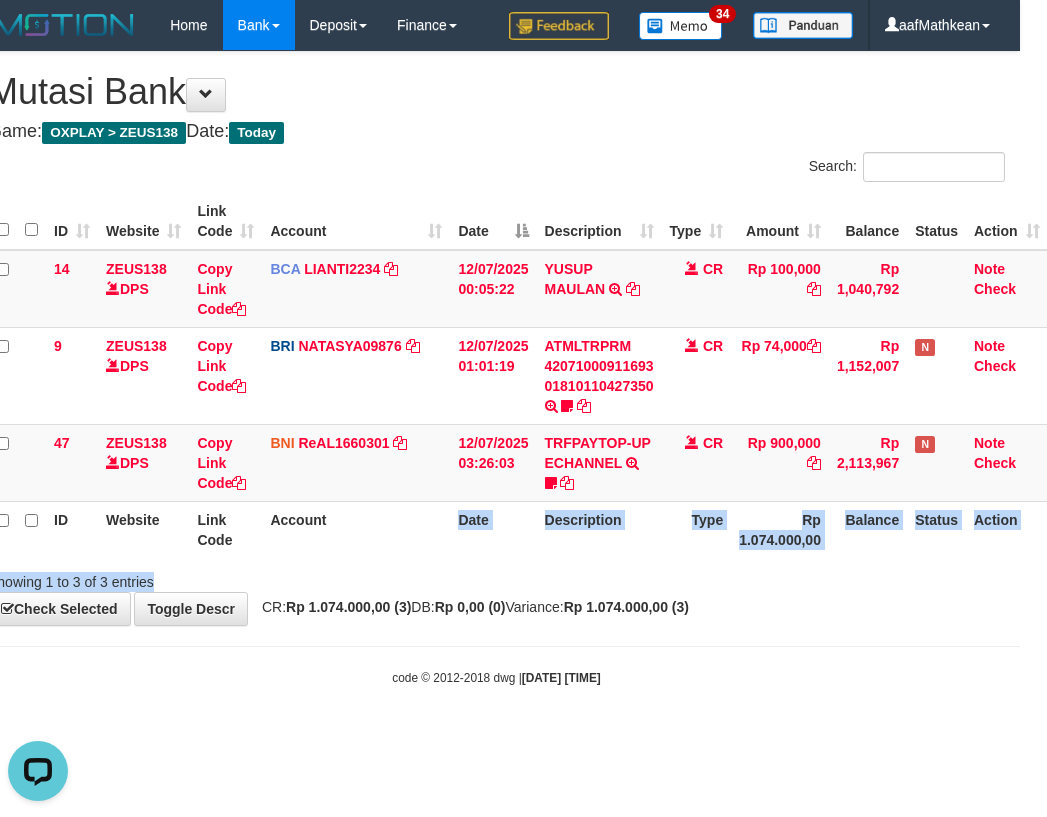 scroll, scrollTop: 0, scrollLeft: 0, axis: both 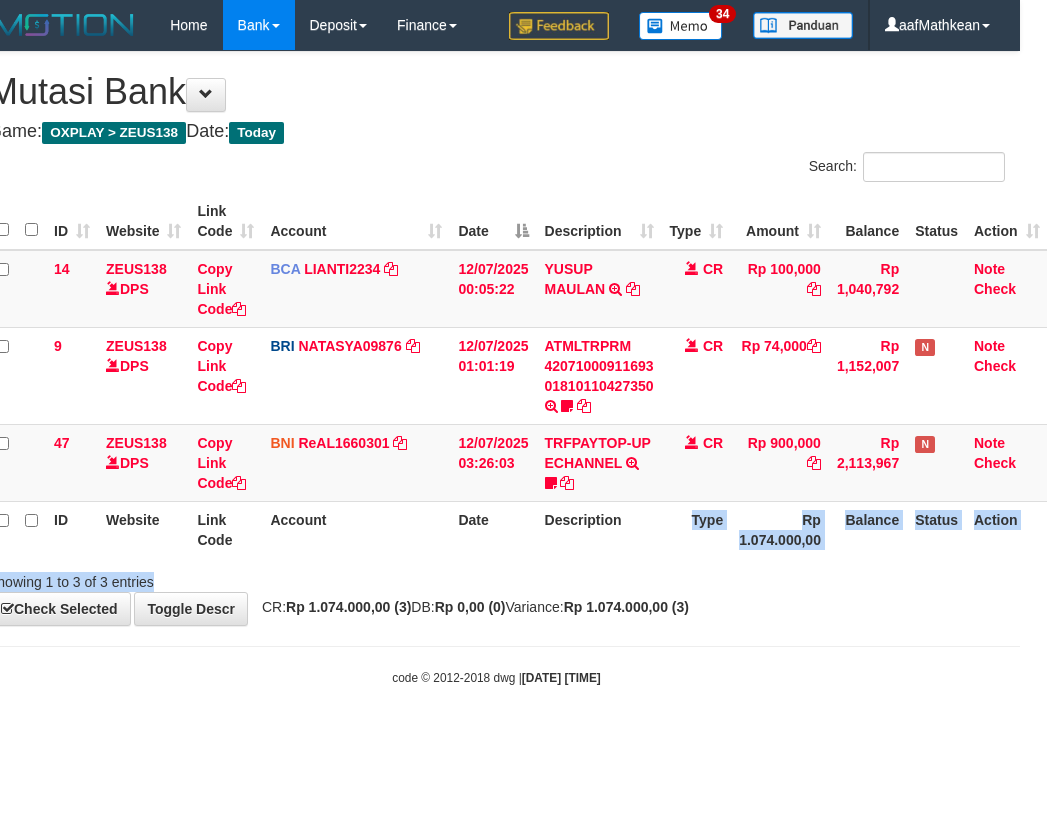 click on "Search:
ID Website Link Code Account Date Description Type Amount Balance Status Action
14
ZEUS138    DPS
Copy Link Code
BCA
LIANTI2234
DPS
YULIANTI
mutasi_20250712_4646 | 14
mutasi_20250712_4646 | 14
12/07/2025 00:05:22
YUSUP MAULAN         TRSF E-BANKING CR 1207/FTSCY/WS95051
100000.002025071262819090 TRFDN-YUSUP MAULANESPAY DEBIT INDONE
CR
Rp 100,000
Rp 1,040,792
Note
Check
9
ZEUS138    DPS
Copy Link Code
BRI
NATASYA09876" at bounding box center (496, 372) 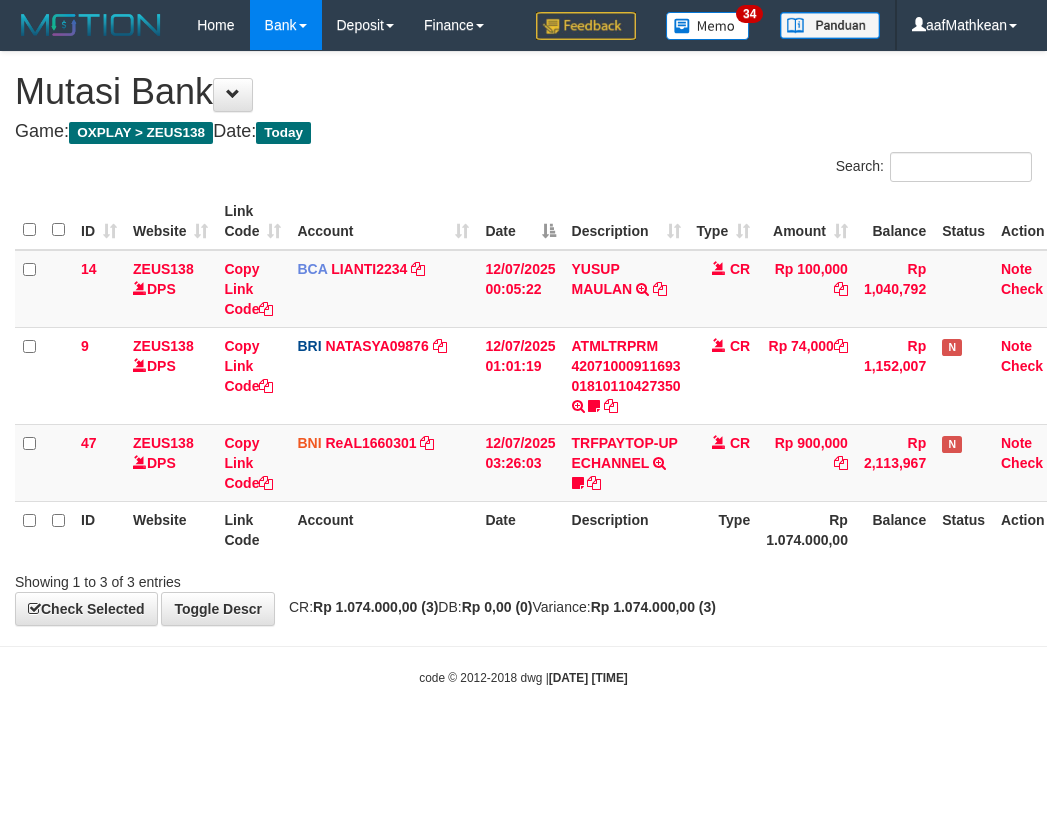 click on "Showing 1 to 3 of 3 entries" at bounding box center (523, 578) 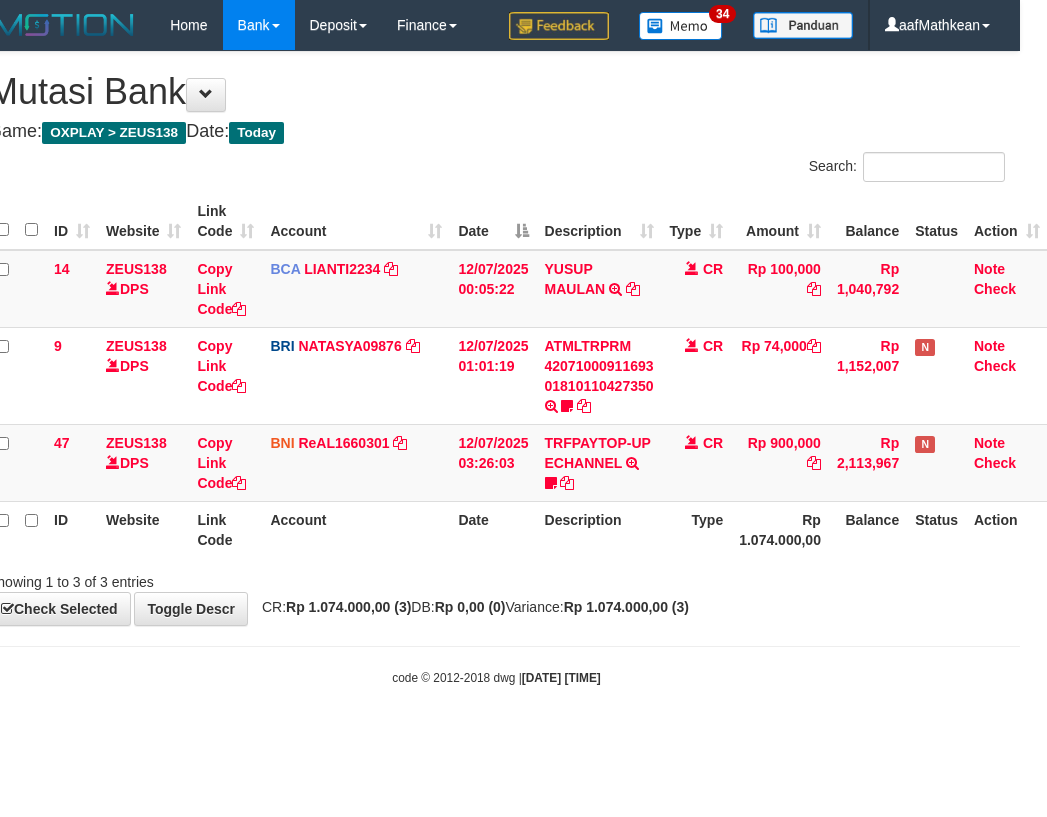 click on "Showing 1 to 3 of 3 entries" at bounding box center (496, 578) 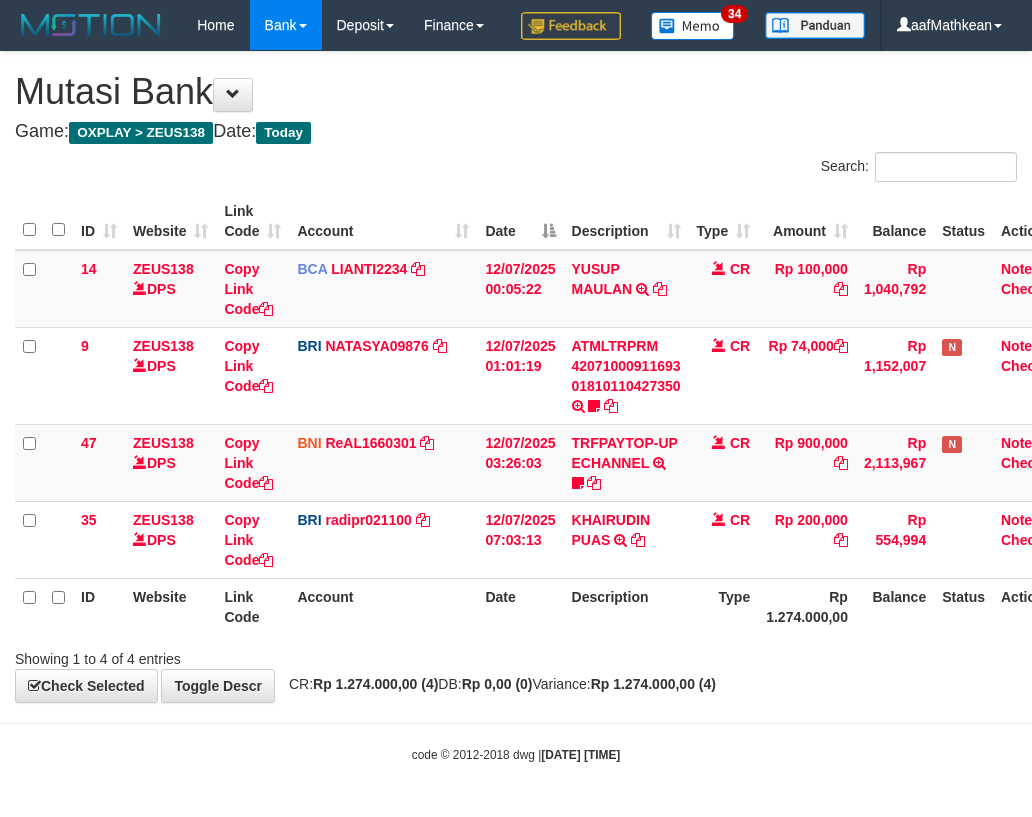 scroll, scrollTop: 0, scrollLeft: 27, axis: horizontal 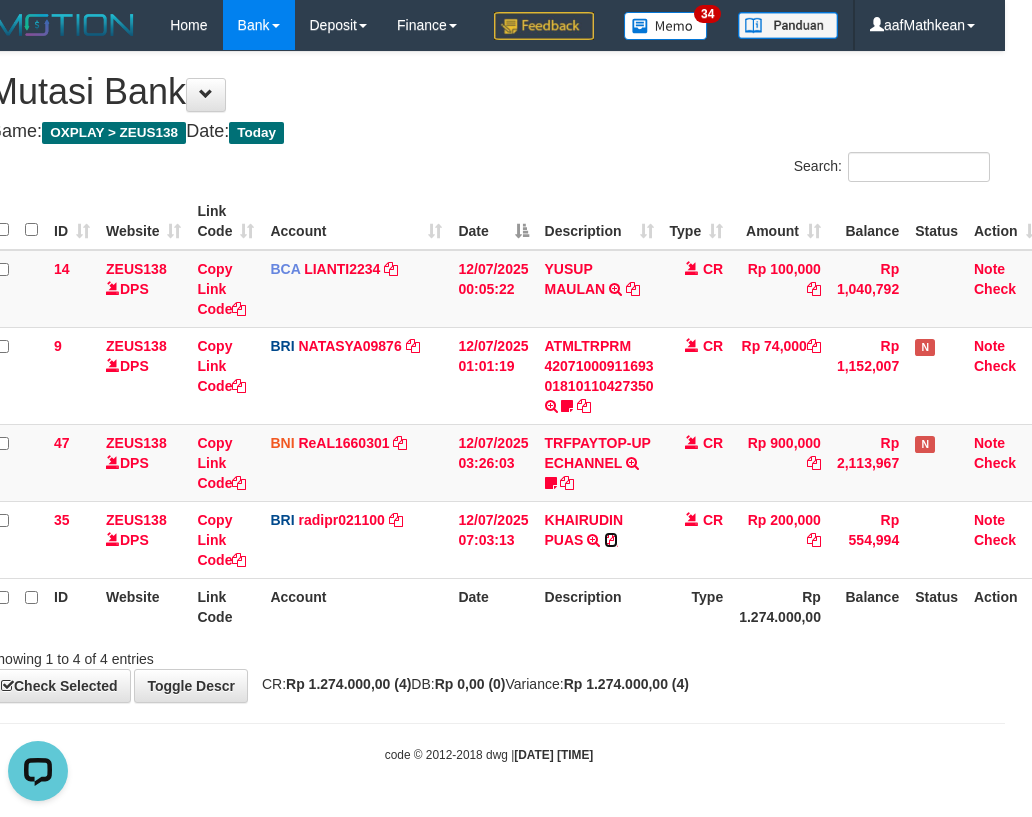 drag, startPoint x: 617, startPoint y: 588, endPoint x: 1046, endPoint y: 447, distance: 451.57724 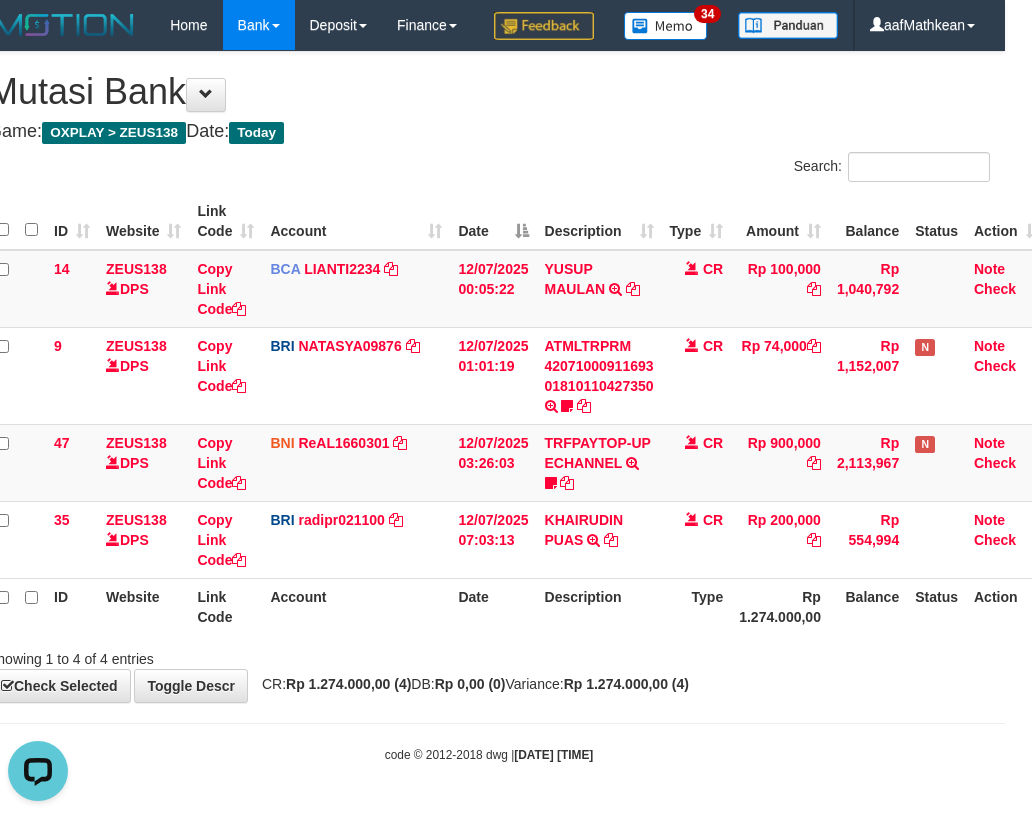 drag, startPoint x: 498, startPoint y: 577, endPoint x: 1038, endPoint y: 622, distance: 541.87177 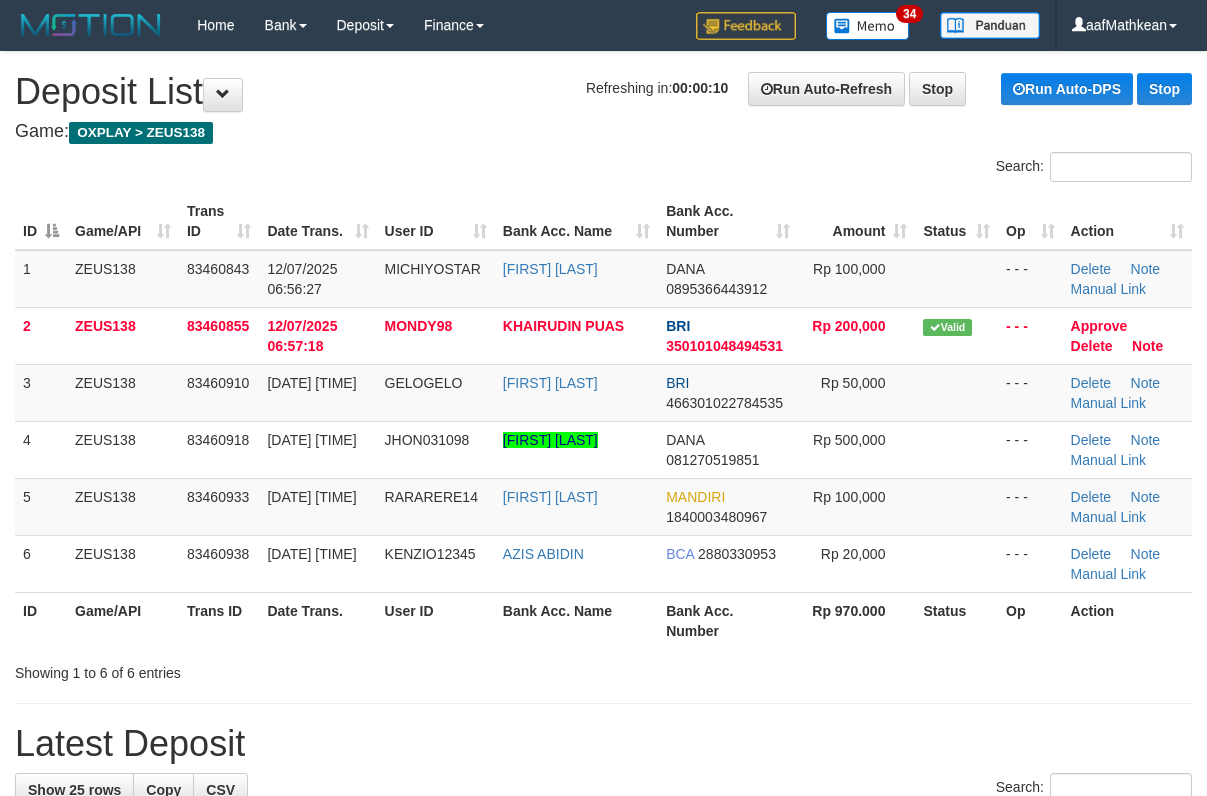 scroll, scrollTop: 0, scrollLeft: 0, axis: both 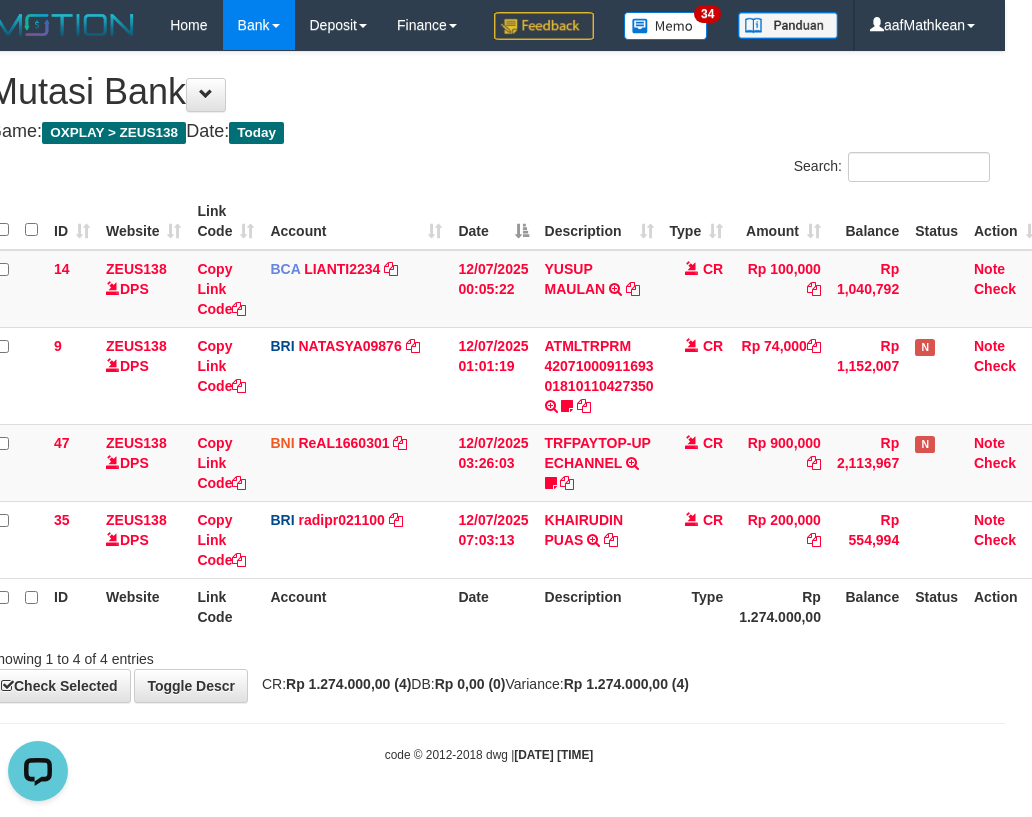 click on "Description" at bounding box center [599, 606] 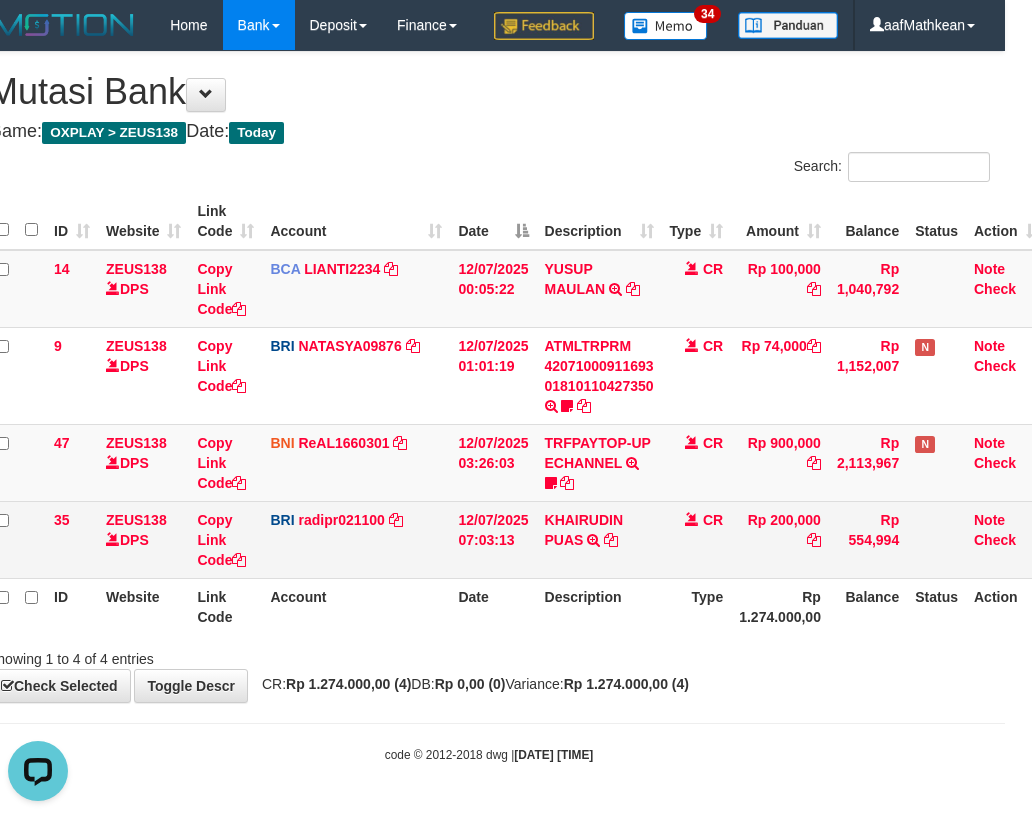 click on "12/07/2025 07:03:13" at bounding box center (493, 539) 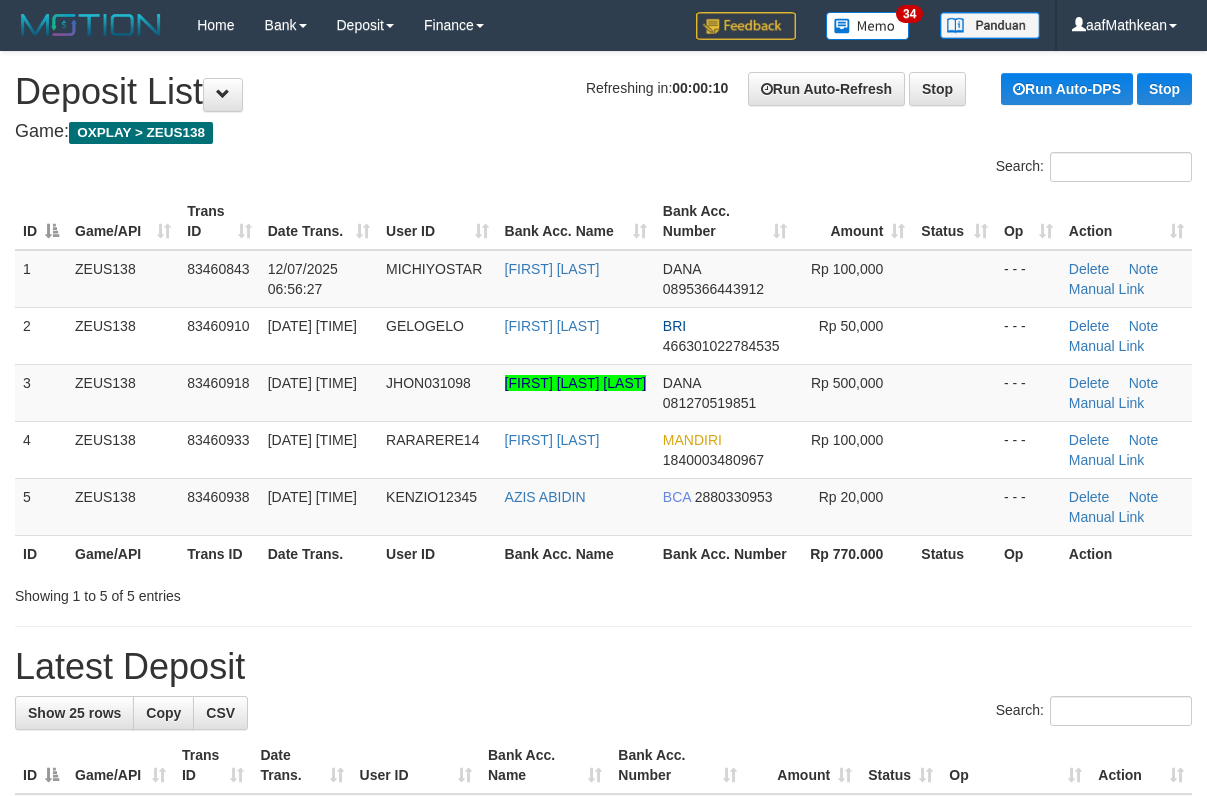 scroll, scrollTop: 0, scrollLeft: 0, axis: both 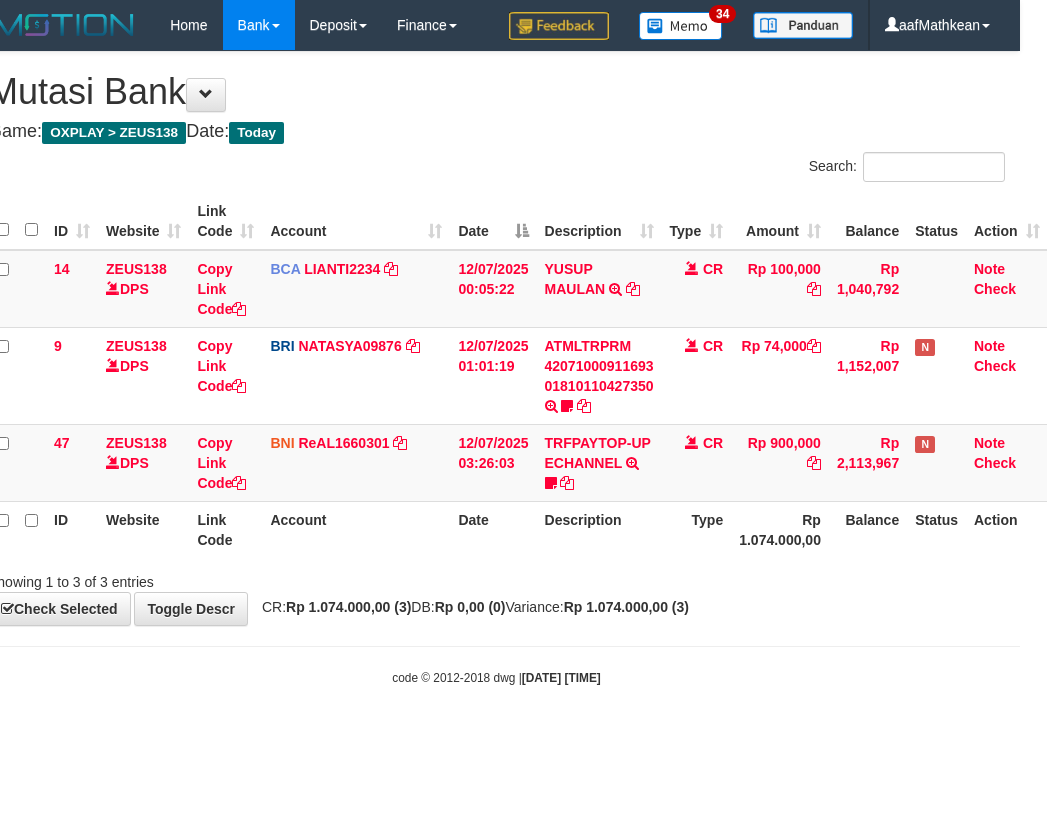 click on "Rp 0,00 (0)" at bounding box center (470, 607) 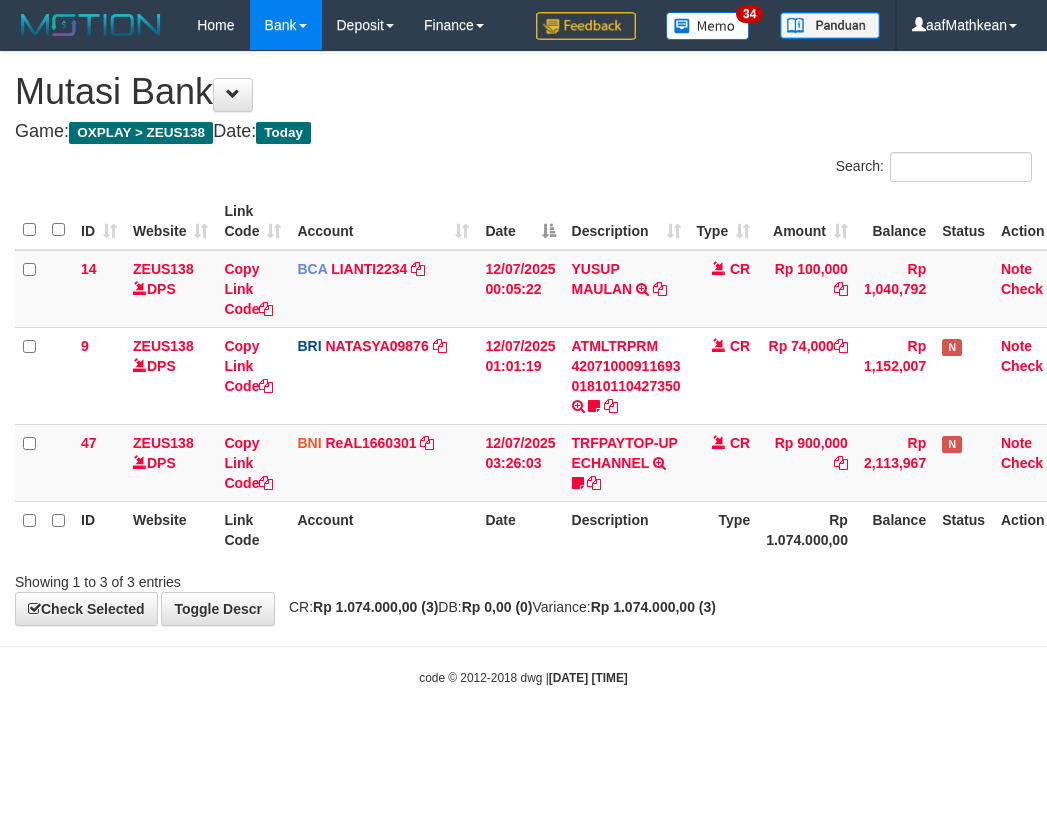 scroll, scrollTop: 0, scrollLeft: 27, axis: horizontal 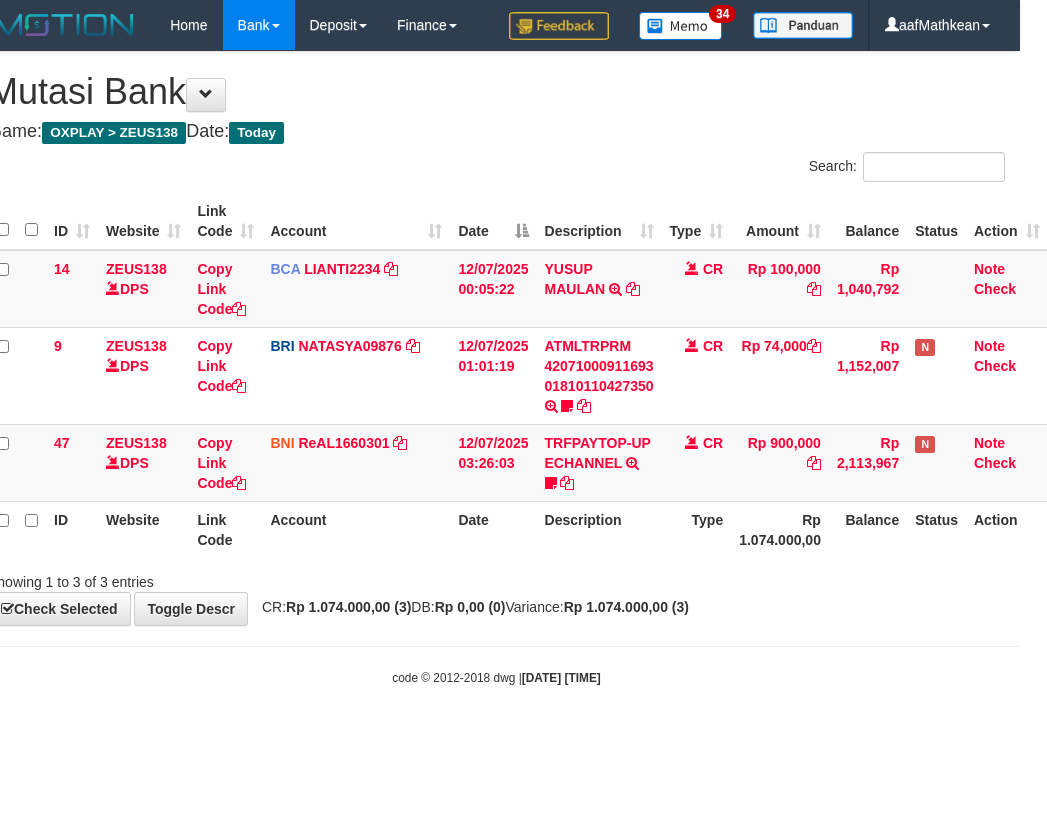 click on "**********" at bounding box center (496, 338) 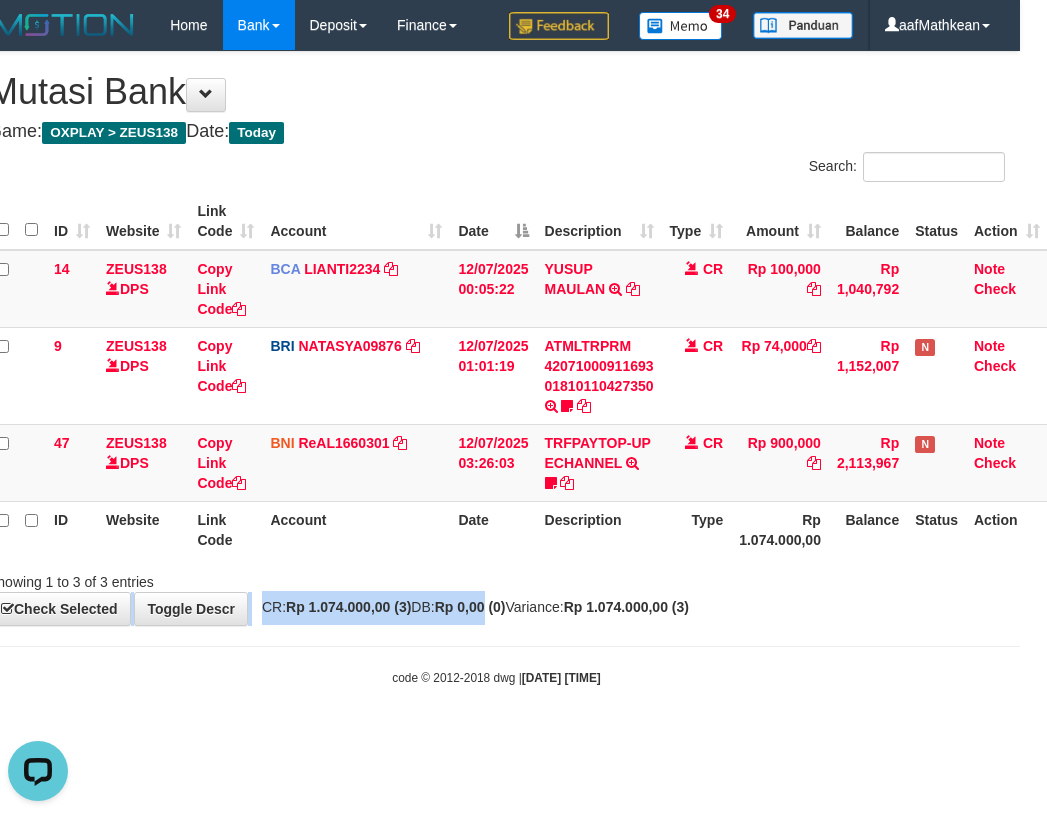scroll, scrollTop: 0, scrollLeft: 0, axis: both 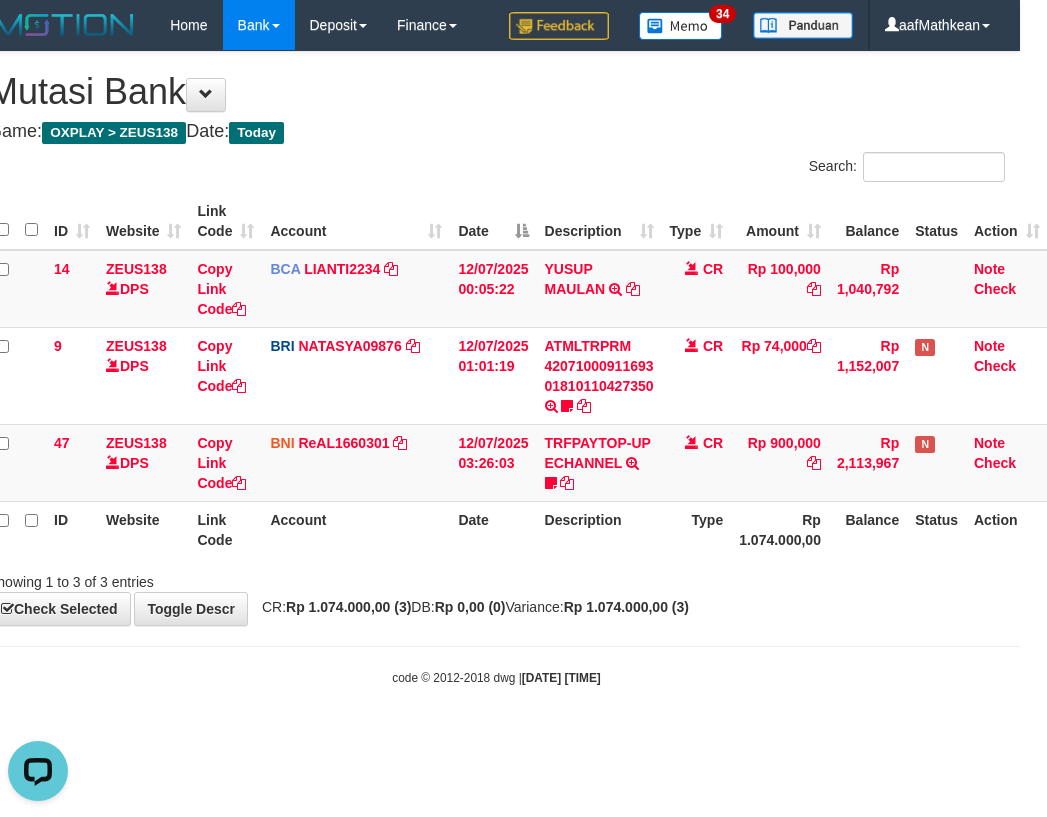 click on "Toggle navigation
Home
Bank
Account List
Load
By Website
Group
[OXPLAY]													ZEUS138
By Load Group (DPS)" at bounding box center (496, 368) 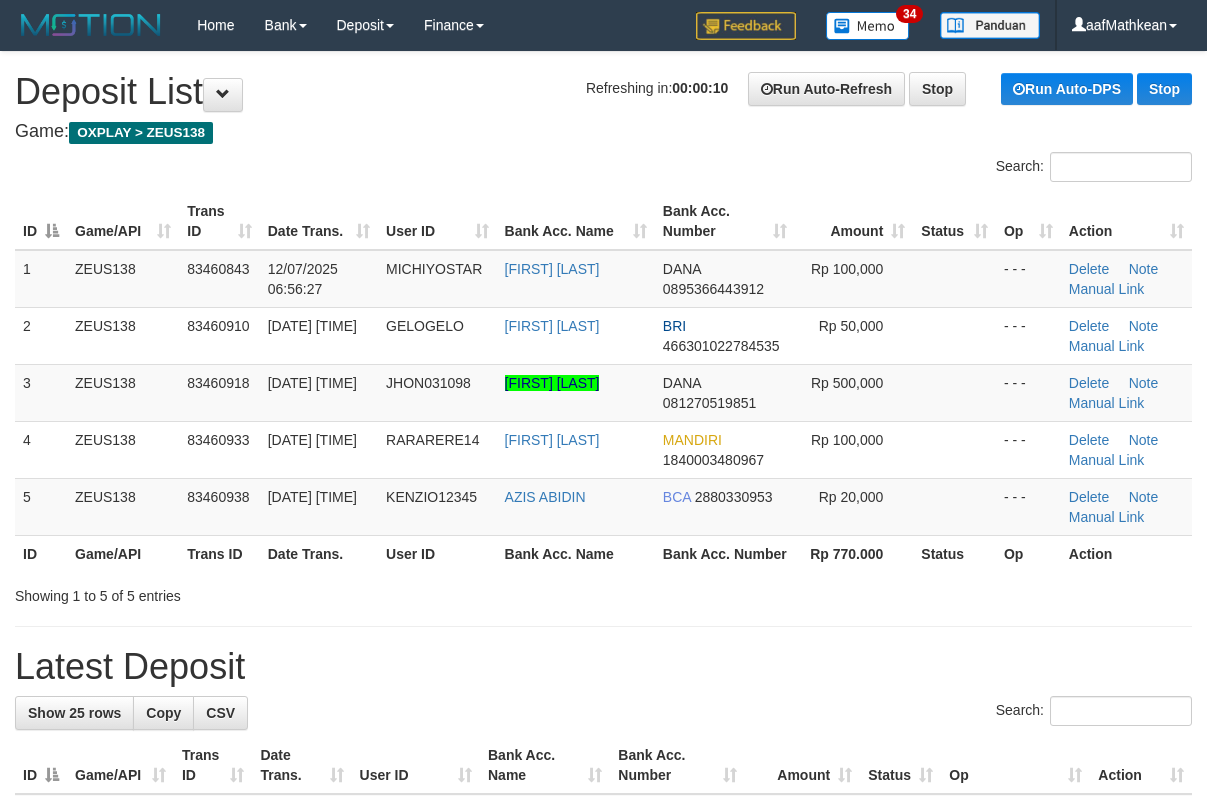scroll, scrollTop: 0, scrollLeft: 0, axis: both 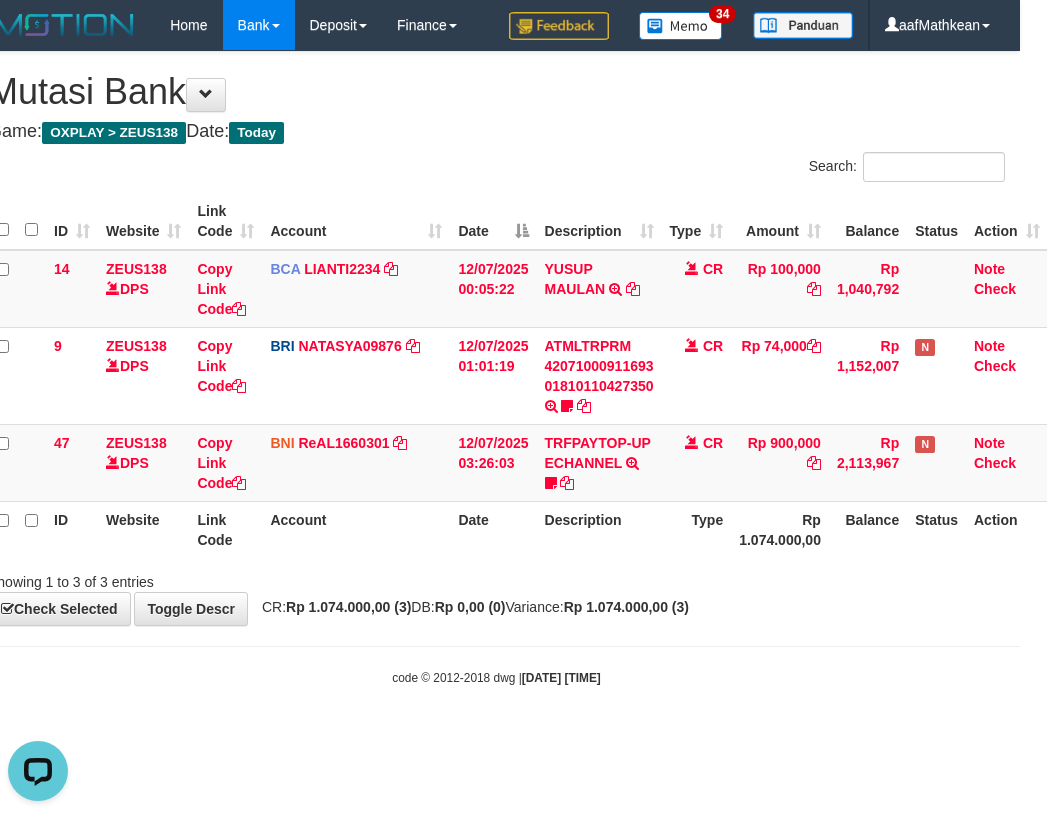 click on "Toggle navigation
Home
Bank
Account List
Load
By Website
Group
[OXPLAY]													ZEUS138
By Load Group (DPS)" at bounding box center (496, 368) 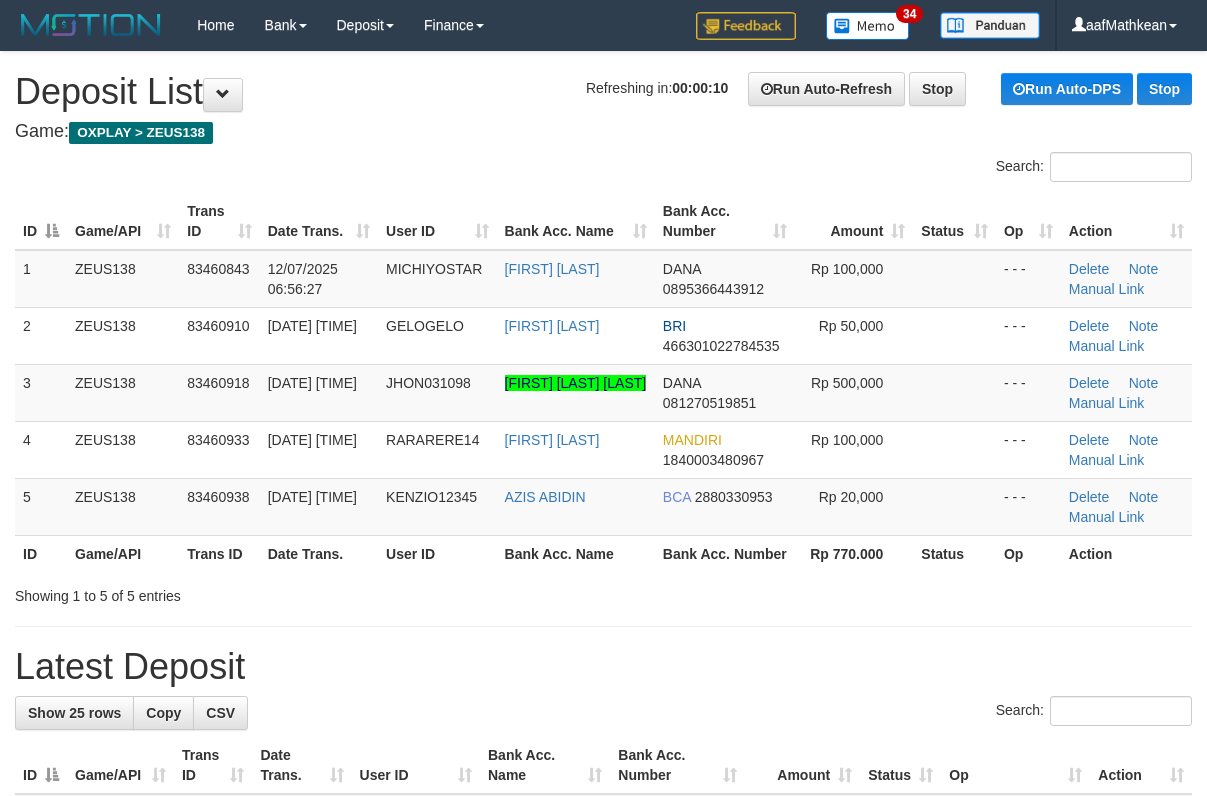 scroll, scrollTop: 0, scrollLeft: 0, axis: both 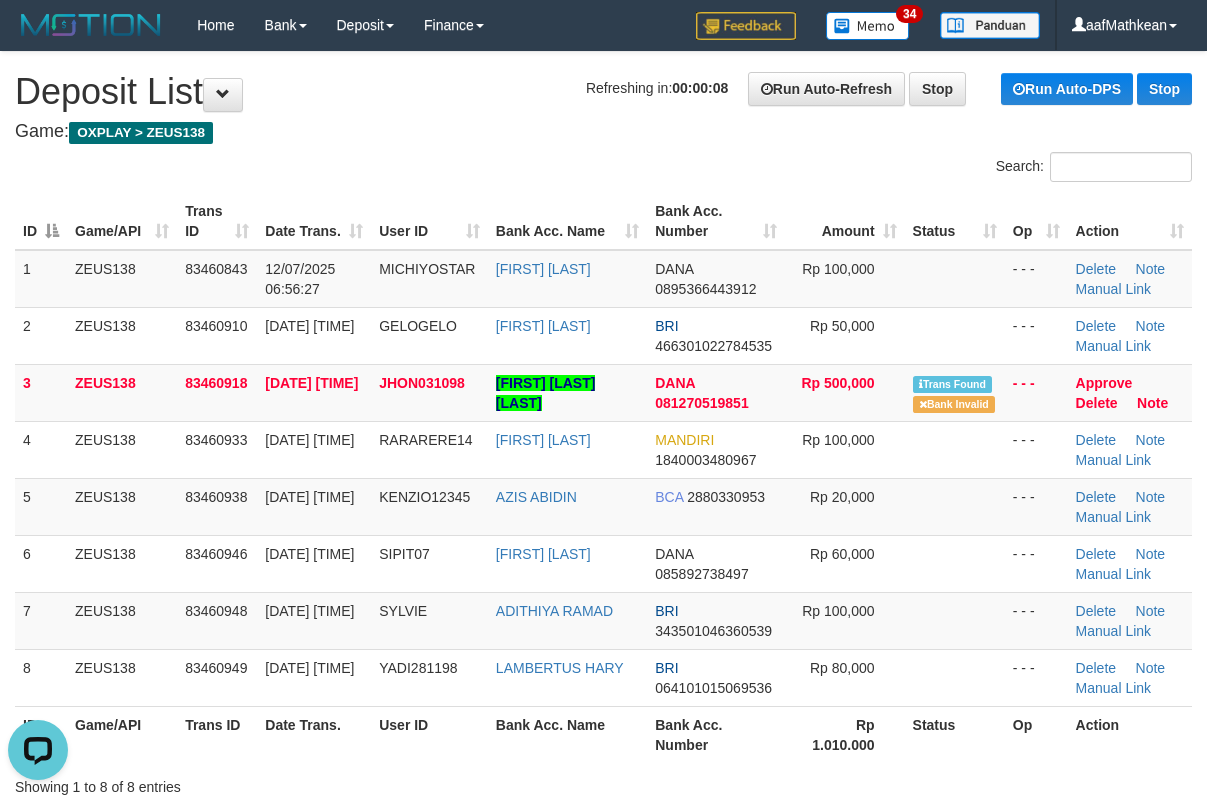 click on "**********" at bounding box center [603, 1298] 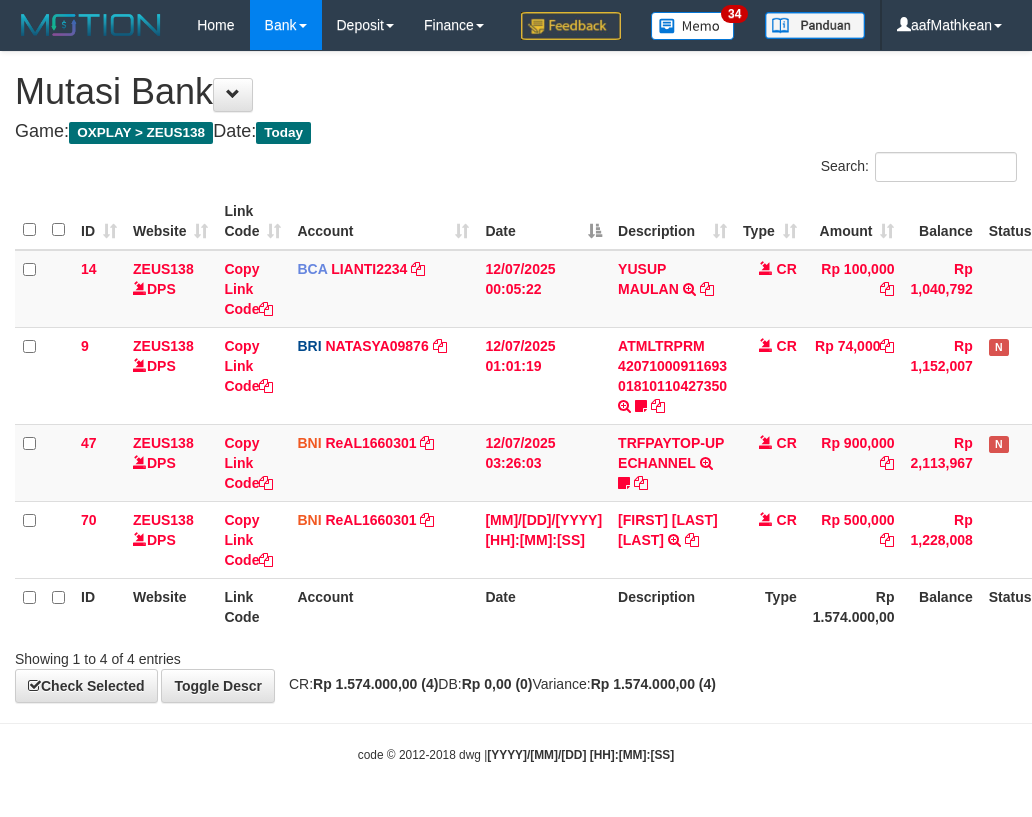 scroll, scrollTop: 0, scrollLeft: 27, axis: horizontal 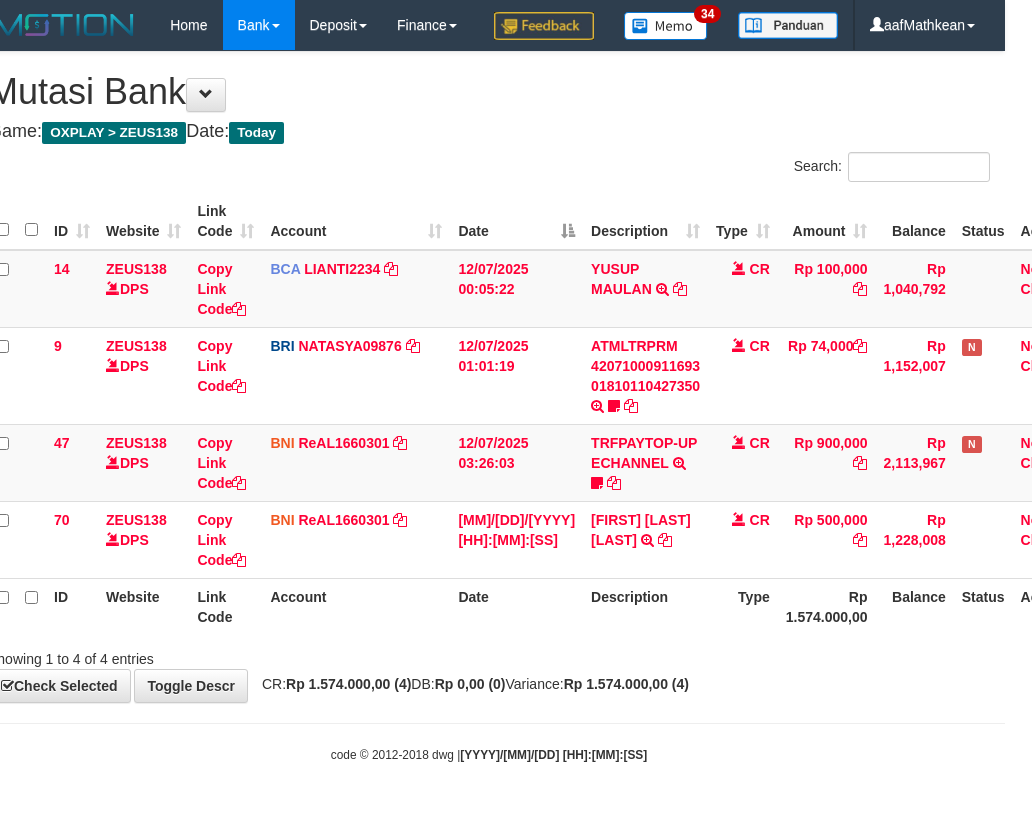 drag, startPoint x: 477, startPoint y: 677, endPoint x: 511, endPoint y: 679, distance: 34.058773 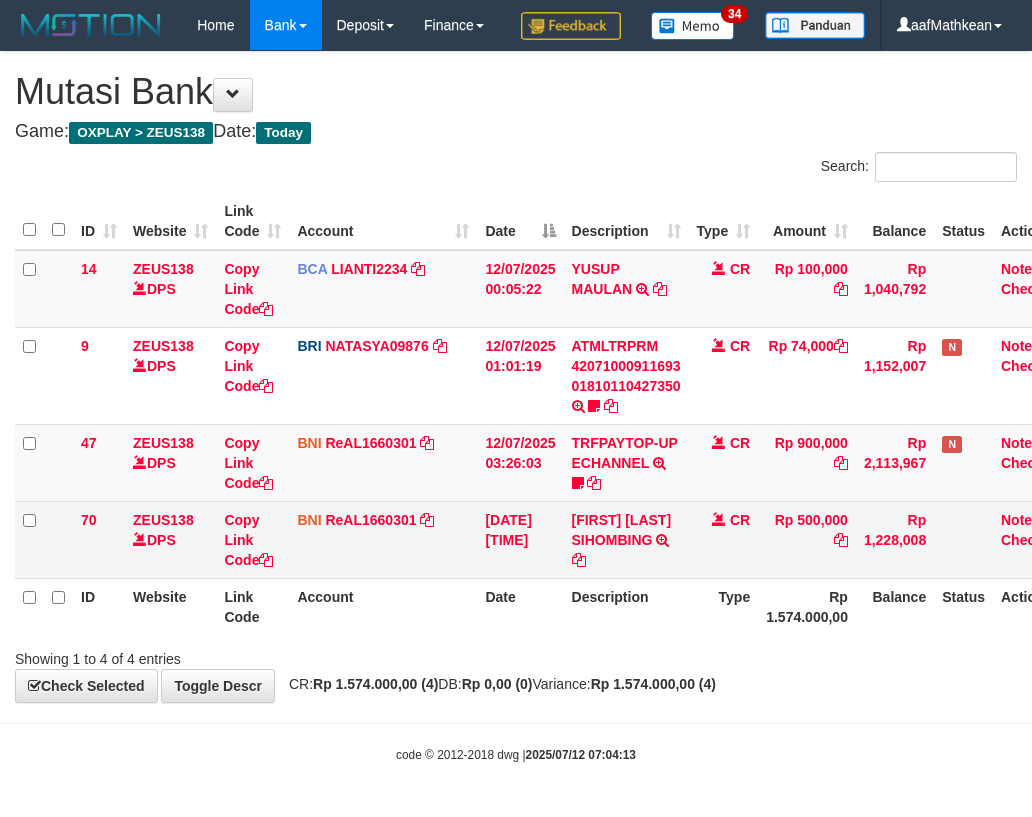 scroll, scrollTop: 0, scrollLeft: 27, axis: horizontal 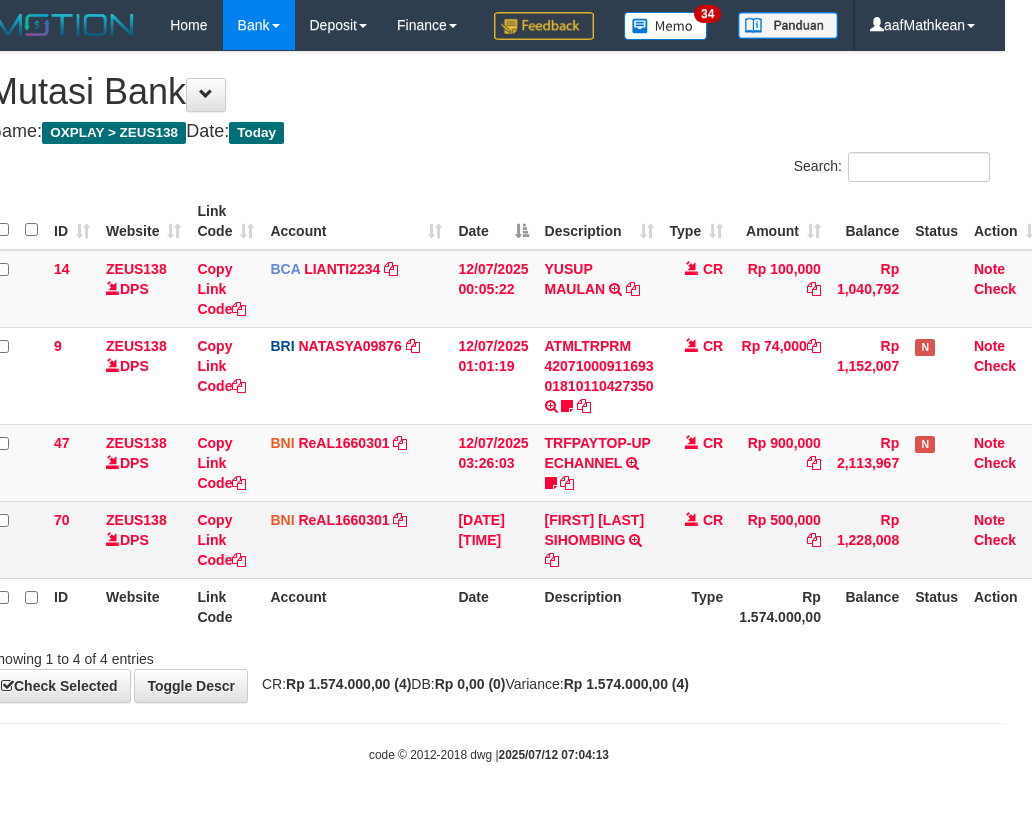 click on "[FIRST] [LAST] SIHOMBING TRANSFER DARI SDR [FIRST] [LAST] SIHOMBING" at bounding box center [599, 539] 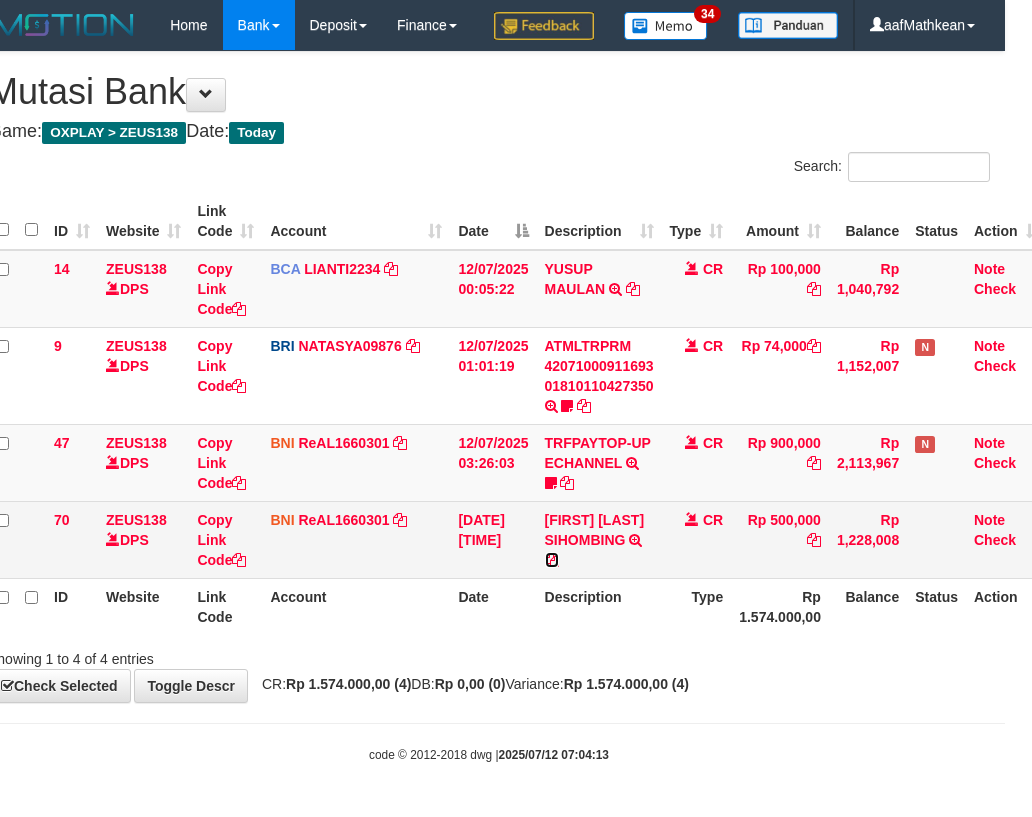 click at bounding box center (552, 560) 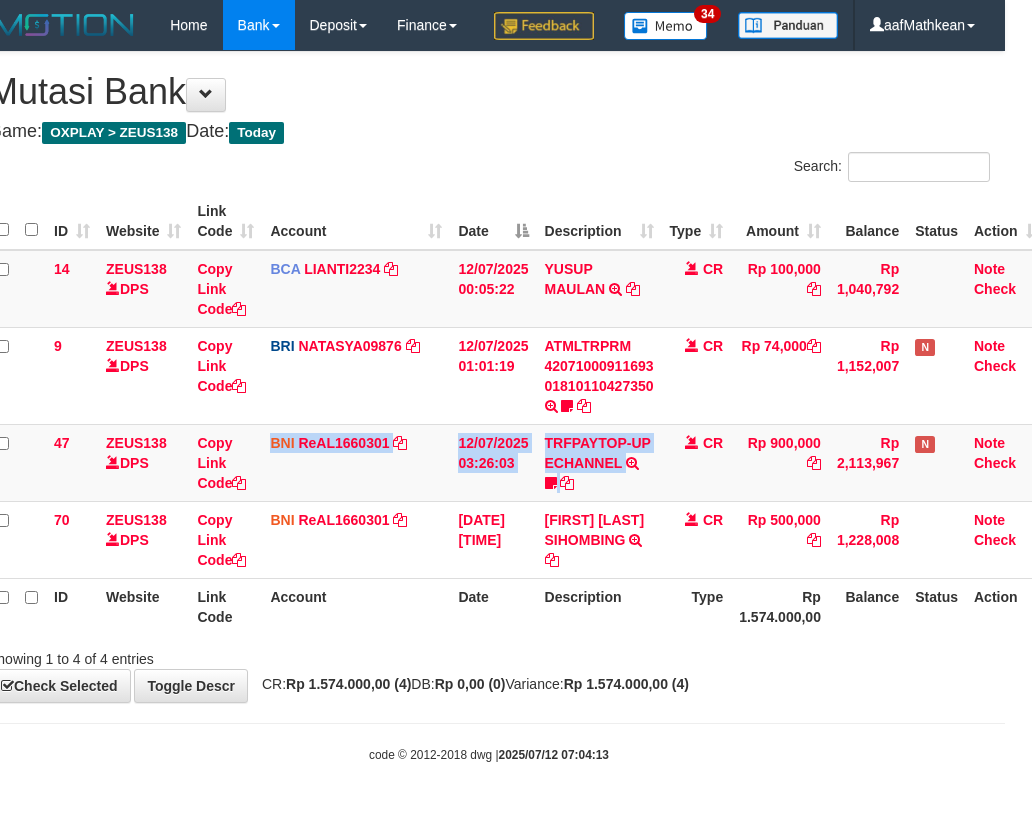 drag, startPoint x: 275, startPoint y: 518, endPoint x: 1044, endPoint y: 579, distance: 771.4156 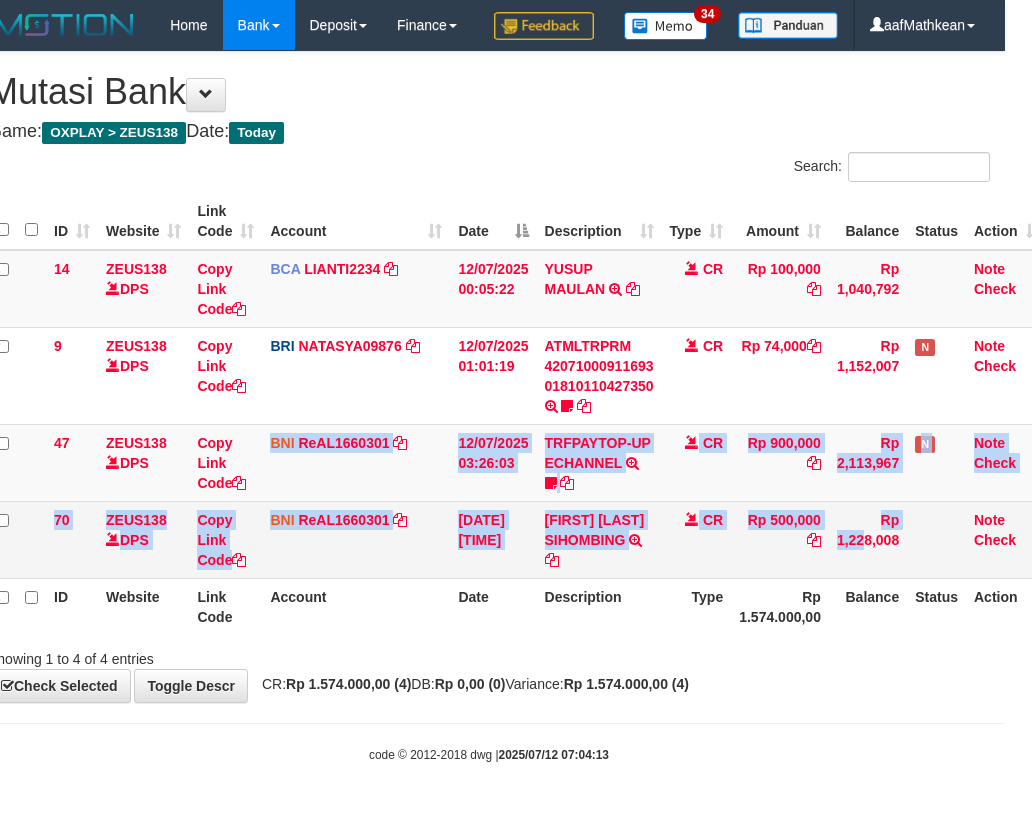 drag, startPoint x: 609, startPoint y: 611, endPoint x: 657, endPoint y: 616, distance: 48.259712 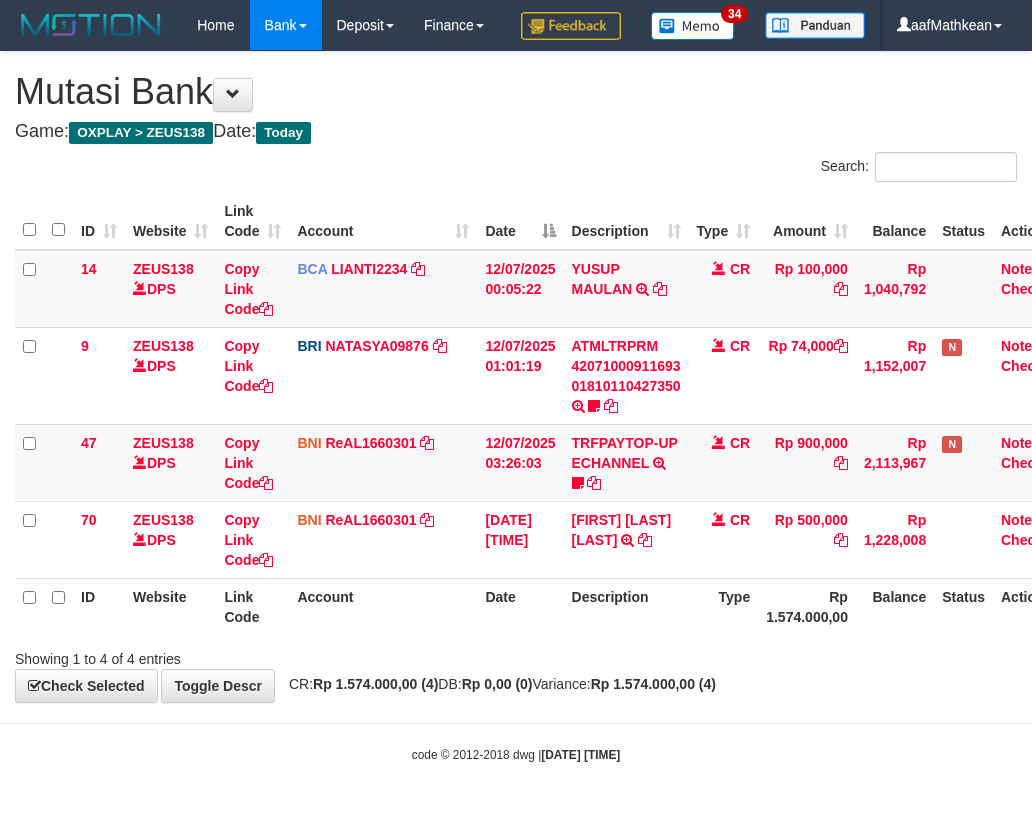 scroll, scrollTop: 0, scrollLeft: 27, axis: horizontal 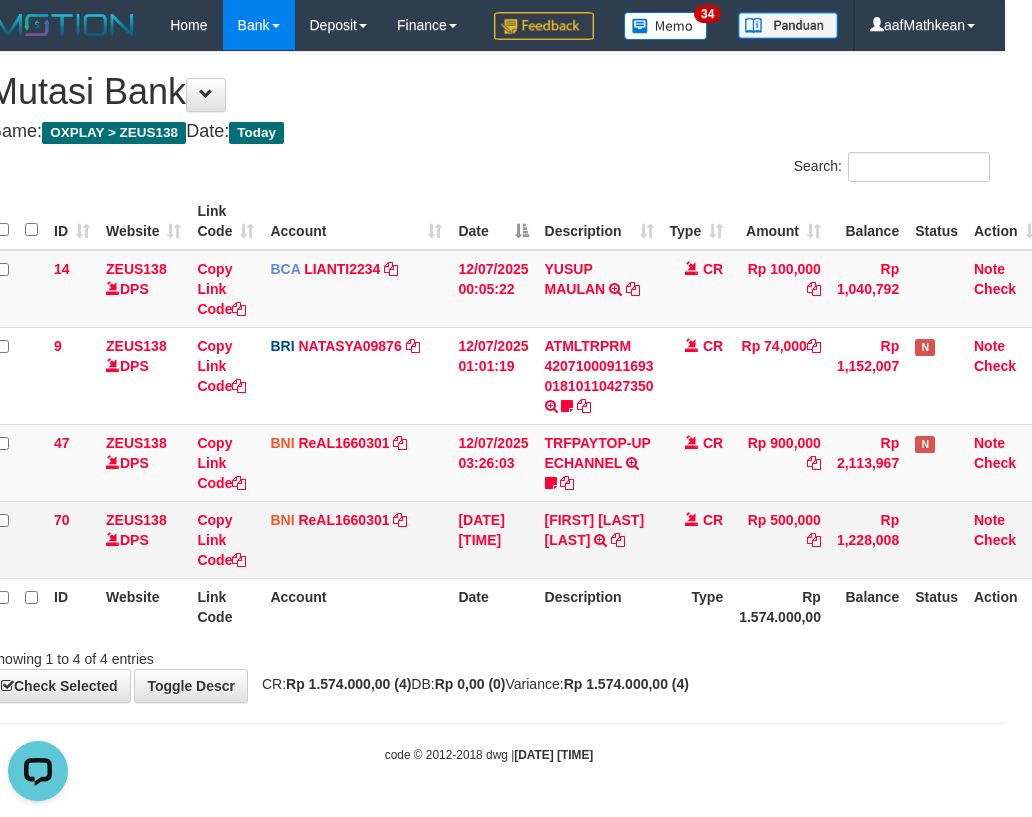 drag, startPoint x: 500, startPoint y: 590, endPoint x: 808, endPoint y: 620, distance: 309.45758 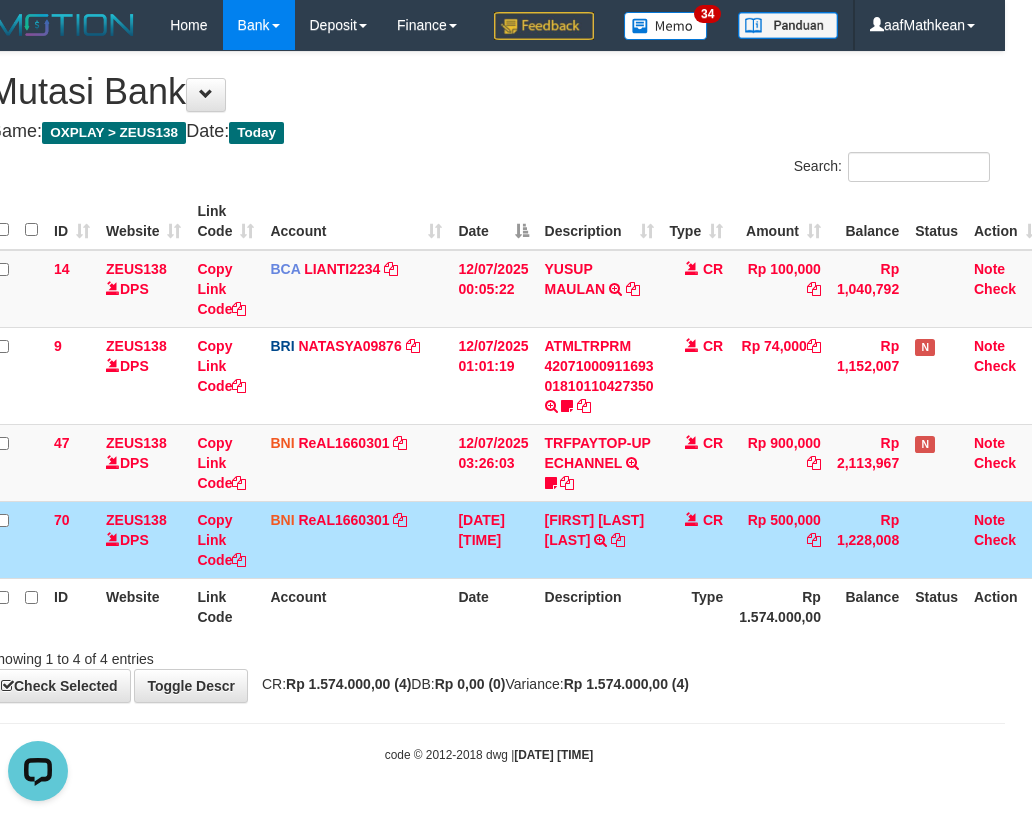 click on "ID Website Link Code Account Date Description Type Amount Balance Status Action
14
ZEUS138    DPS
Copy Link Code
BCA
LIANTI2234
DPS
YULIANTI
mutasi_20250712_4646 | 14
mutasi_20250712_4646 | 14
12/07/2025 00:05:22
YUSUP MAULAN         TRSF E-BANKING CR 1207/FTSCY/WS95051
100000.002025071262819090 TRFDN-YUSUP MAULANESPAY DEBIT INDONE
CR
Rp 100,000
Rp 1,040,792
Note
Check
9
ZEUS138    DPS
Copy Link Code
BRI
NATASYA09876" at bounding box center [518, 414] 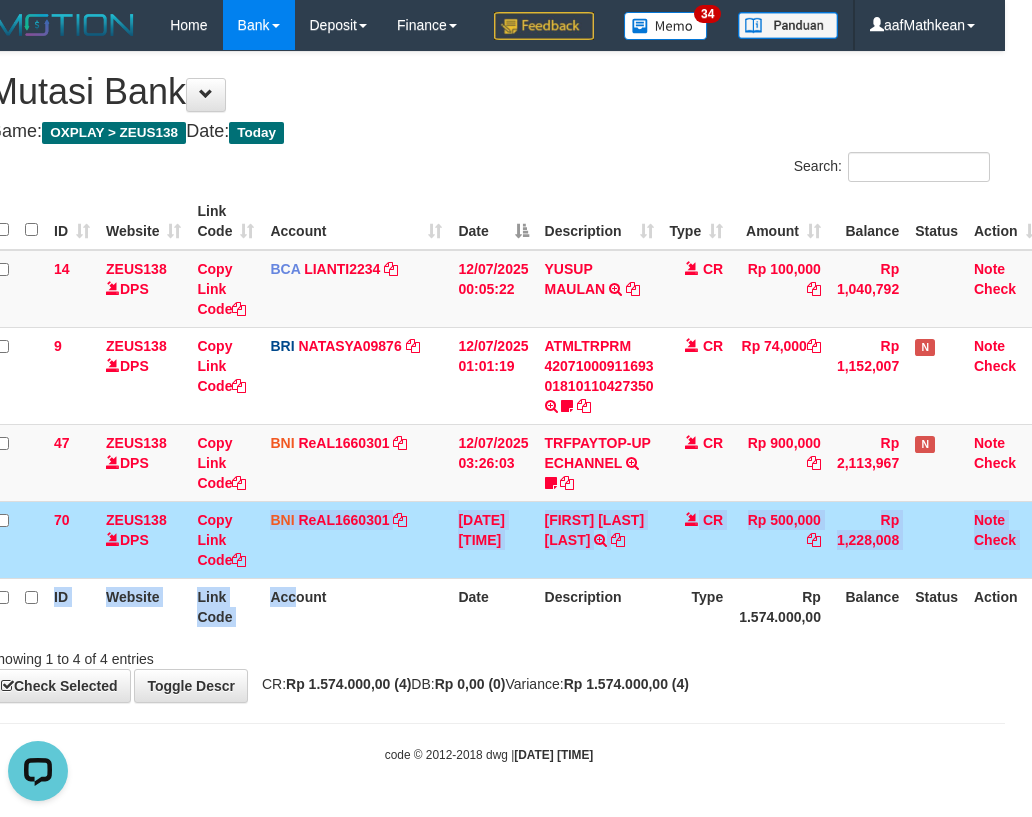 click on "JHON GILBERT SIHOMBING         TRANSFER DARI SDR JHON GILBERT SIHOMBING" at bounding box center (599, 539) 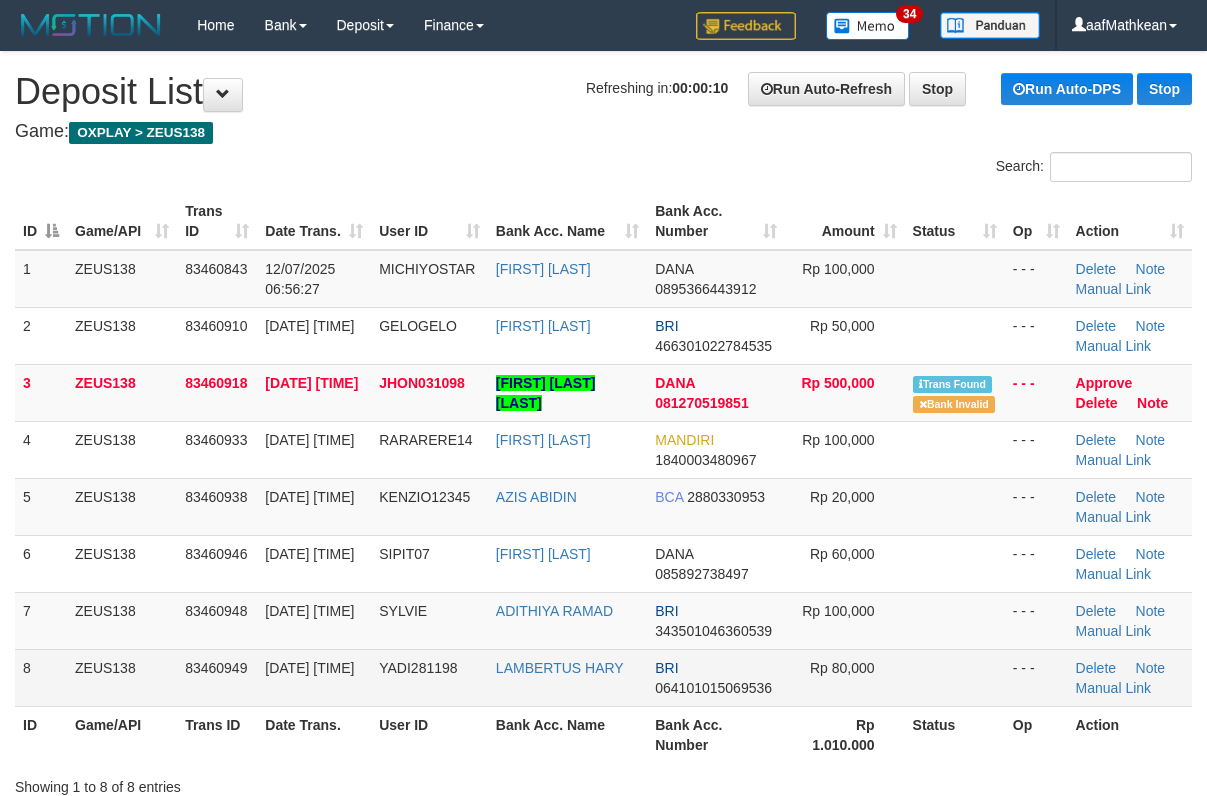 scroll, scrollTop: 0, scrollLeft: 0, axis: both 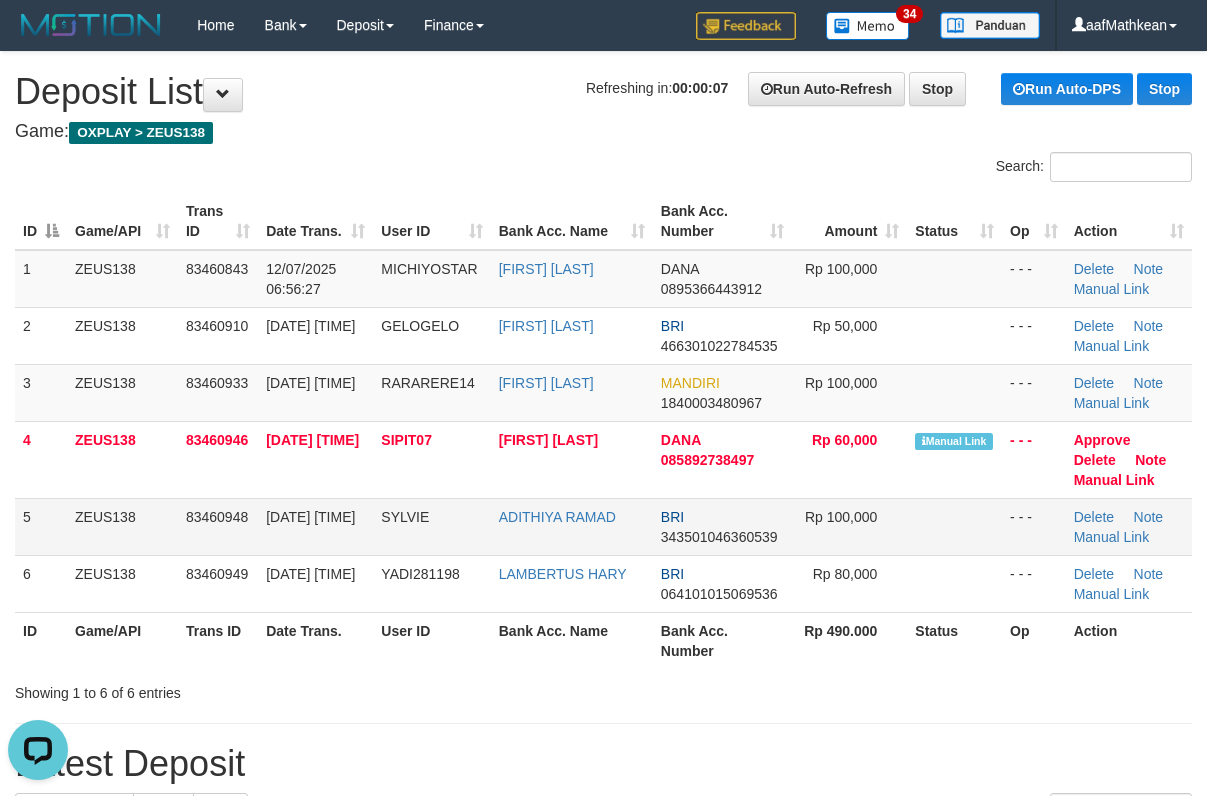 click on "6
ZEUS138
83460949
12/07/2025 07:03:52
YADI281198
LAMBERTUS HARY
BRI
064101015069536
Rp 80,000
- - -
Delete
Note
Manual Link" at bounding box center [603, 583] 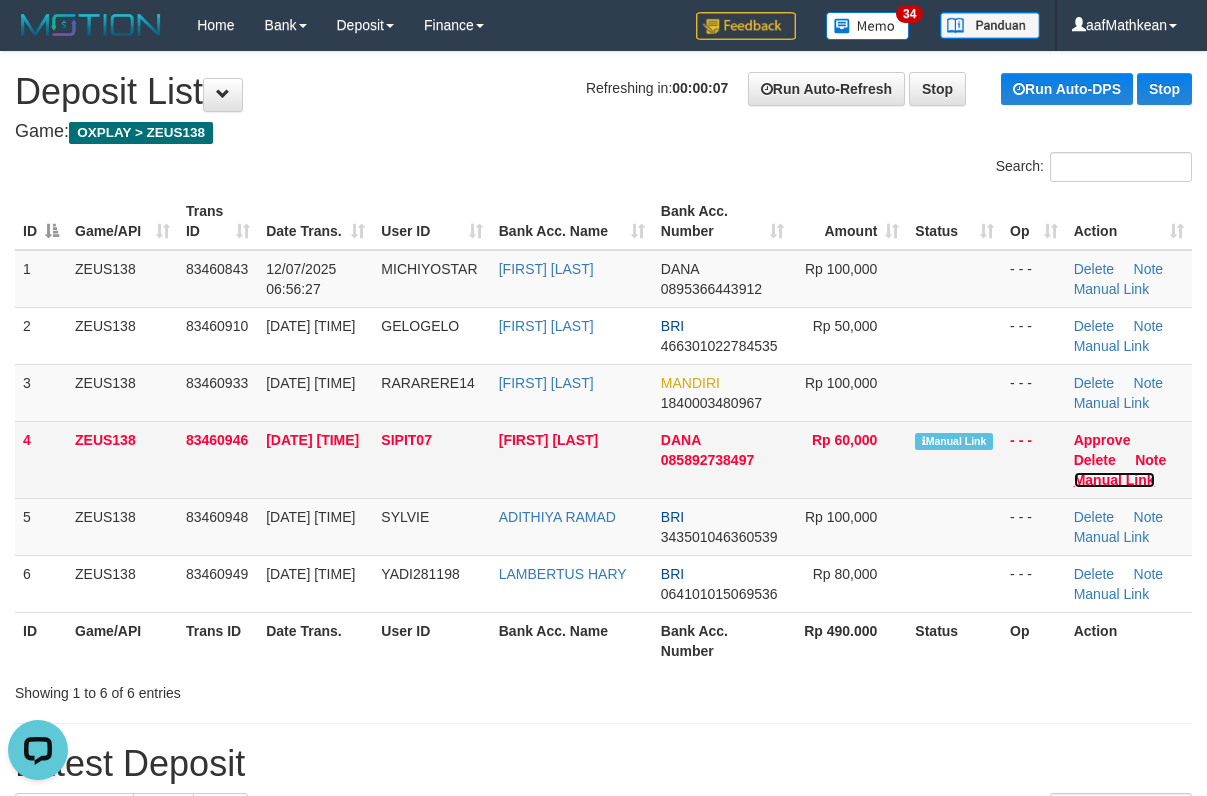 click on "Manual Link" at bounding box center [1114, 480] 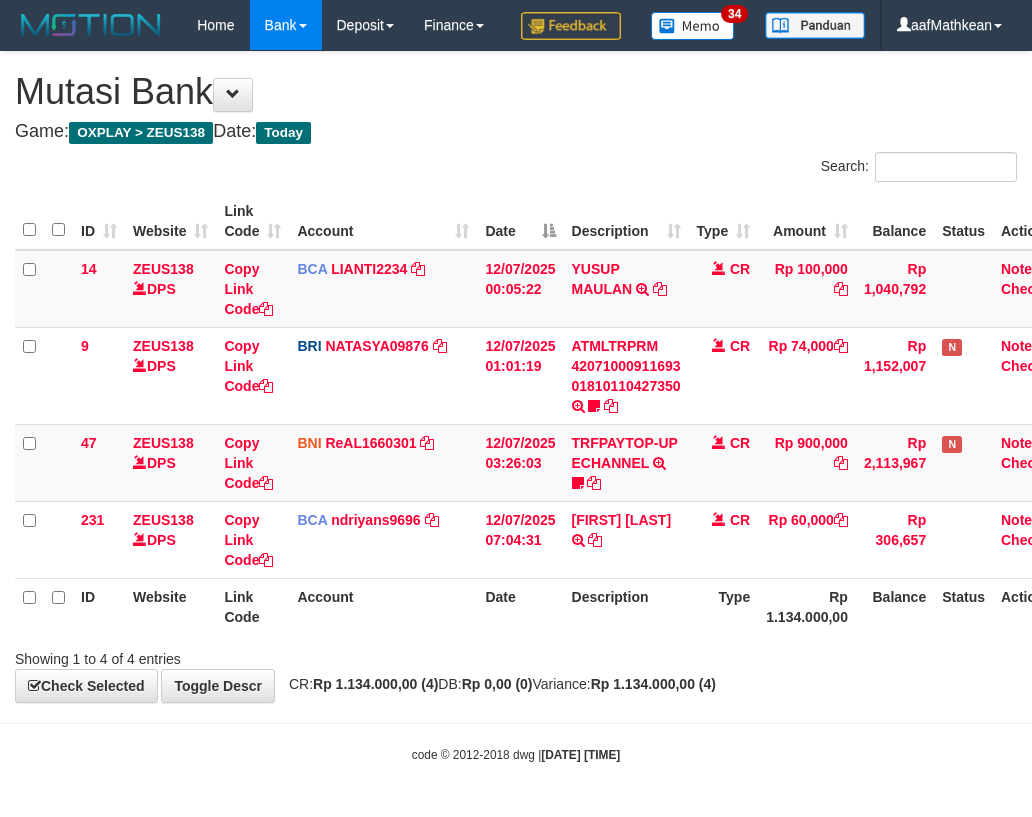 scroll, scrollTop: 0, scrollLeft: 27, axis: horizontal 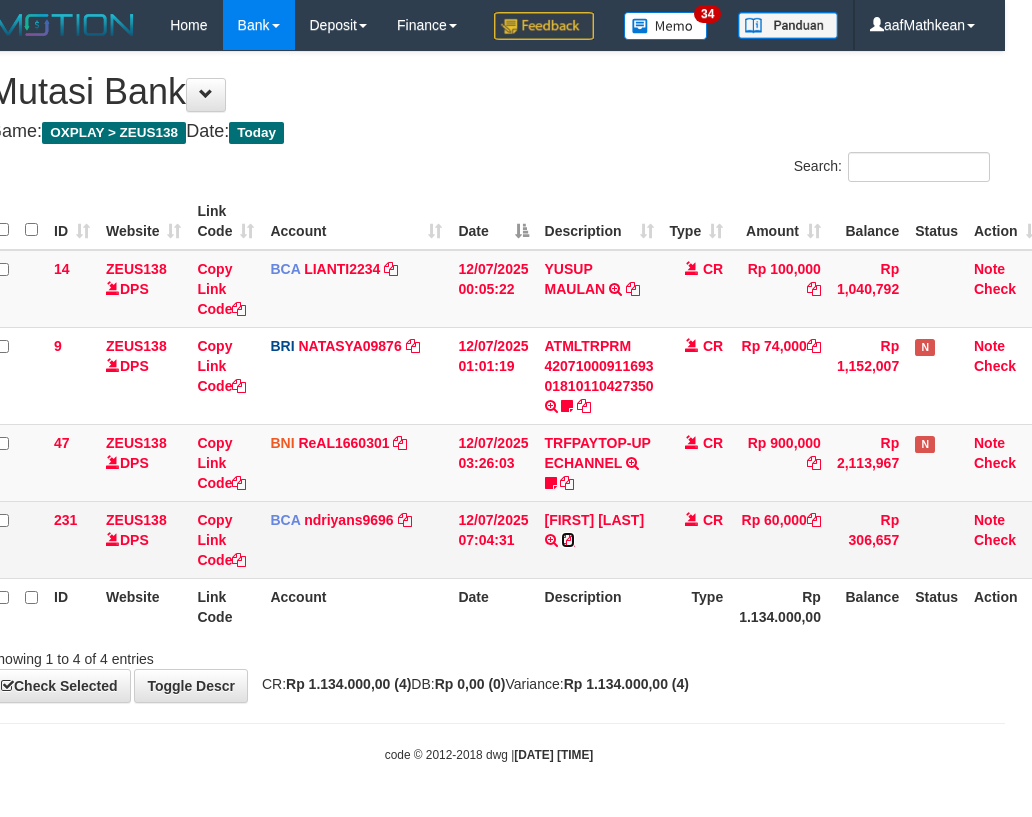 click at bounding box center (568, 540) 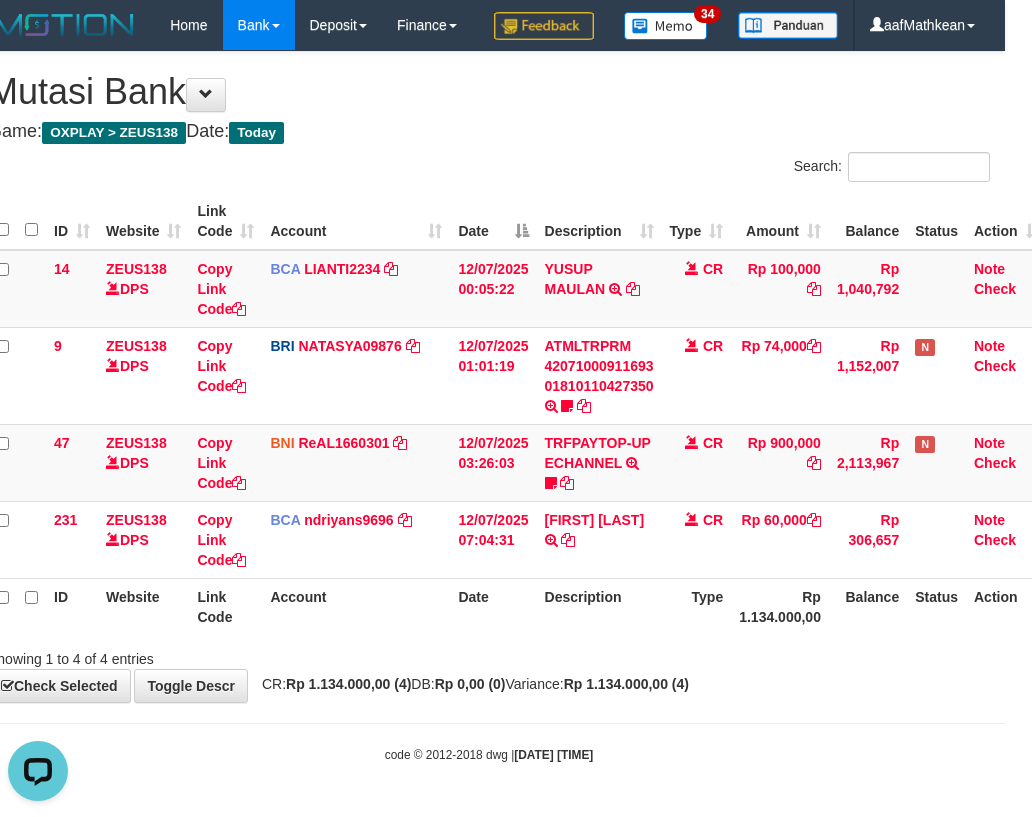 scroll, scrollTop: 0, scrollLeft: 0, axis: both 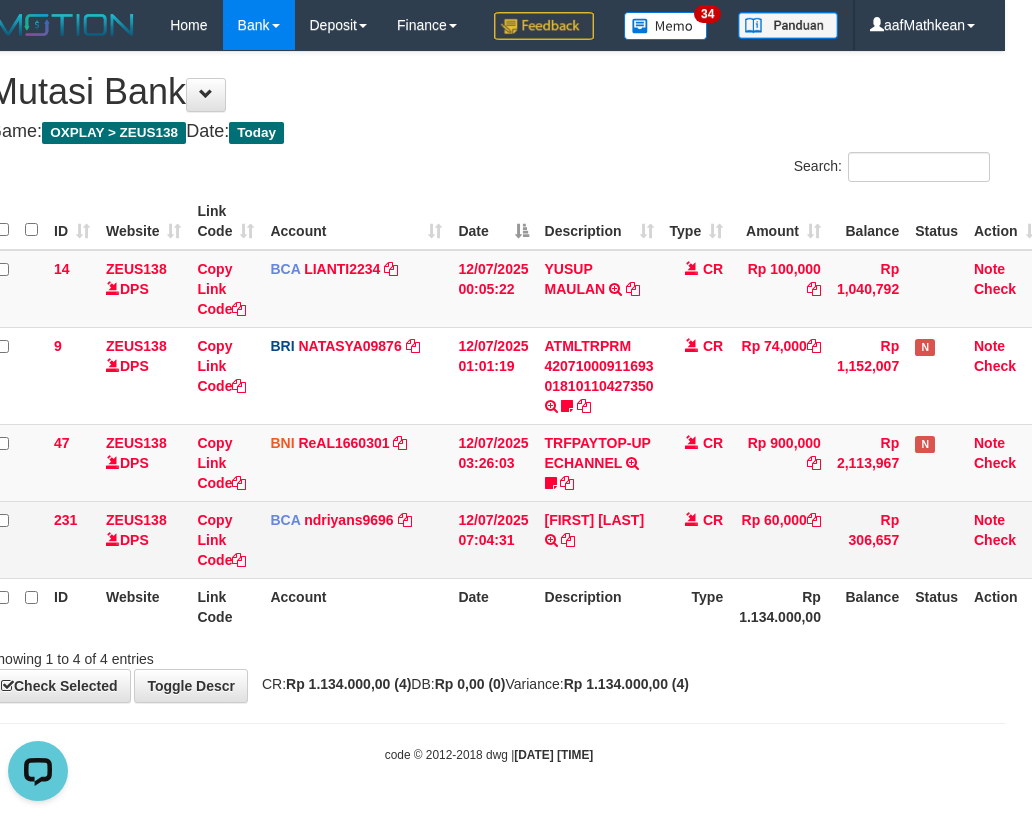click on "BCA
ndriyans9696
DPS
ANDRIYANSYAH
mutasi_20250712_3291 | 231
mutasi_20250712_3291 | 231" at bounding box center (356, 539) 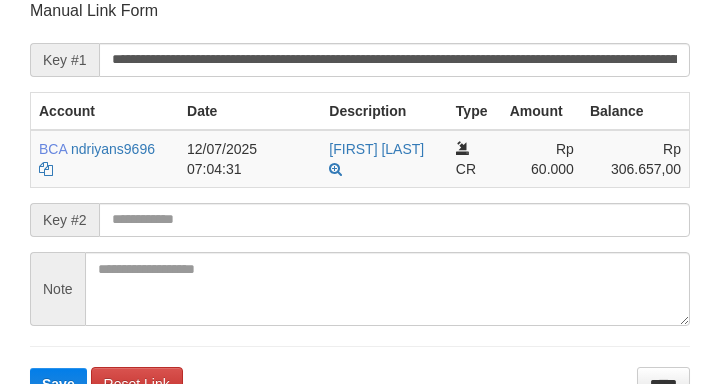 click on "Save" at bounding box center (58, 384) 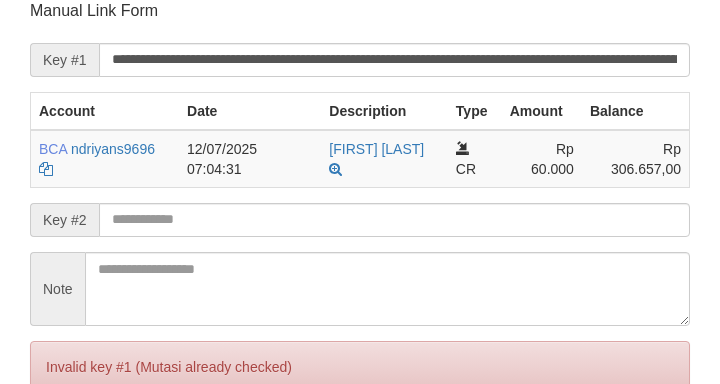 click at bounding box center [394, 220] 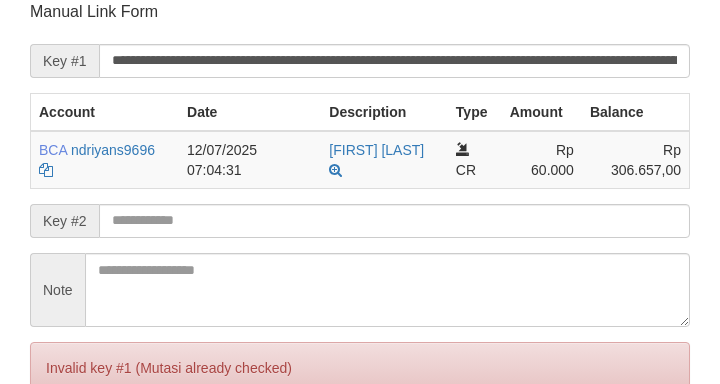 click at bounding box center [394, 221] 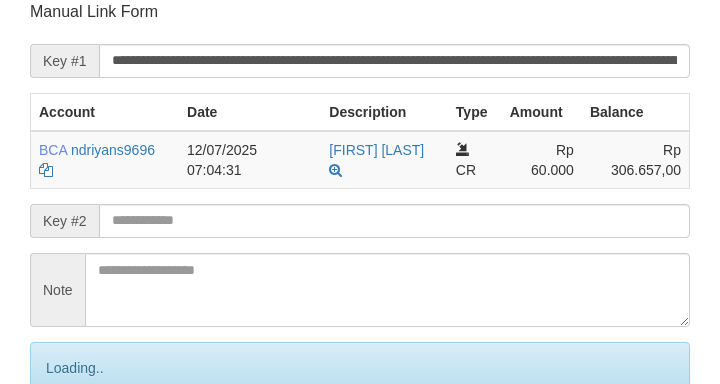 drag, startPoint x: 515, startPoint y: 215, endPoint x: 405, endPoint y: 230, distance: 111.01801 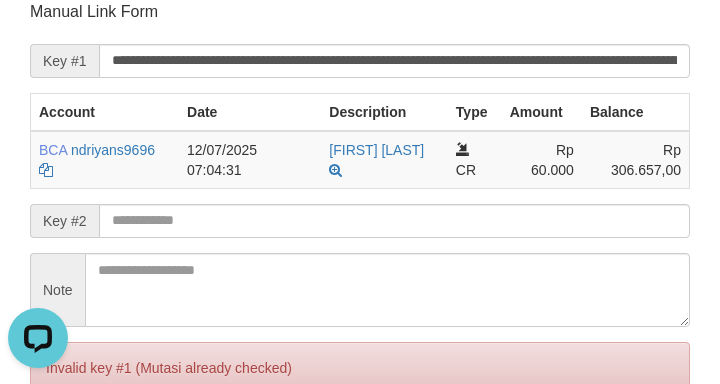 scroll, scrollTop: 0, scrollLeft: 0, axis: both 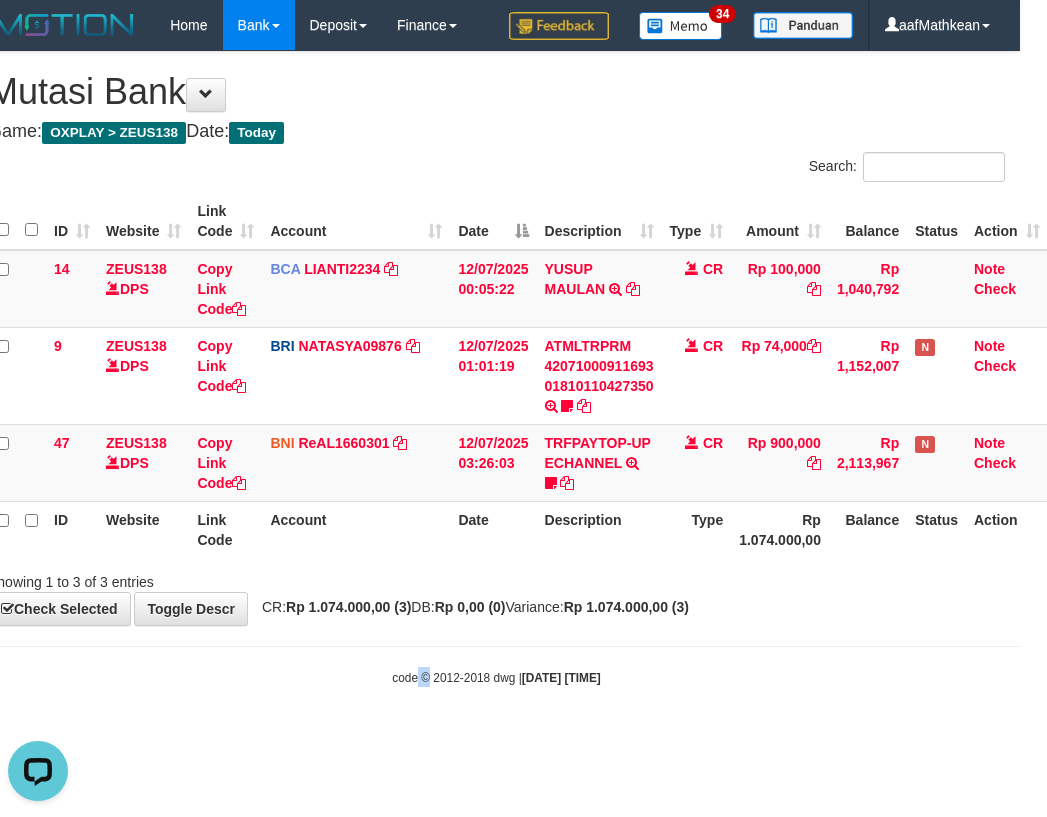 drag, startPoint x: 410, startPoint y: 674, endPoint x: 1031, endPoint y: 598, distance: 625.6333 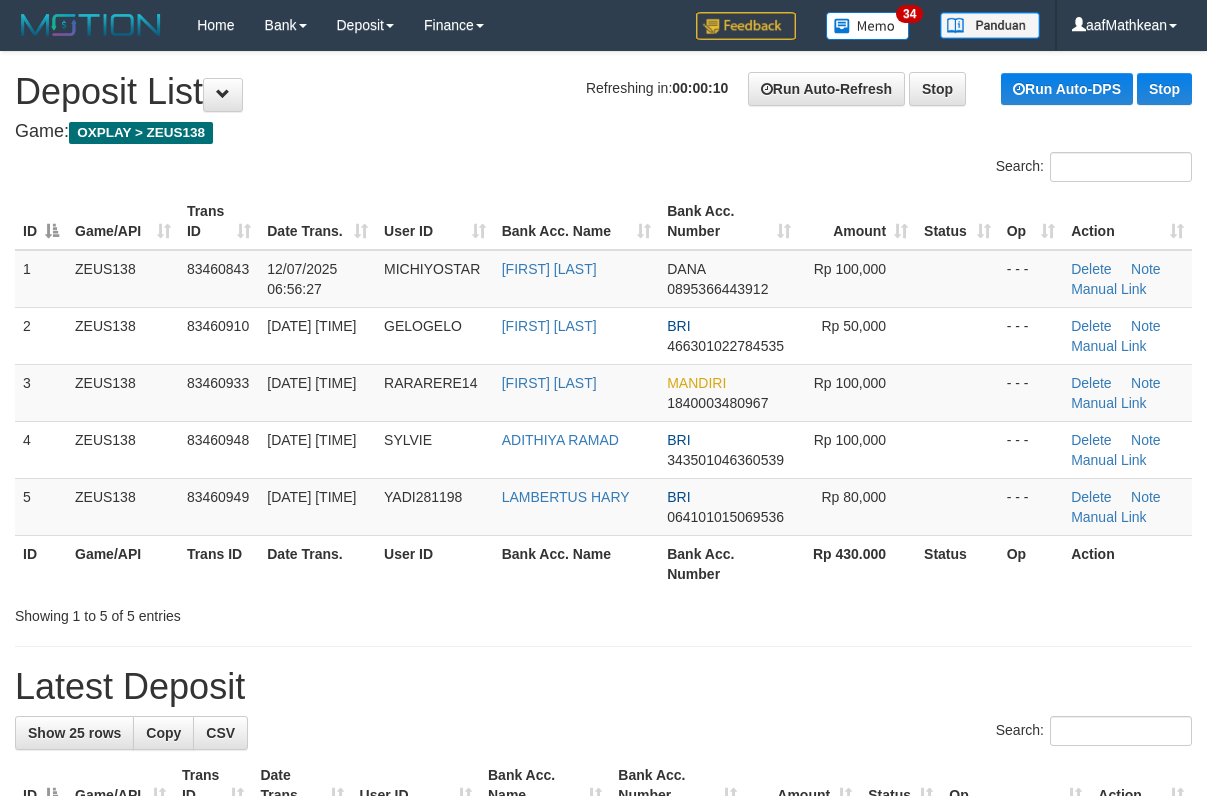 scroll, scrollTop: 0, scrollLeft: 0, axis: both 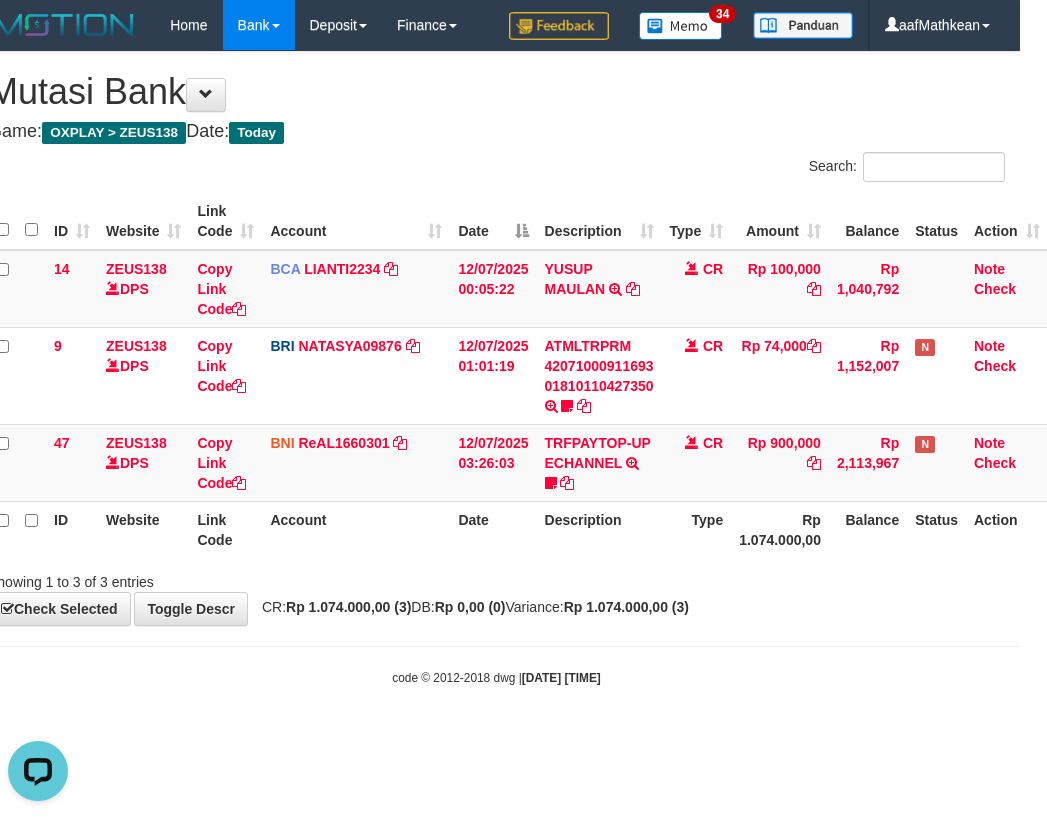 click on "Description" at bounding box center (599, 529) 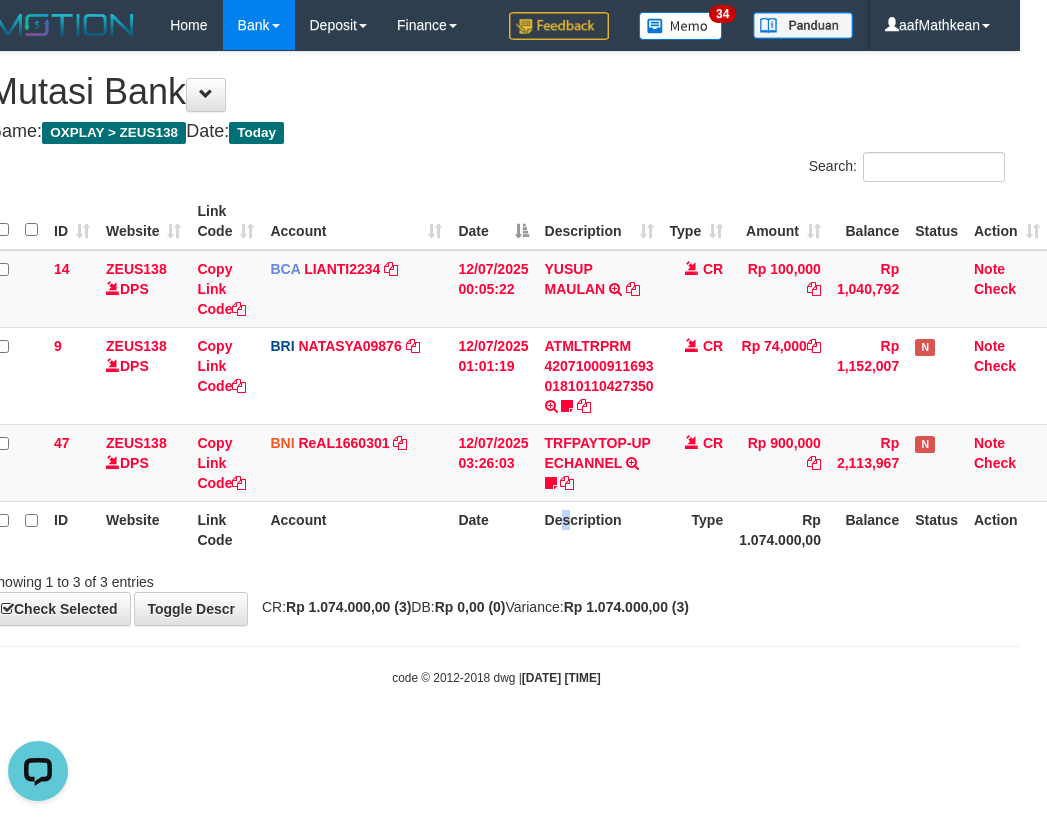 click on "Description" at bounding box center (599, 529) 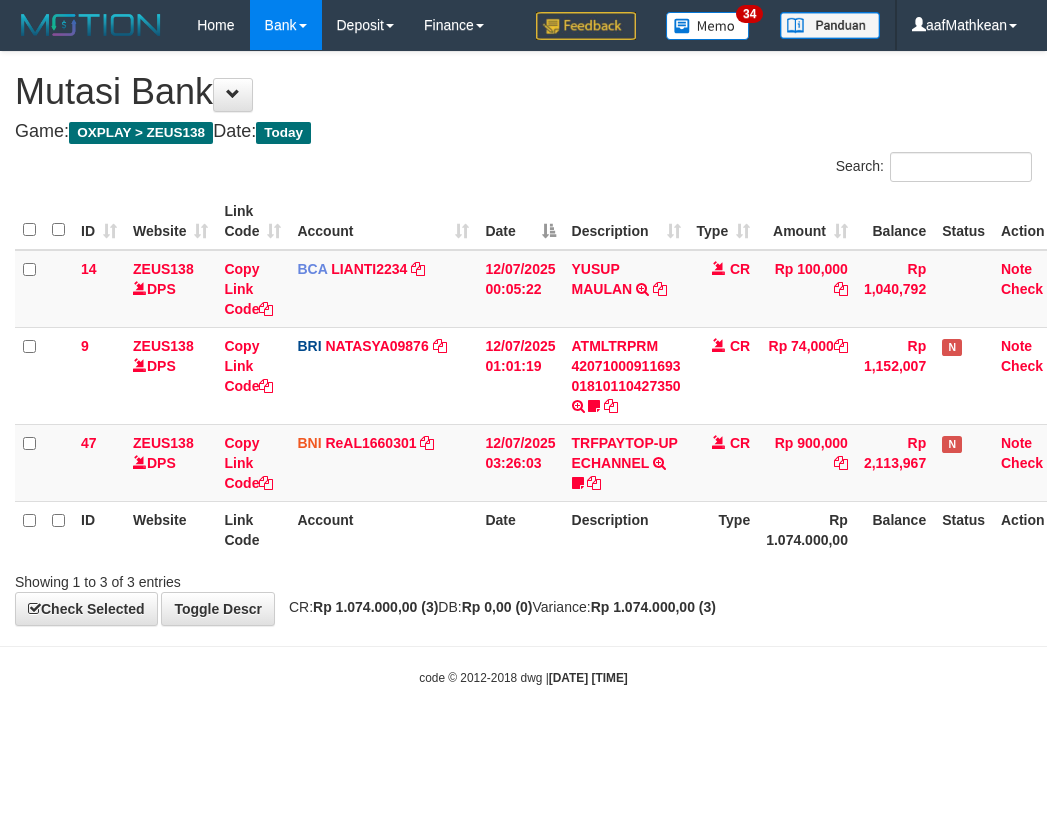 click on "Description" at bounding box center (626, 529) 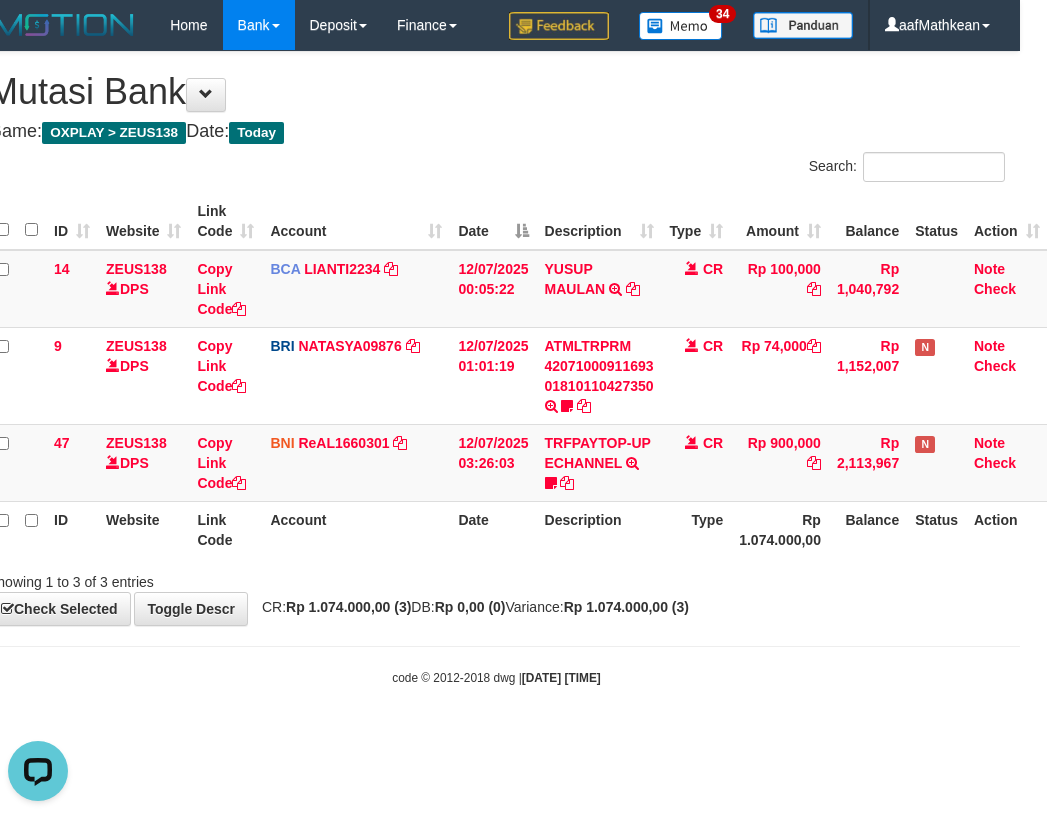 scroll, scrollTop: 0, scrollLeft: 0, axis: both 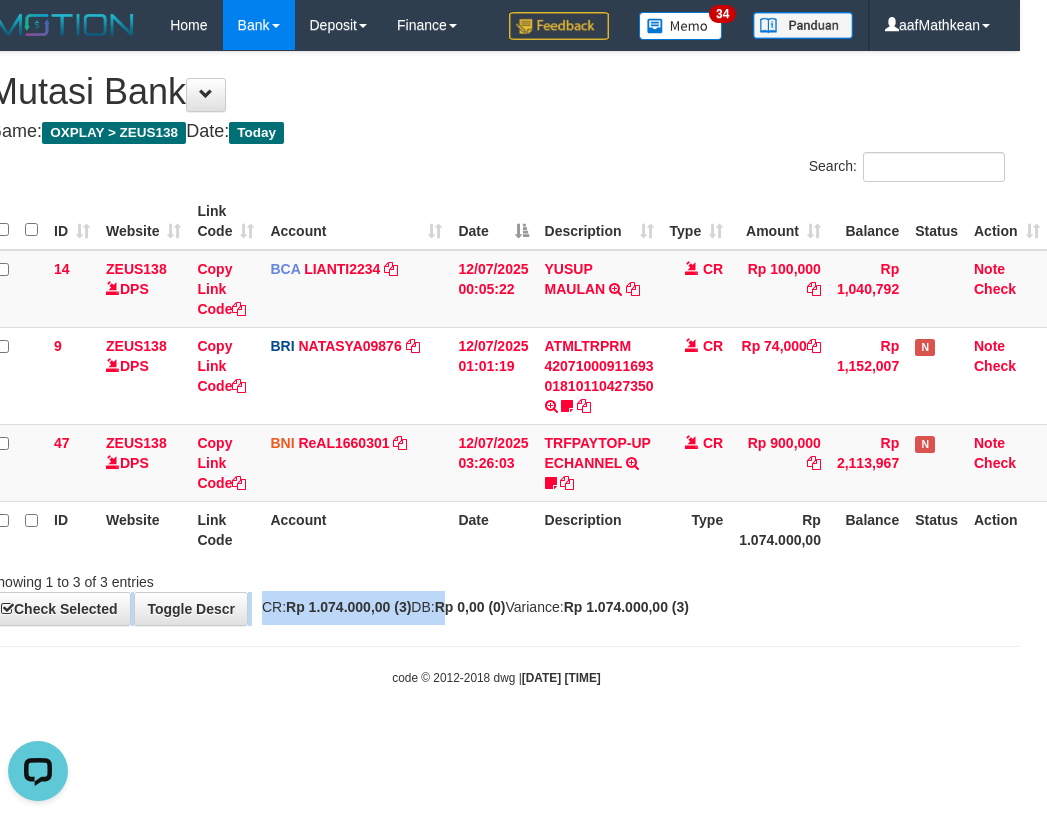 drag, startPoint x: 0, startPoint y: 0, endPoint x: 475, endPoint y: 592, distance: 759.00525 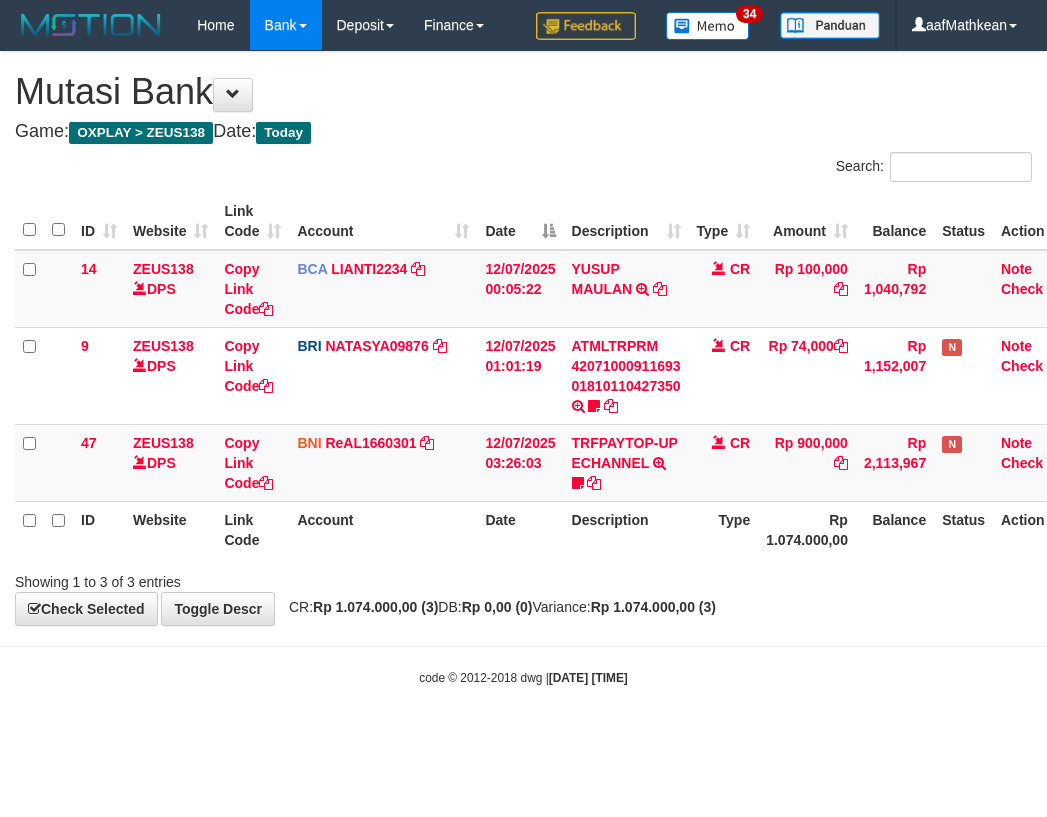 scroll, scrollTop: 0, scrollLeft: 27, axis: horizontal 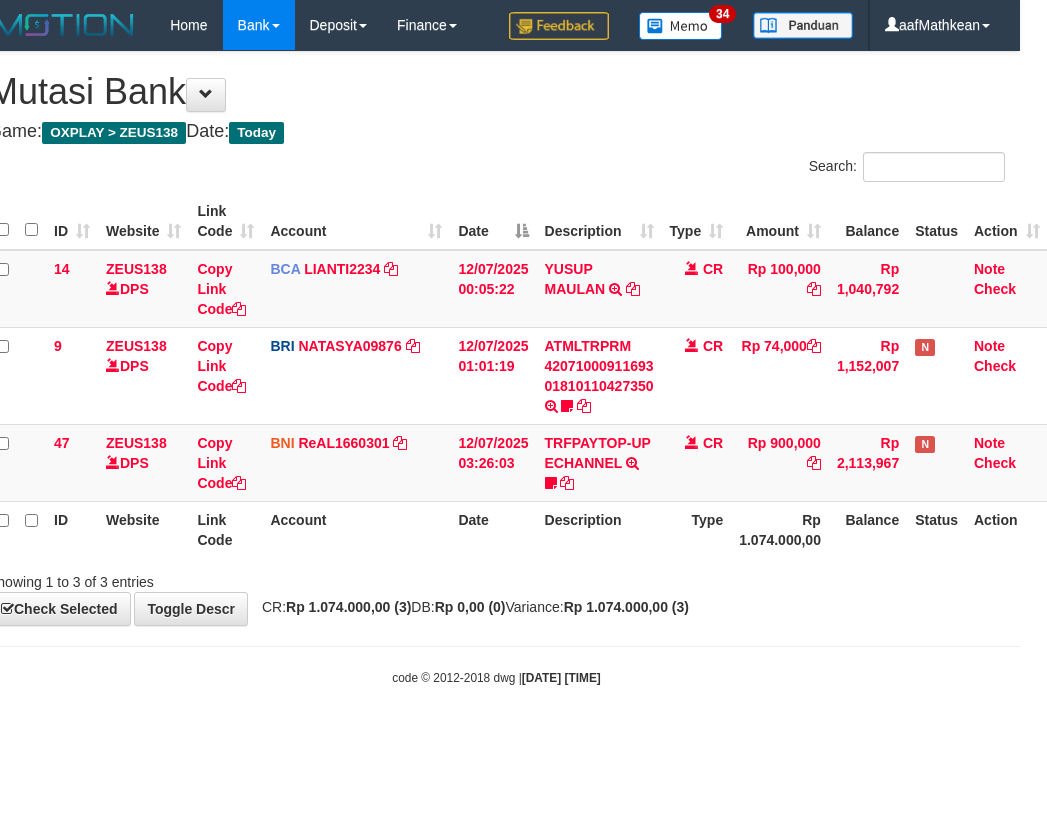 click on "Toggle navigation
Home
Bank
Account List
Load
By Website
Group
[OXPLAY]													ZEUS138
By Load Group (DPS)" at bounding box center [496, 368] 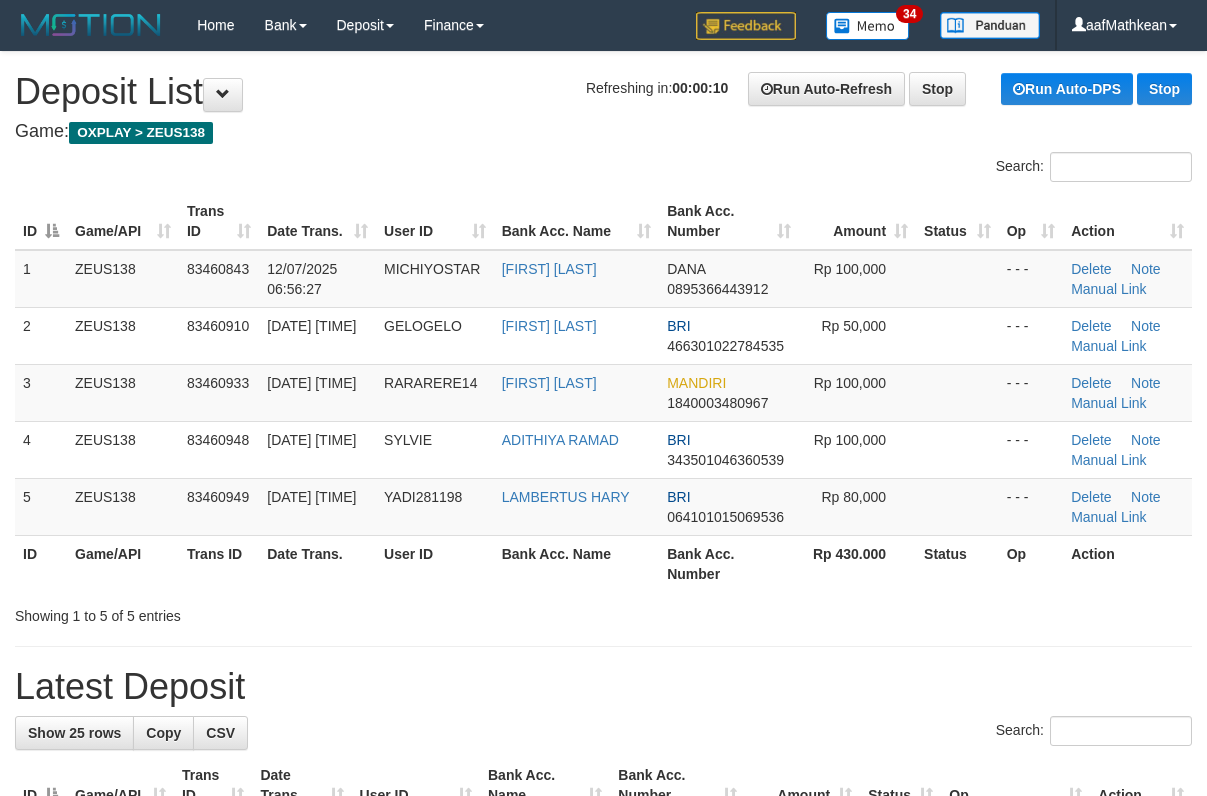 scroll, scrollTop: 0, scrollLeft: 0, axis: both 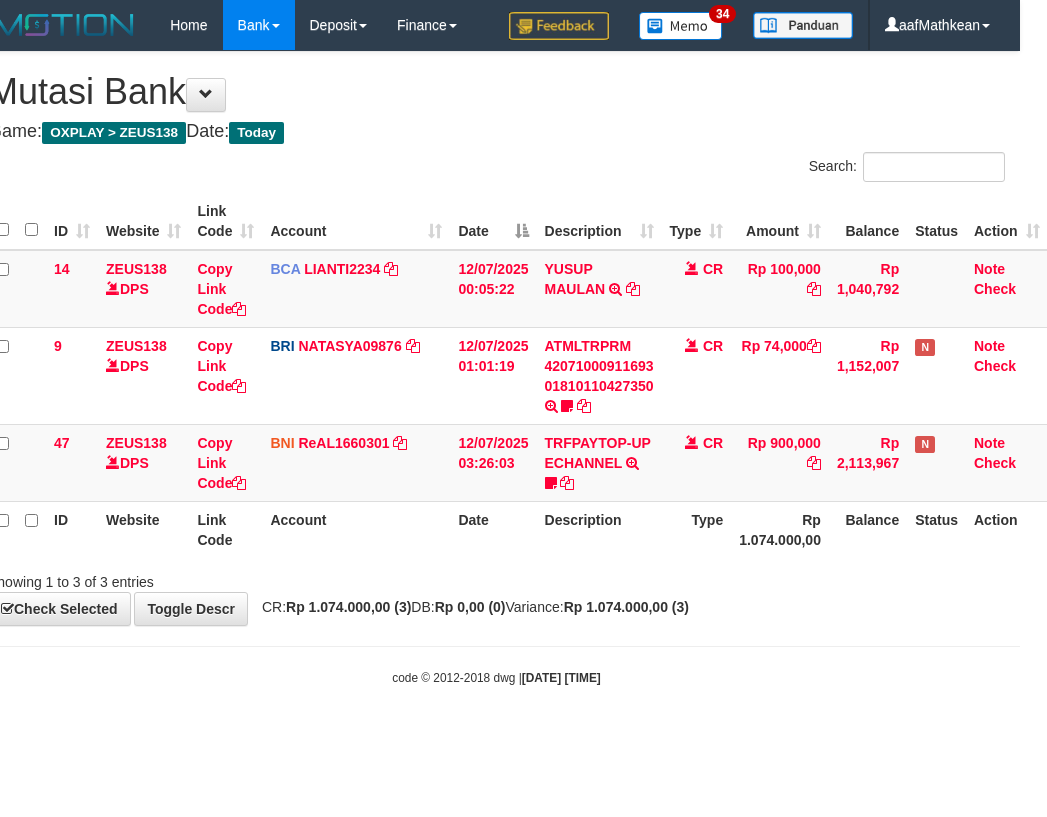 click on "**********" at bounding box center (496, 338) 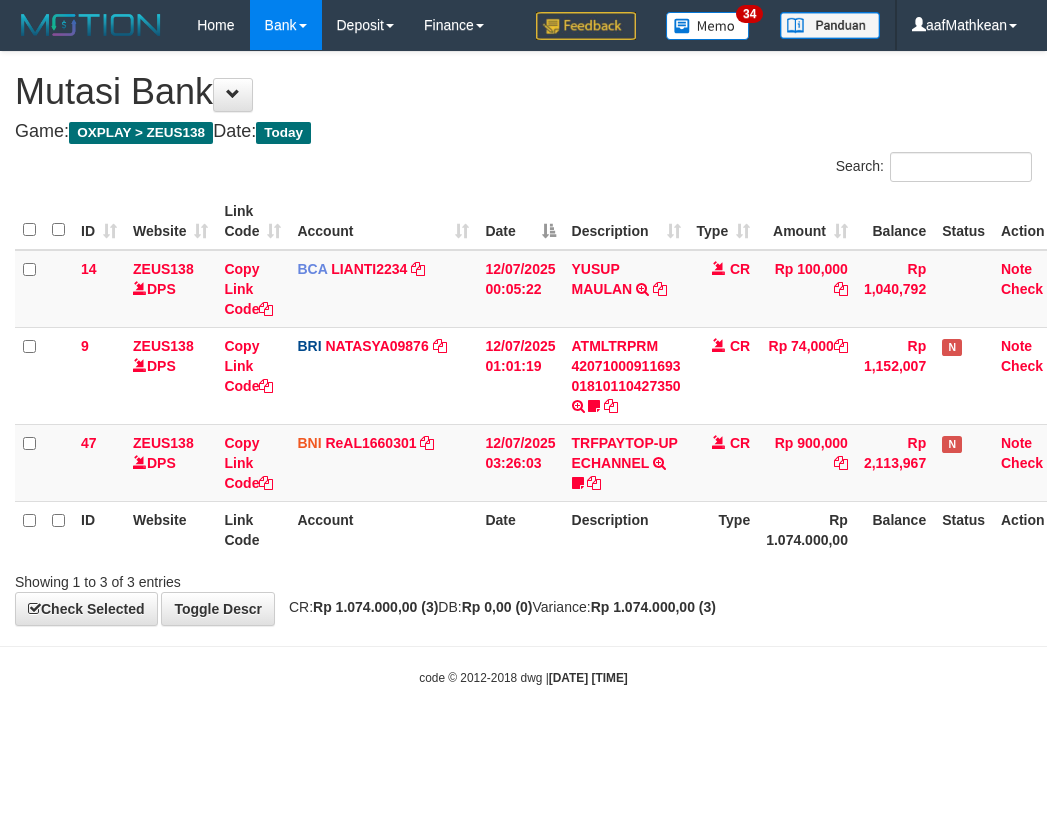 scroll, scrollTop: 0, scrollLeft: 27, axis: horizontal 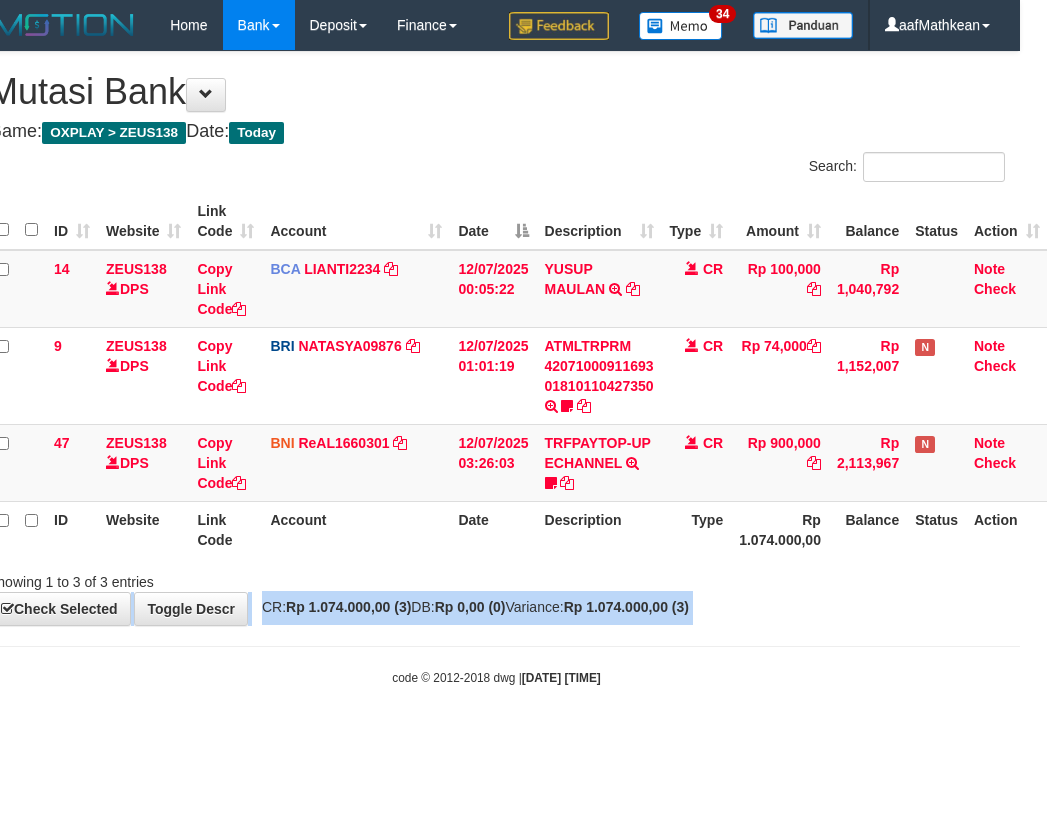 drag, startPoint x: 0, startPoint y: 0, endPoint x: 551, endPoint y: 627, distance: 834.70355 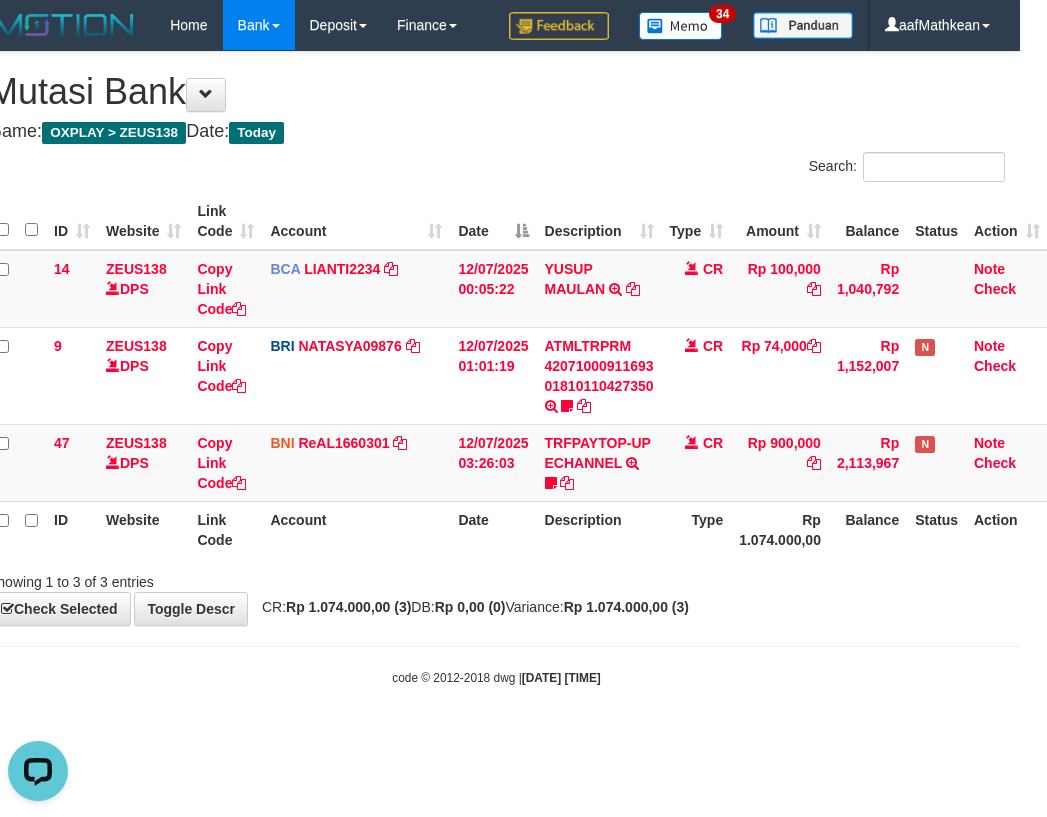 scroll, scrollTop: 0, scrollLeft: 0, axis: both 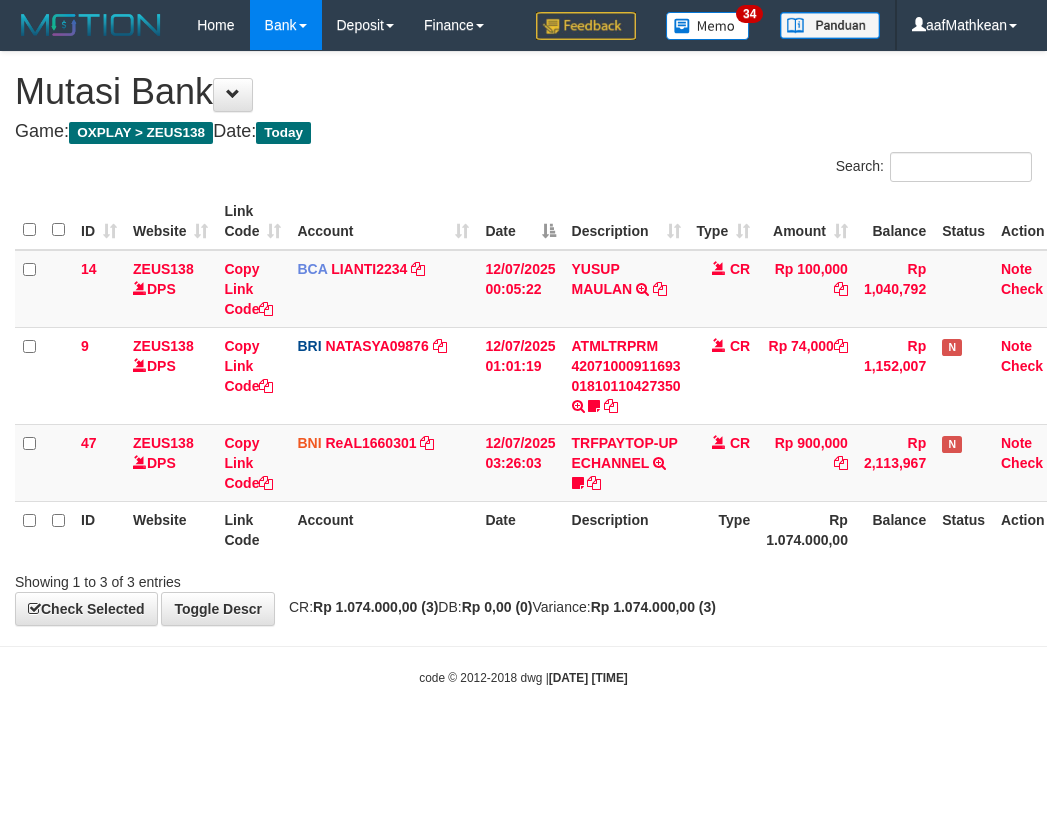 click on "Toggle navigation
Home
Bank
Account List
Load
By Website
Group
[OXPLAY]													ZEUS138
By Load Group (DPS)" at bounding box center (523, 368) 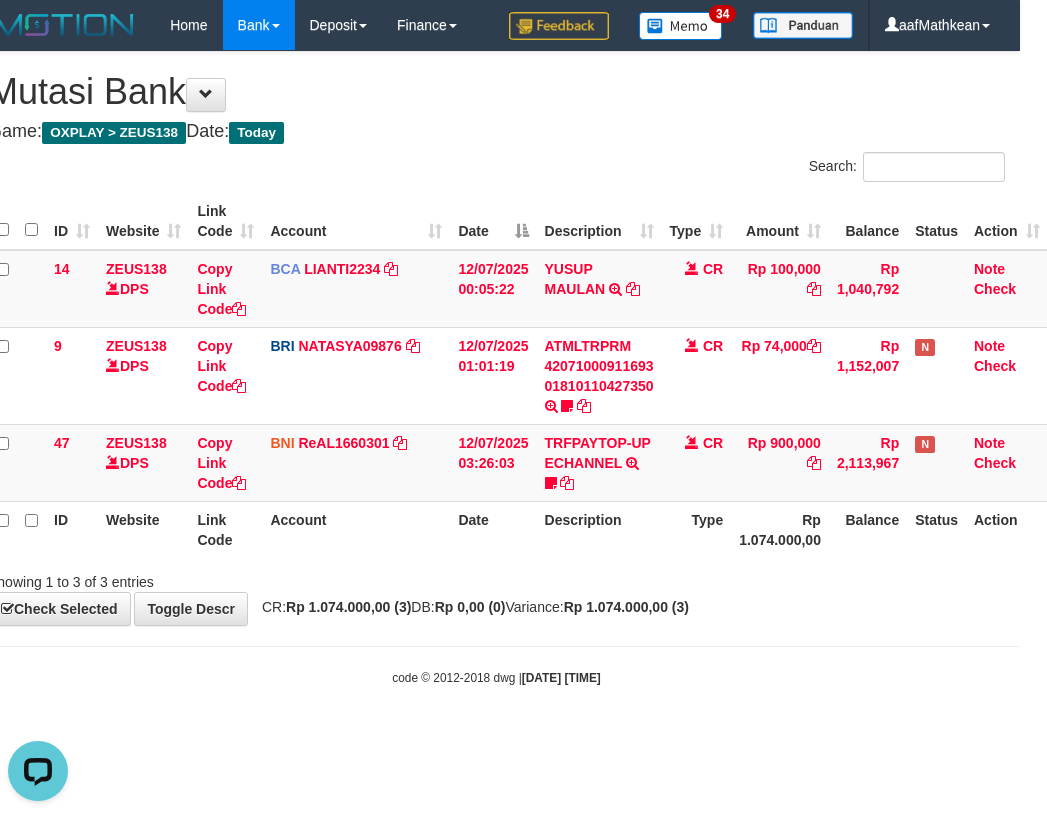 scroll, scrollTop: 0, scrollLeft: 0, axis: both 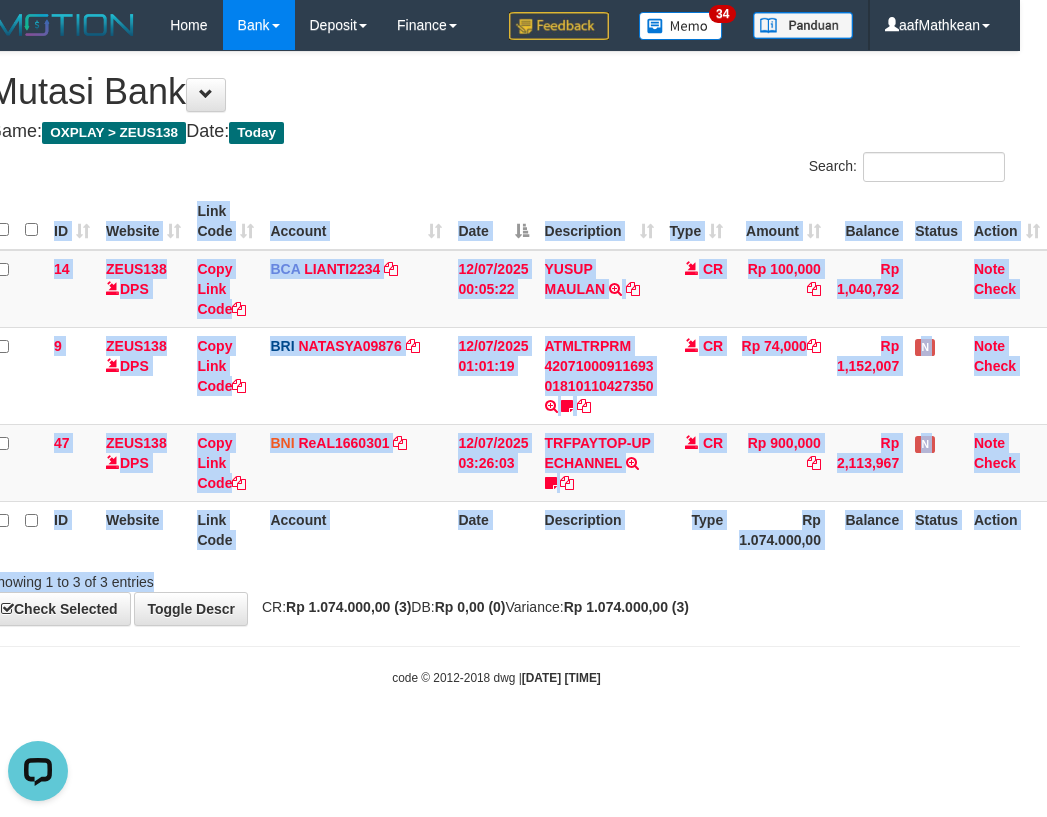 click on "Showing 1 to 3 of 3 entries" at bounding box center [496, 578] 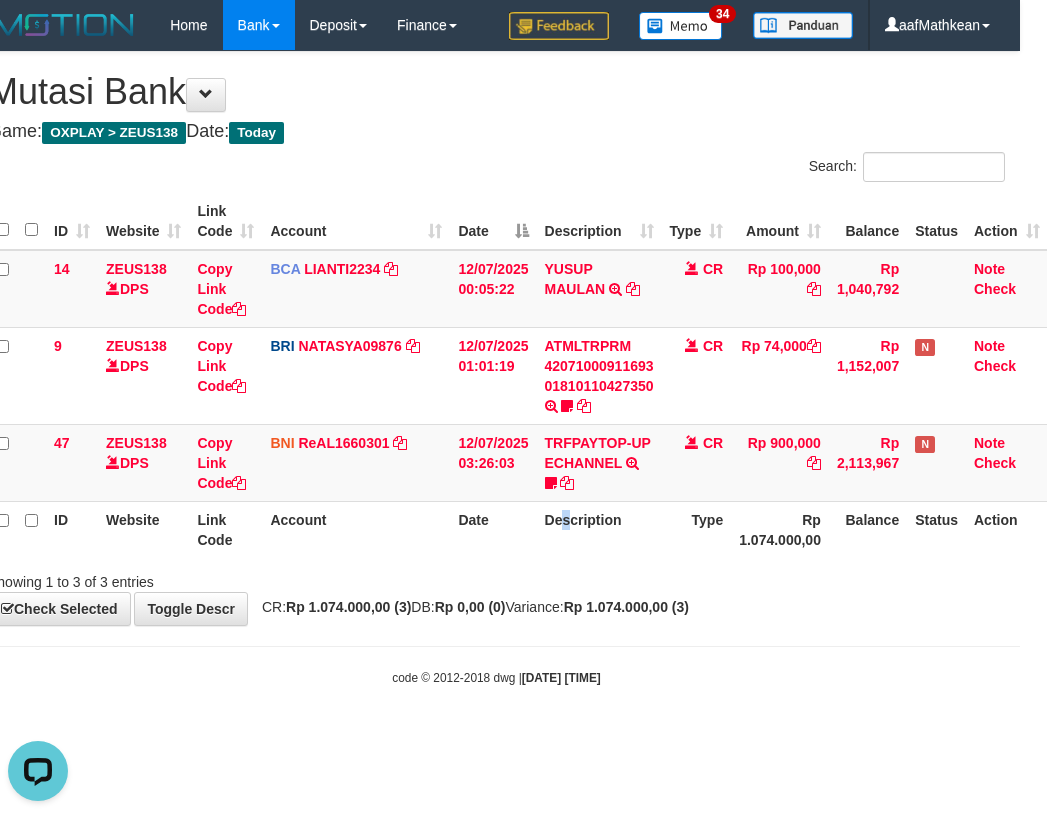 drag, startPoint x: 564, startPoint y: 545, endPoint x: 596, endPoint y: 606, distance: 68.88396 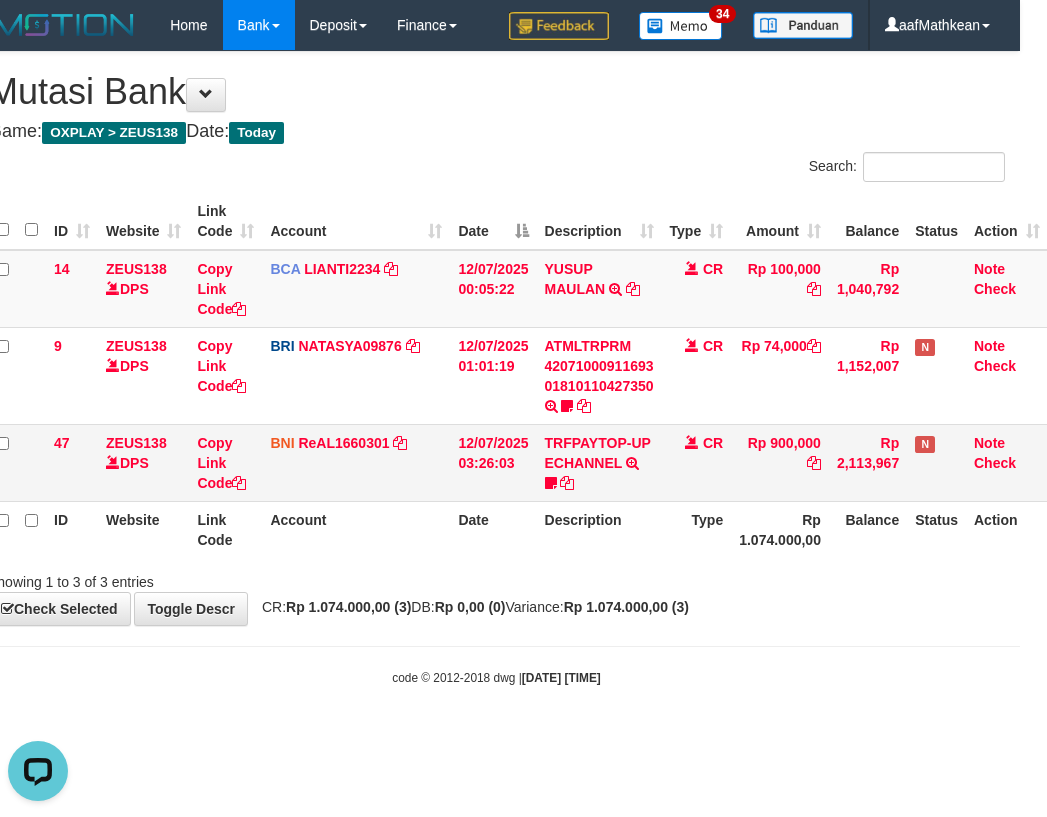 click on "TRFPAYTOP-UP ECHANNEL            TRF/PAY/TOP-UP ECHANNEL    Egoythea" at bounding box center (599, 462) 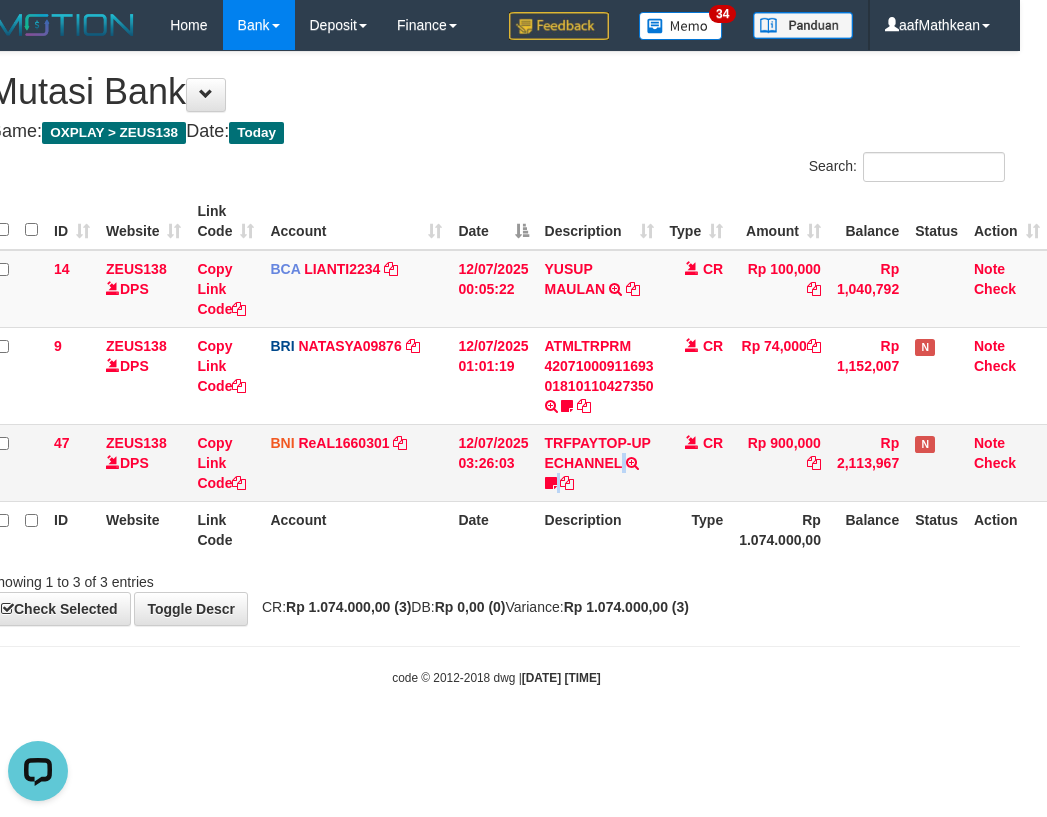 click on "TRFPAYTOP-UP ECHANNEL            TRF/PAY/TOP-UP ECHANNEL    Egoythea" at bounding box center [599, 462] 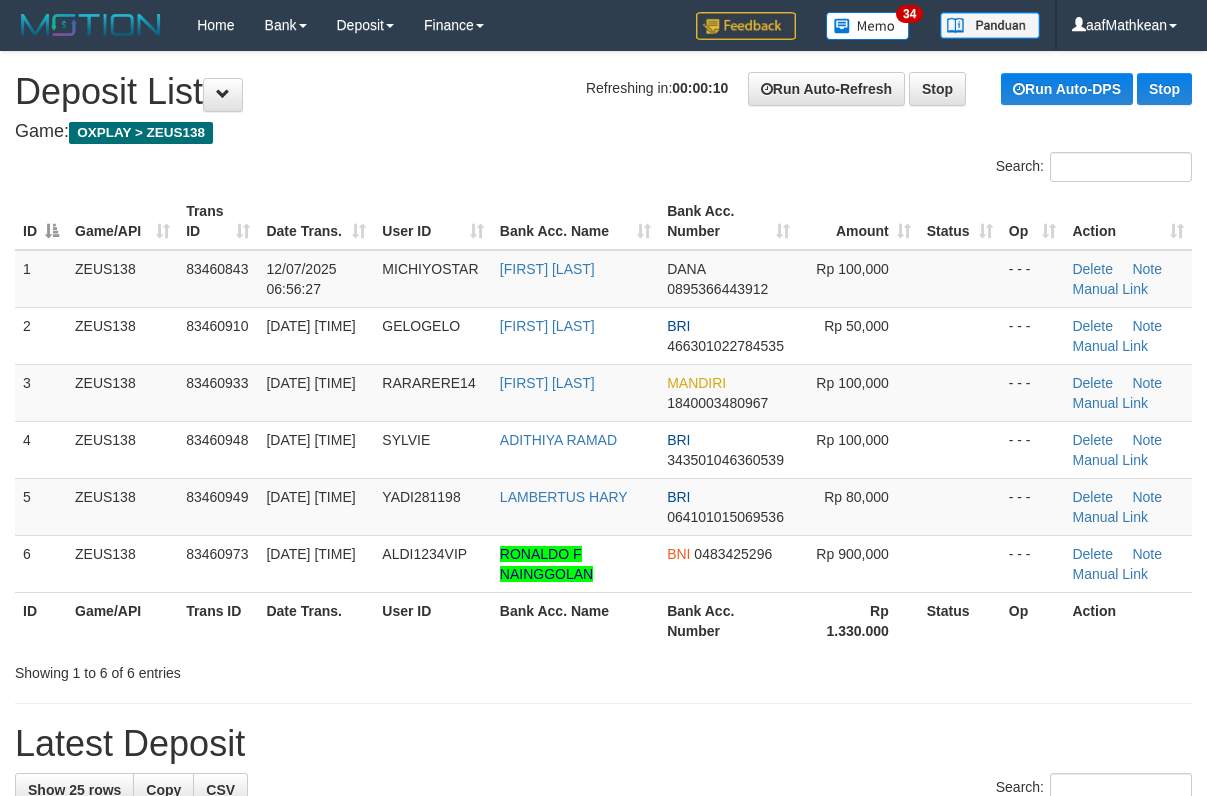 scroll, scrollTop: 0, scrollLeft: 0, axis: both 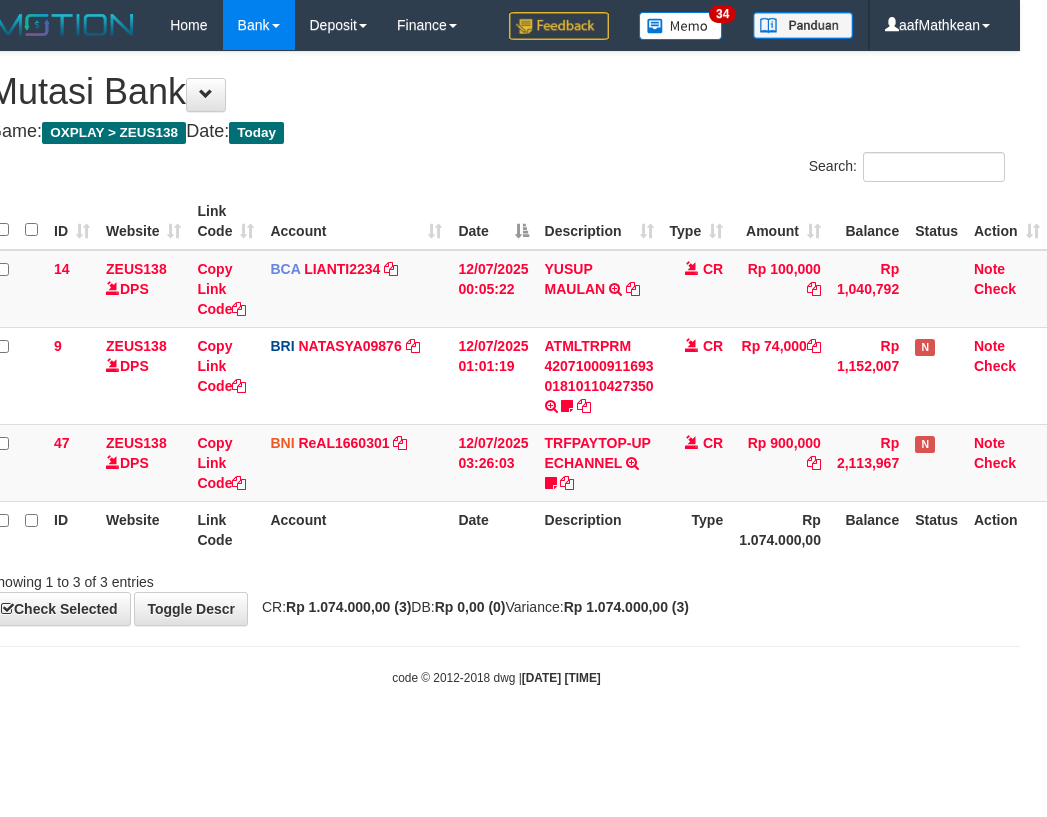 click on "Description" at bounding box center (599, 529) 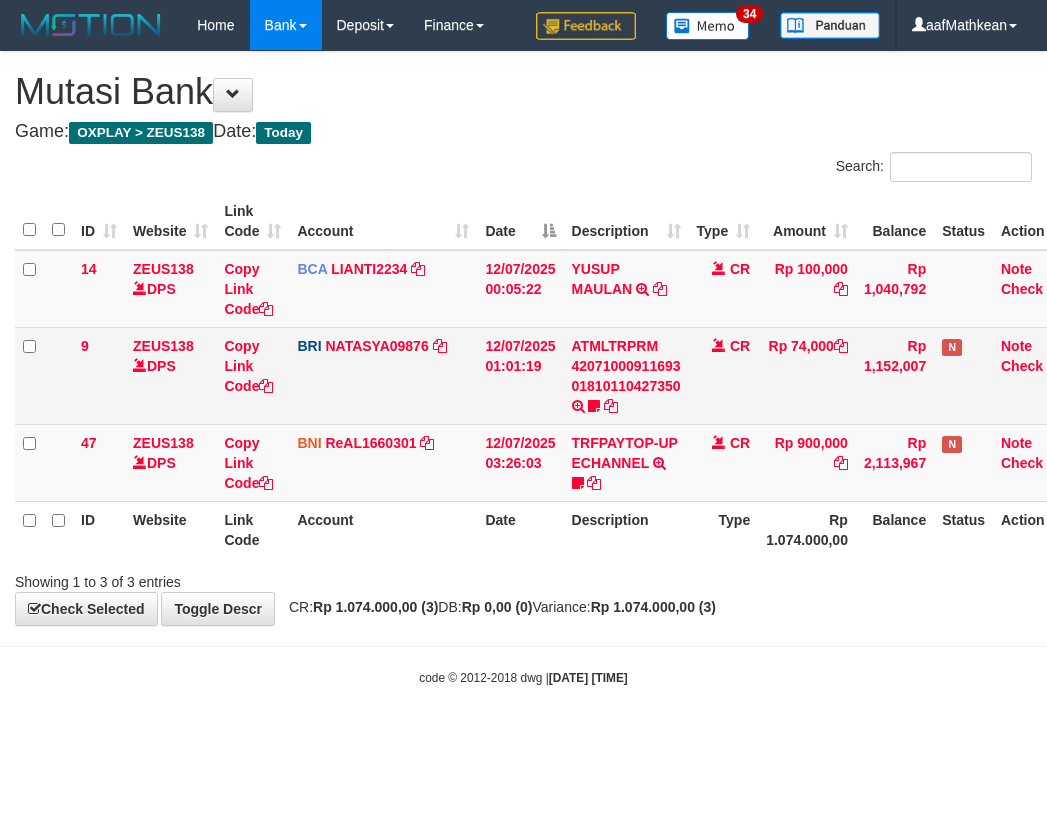 scroll, scrollTop: 0, scrollLeft: 27, axis: horizontal 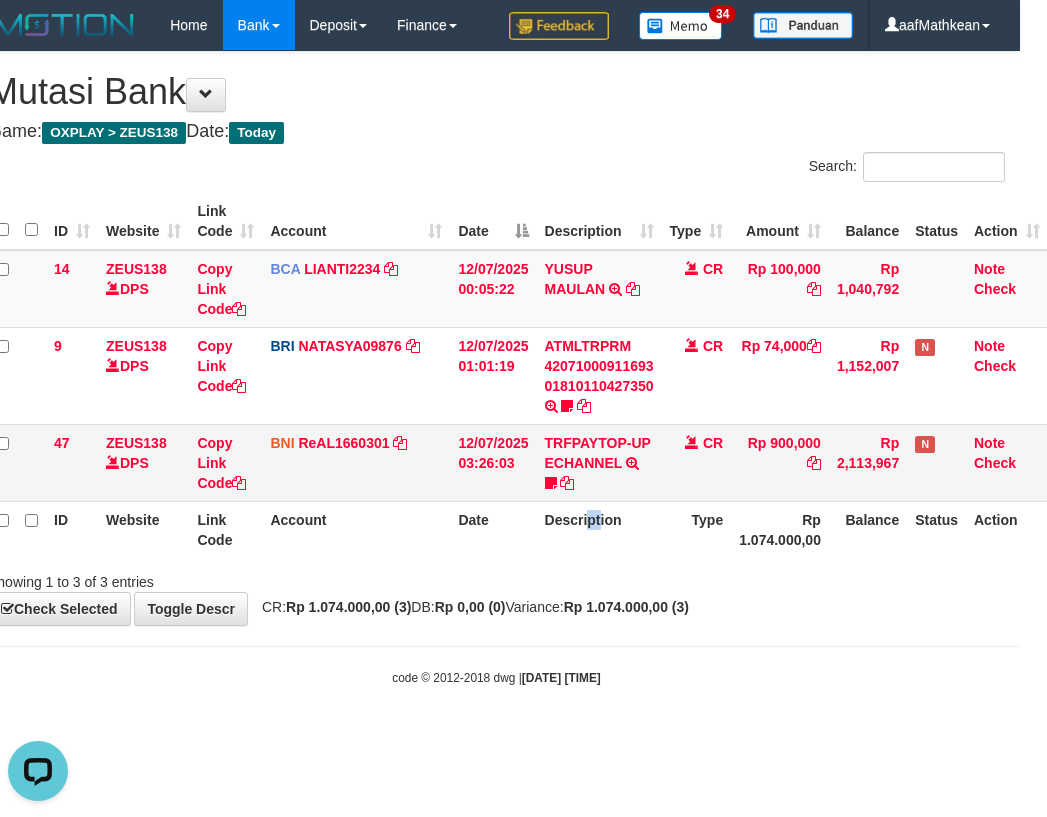 drag, startPoint x: 797, startPoint y: 460, endPoint x: 1044, endPoint y: 441, distance: 247.72969 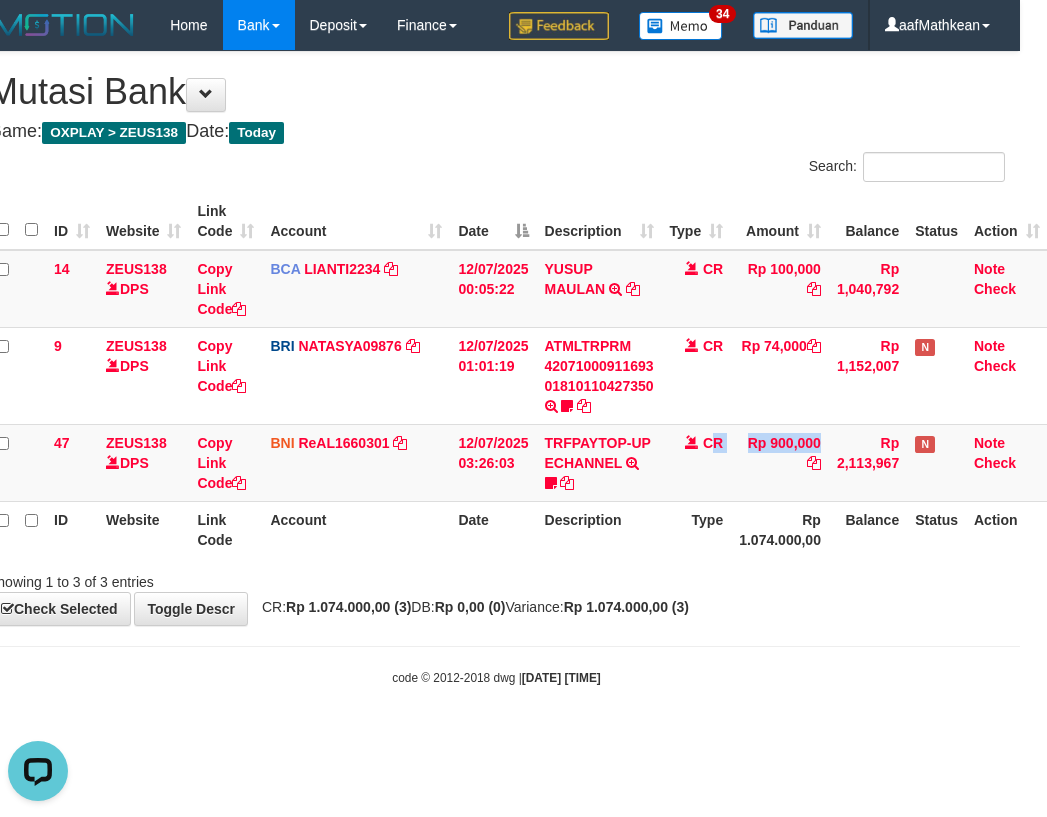click on "Toggle navigation
Home
Bank
Account List
Load
By Website
Group
[OXPLAY]													ZEUS138
By Load Group (DPS)" at bounding box center (496, 368) 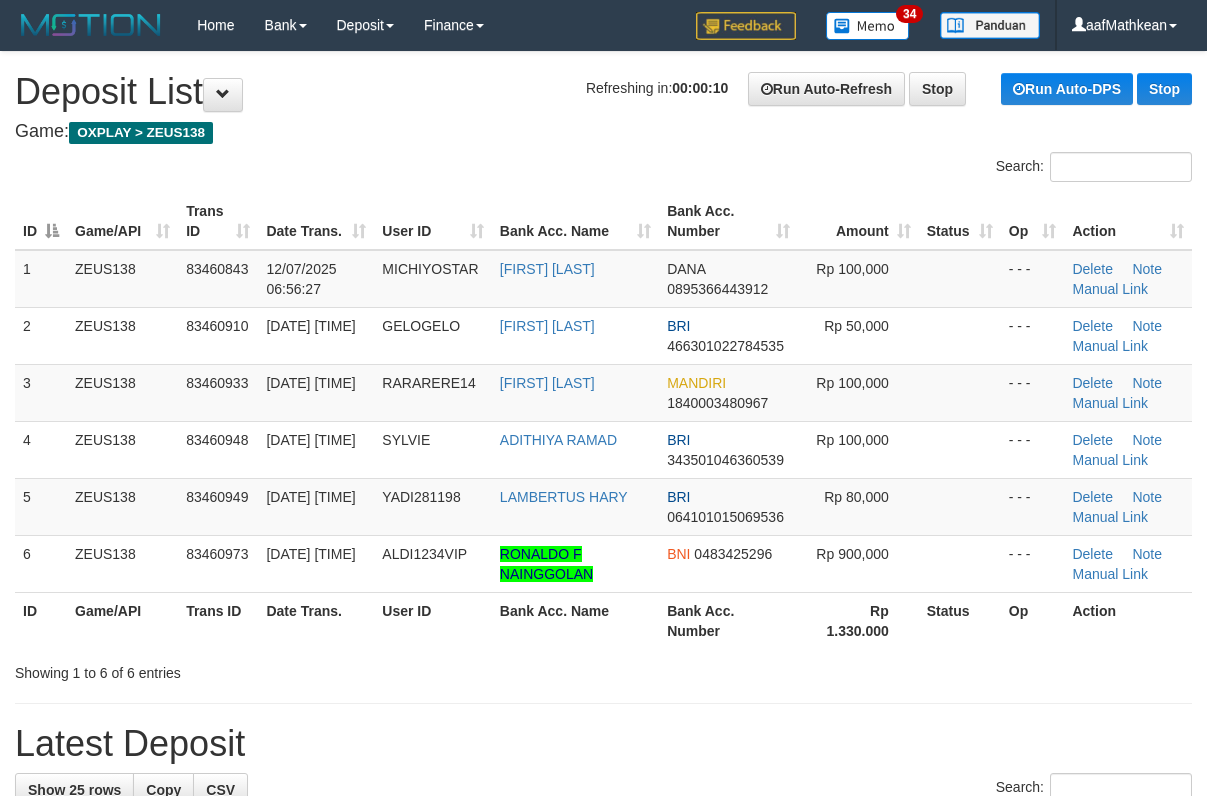 scroll, scrollTop: 0, scrollLeft: 0, axis: both 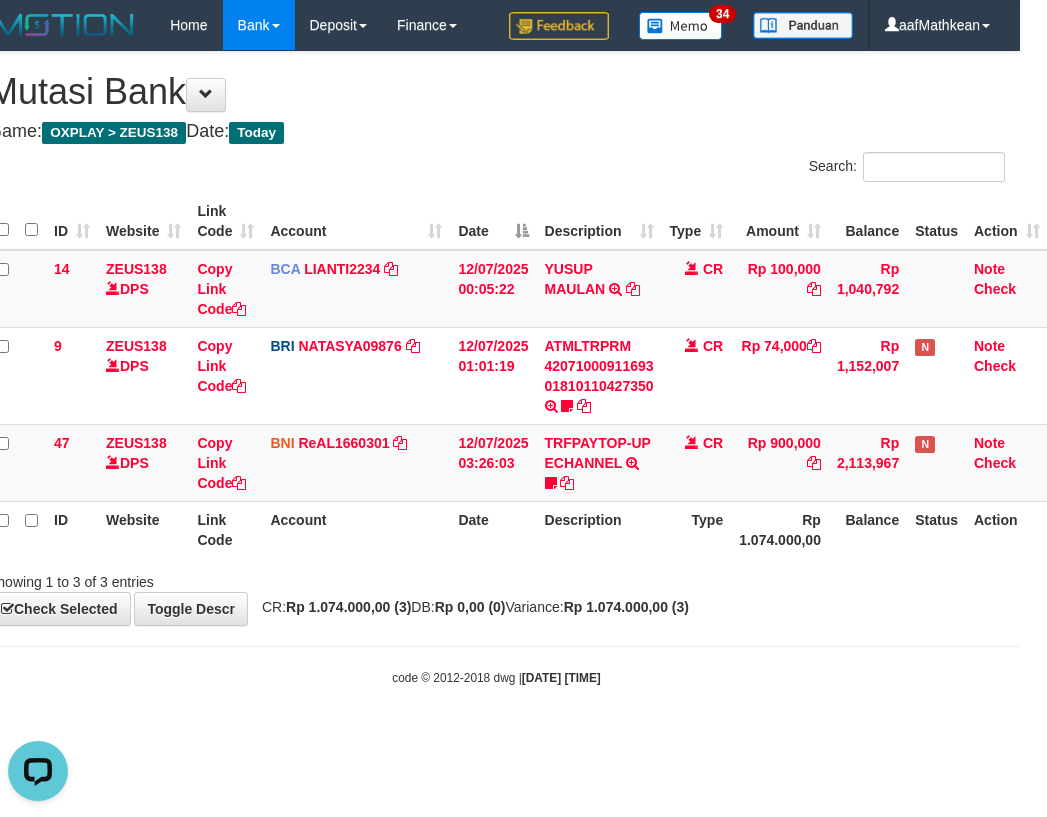 click on "Toggle navigation
Home
Bank
Account List
Load
By Website
Group
[OXPLAY]													ZEUS138
By Load Group (DPS)" at bounding box center [496, 368] 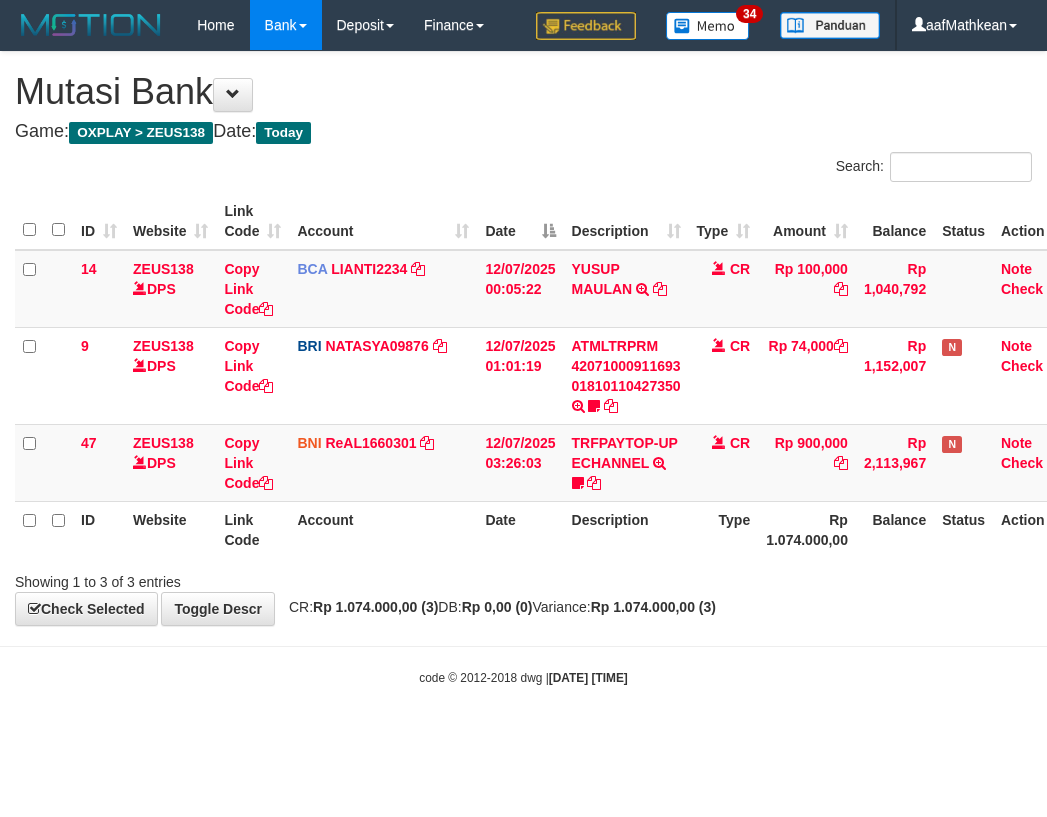 scroll, scrollTop: 0, scrollLeft: 27, axis: horizontal 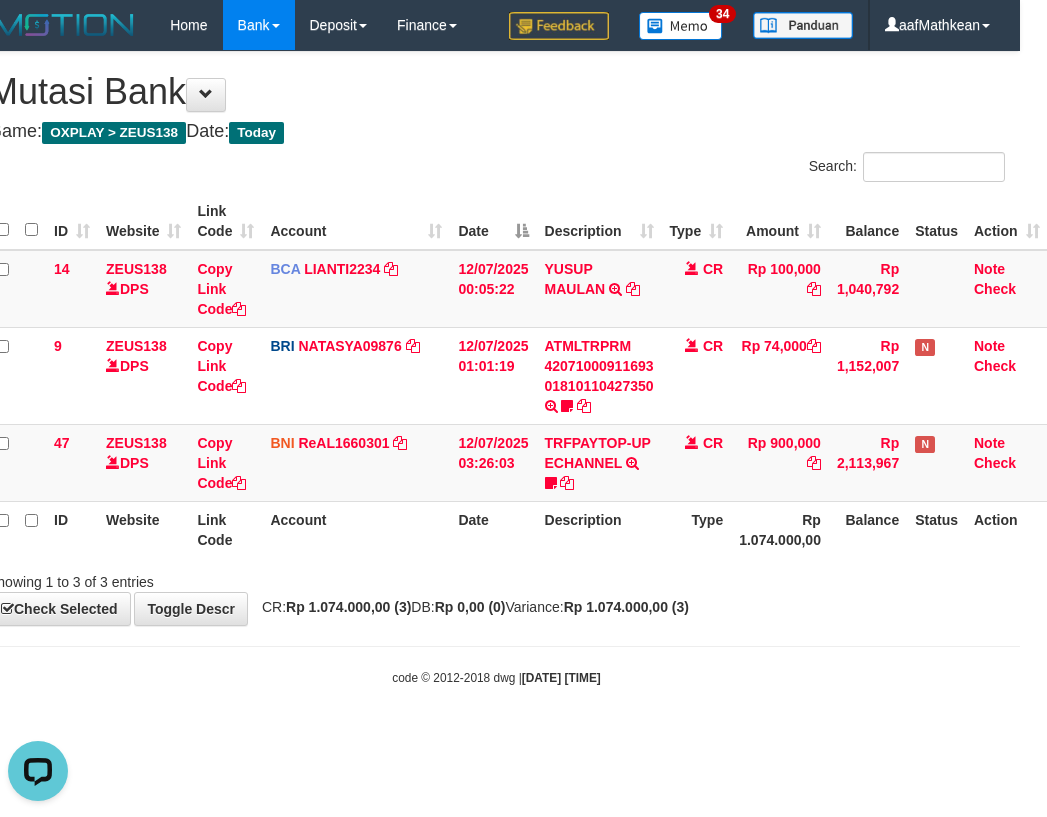 click on "ID Website Link Code Account Date Description Type Amount Balance Status Action
14
ZEUS138    DPS
Copy Link Code
BCA
LIANTI2234
DPS
YULIANTI
mutasi_20250712_4646 | 14
mutasi_20250712_4646 | 14
12/07/2025 00:05:22
YUSUP MAULAN         TRSF E-BANKING CR 1207/FTSCY/WS95051
100000.002025071262819090 TRFDN-YUSUP MAULANESPAY DEBIT INDONE
CR
Rp 100,000
Rp 1,040,792
Note
Check
9
ZEUS138    DPS
Copy Link Code
BRI
NATASYA09876
DPS" at bounding box center (518, 375) 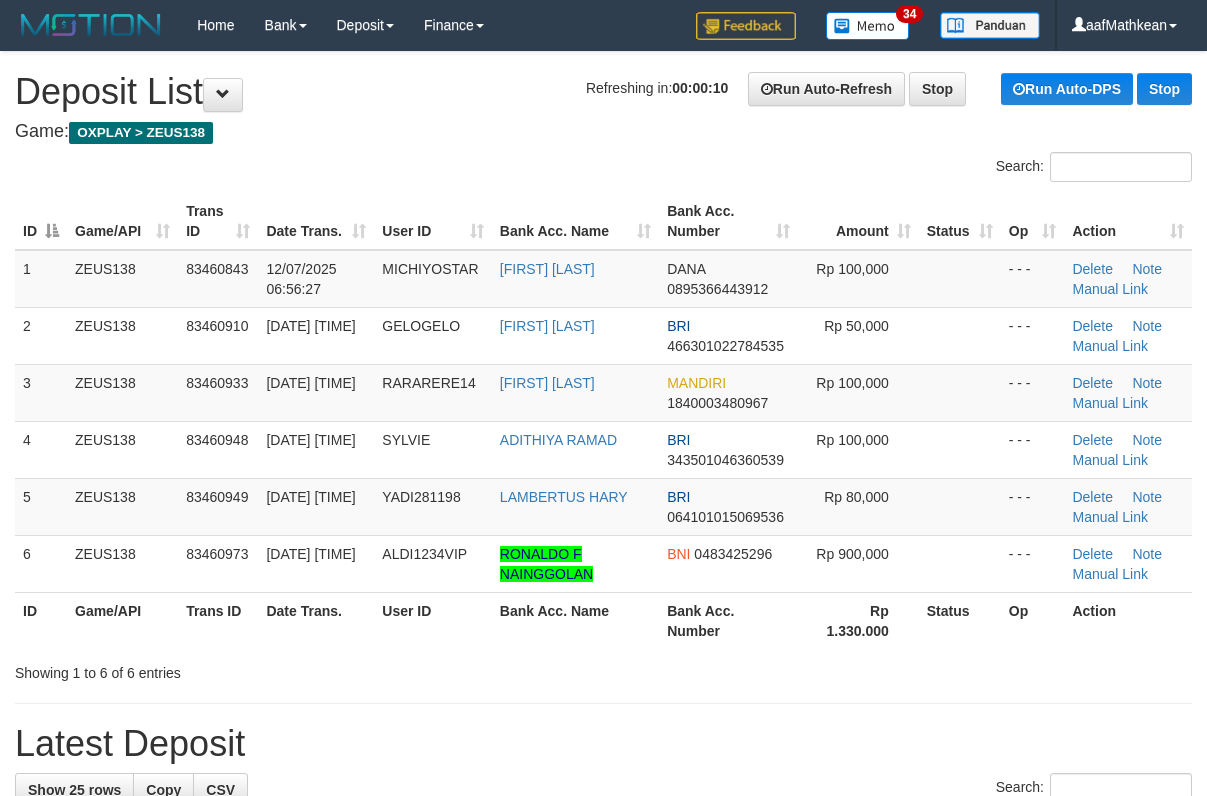 scroll, scrollTop: 0, scrollLeft: 0, axis: both 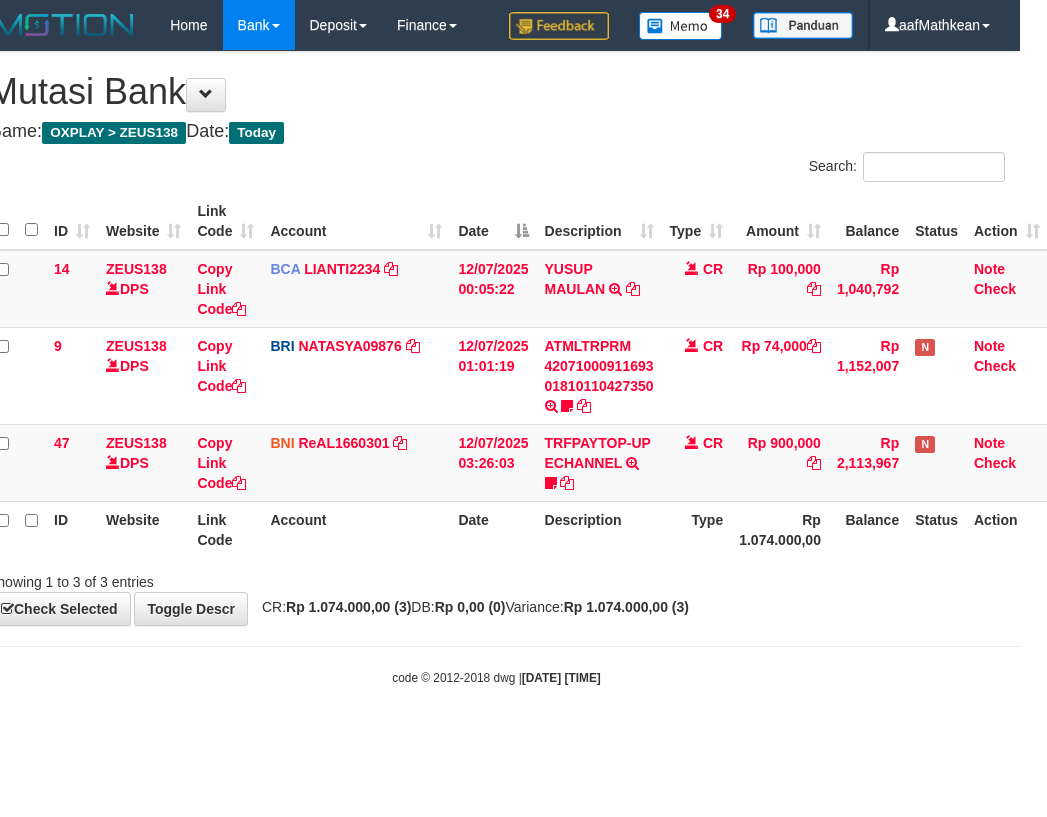click on "Type" at bounding box center (697, 529) 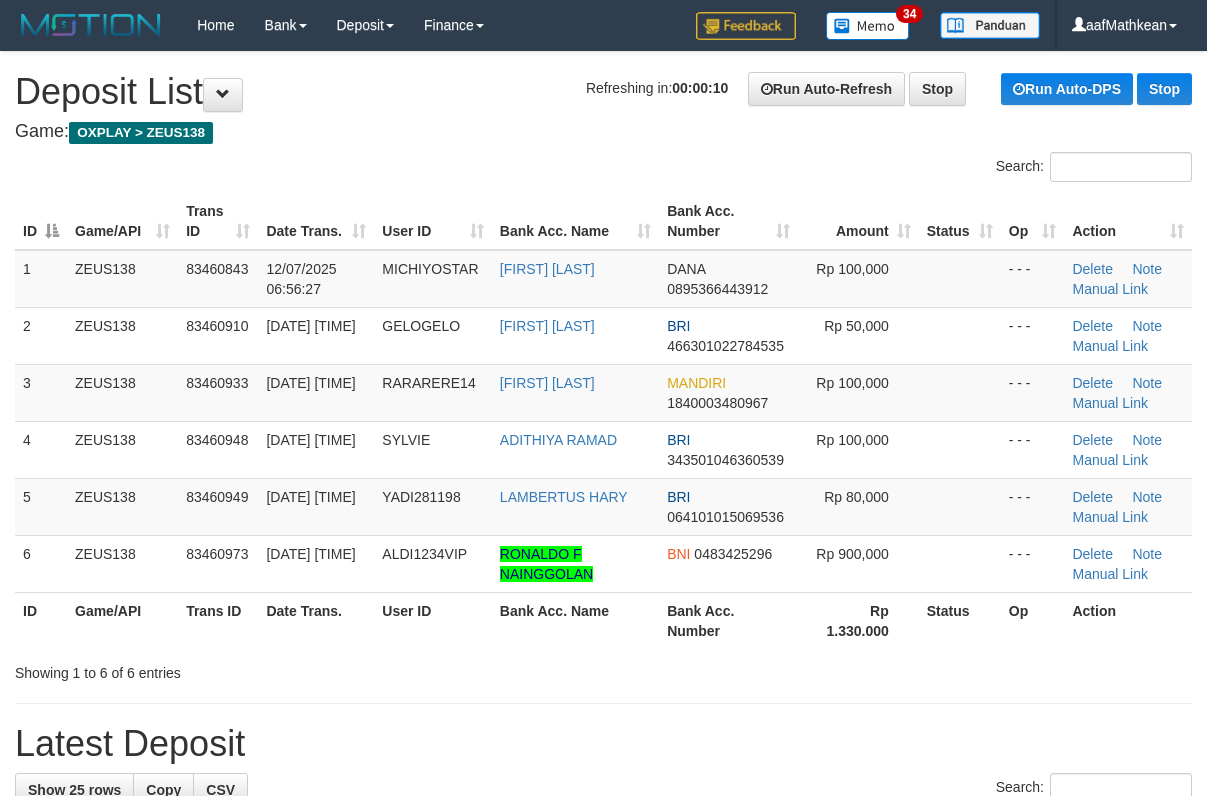 scroll, scrollTop: 0, scrollLeft: 0, axis: both 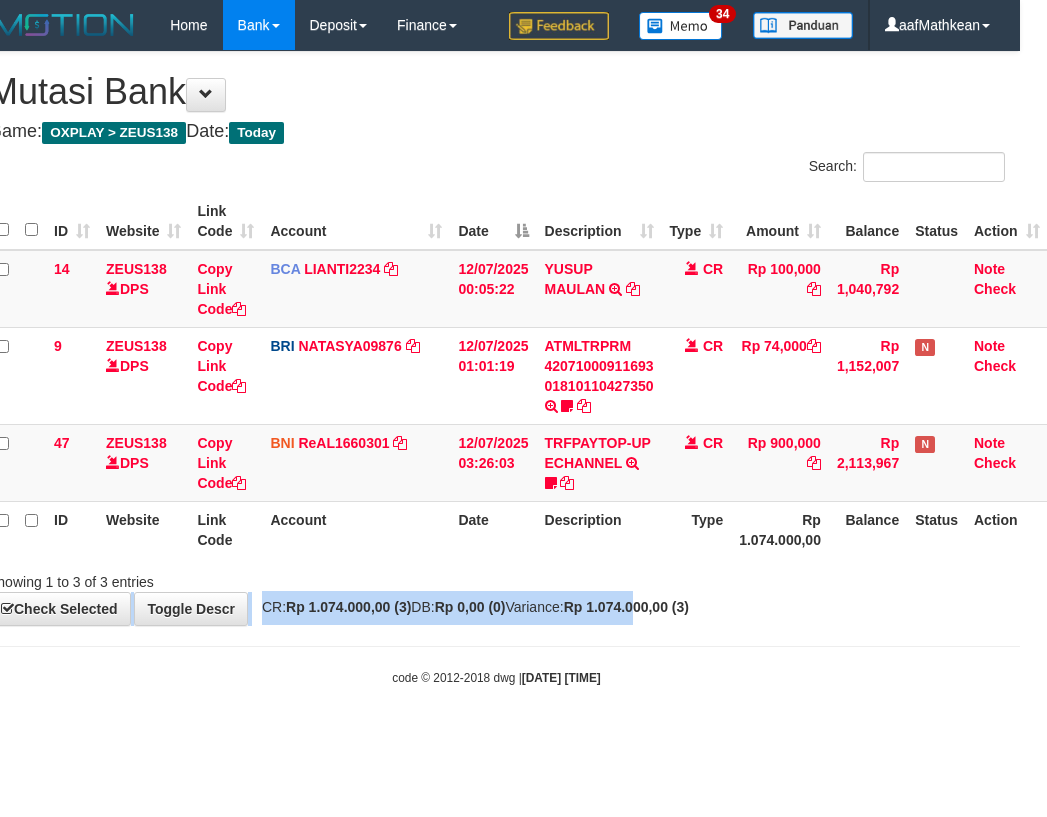 click on "Toggle navigation
Home
Bank
Account List
Load
By Website
Group
[OXPLAY]													ZEUS138
By Load Group (DPS)" at bounding box center (496, 368) 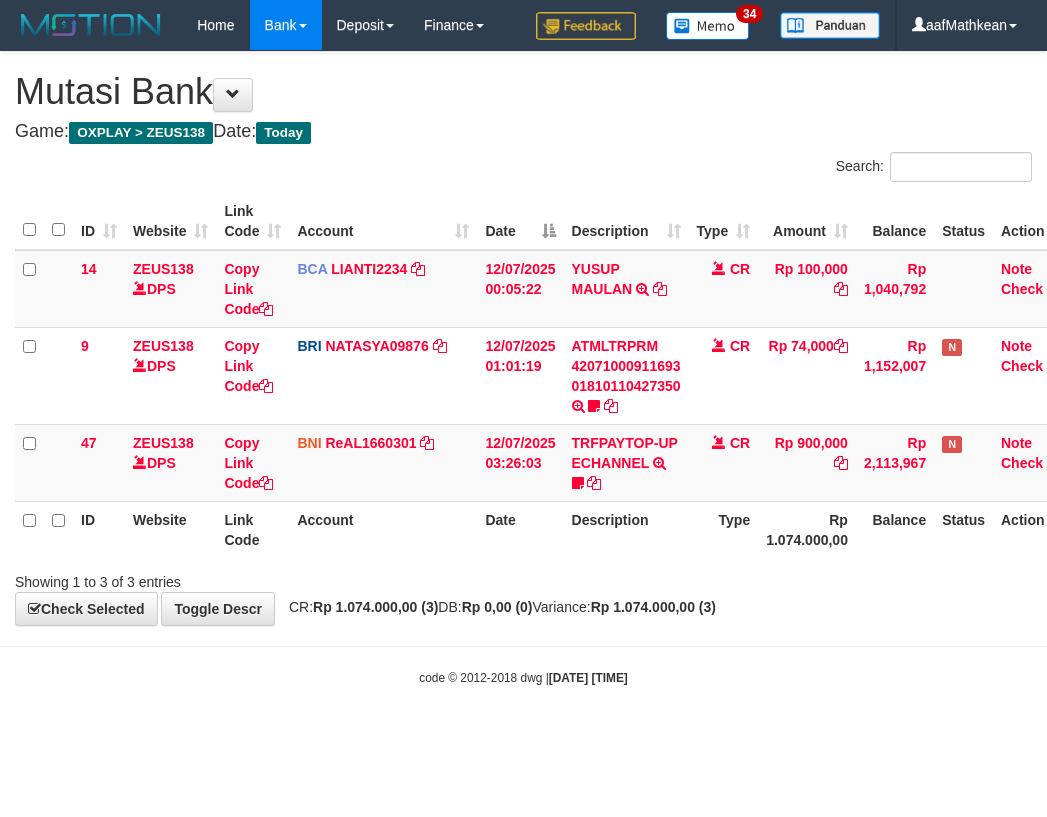 scroll, scrollTop: 0, scrollLeft: 27, axis: horizontal 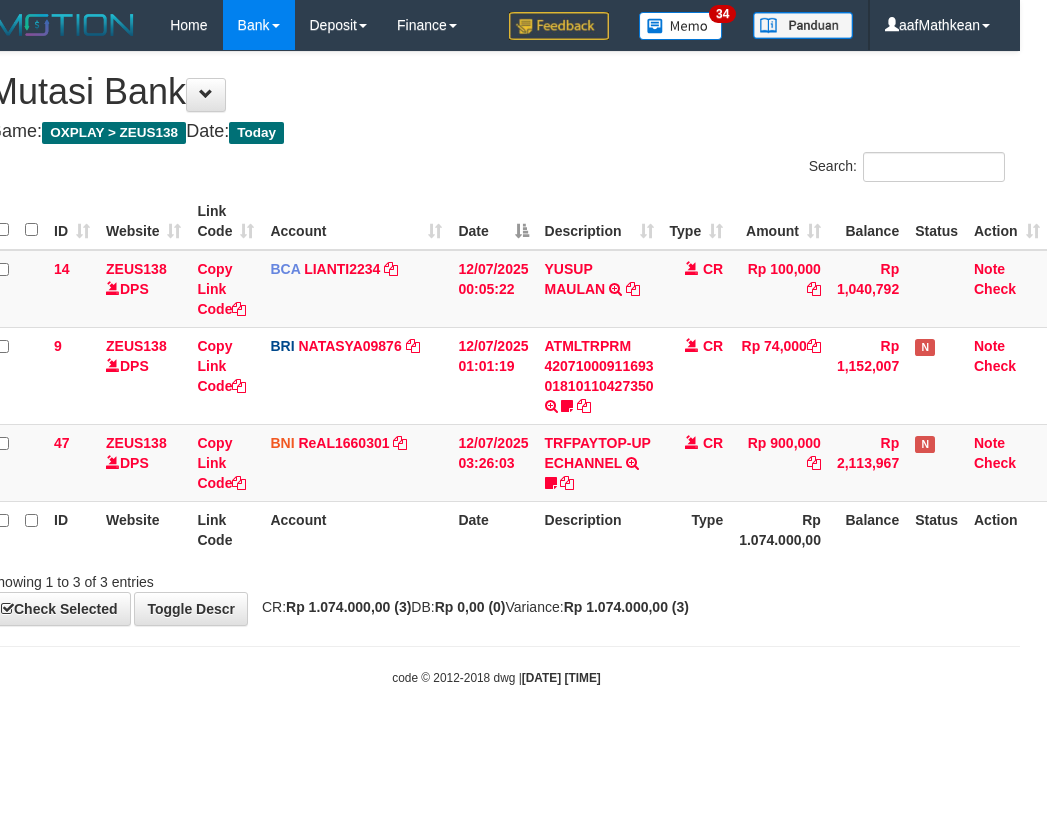 click on "Date" at bounding box center (493, 529) 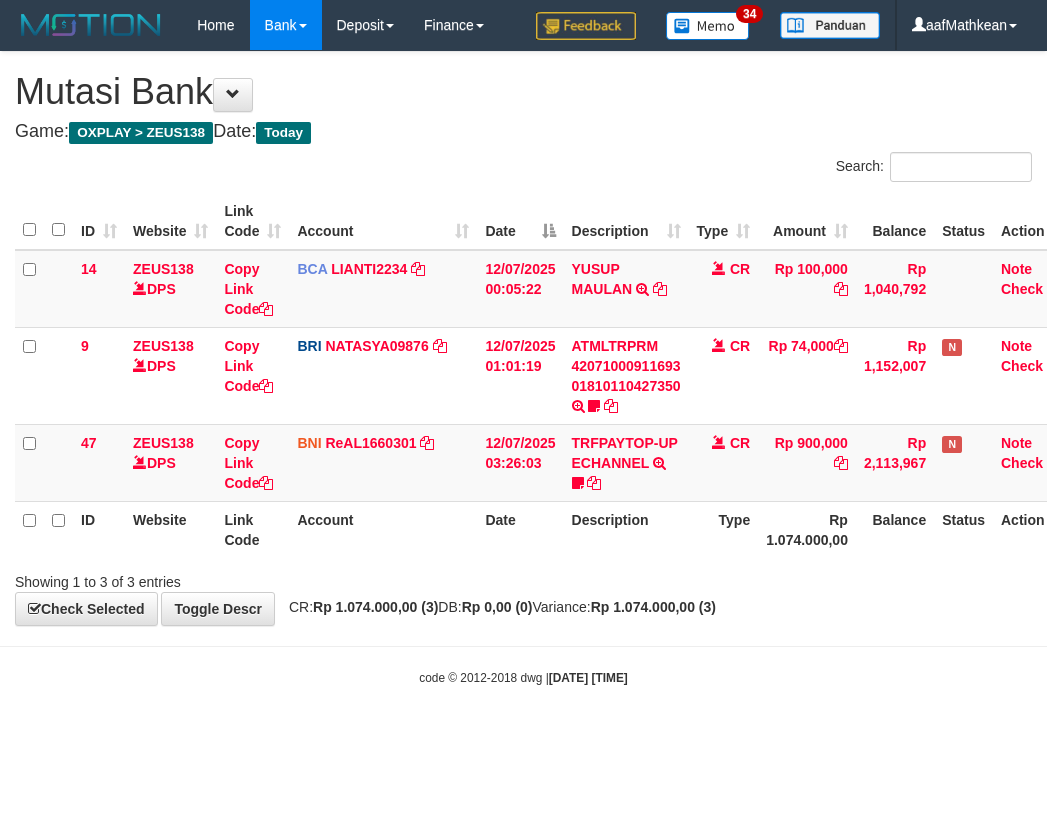 scroll, scrollTop: 0, scrollLeft: 27, axis: horizontal 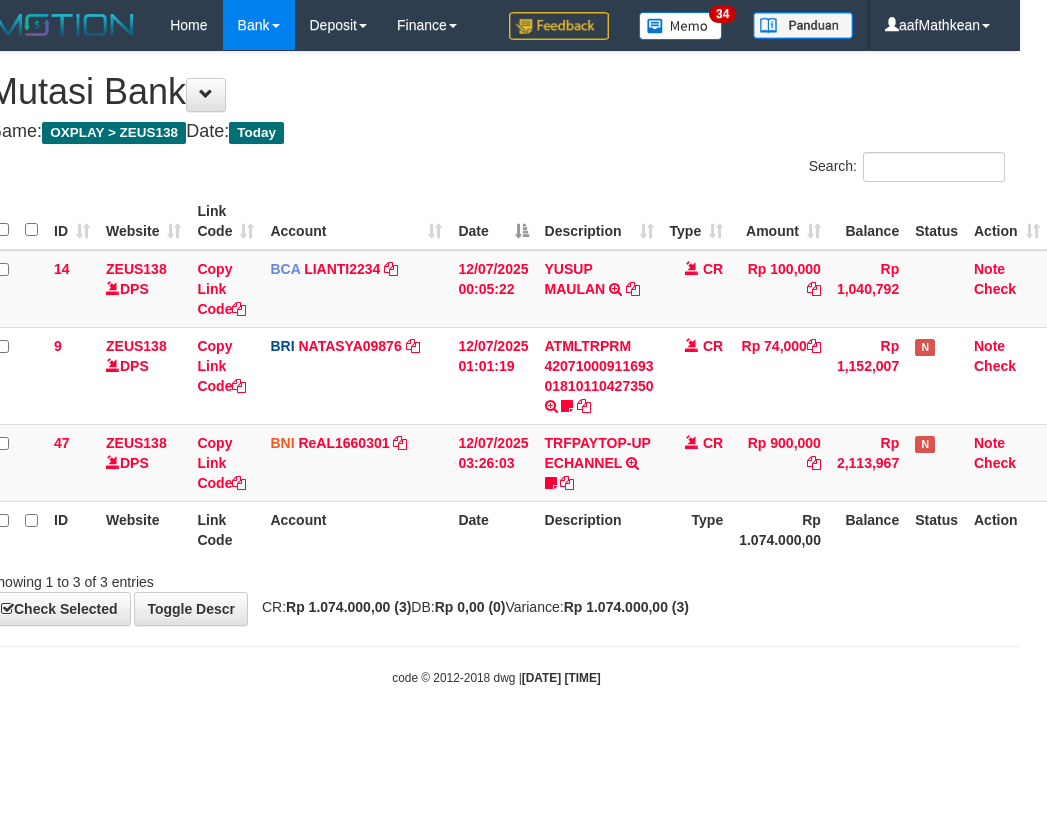 click on "Toggle navigation
Home
Bank
Account List
Load
By Website
Group
[OXPLAY]													ZEUS138
By Load Group (DPS)" at bounding box center (496, 368) 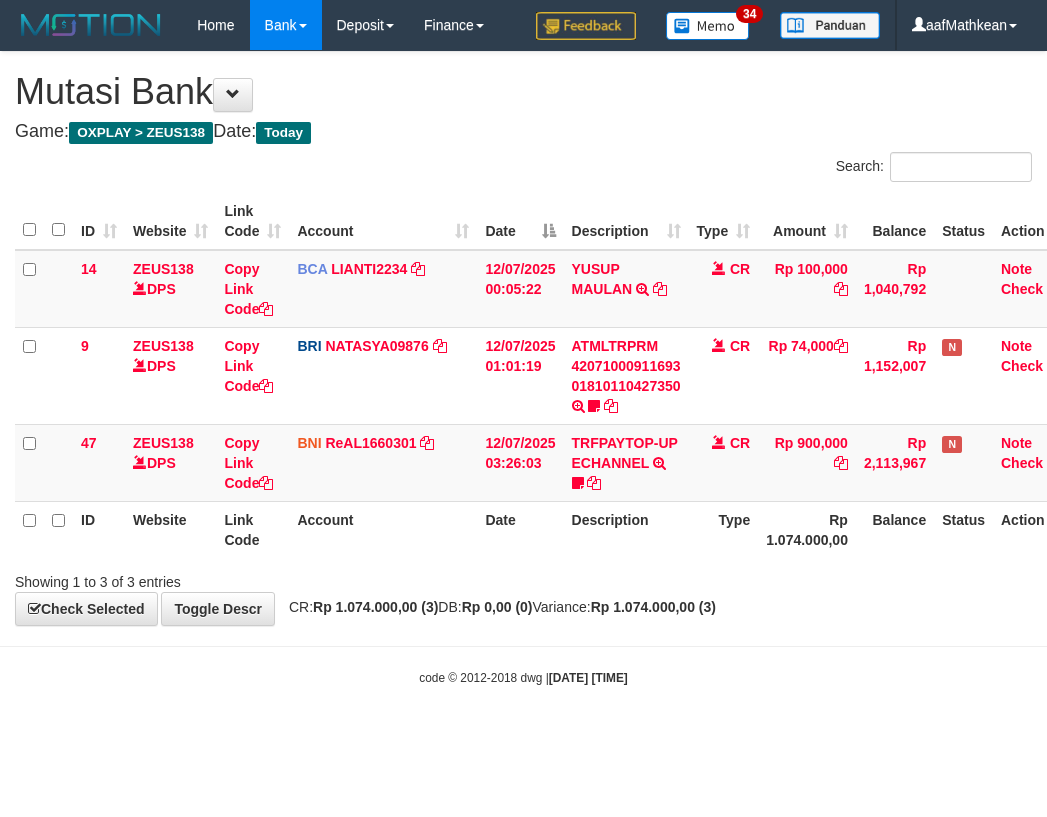 scroll, scrollTop: 0, scrollLeft: 27, axis: horizontal 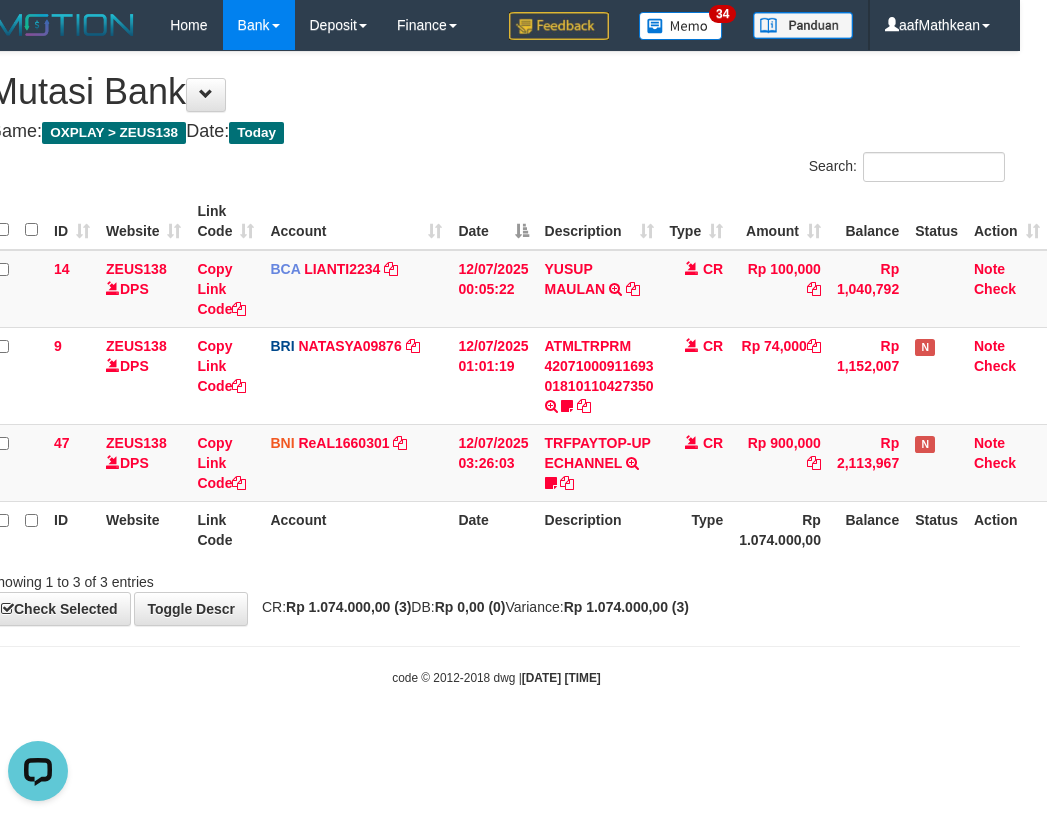 click on "Toggle navigation
Home
Bank
Account List
Load
By Website
Group
[OXPLAY]													ZEUS138
By Load Group (DPS)" at bounding box center (496, 368) 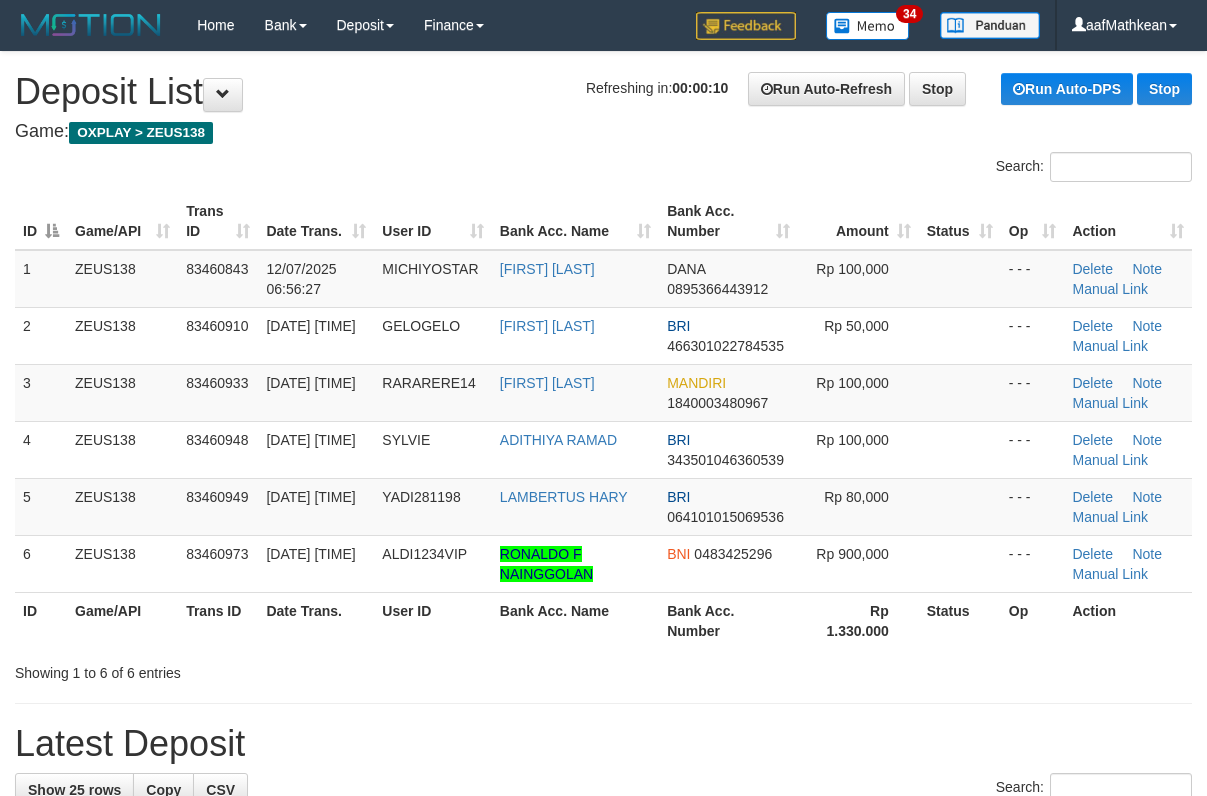 scroll, scrollTop: 0, scrollLeft: 0, axis: both 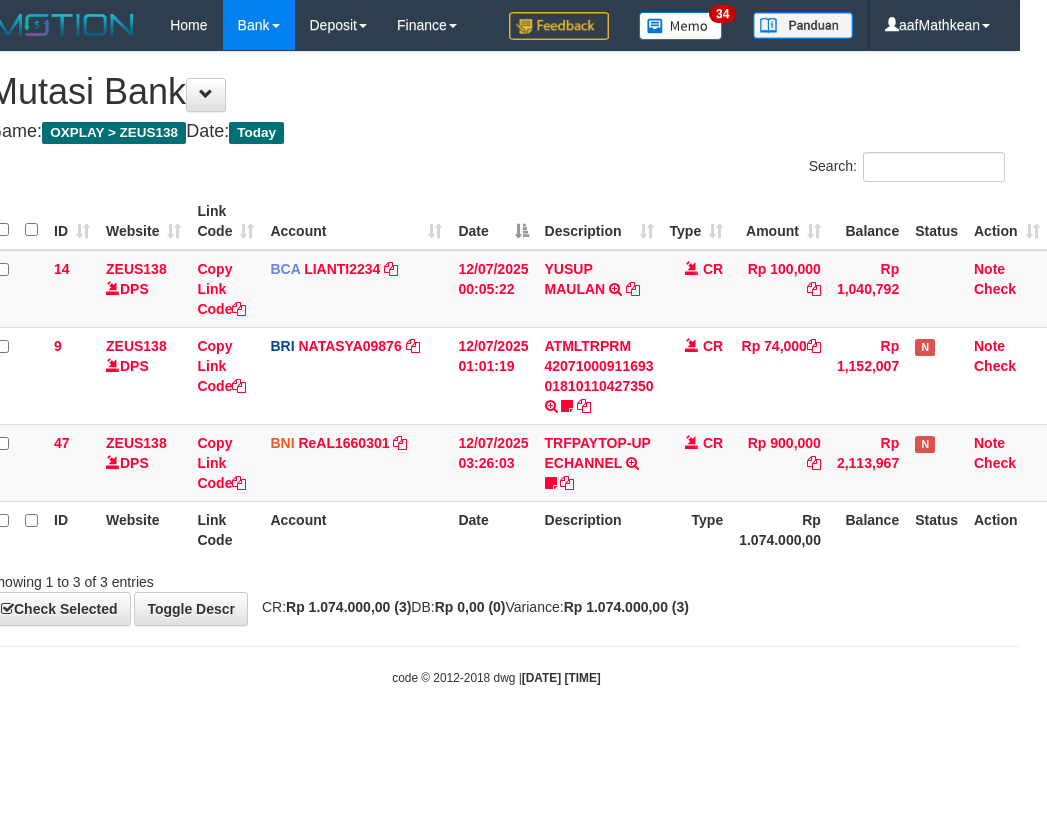 click on "Date" at bounding box center [493, 529] 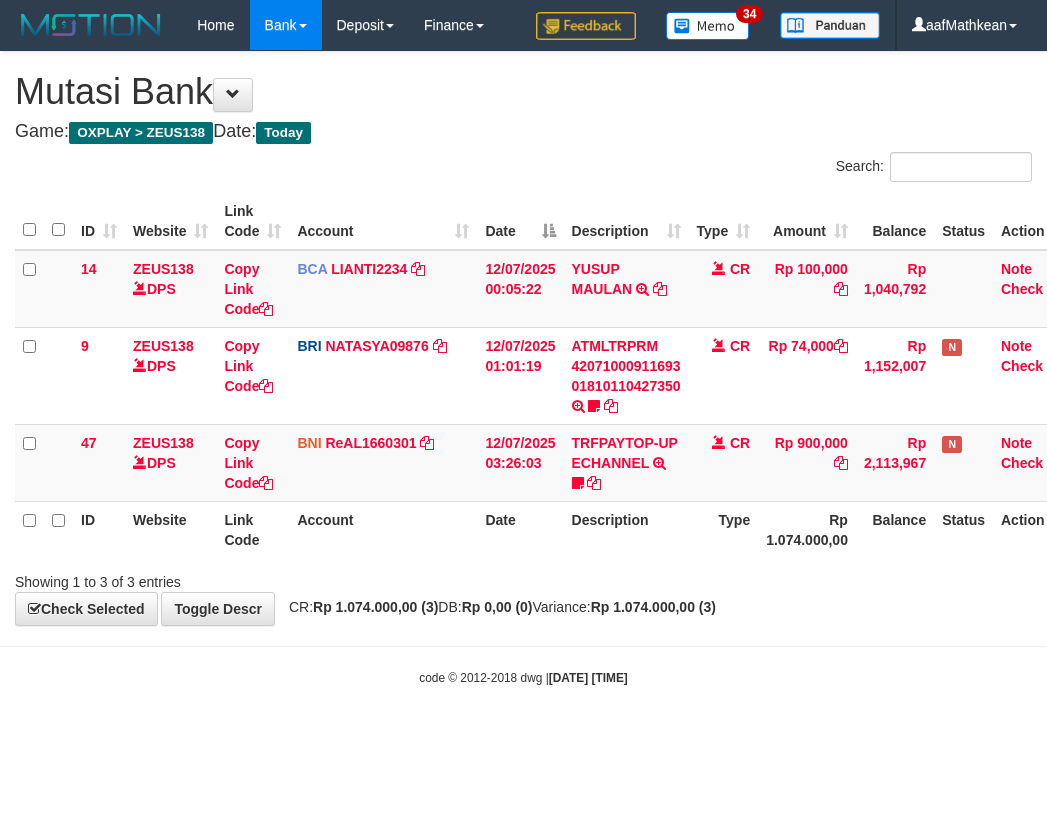 scroll, scrollTop: 0, scrollLeft: 27, axis: horizontal 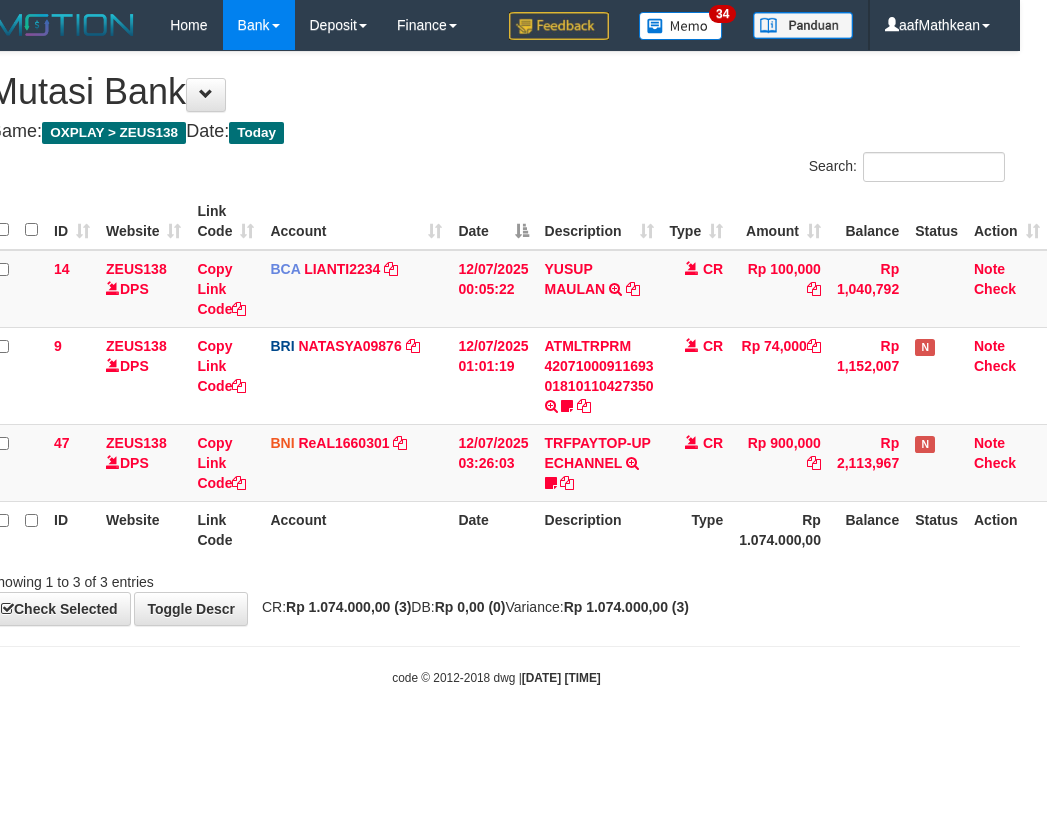 click on "Date" at bounding box center (493, 529) 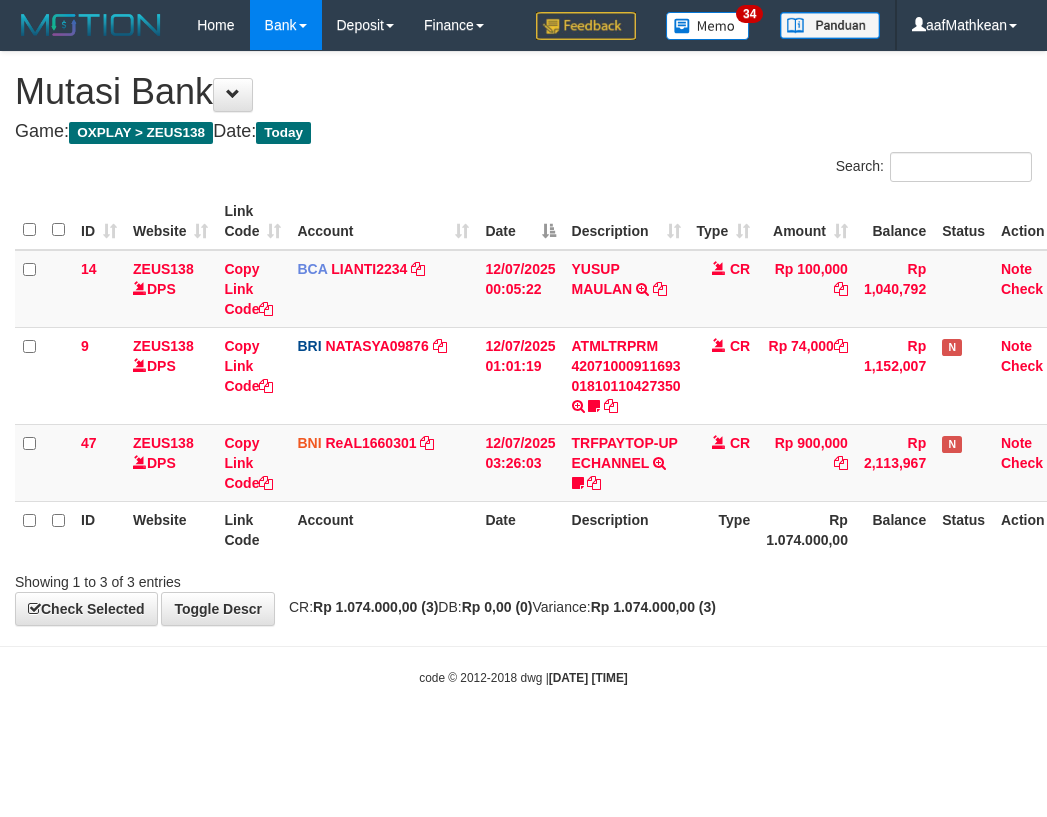 scroll, scrollTop: 0, scrollLeft: 27, axis: horizontal 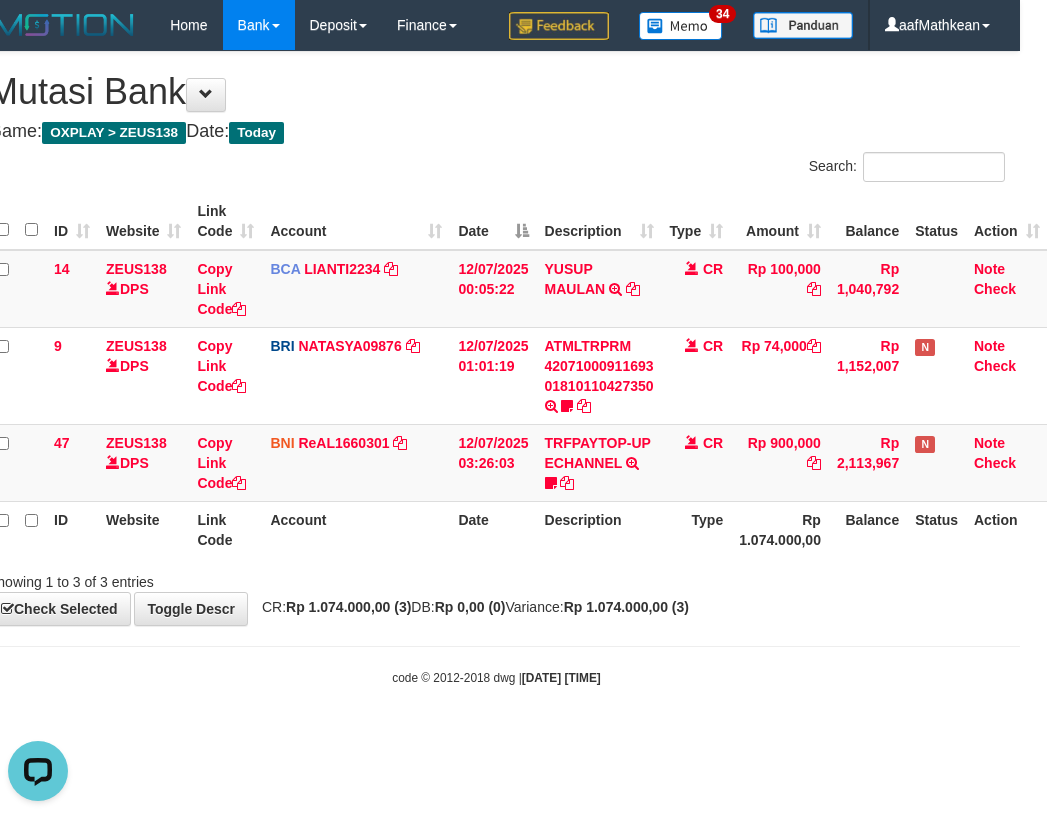 drag, startPoint x: 579, startPoint y: 536, endPoint x: 573, endPoint y: 510, distance: 26.683329 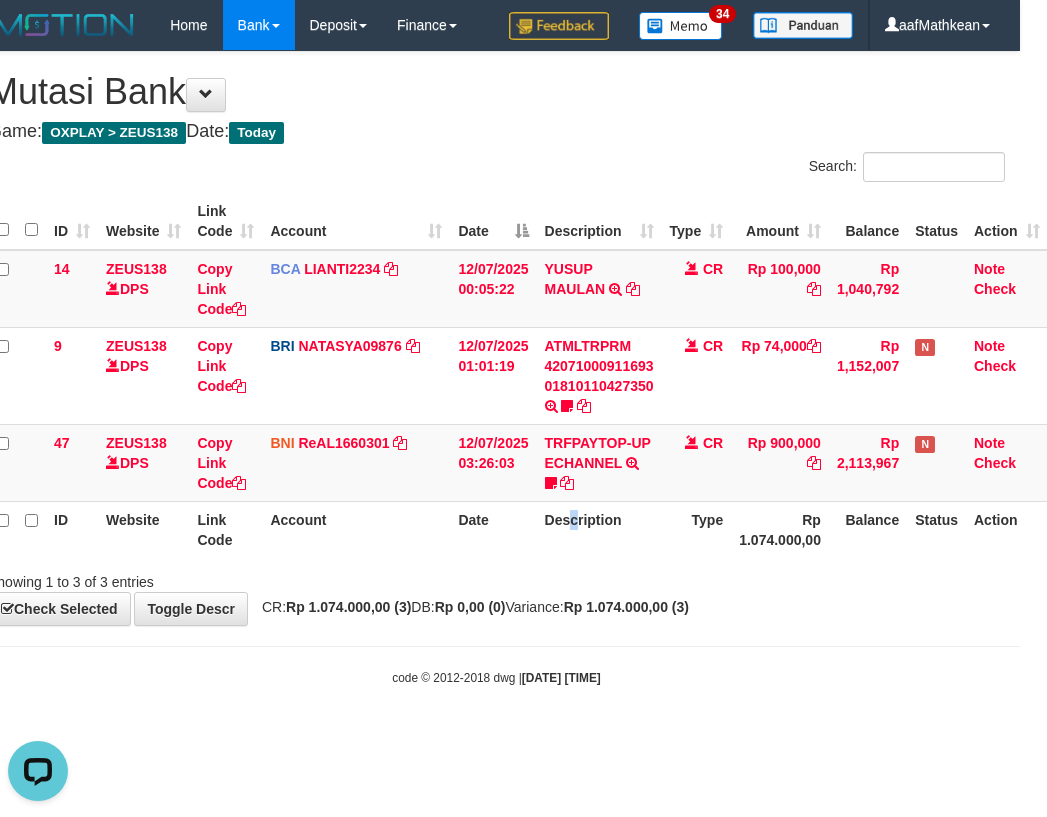 drag, startPoint x: 573, startPoint y: 510, endPoint x: 574, endPoint y: 543, distance: 33.01515 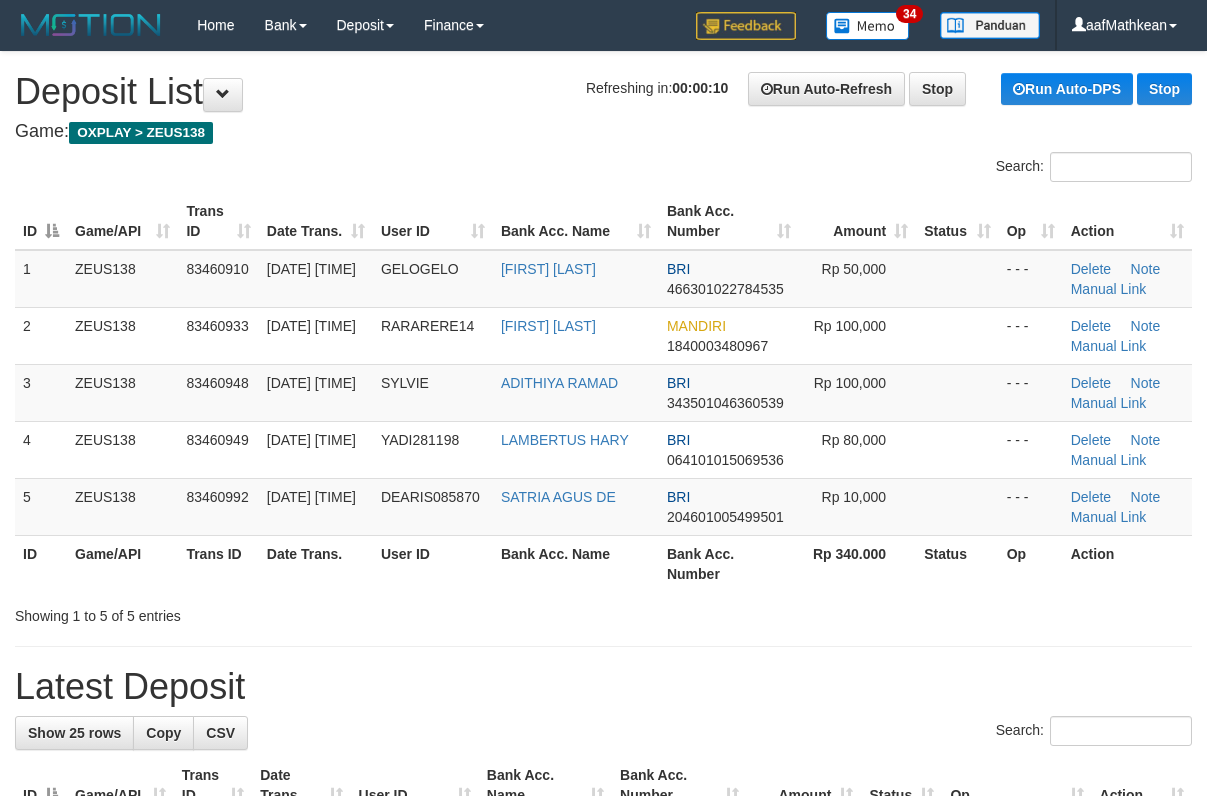 scroll, scrollTop: 0, scrollLeft: 0, axis: both 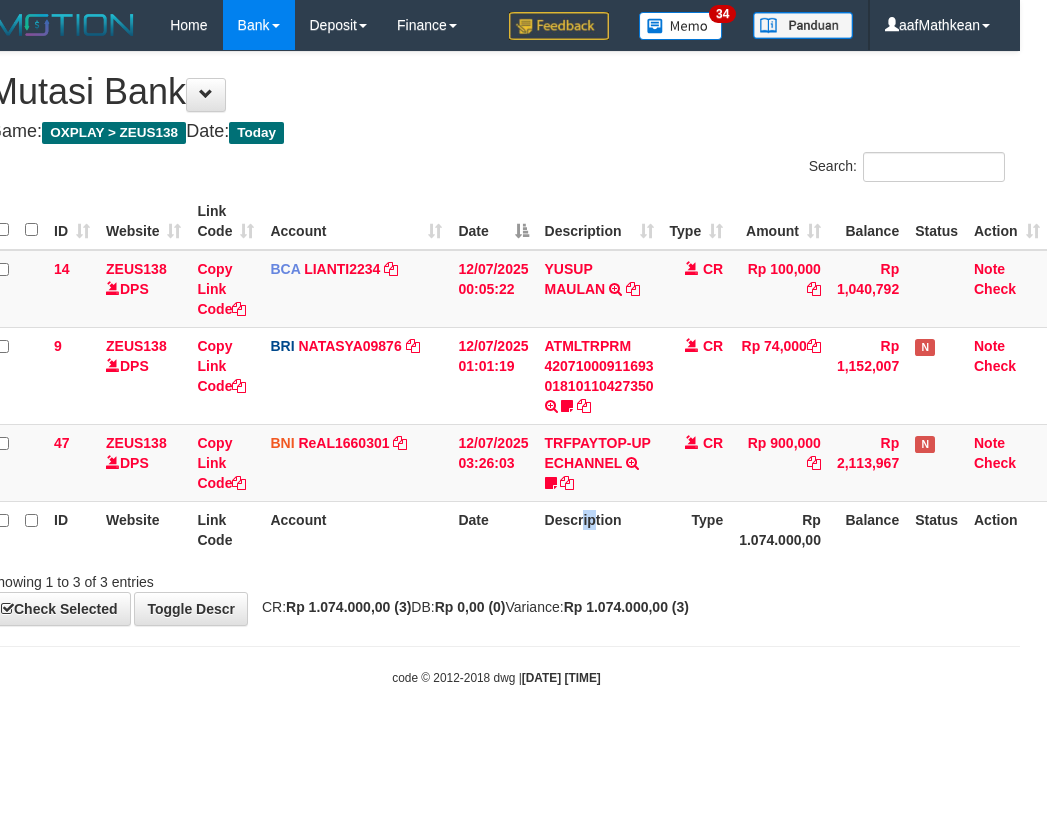 drag, startPoint x: 0, startPoint y: 0, endPoint x: 899, endPoint y: 535, distance: 1046.1482 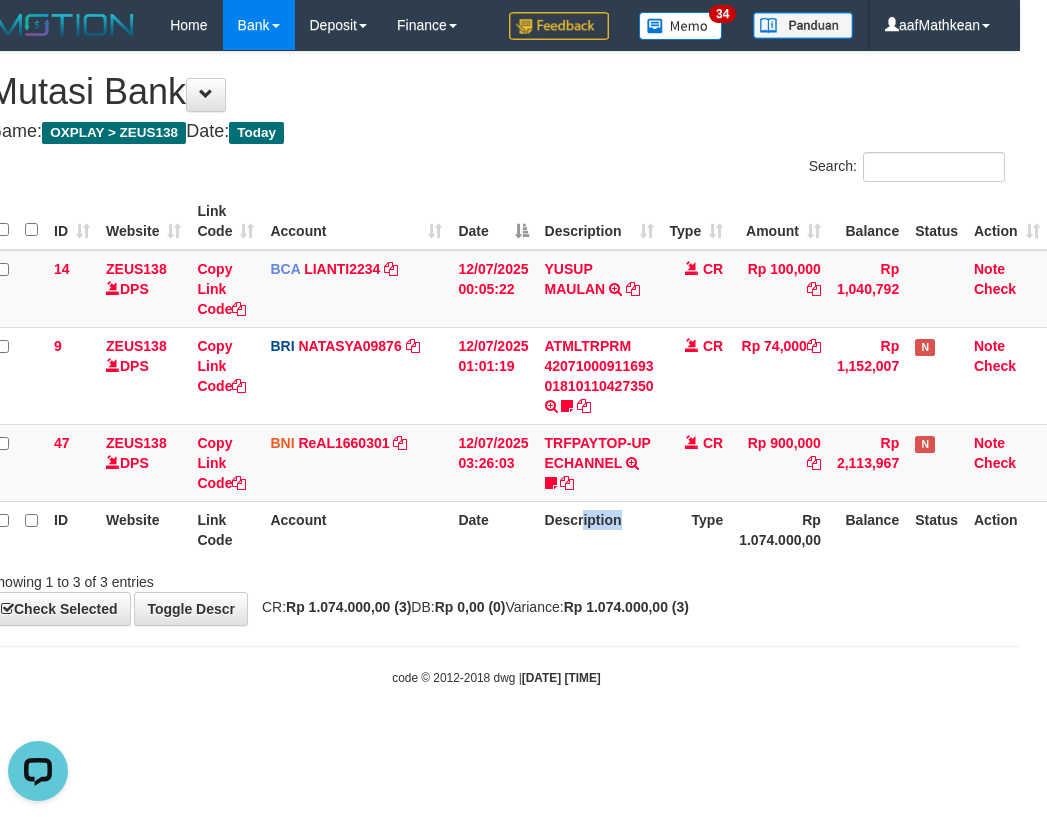scroll, scrollTop: 0, scrollLeft: 0, axis: both 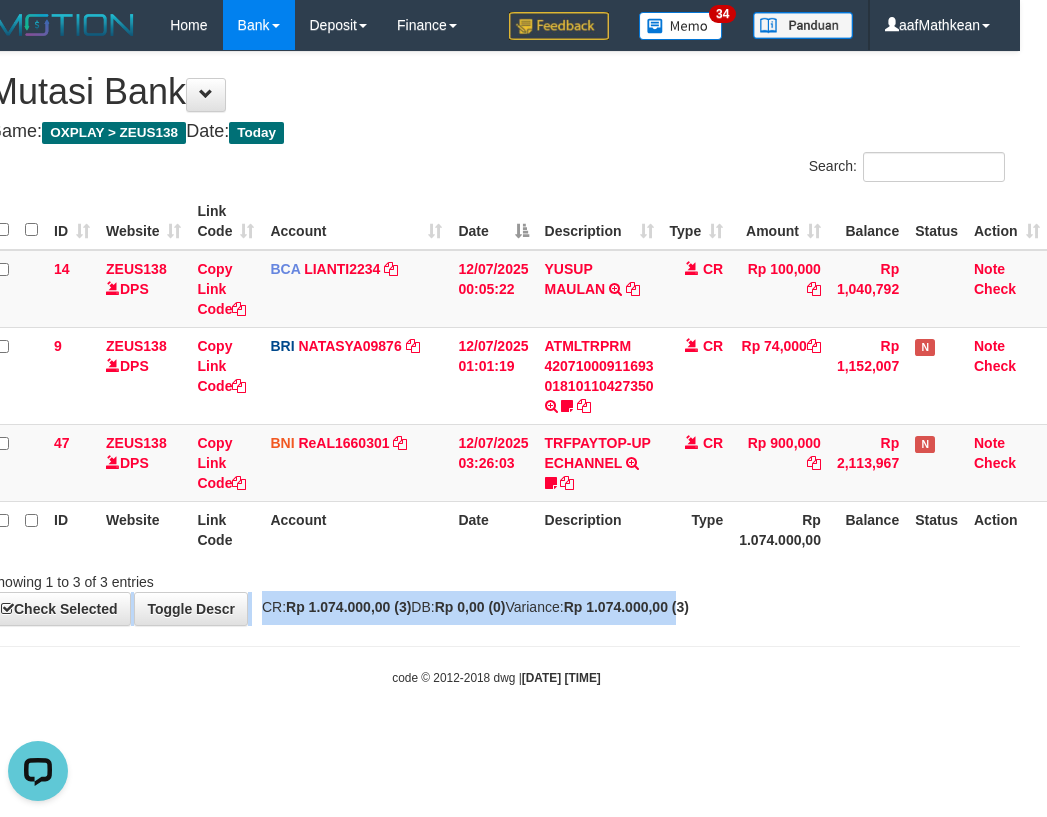 click on "**********" at bounding box center [496, 338] 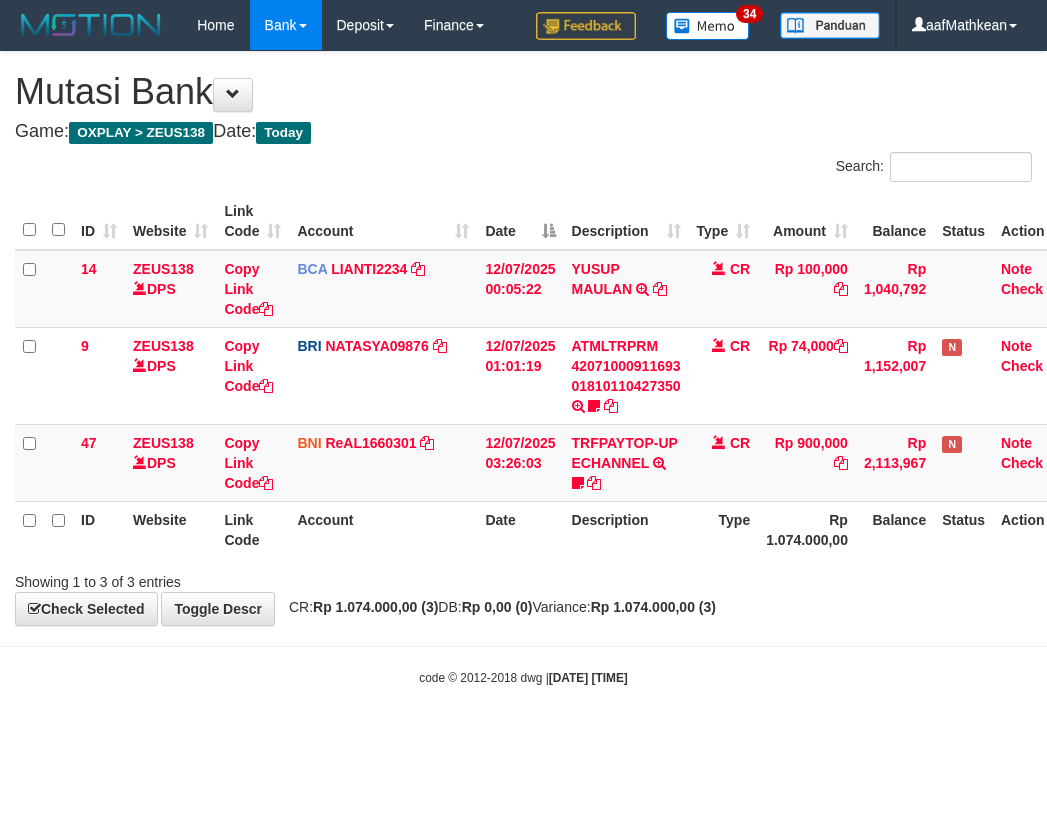 scroll, scrollTop: 0, scrollLeft: 27, axis: horizontal 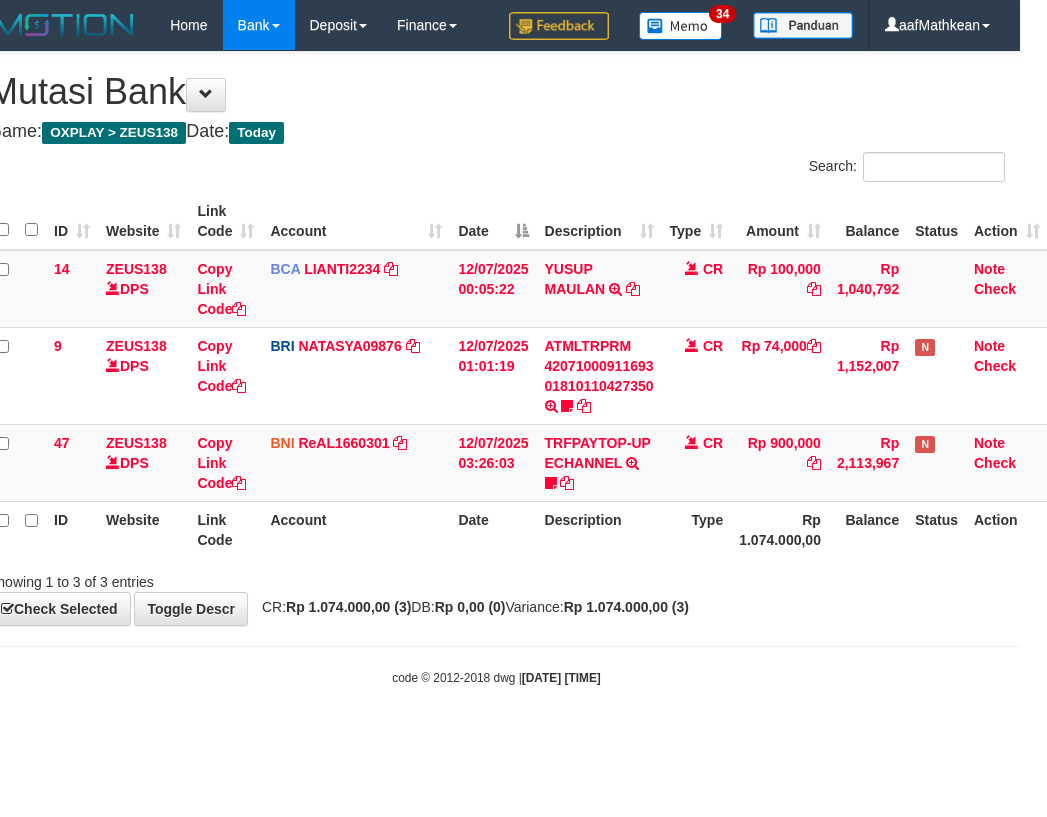 click on "**********" at bounding box center [496, 338] 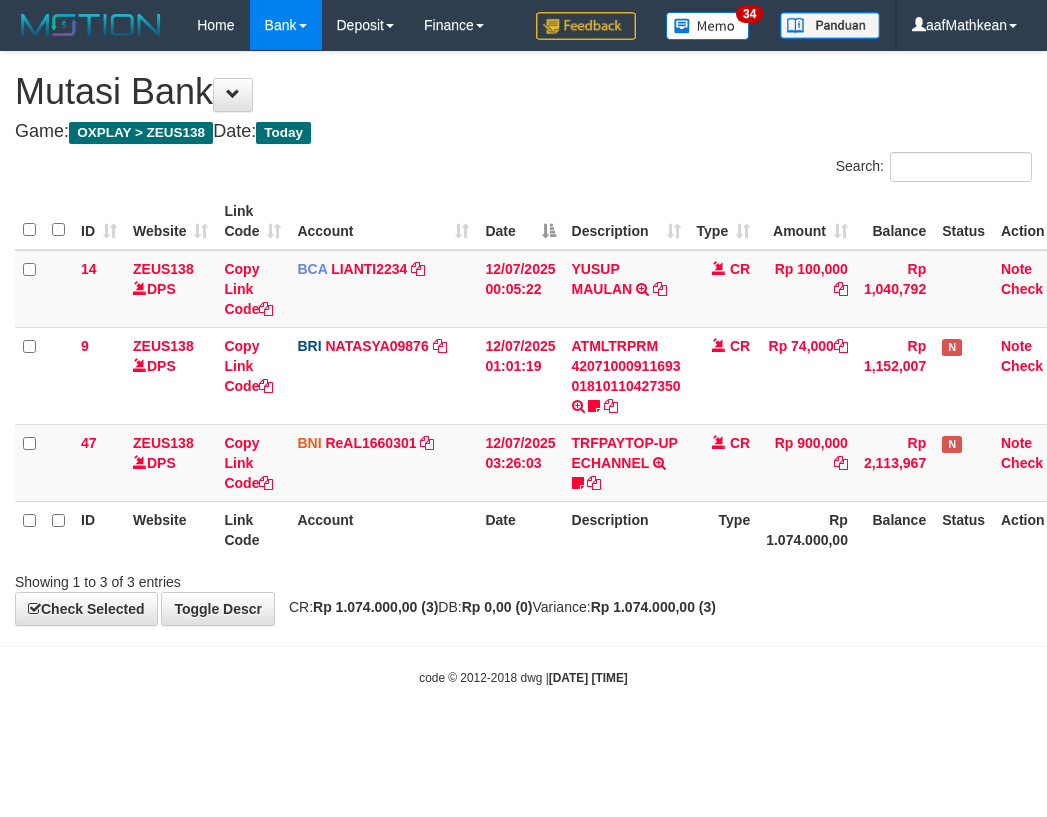 scroll, scrollTop: 0, scrollLeft: 27, axis: horizontal 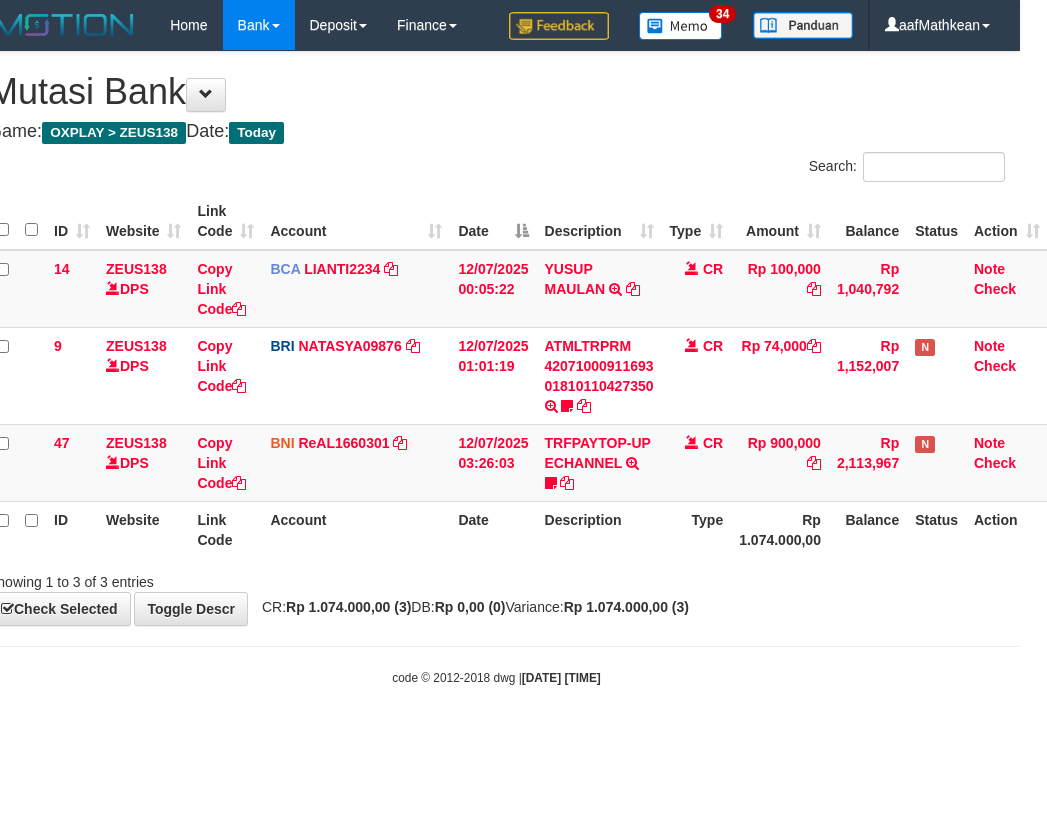 click on "**********" at bounding box center (496, 338) 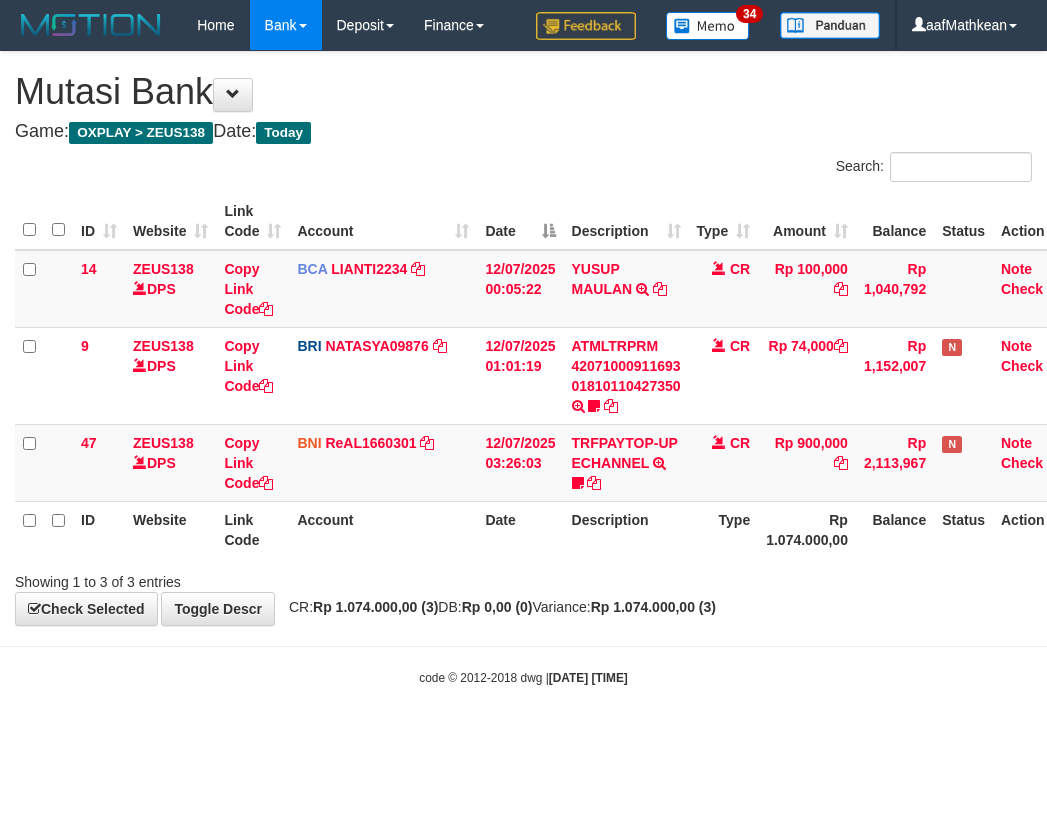 scroll, scrollTop: 0, scrollLeft: 27, axis: horizontal 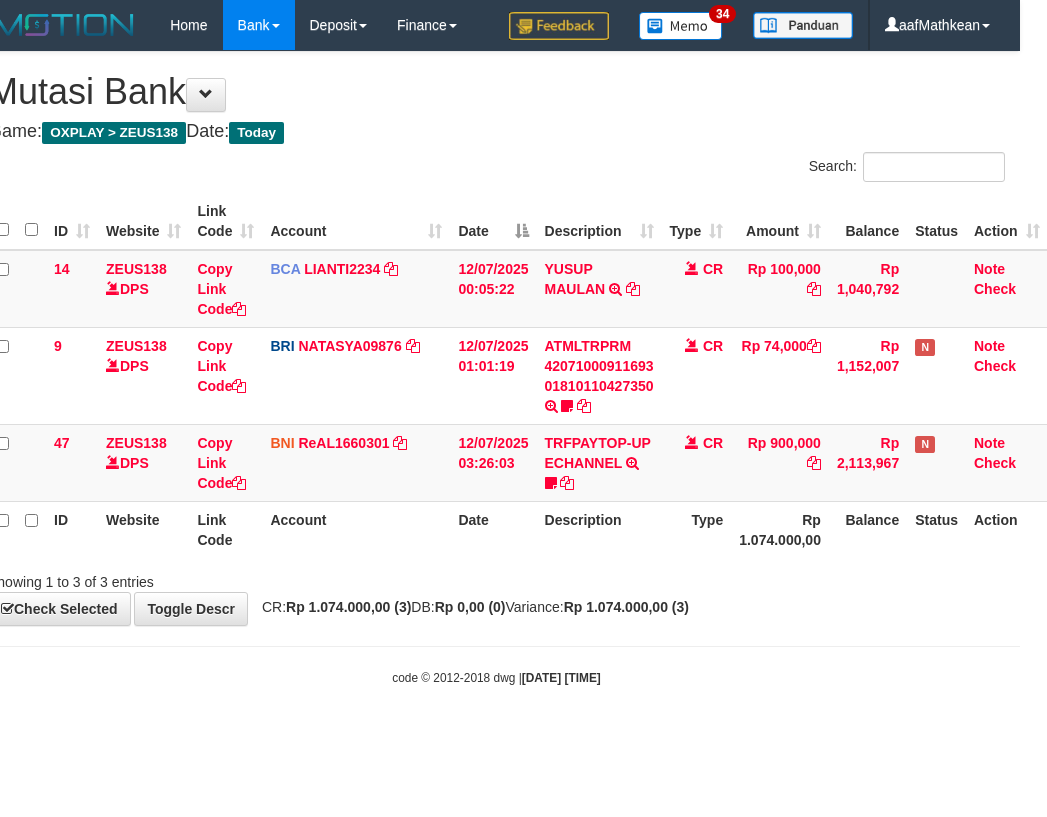 click on "**********" at bounding box center [496, 338] 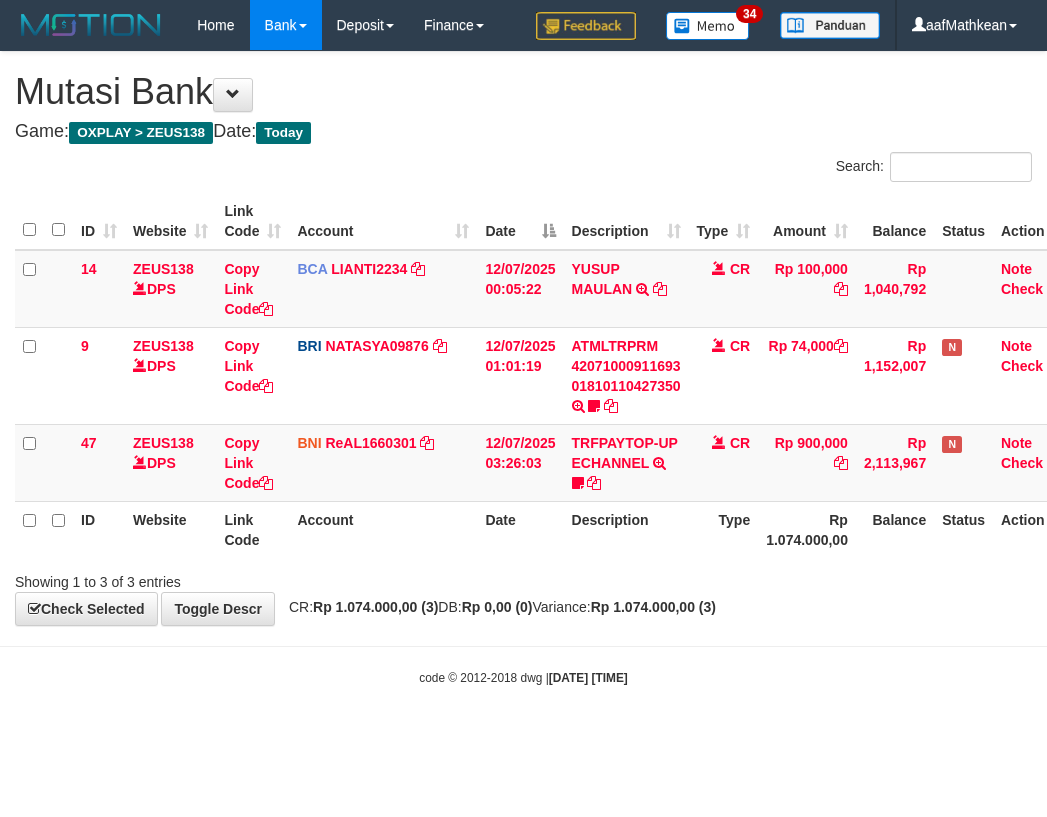scroll, scrollTop: 0, scrollLeft: 27, axis: horizontal 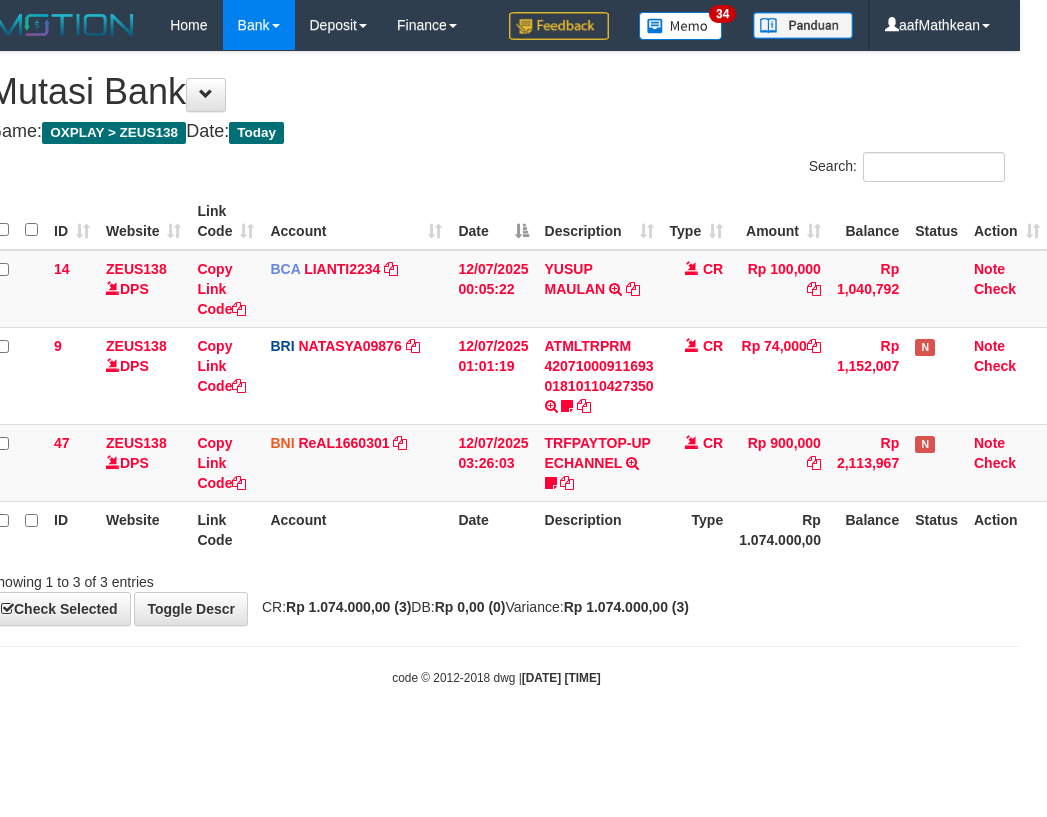 click on "**********" at bounding box center [496, 338] 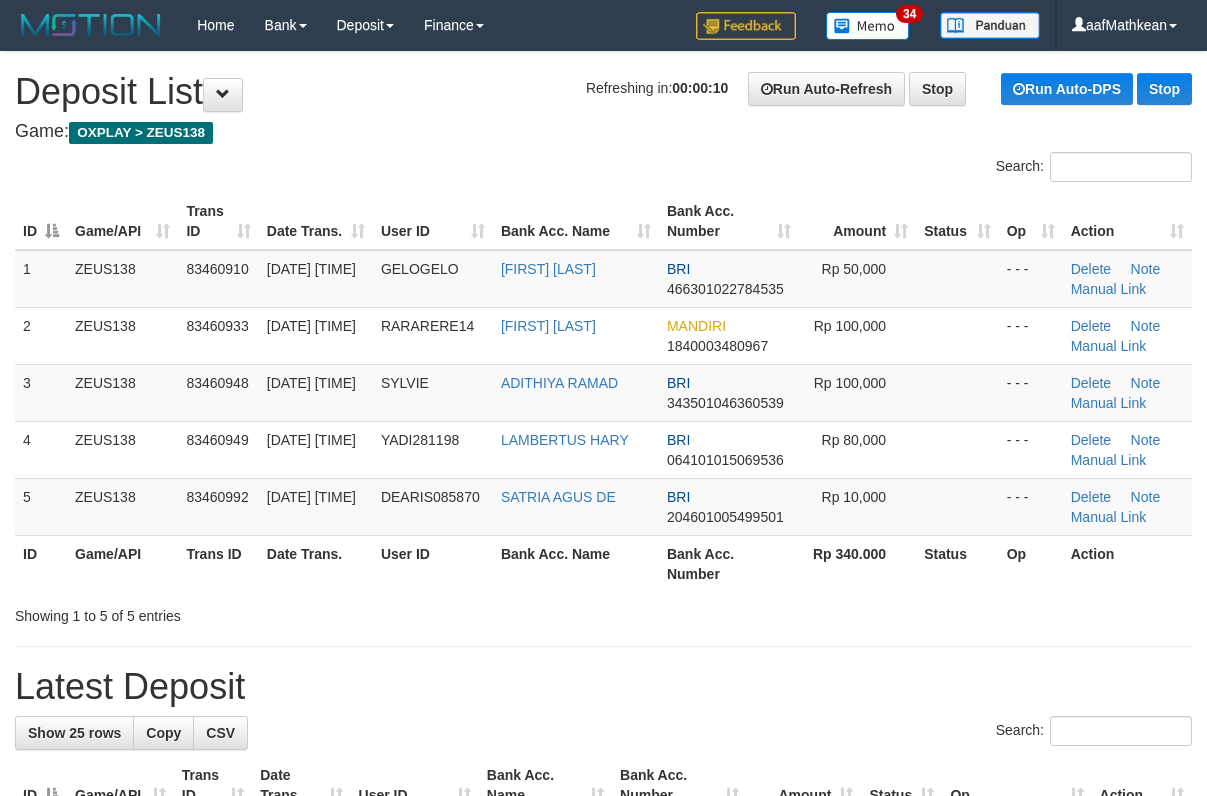 scroll, scrollTop: 0, scrollLeft: 0, axis: both 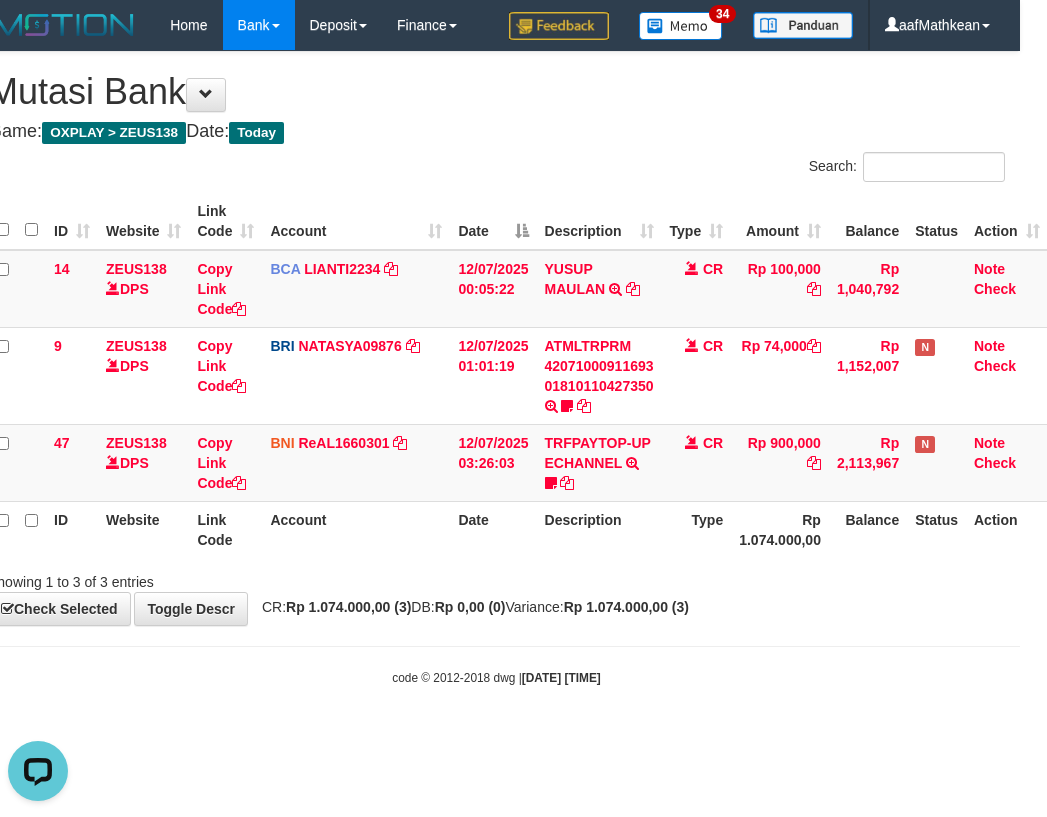 click on "Showing 1 to 3 of 3 entries" at bounding box center [496, 578] 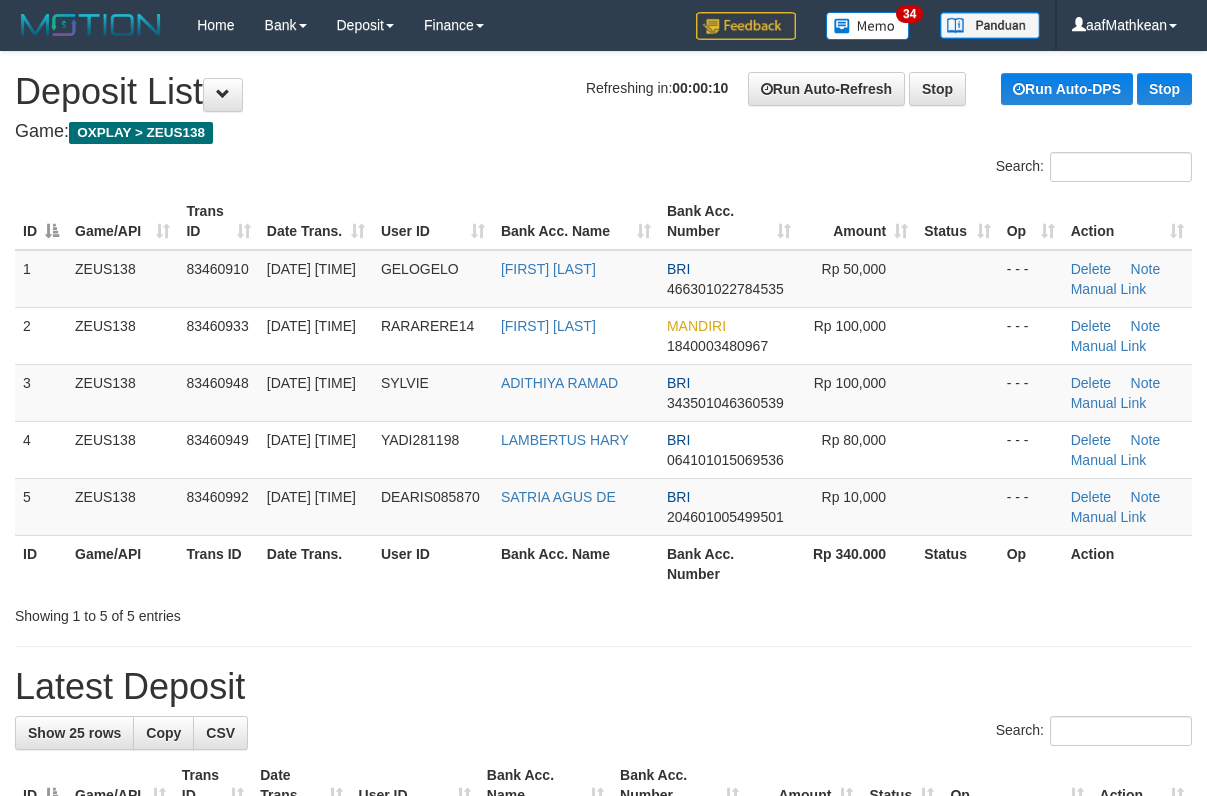 scroll, scrollTop: 0, scrollLeft: 0, axis: both 